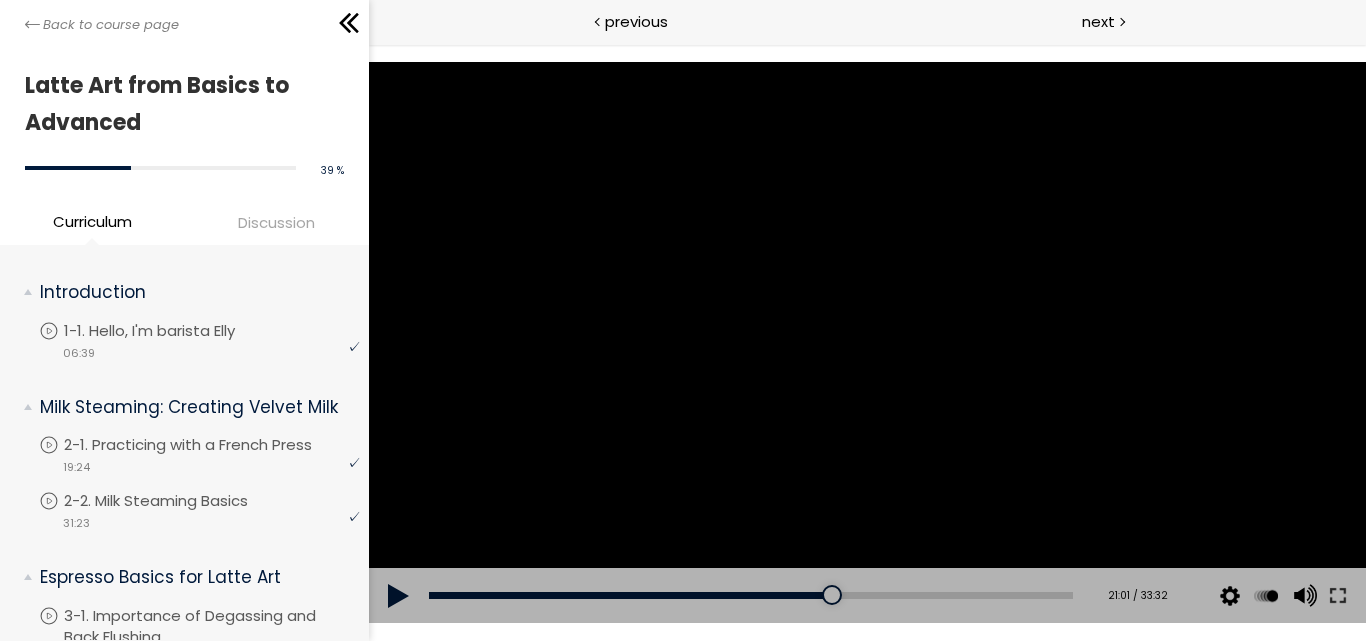 scroll, scrollTop: 0, scrollLeft: 0, axis: both 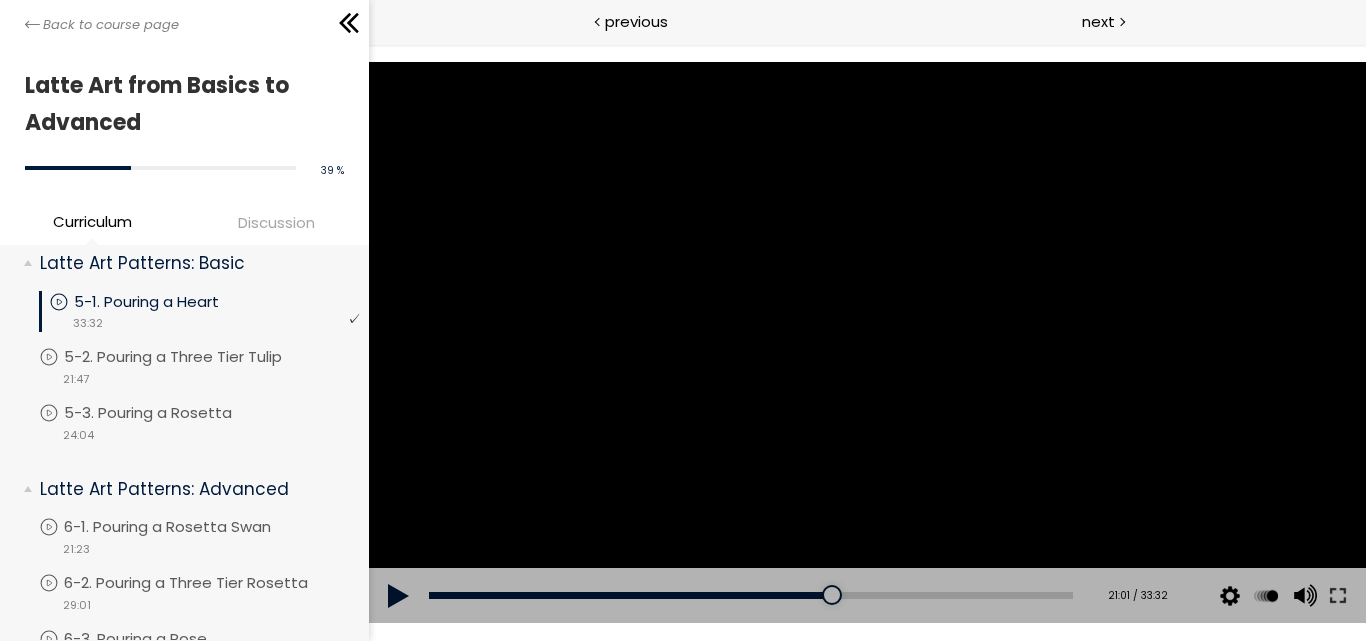 click at bounding box center (398, 596) 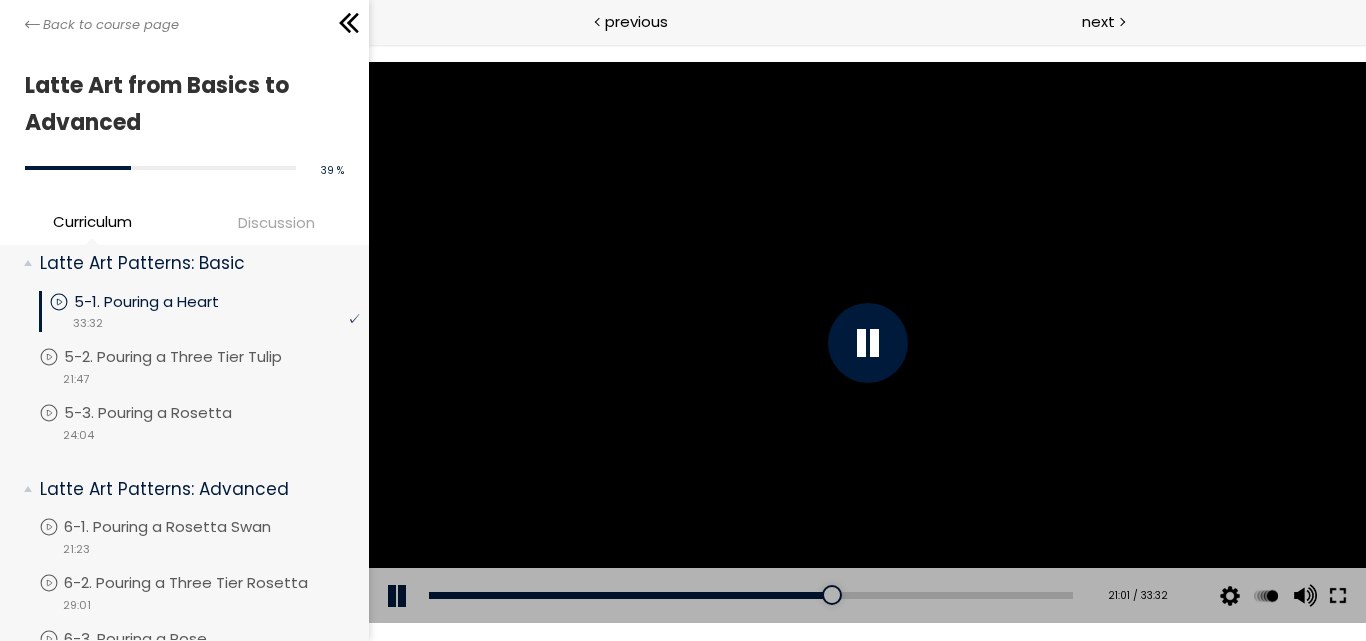 click at bounding box center [1337, 596] 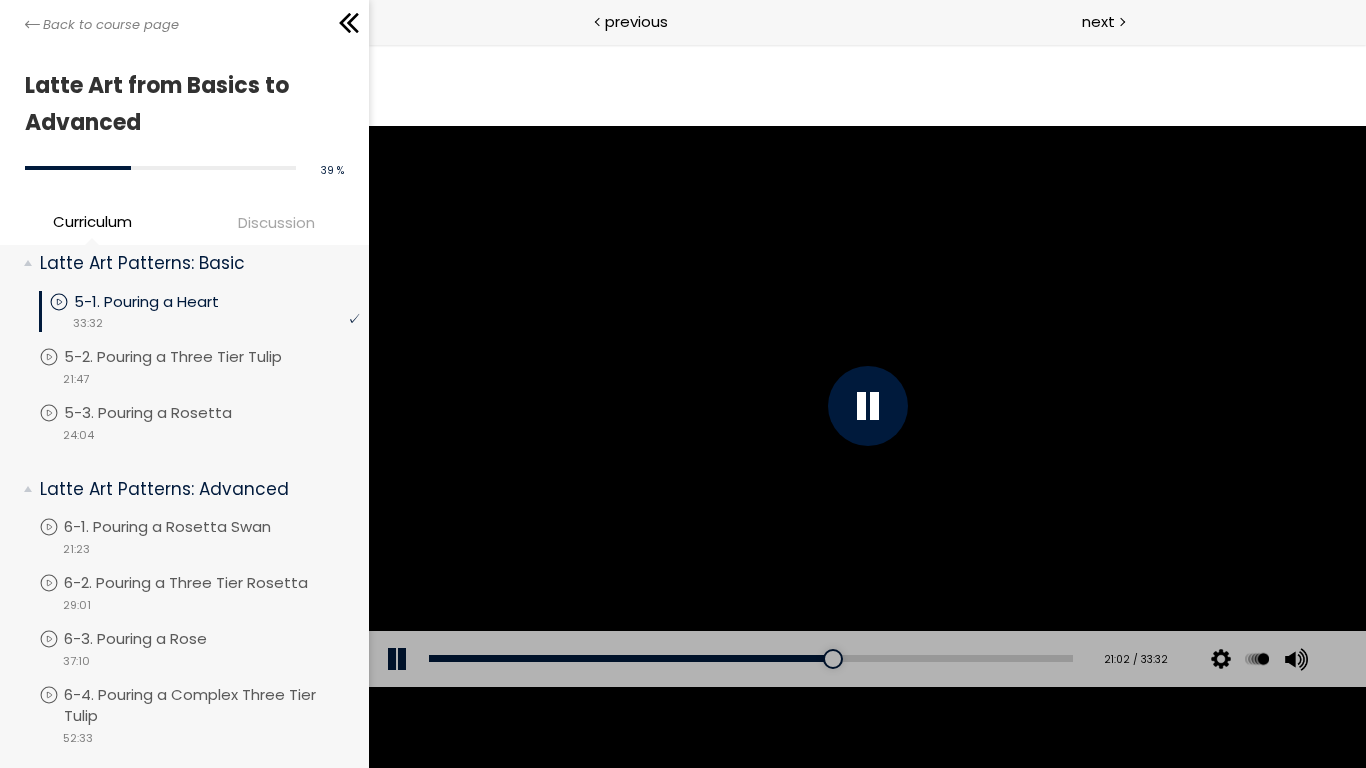 type 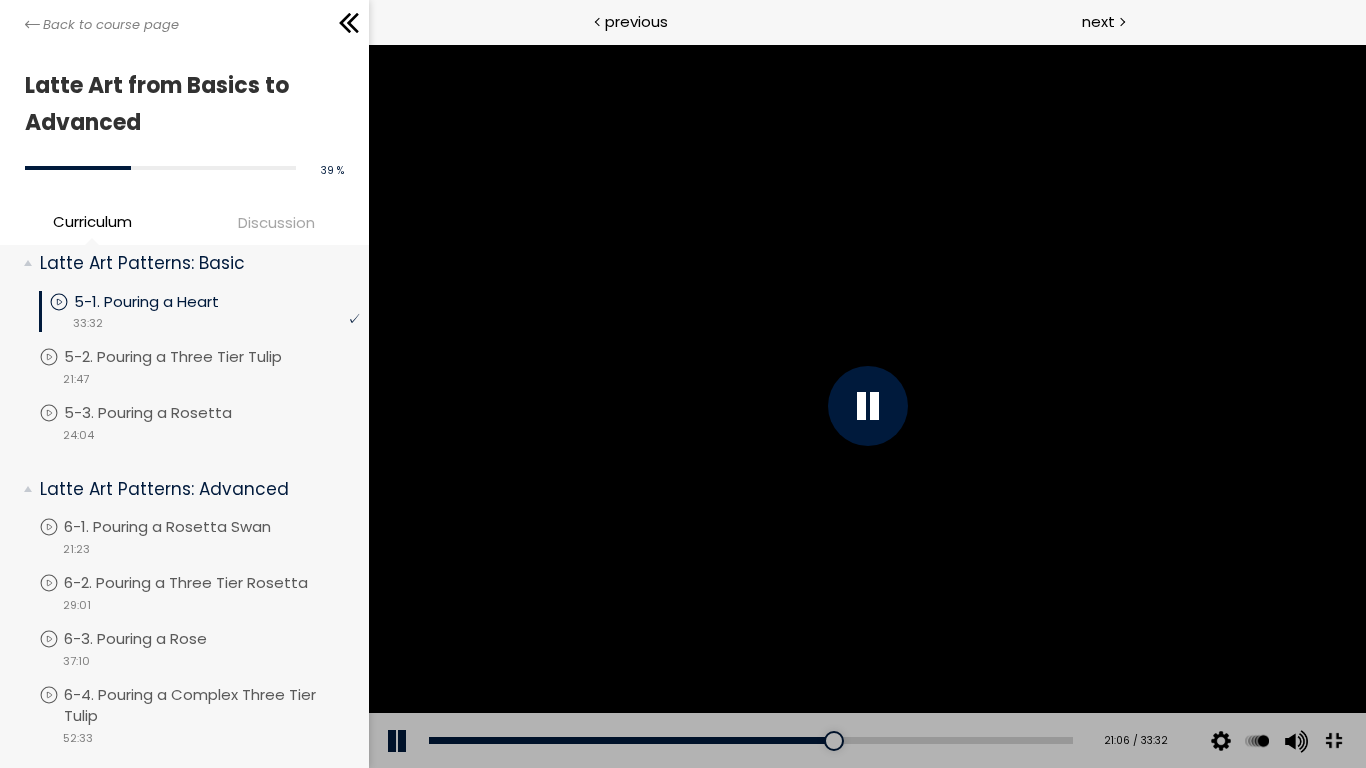click at bounding box center (866, 406) 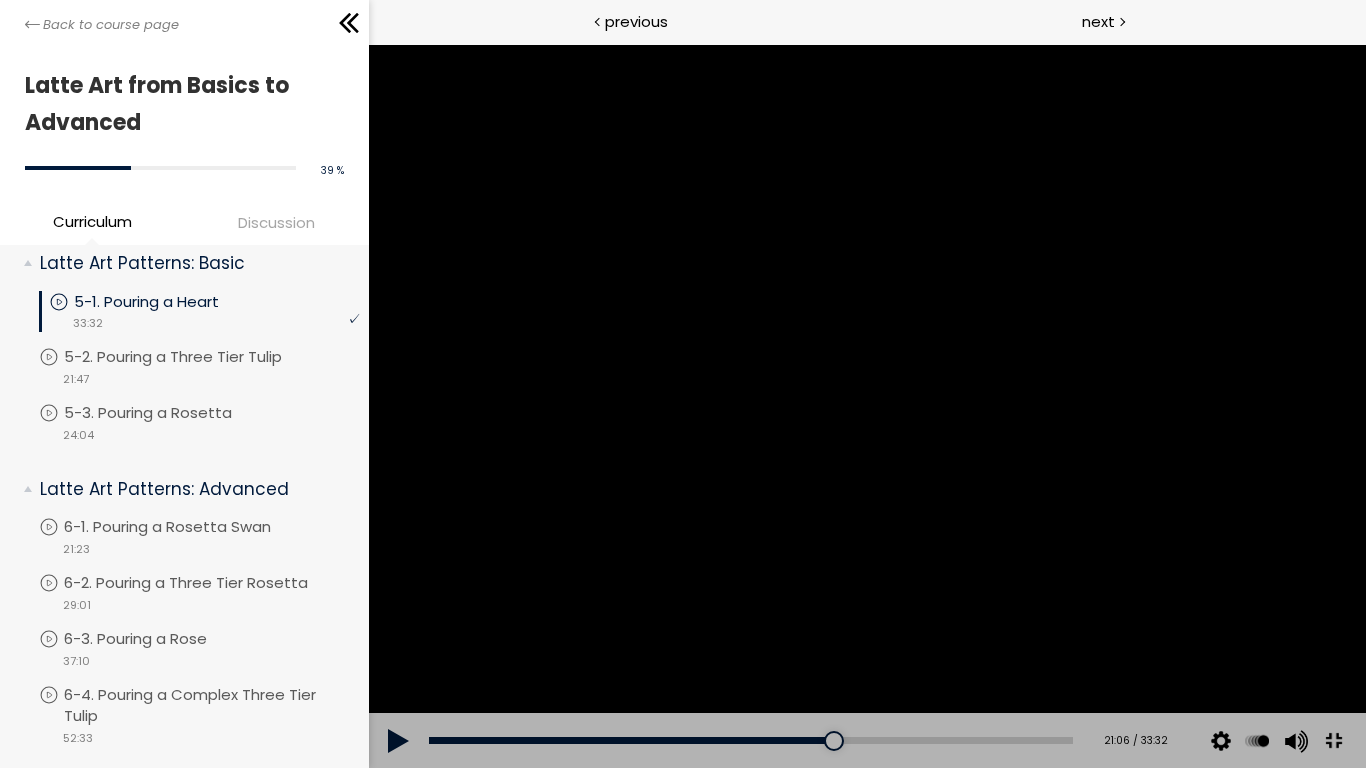 click at bounding box center [866, 406] 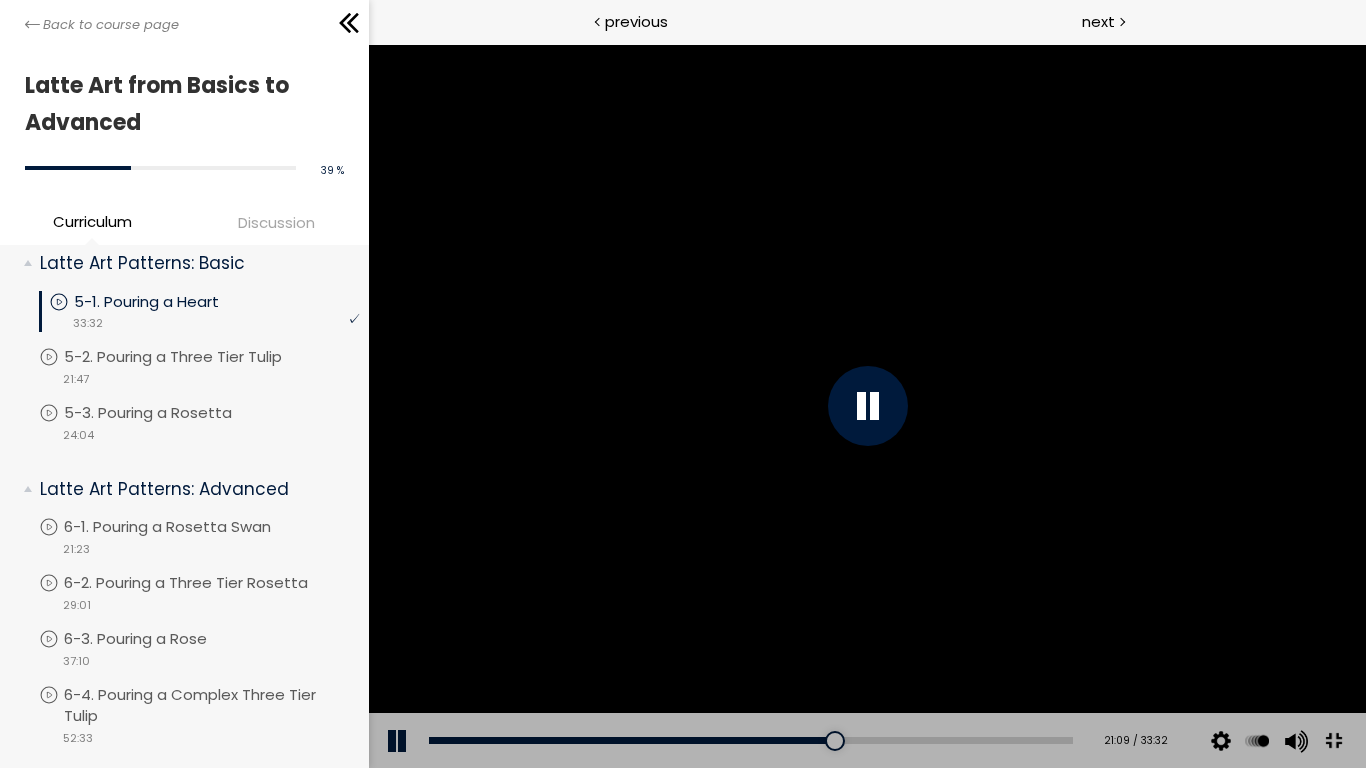click at bounding box center (866, 406) 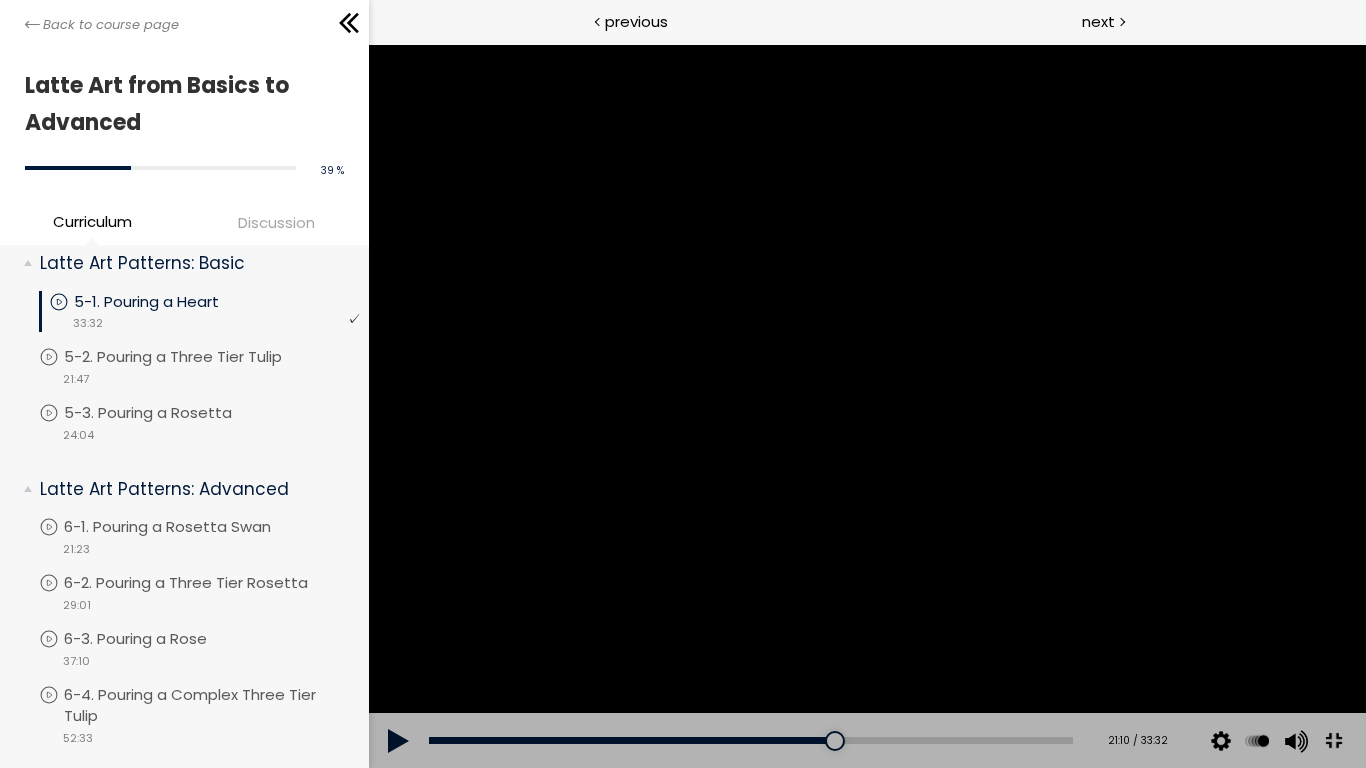 click at bounding box center [866, 406] 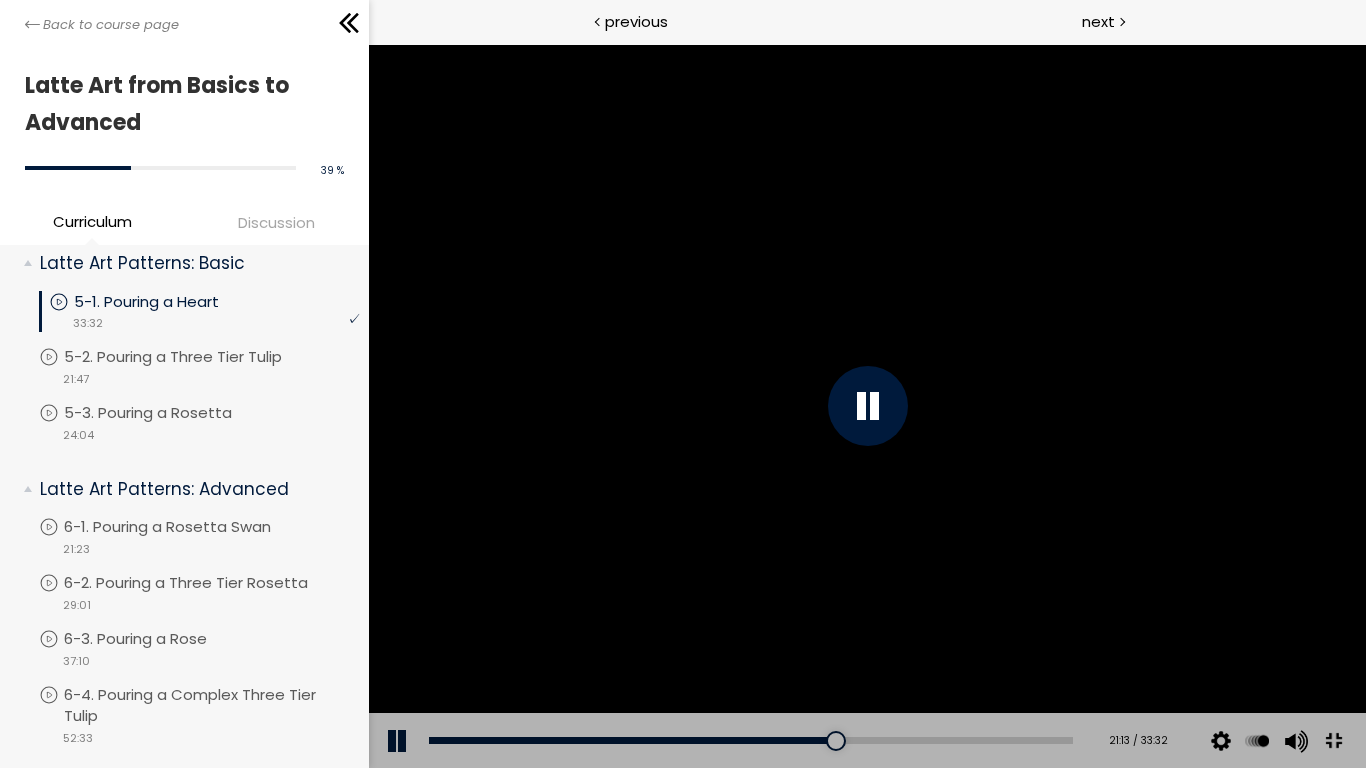 click at bounding box center [866, 406] 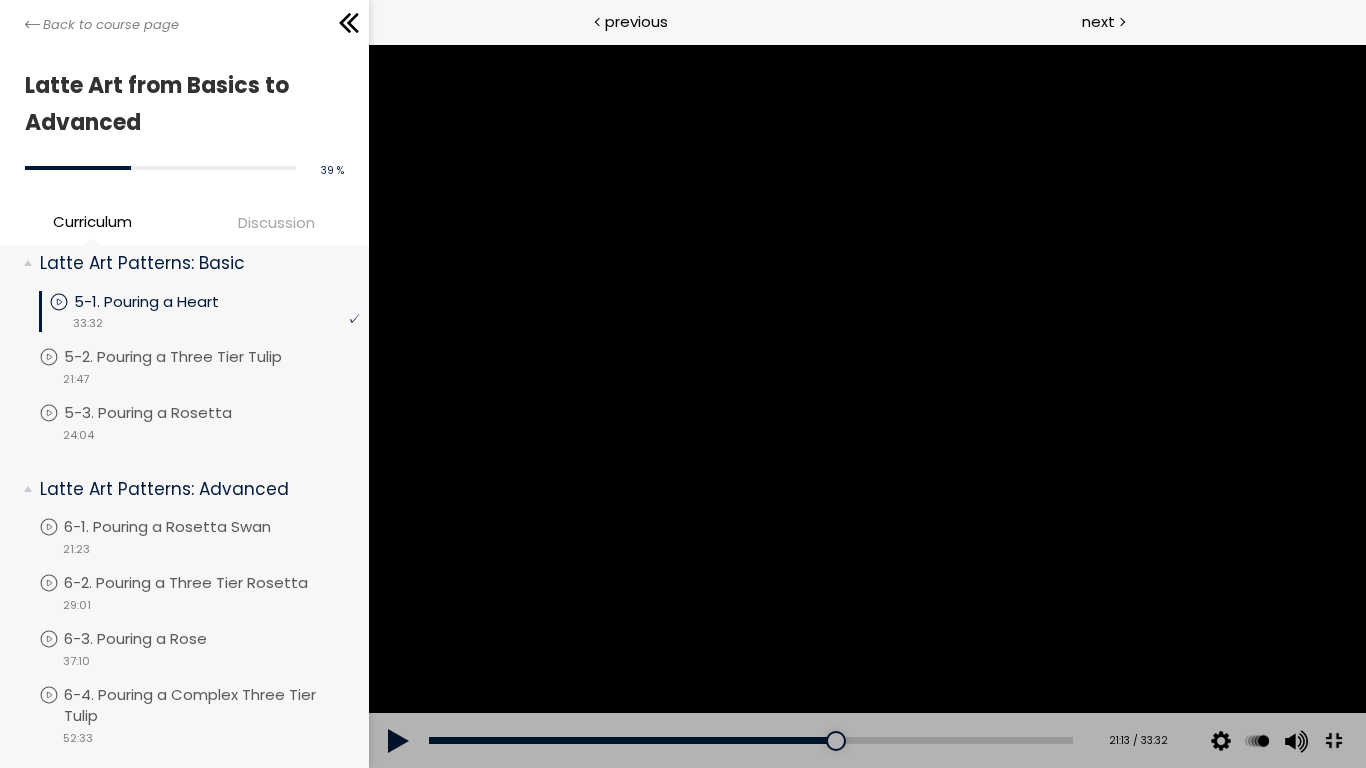 click at bounding box center [866, 406] 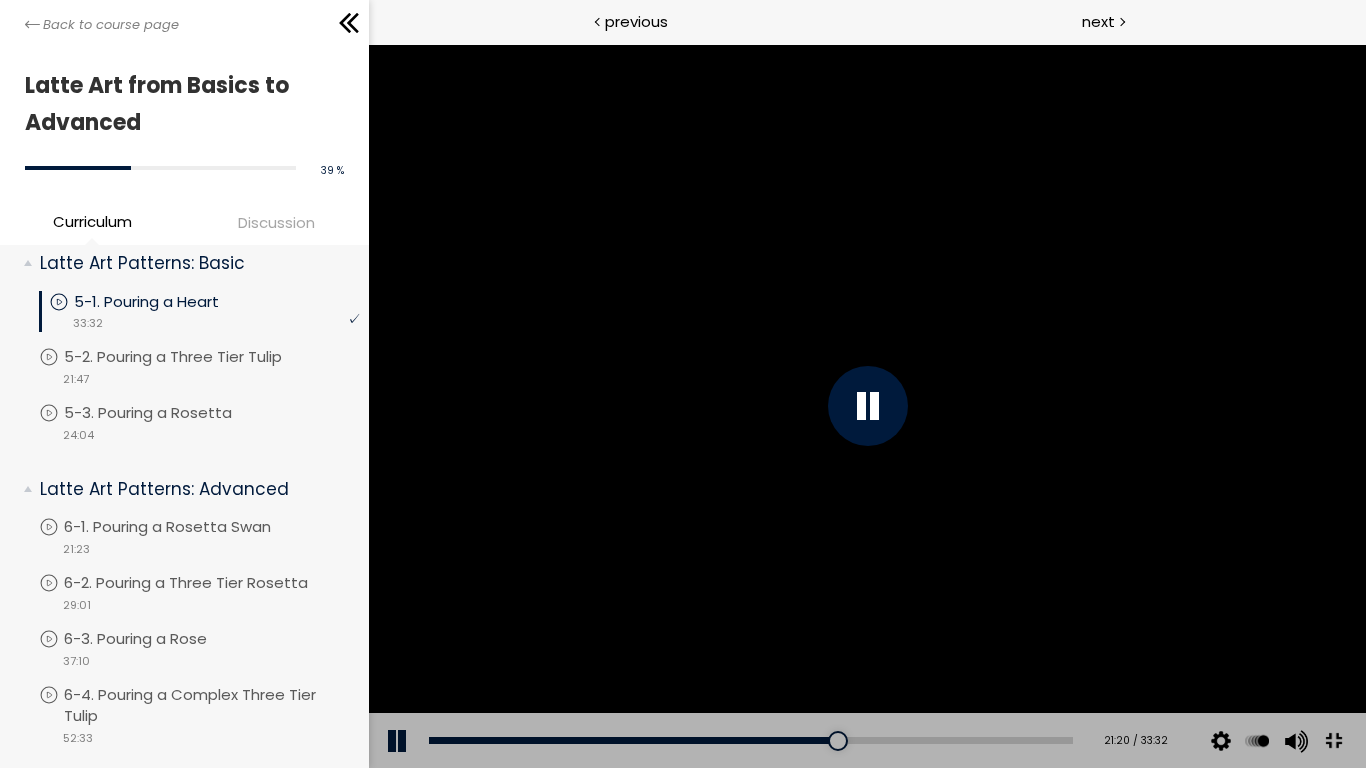 click at bounding box center [866, 406] 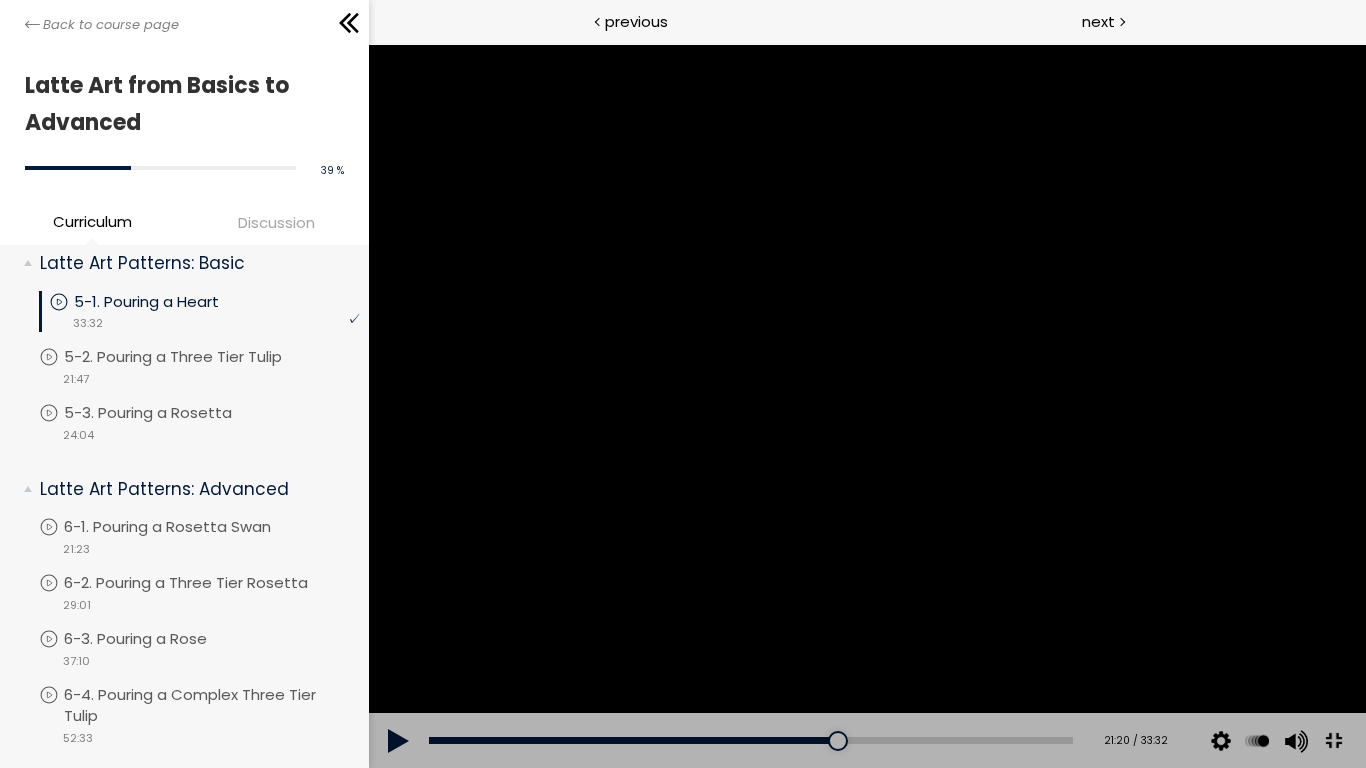 click at bounding box center (866, 406) 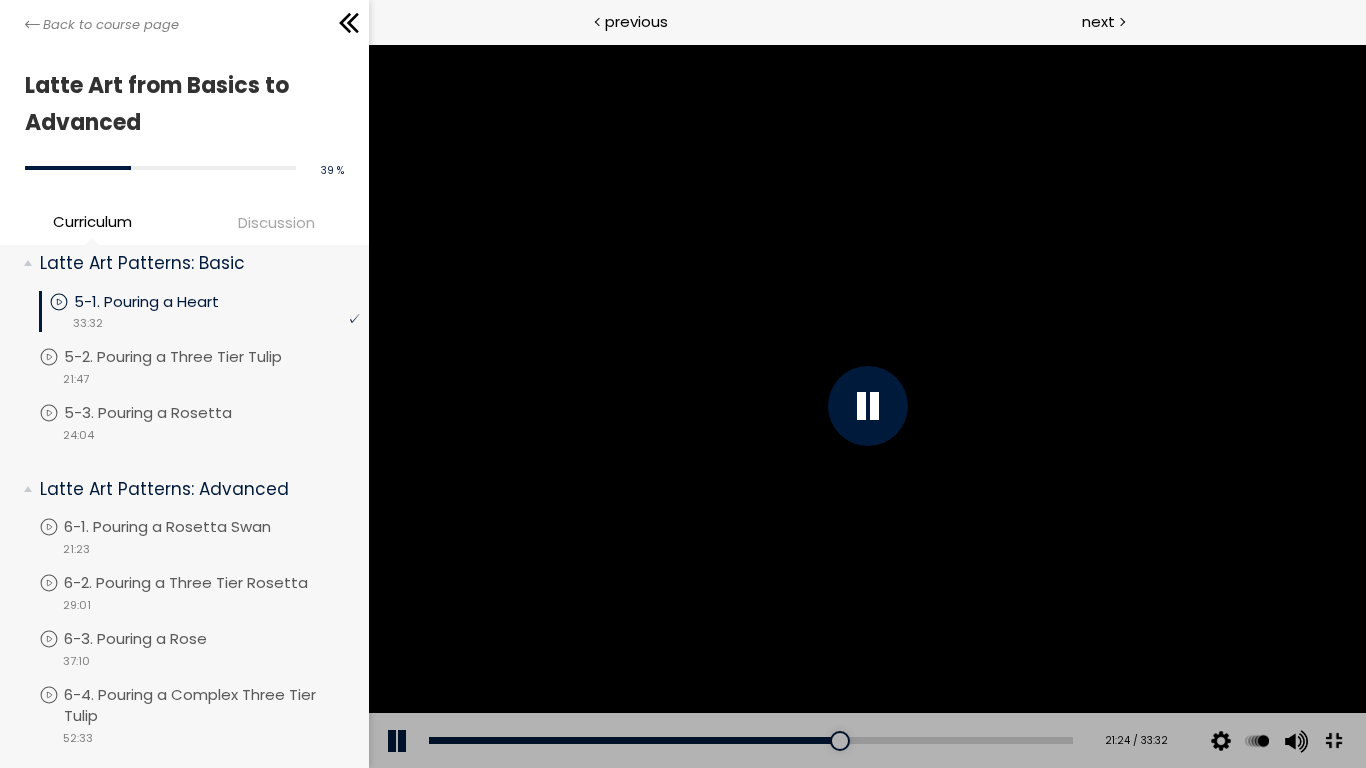 click at bounding box center (866, 406) 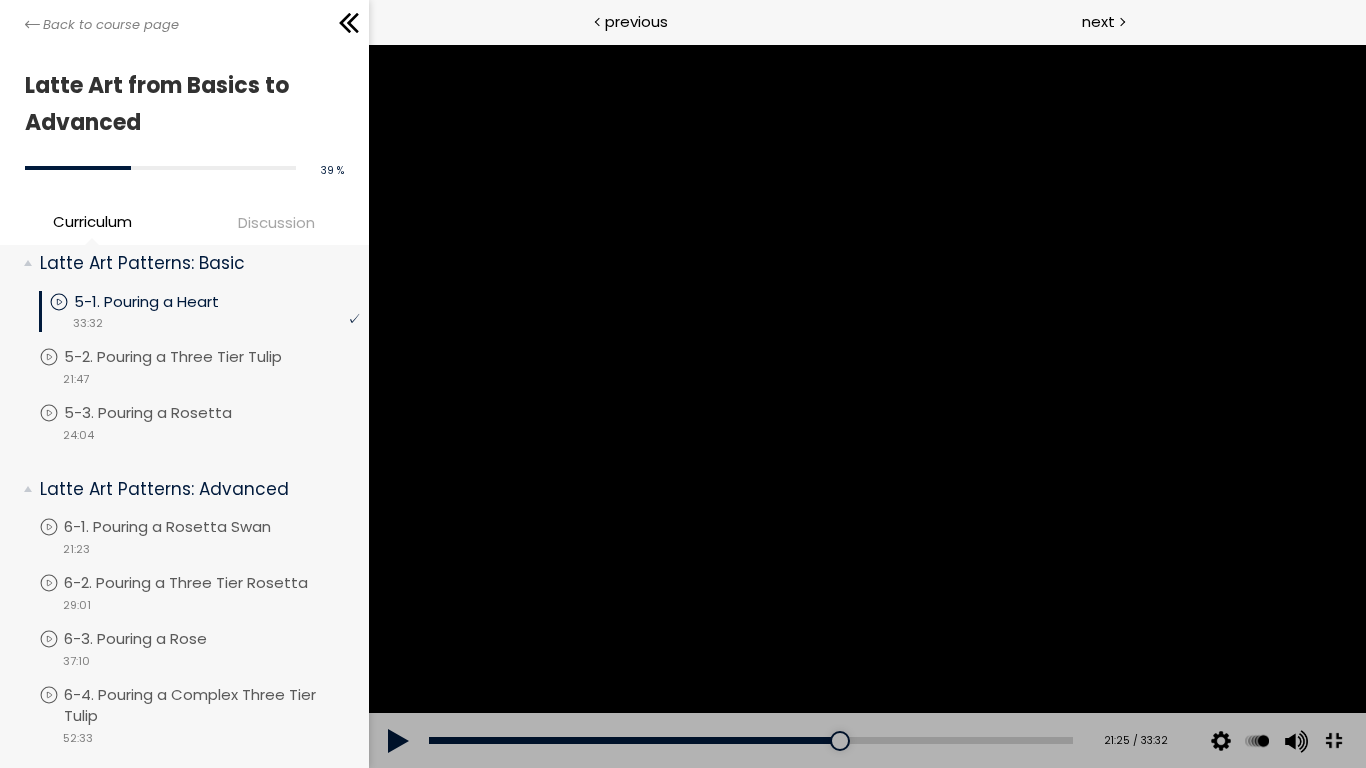 click at bounding box center [866, 406] 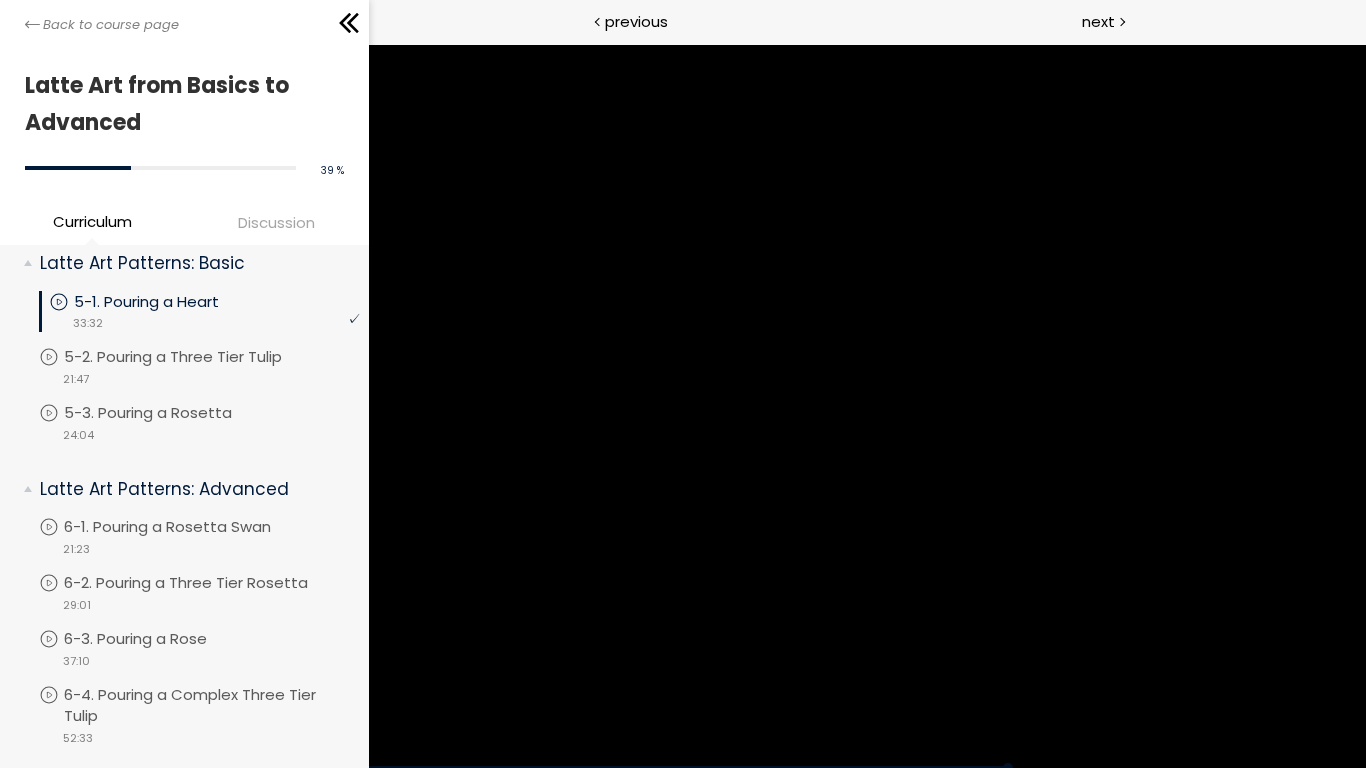 click at bounding box center (866, 406) 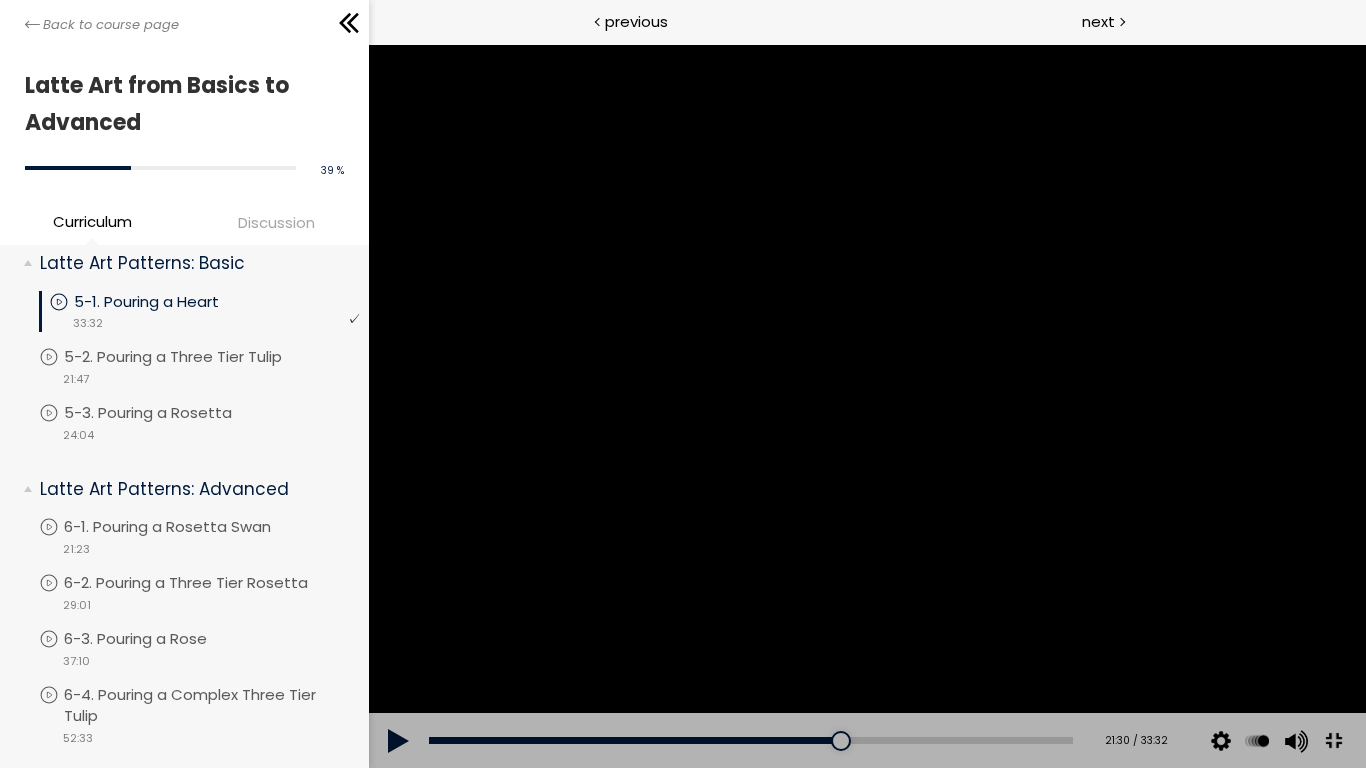 click at bounding box center (866, 406) 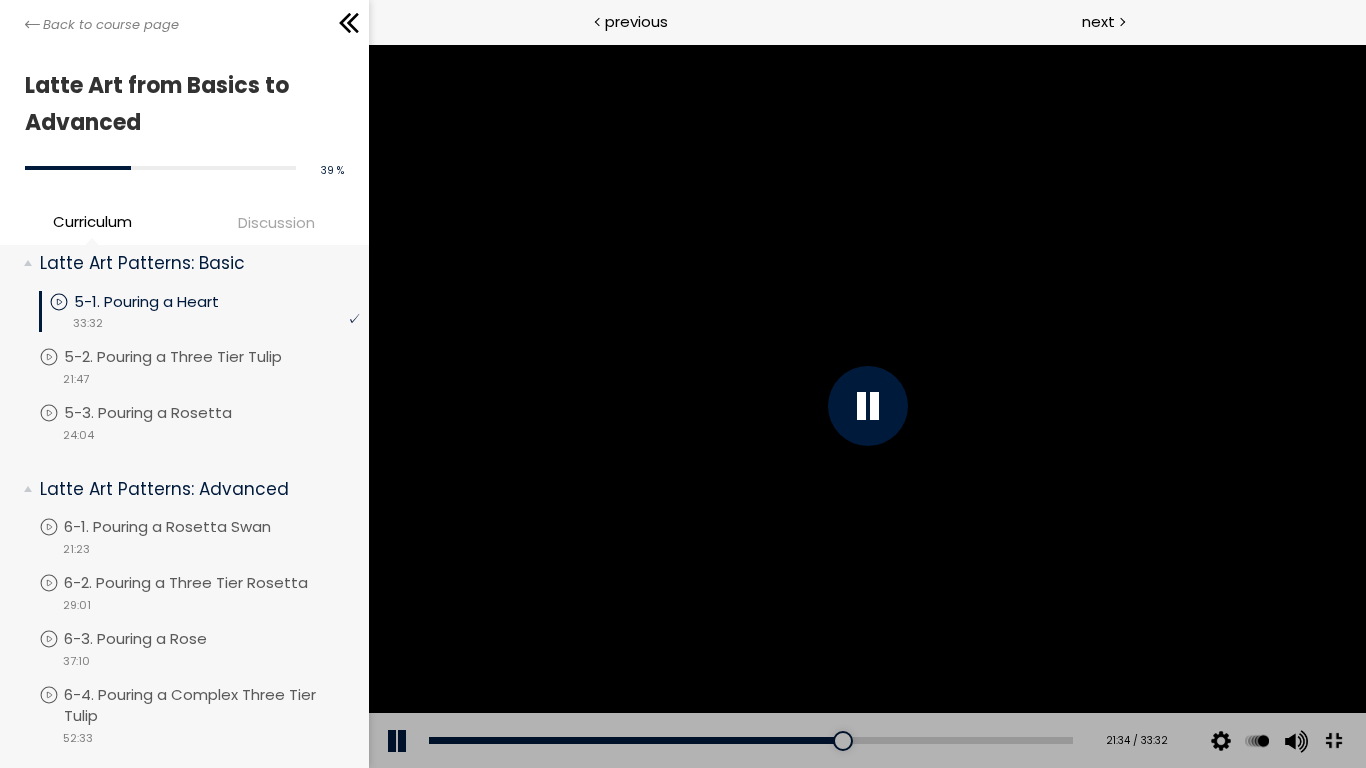 click at bounding box center (866, 406) 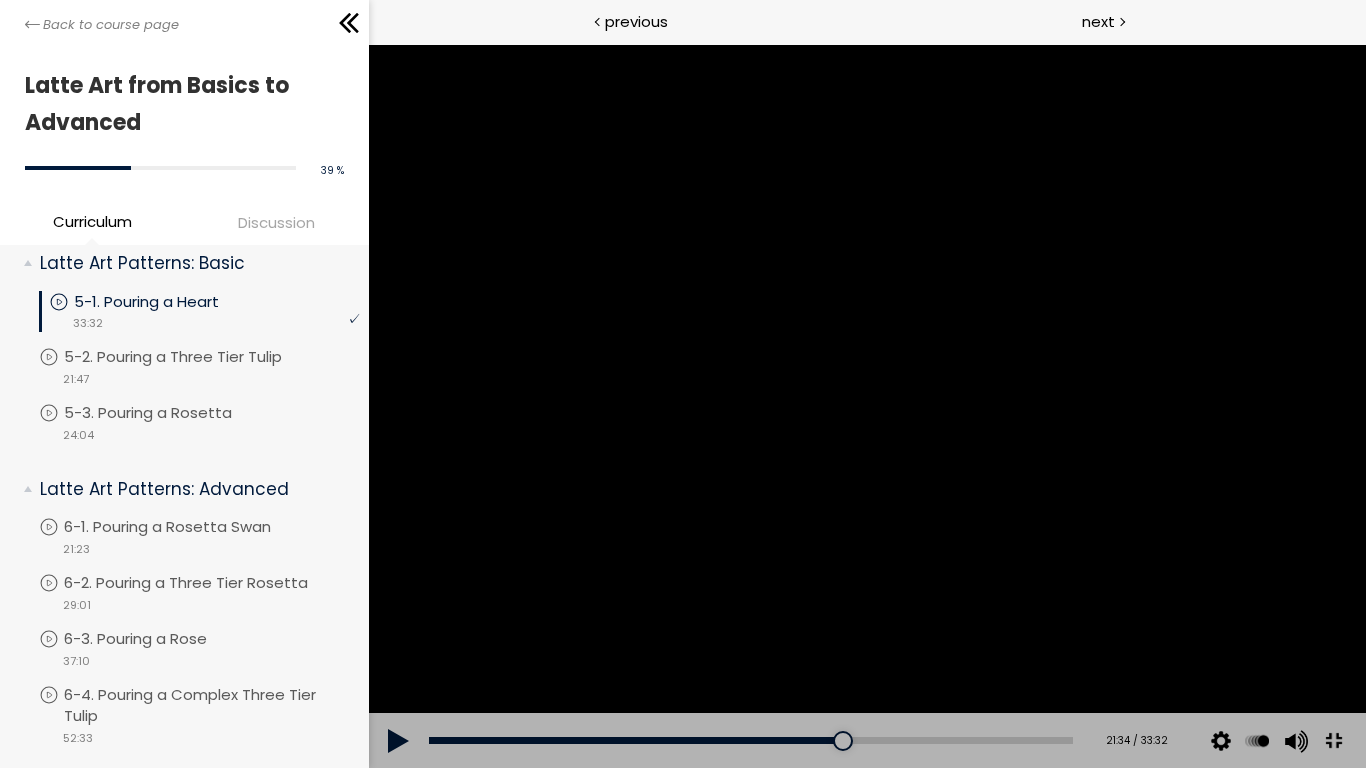 click at bounding box center [866, 406] 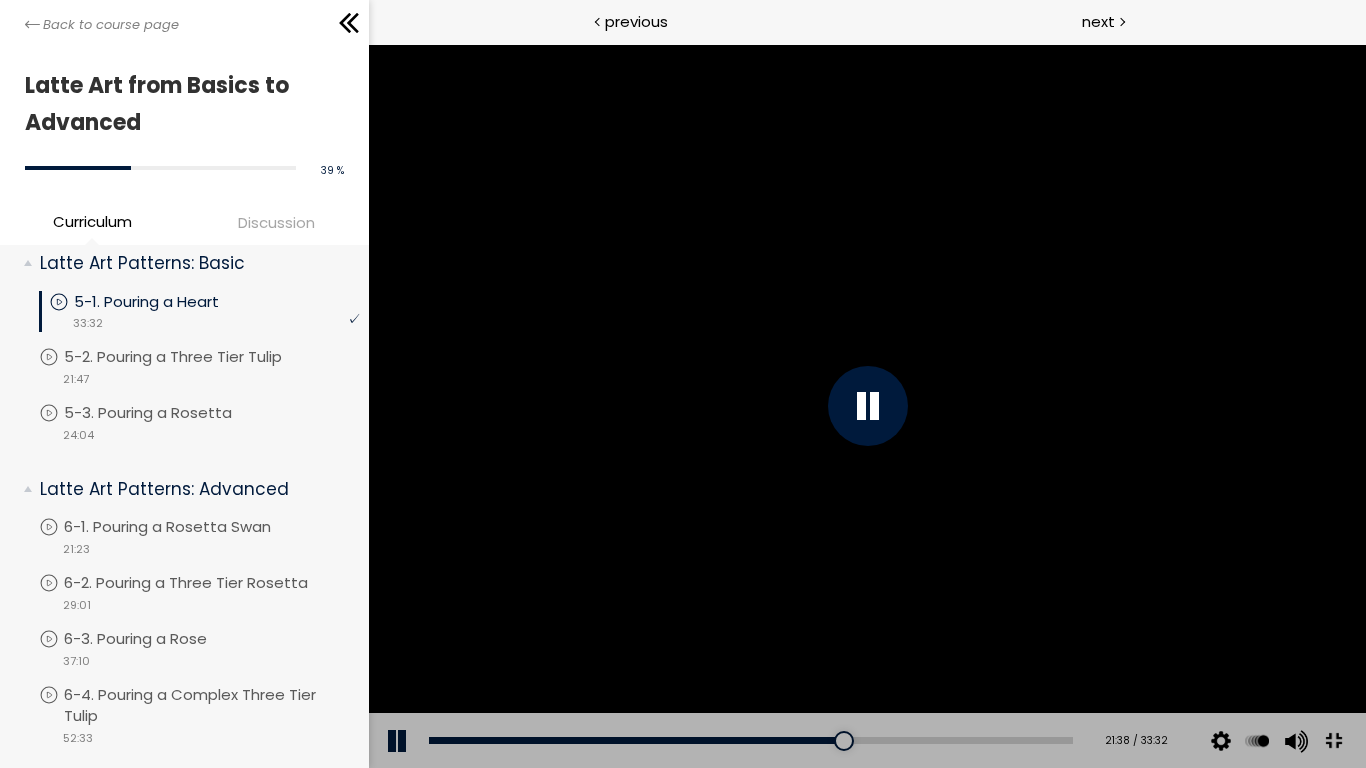 click at bounding box center (866, 406) 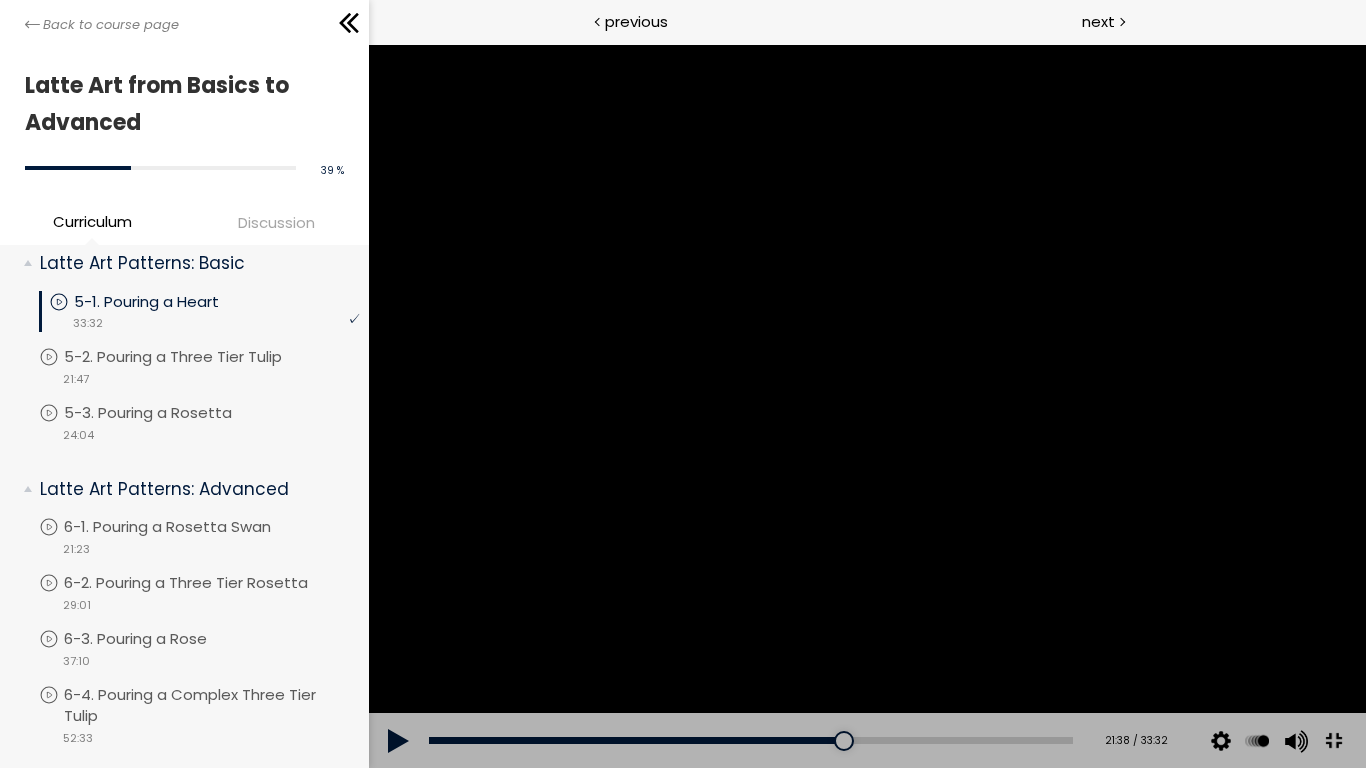 click at bounding box center [866, 406] 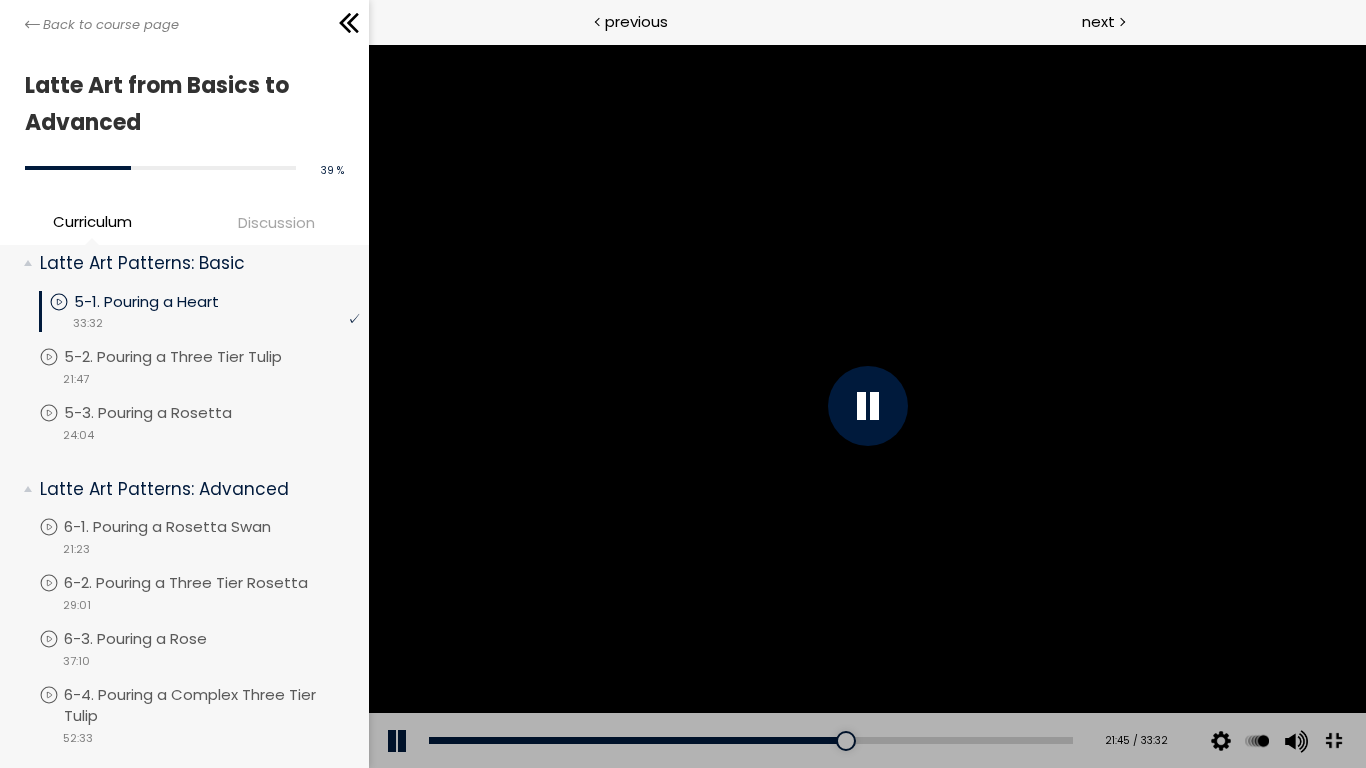 click at bounding box center (866, 406) 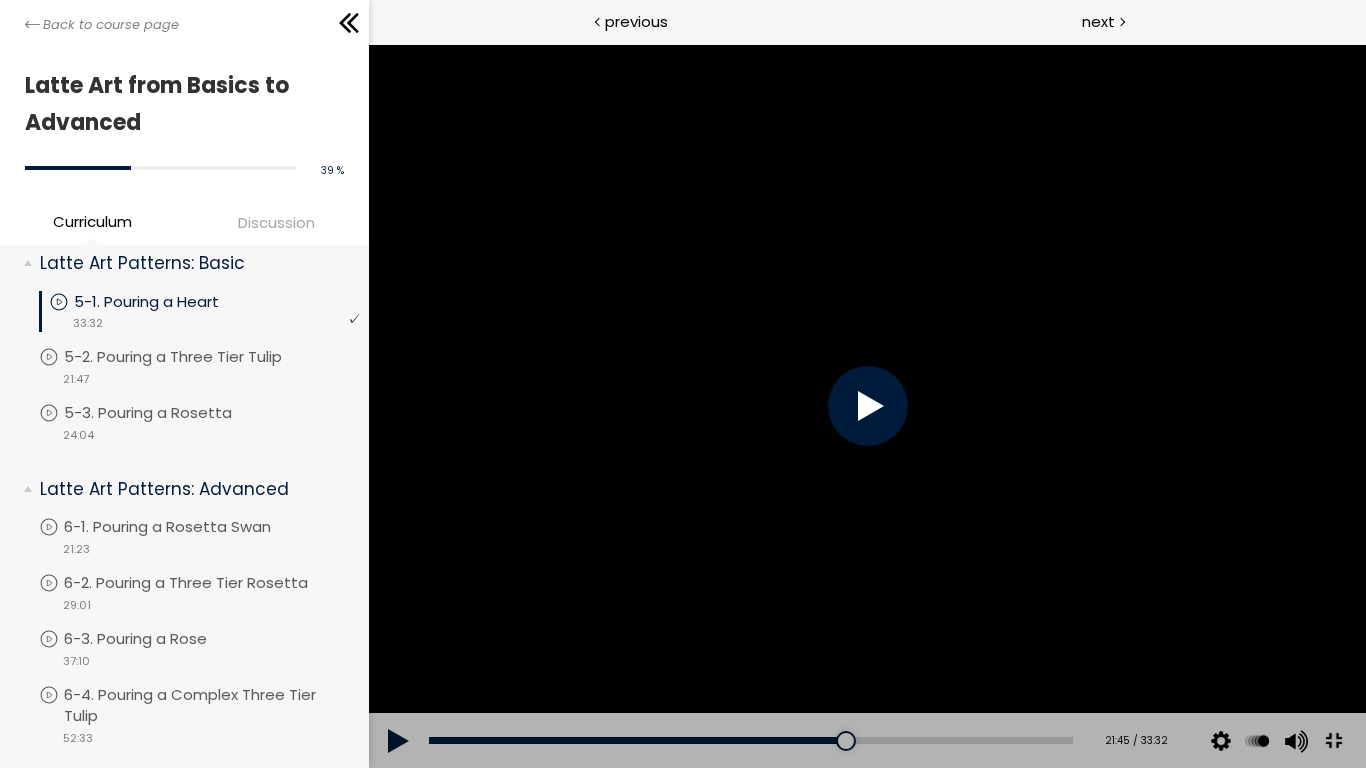 click at bounding box center (866, 406) 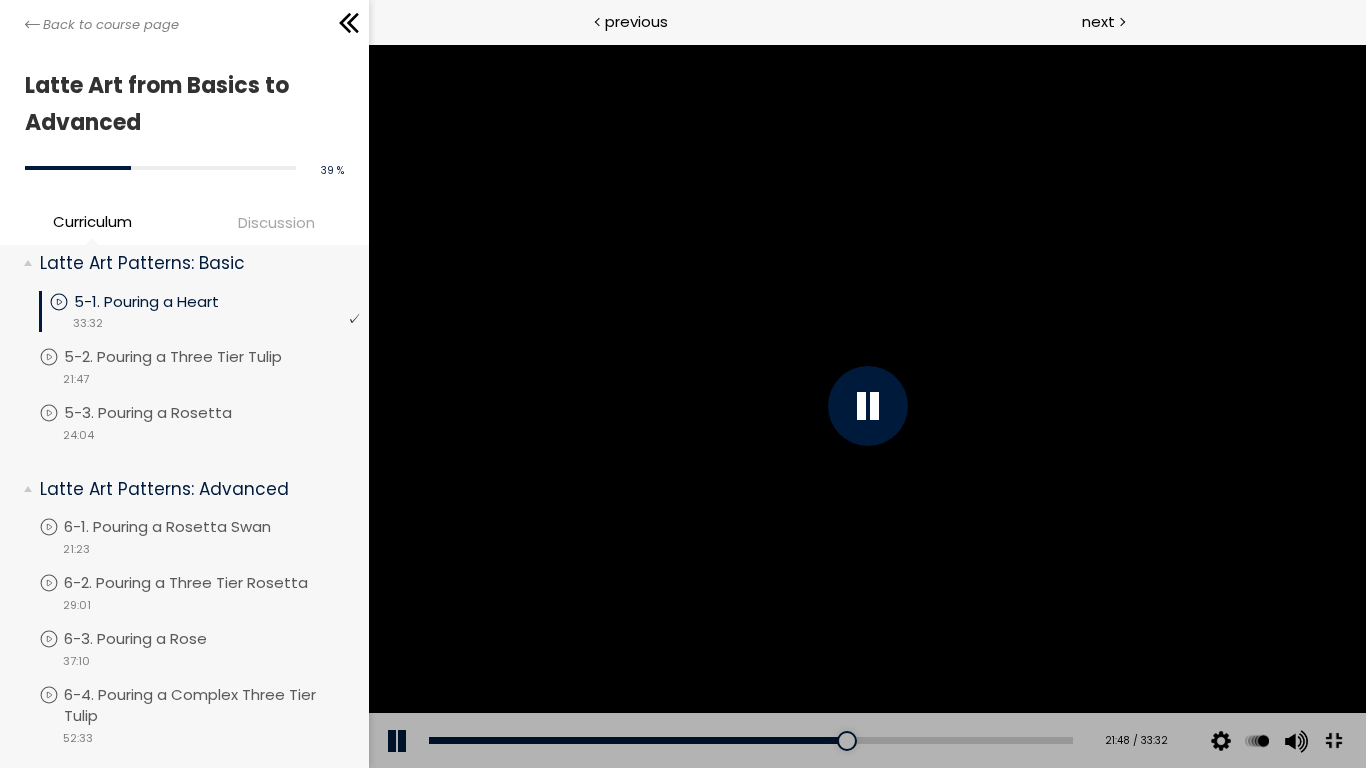 click at bounding box center (866, 406) 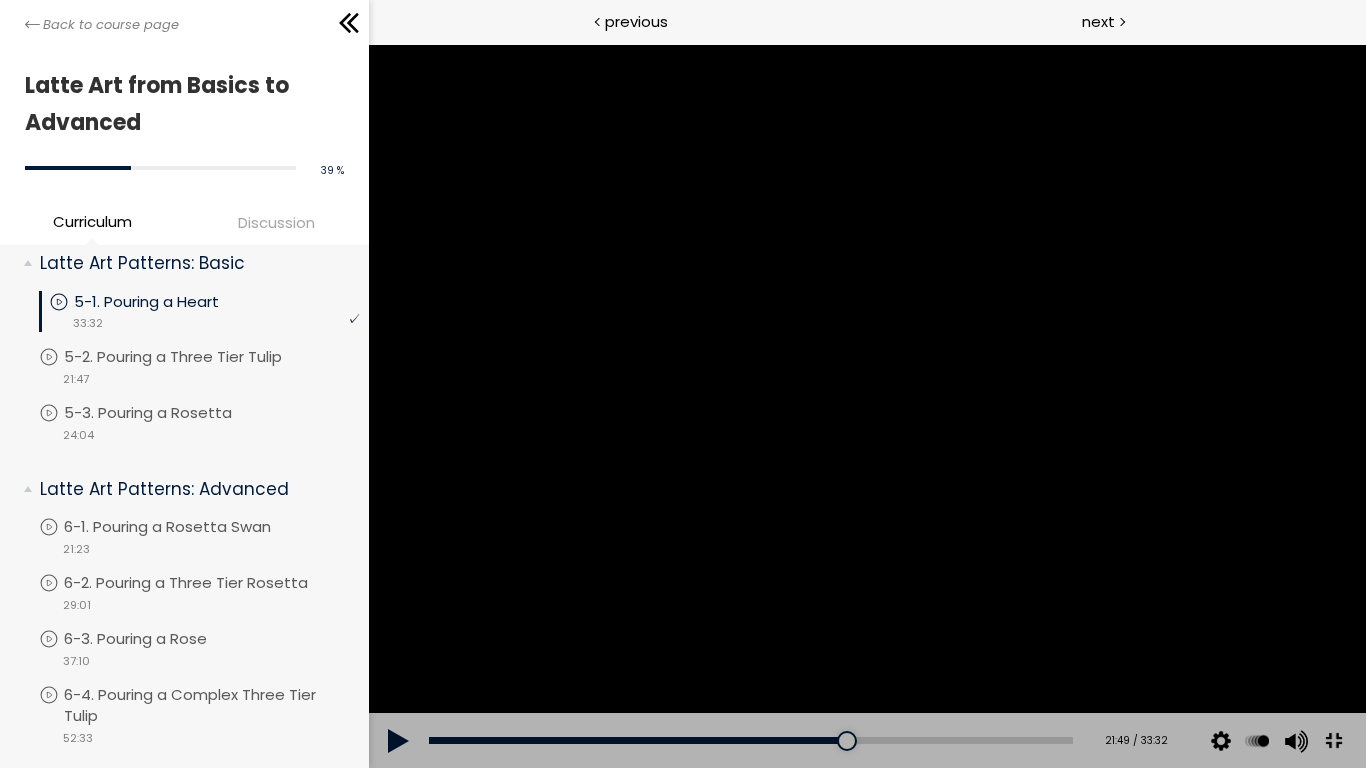 click at bounding box center (866, 406) 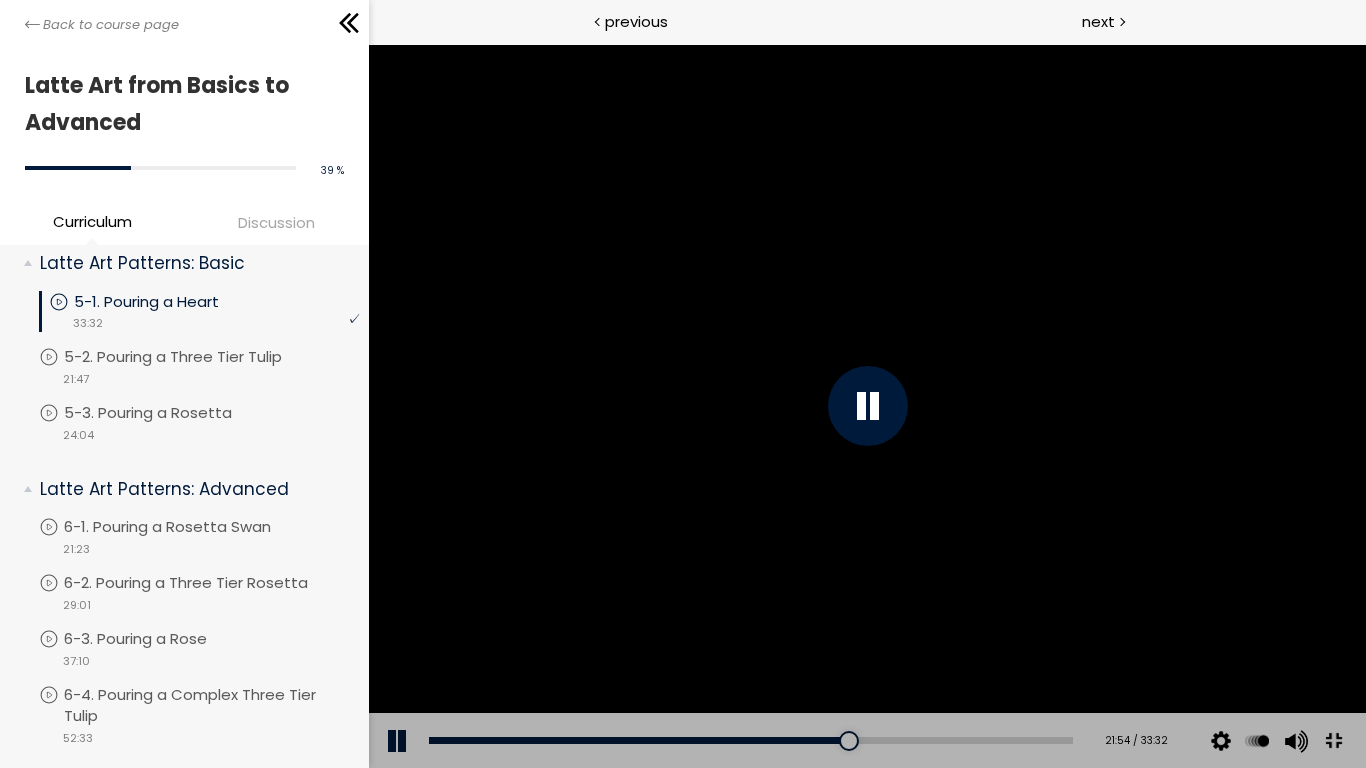 click at bounding box center (866, 406) 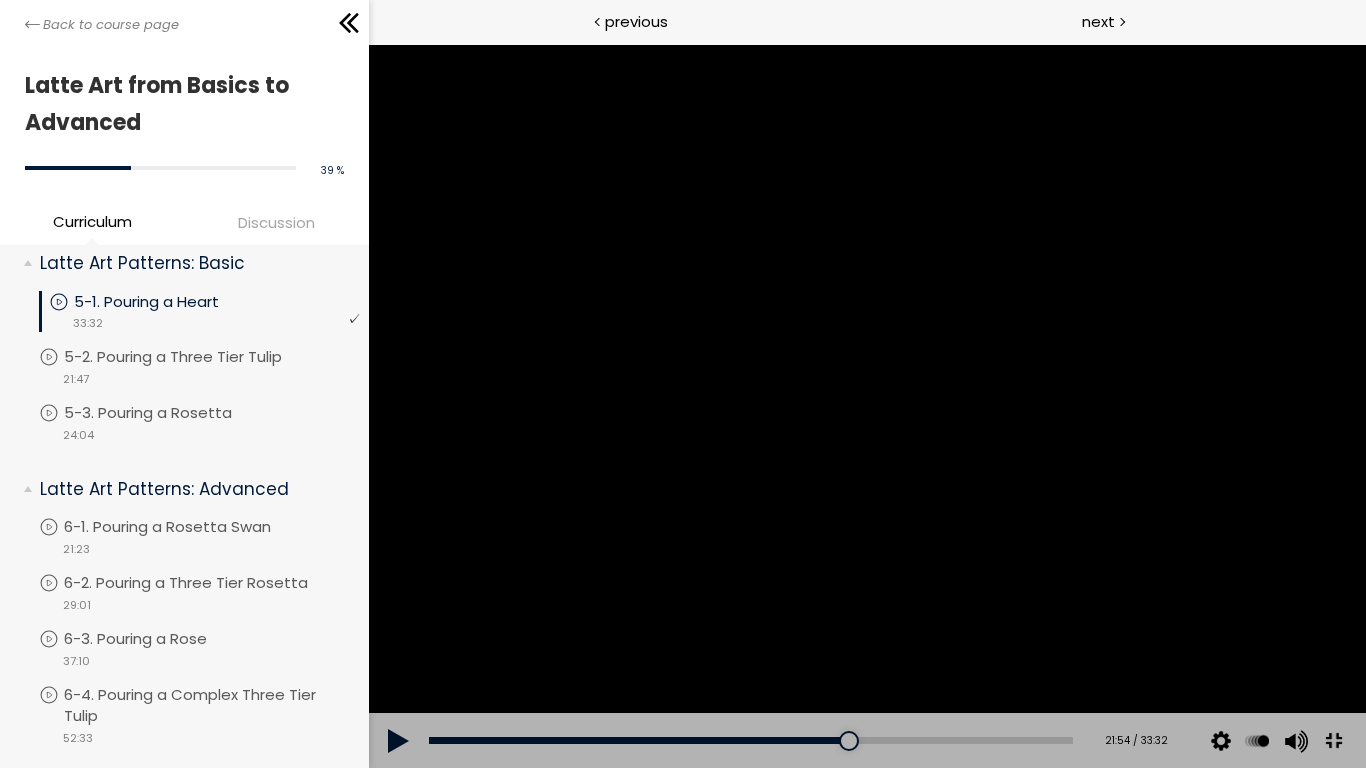 click at bounding box center [866, 406] 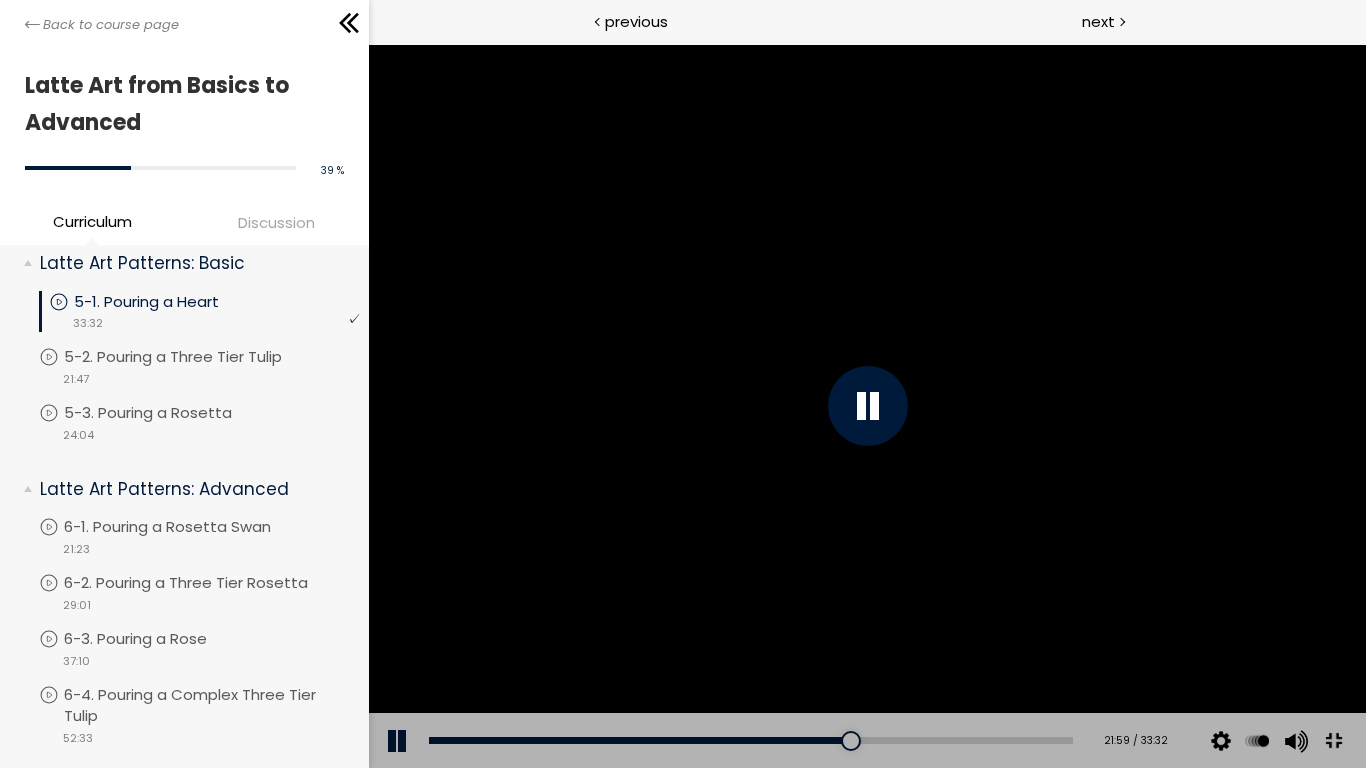 click at bounding box center [866, 406] 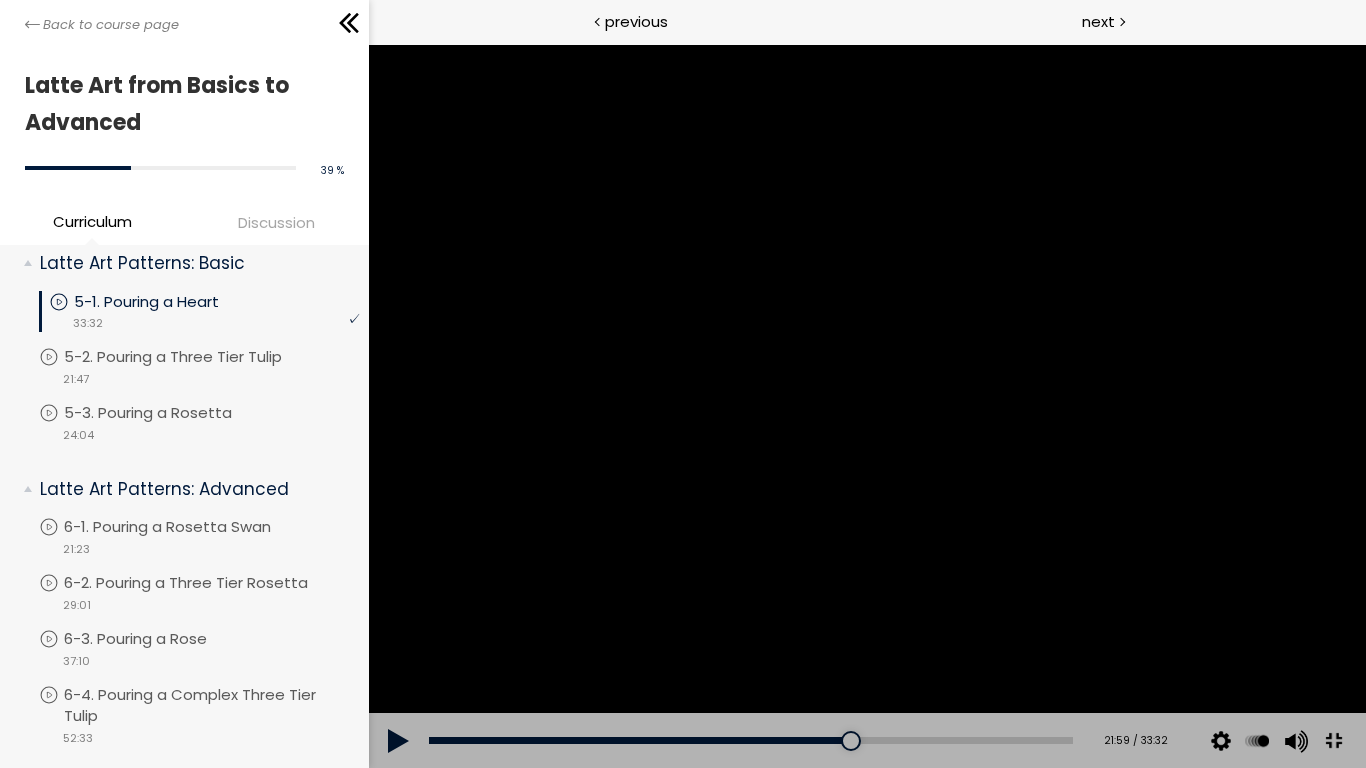 click at bounding box center [866, 406] 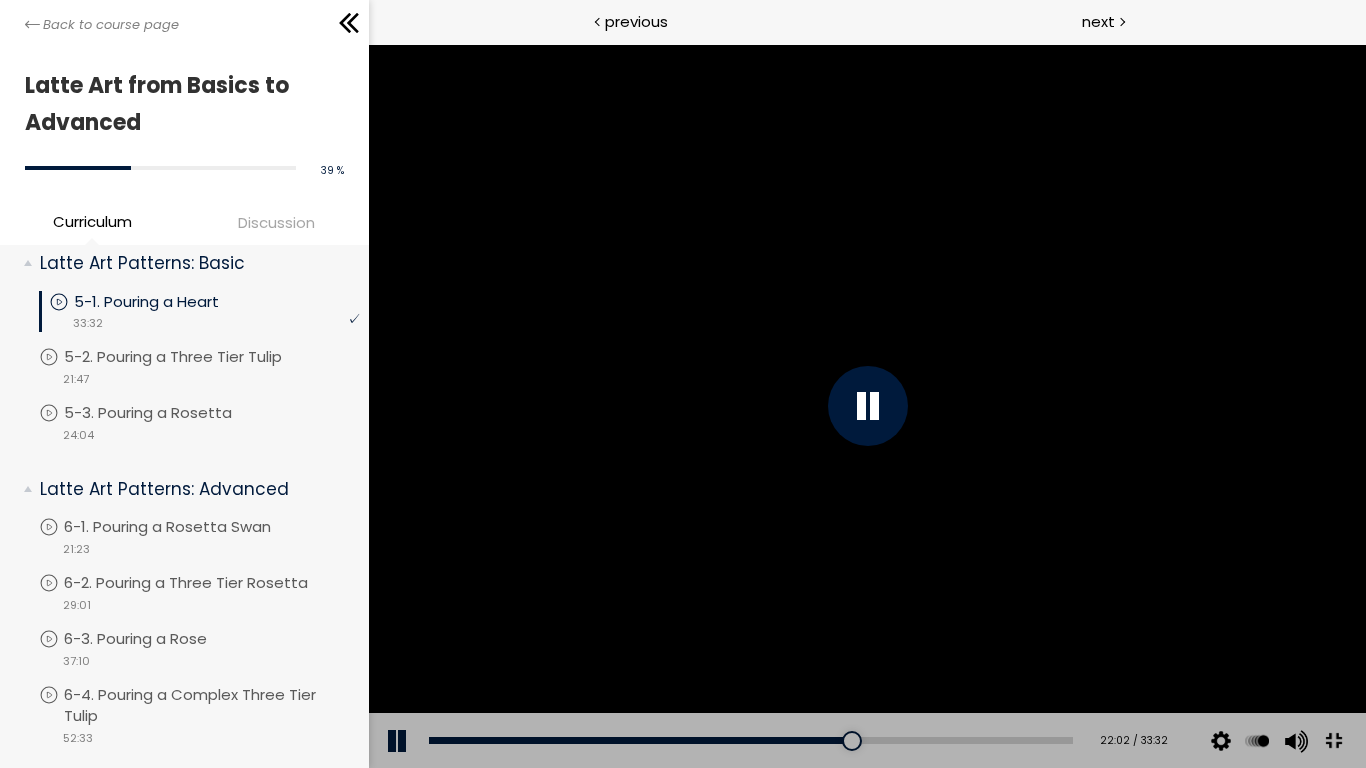 click at bounding box center [866, 406] 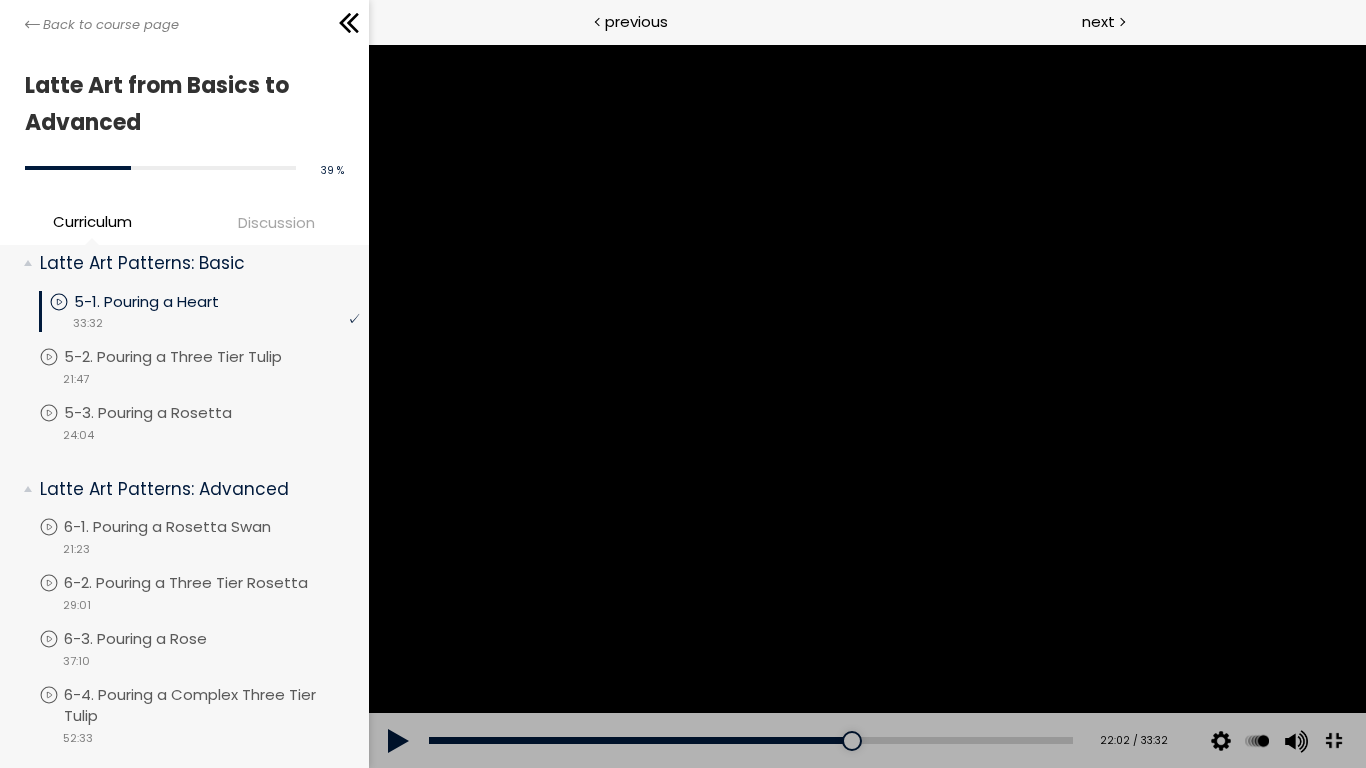 click at bounding box center [866, 406] 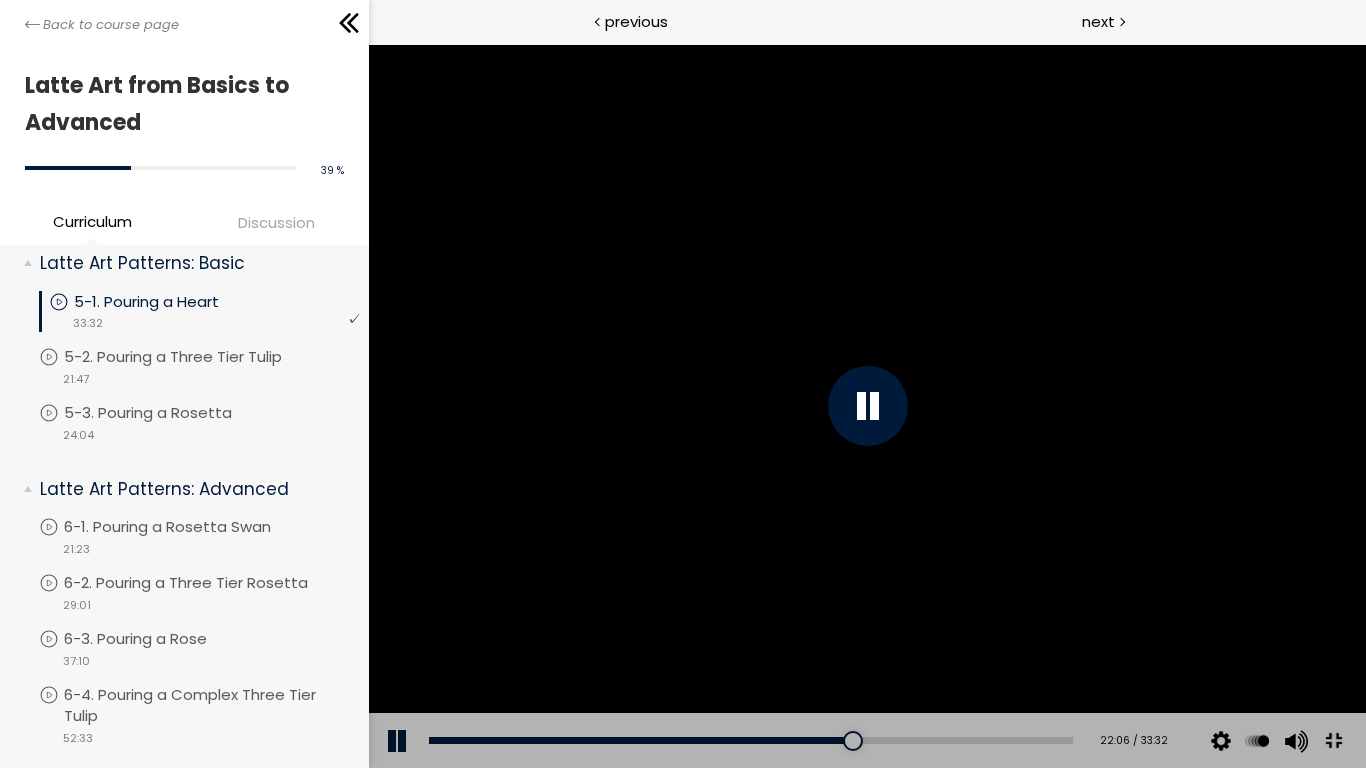 click at bounding box center [866, 406] 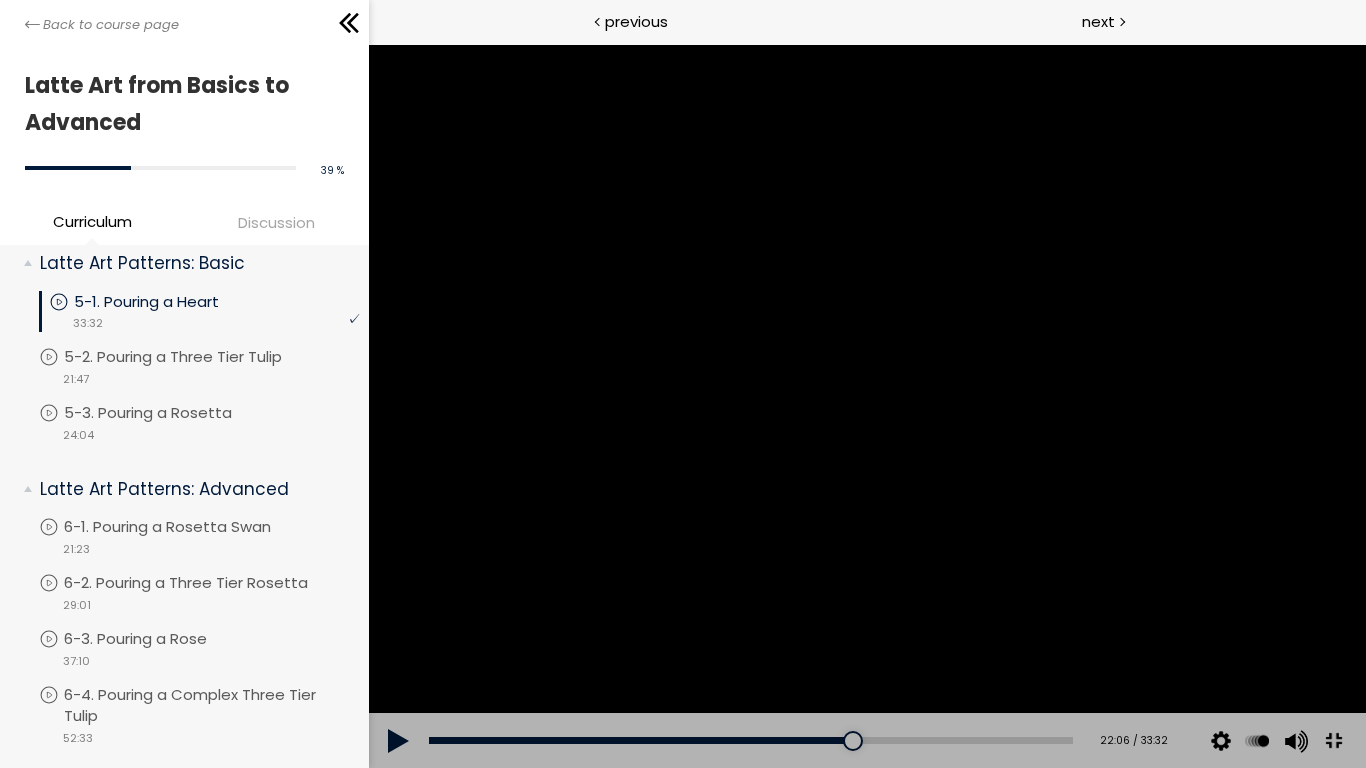 click at bounding box center [866, 406] 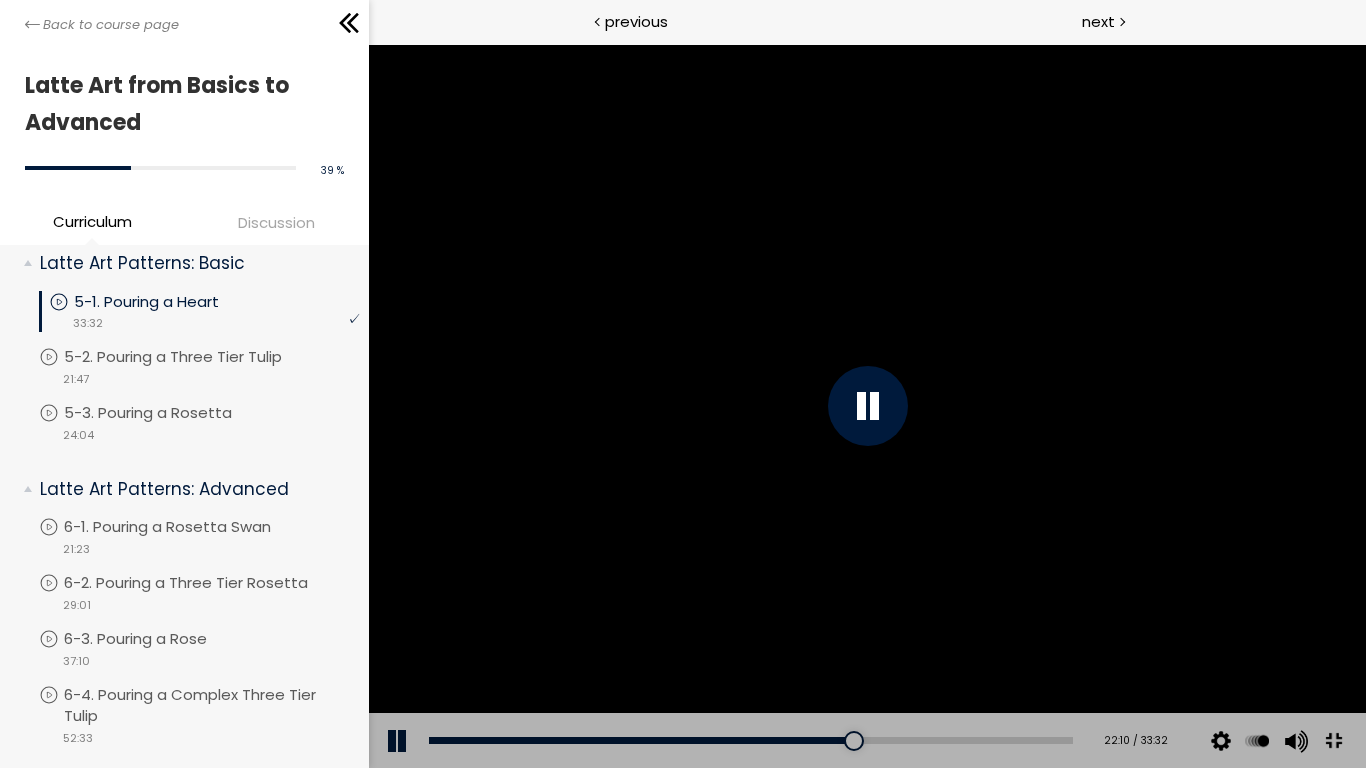 click at bounding box center (866, 406) 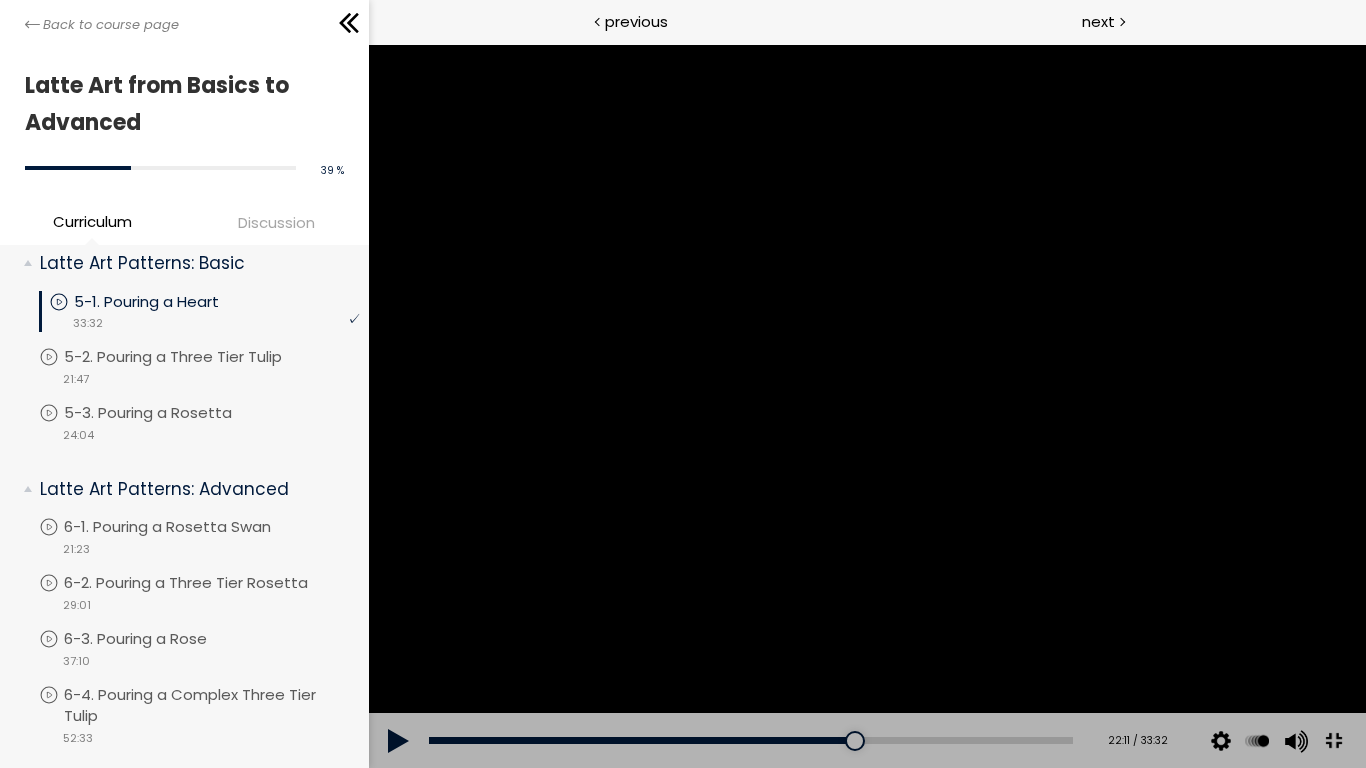 click at bounding box center (866, 406) 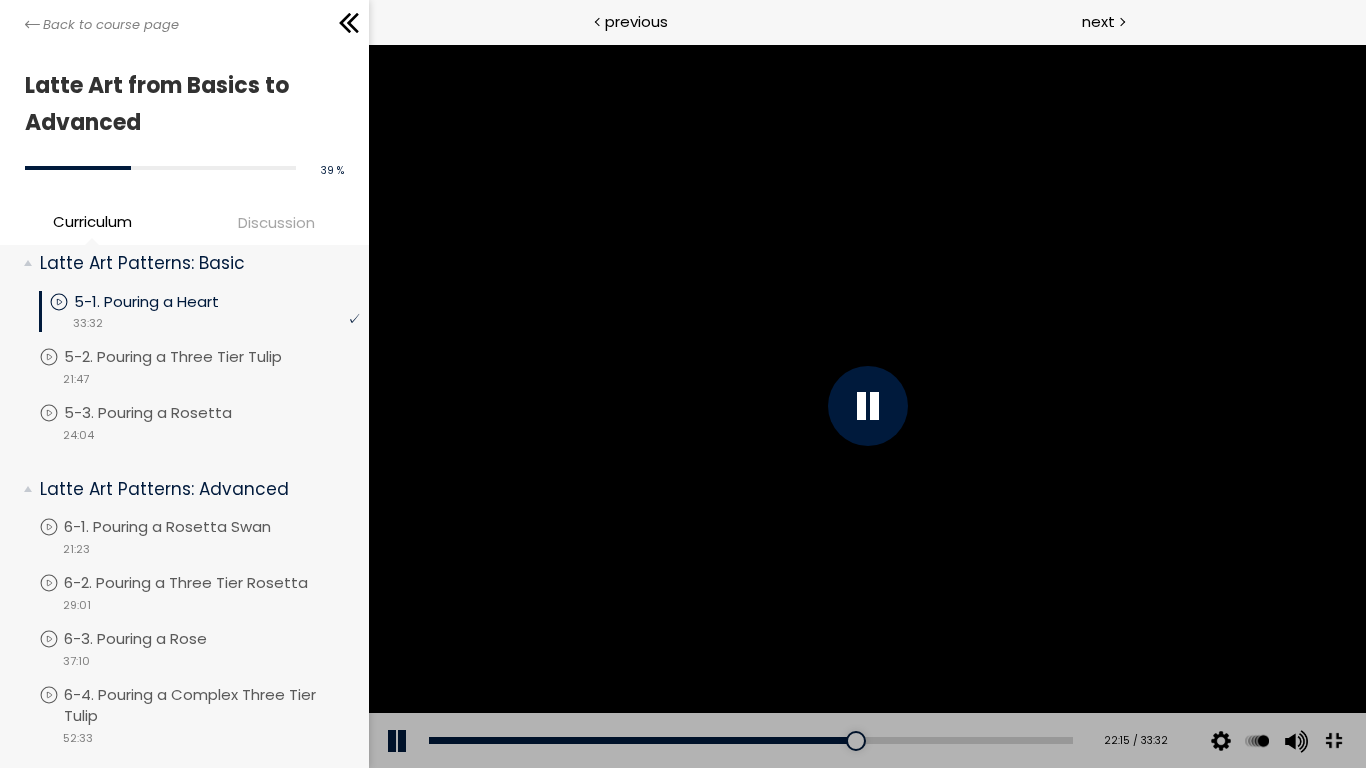 click at bounding box center [866, 406] 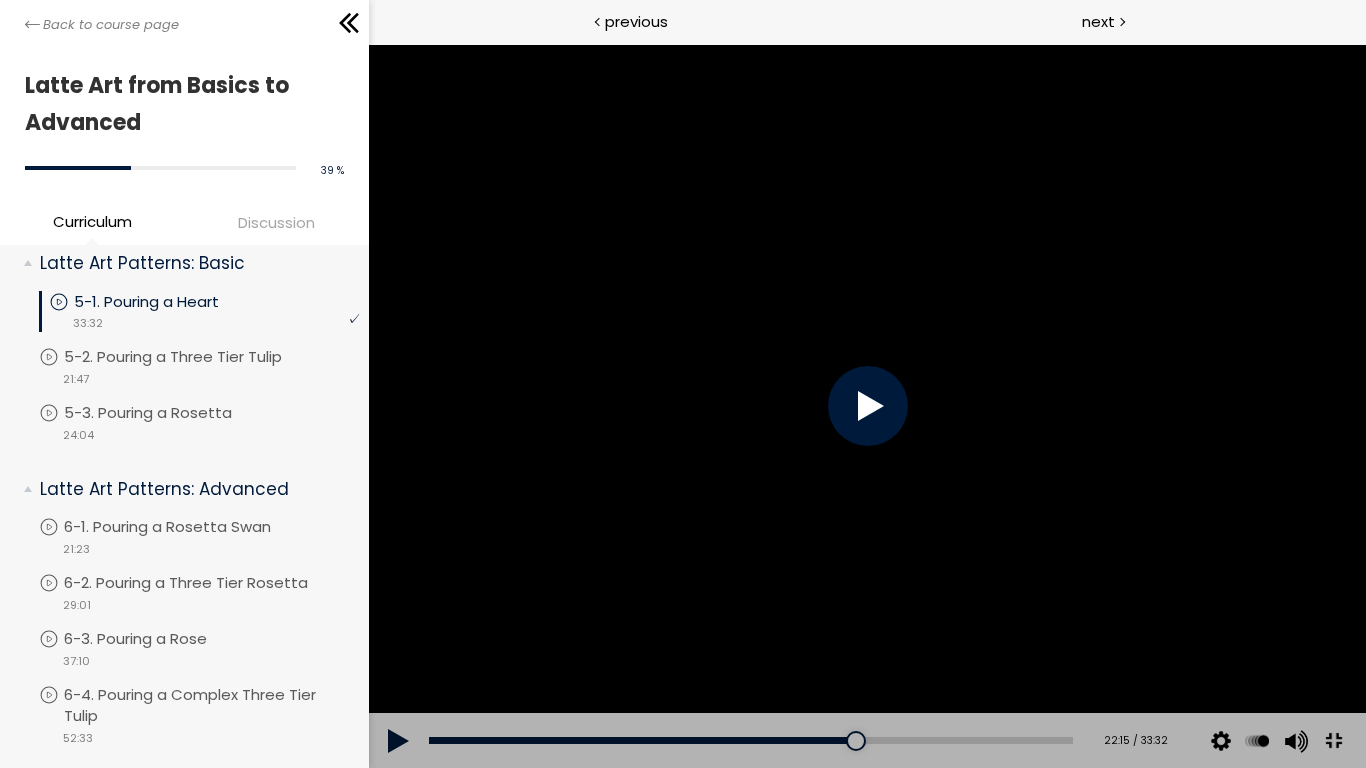 click at bounding box center [866, 406] 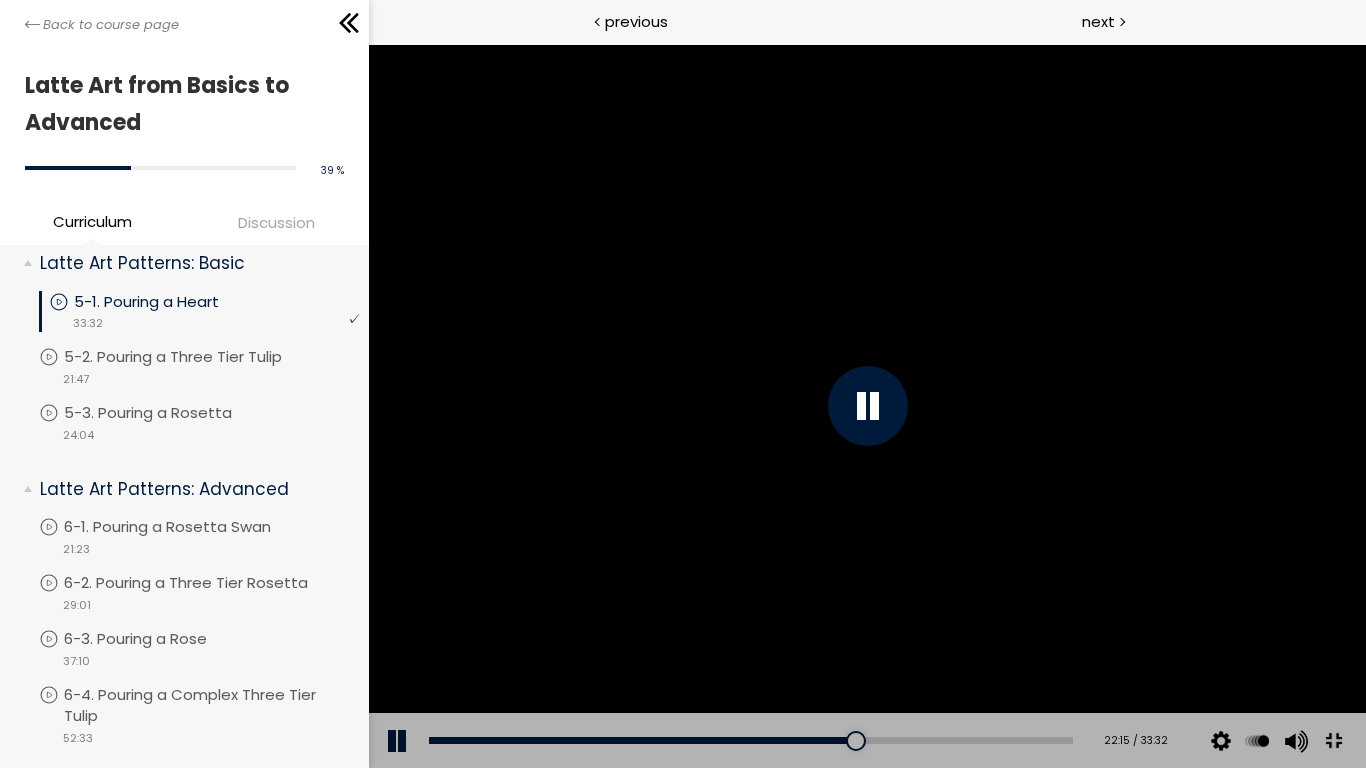 click at bounding box center (866, 406) 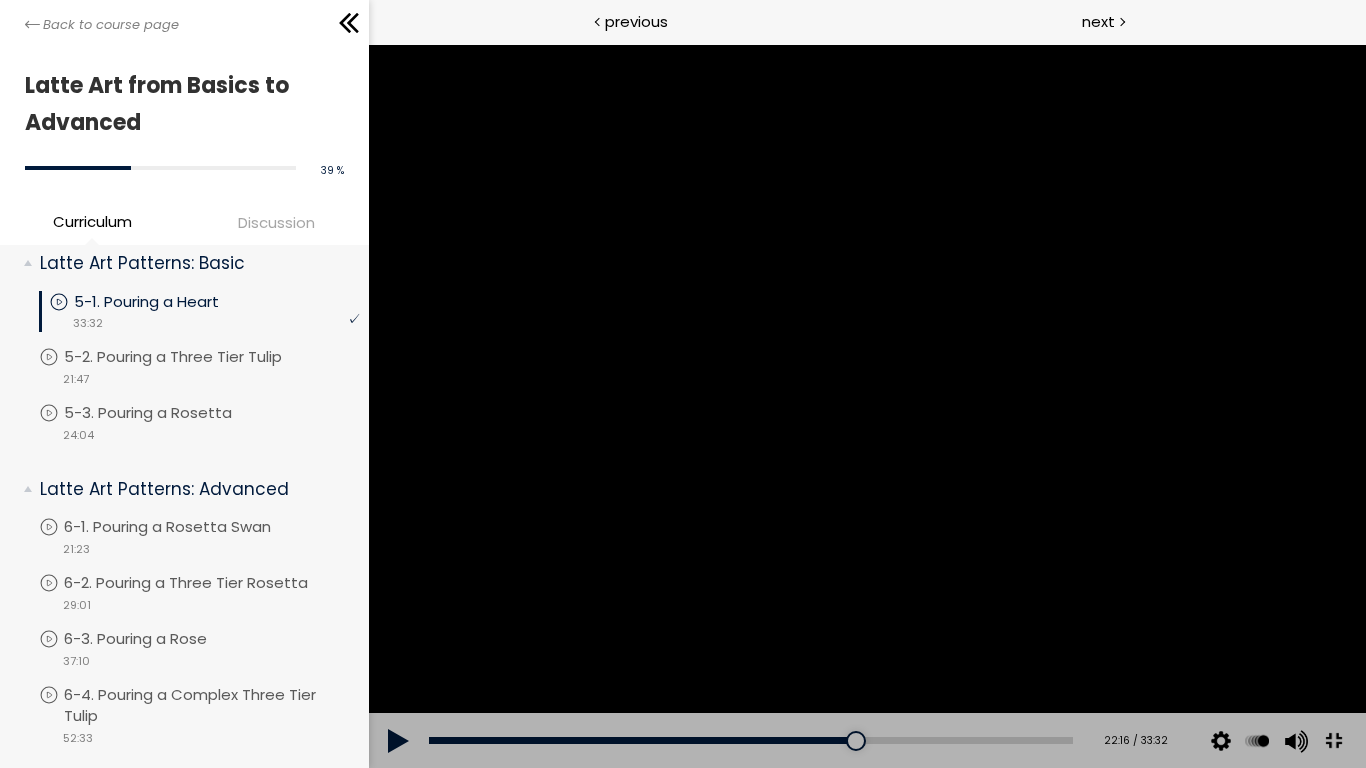 click at bounding box center [866, 406] 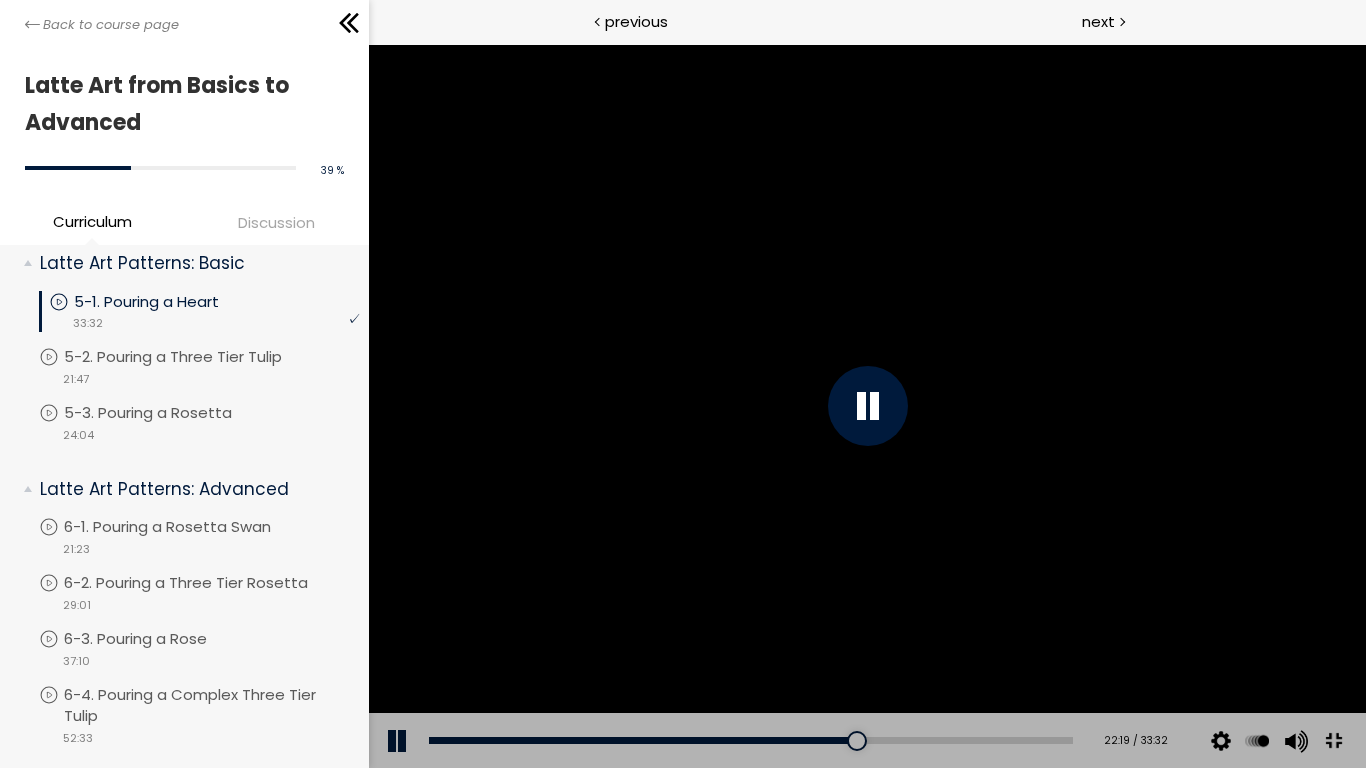 click at bounding box center [866, 406] 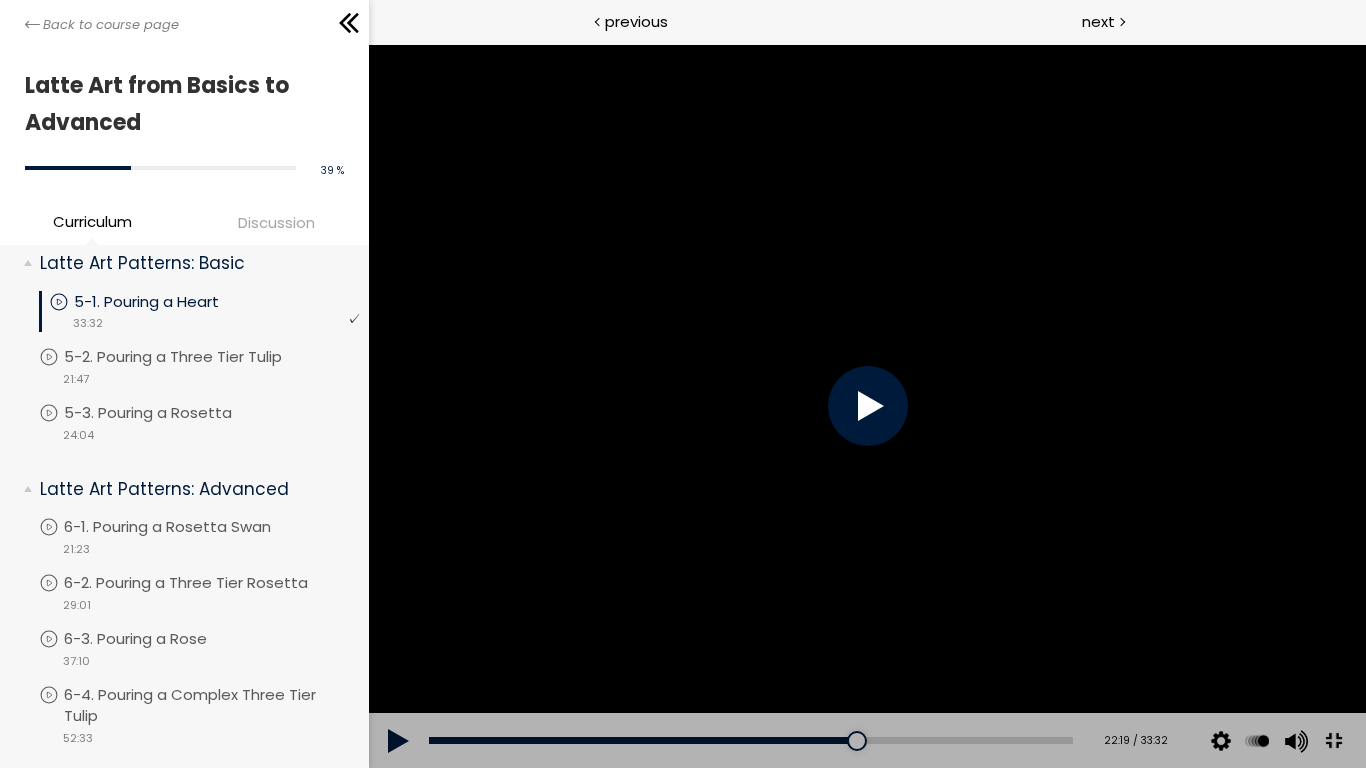click at bounding box center [866, 406] 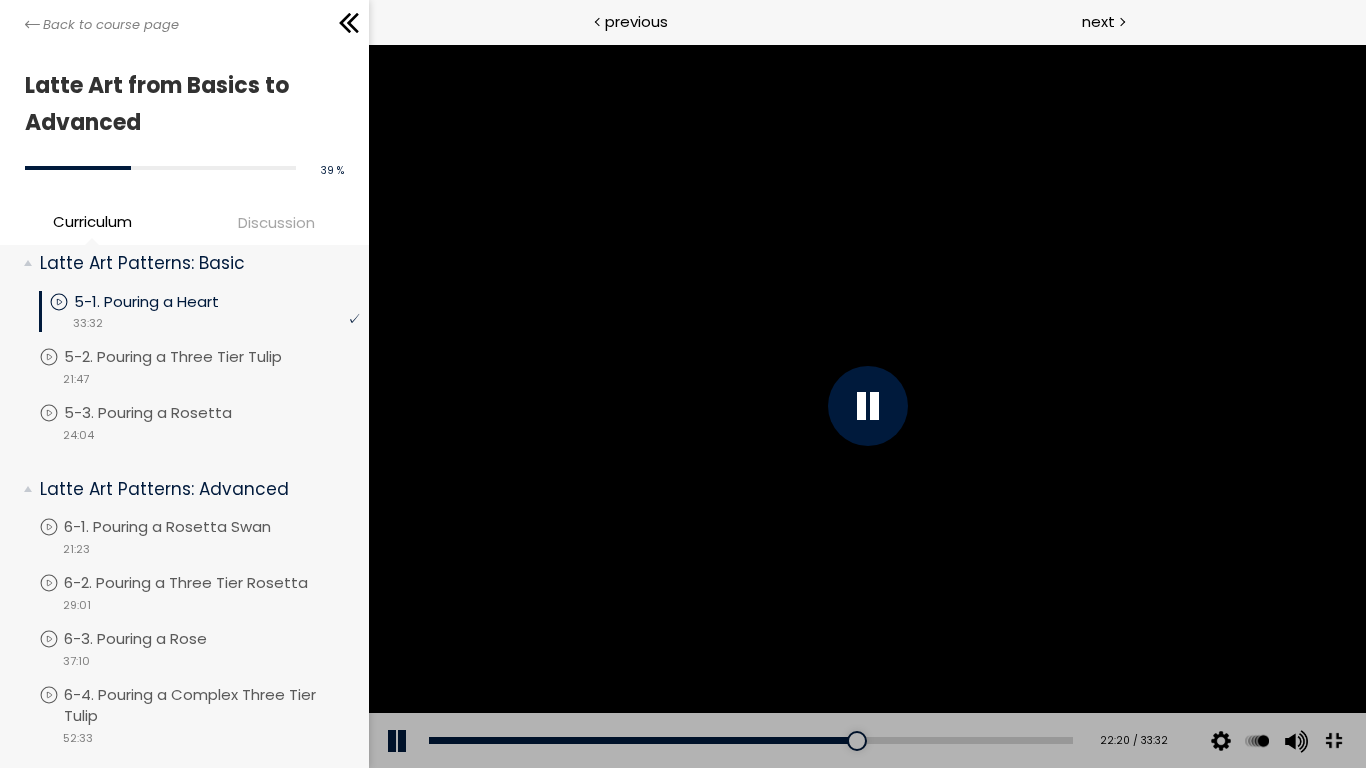 click at bounding box center (866, 406) 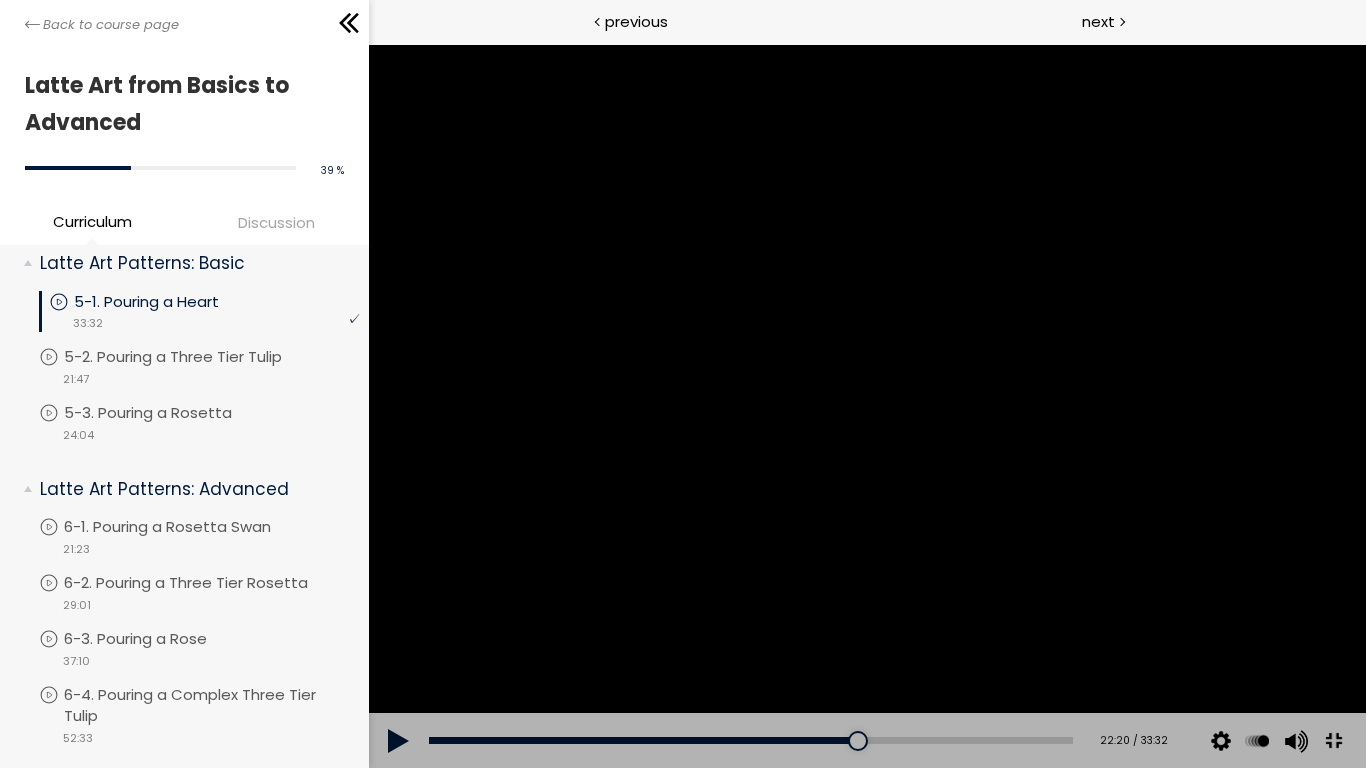 click at bounding box center [866, 406] 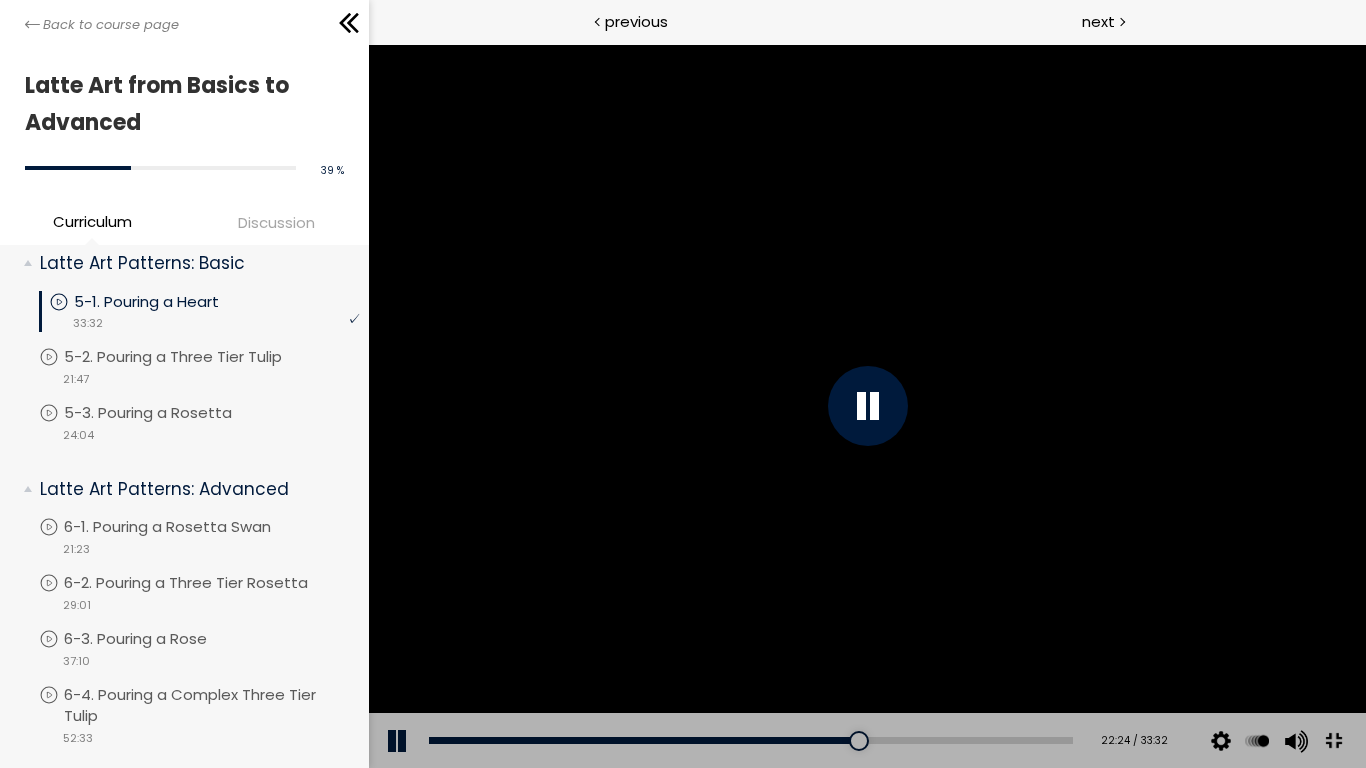 click at bounding box center [866, 406] 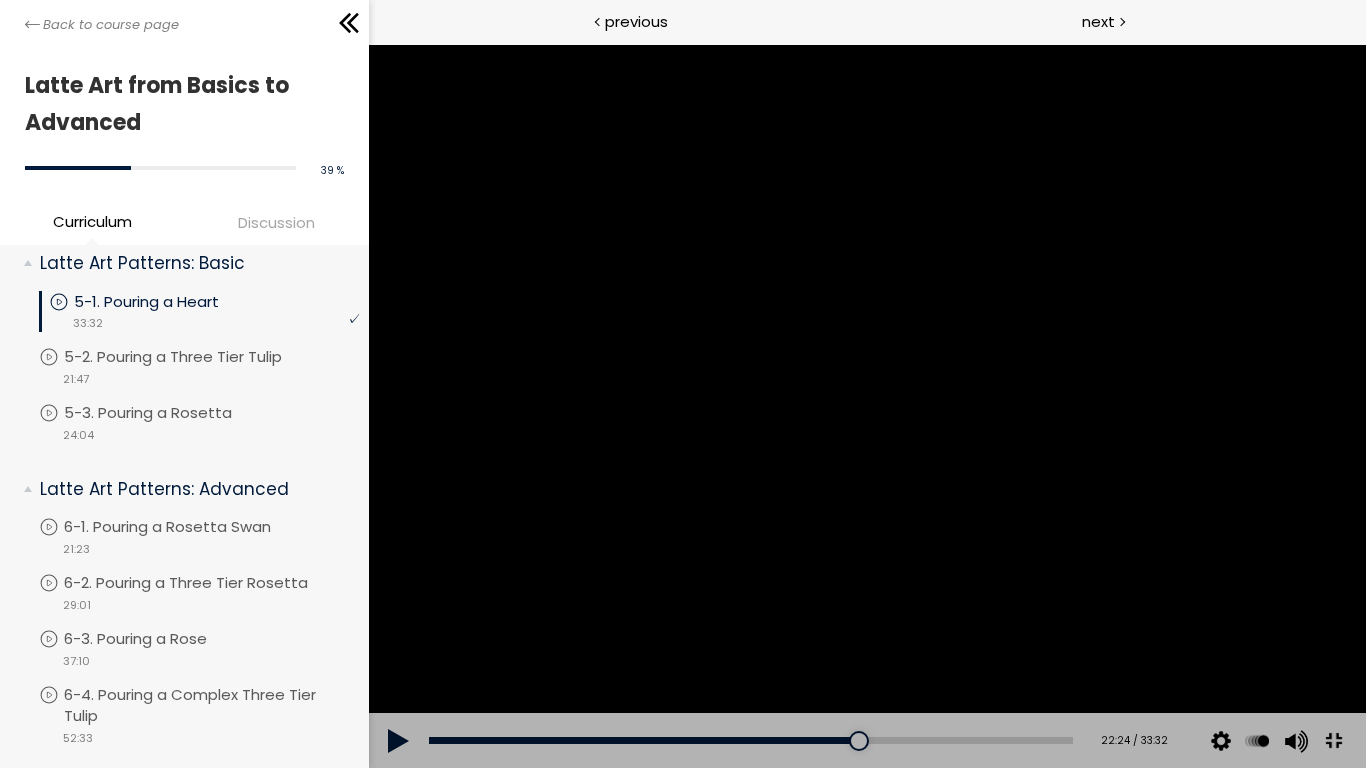 click at bounding box center [866, 406] 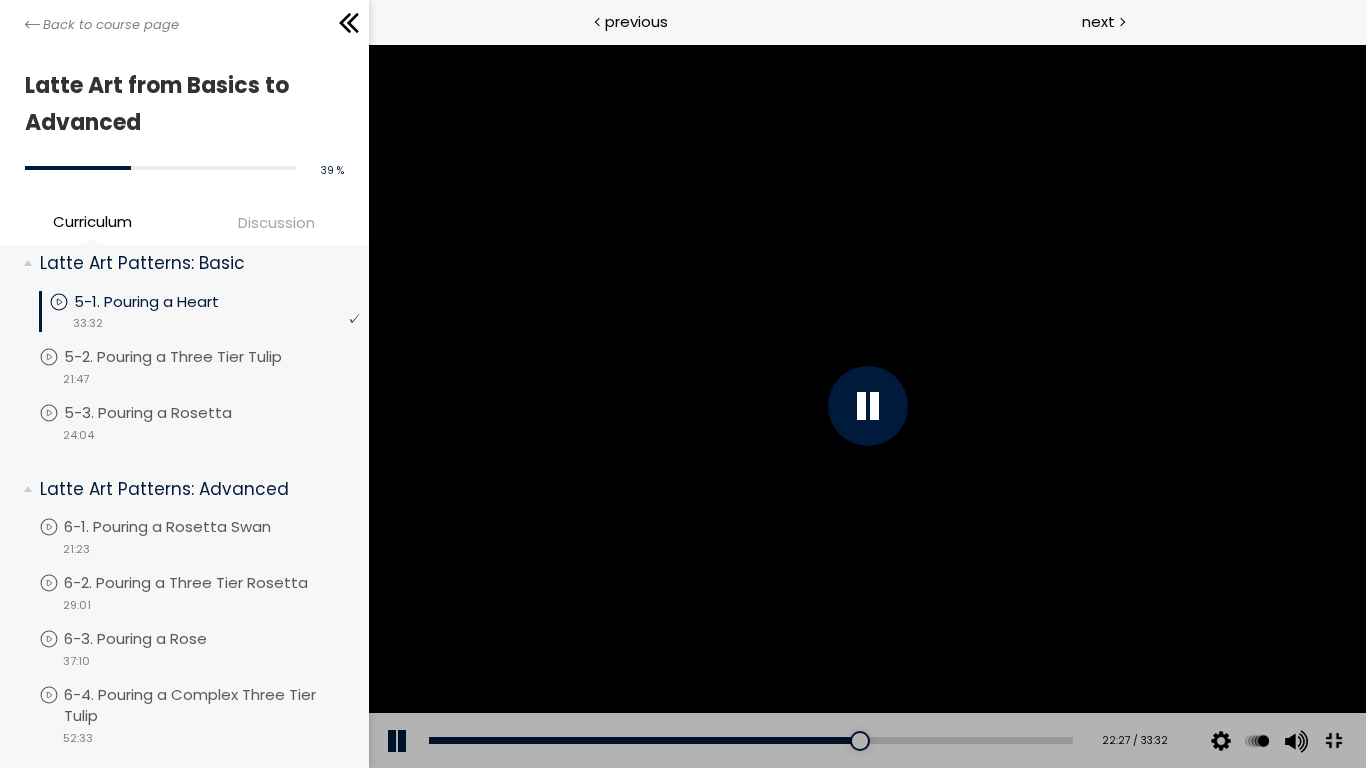 click at bounding box center [866, 406] 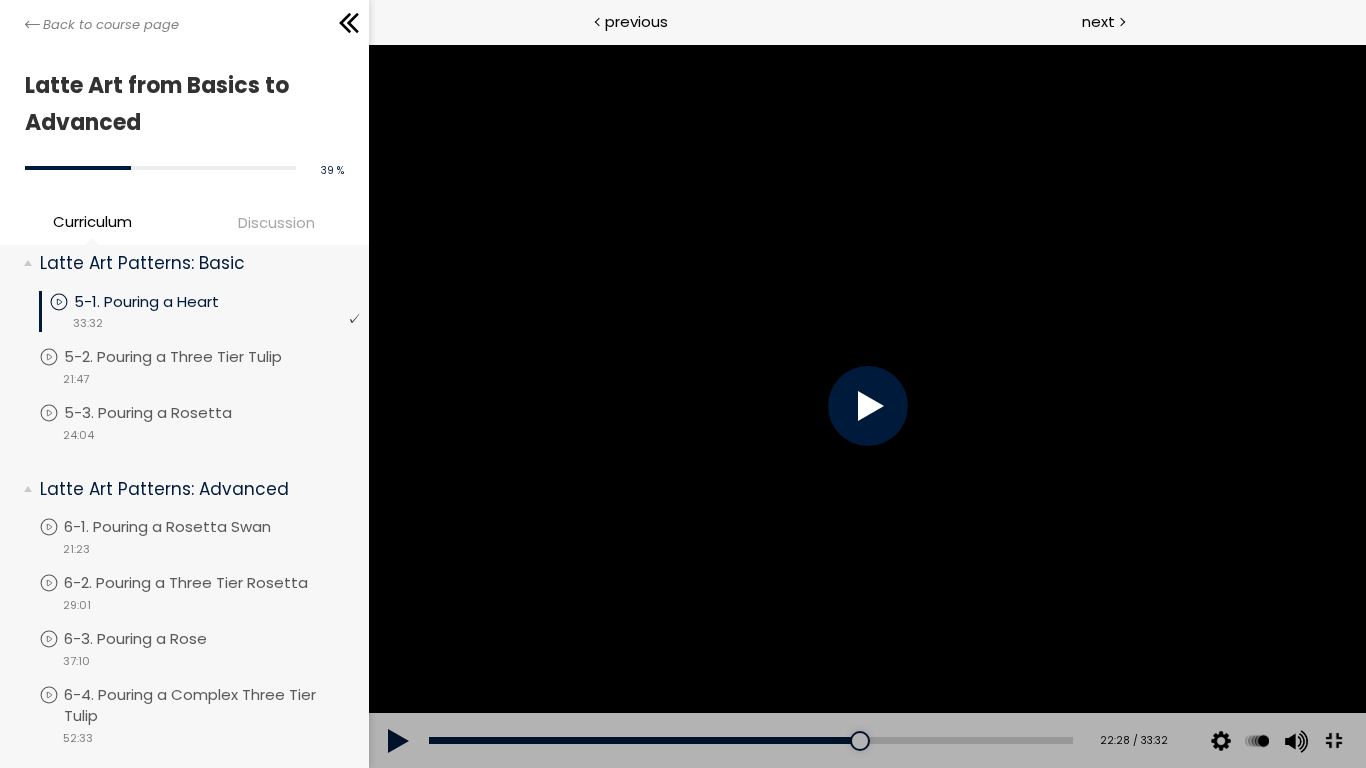 click at bounding box center (866, 406) 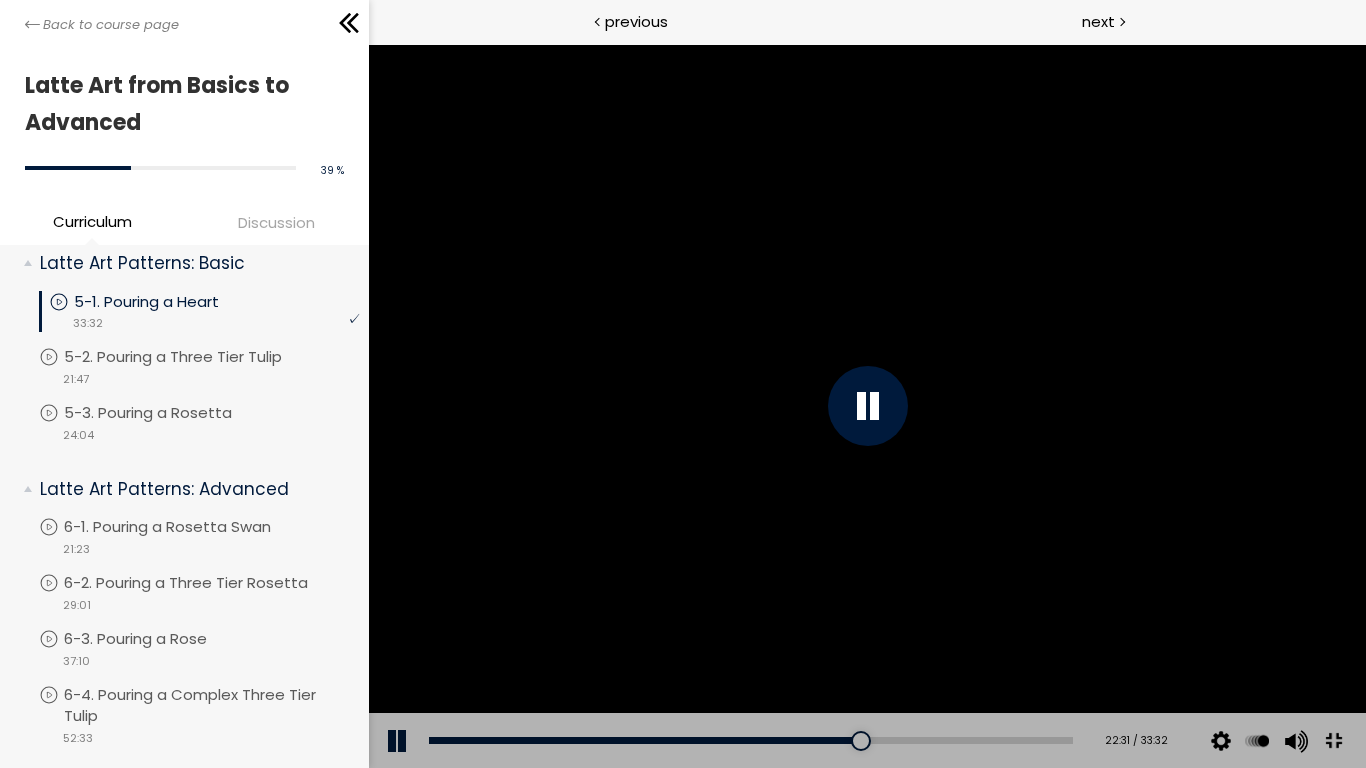 click at bounding box center (866, 406) 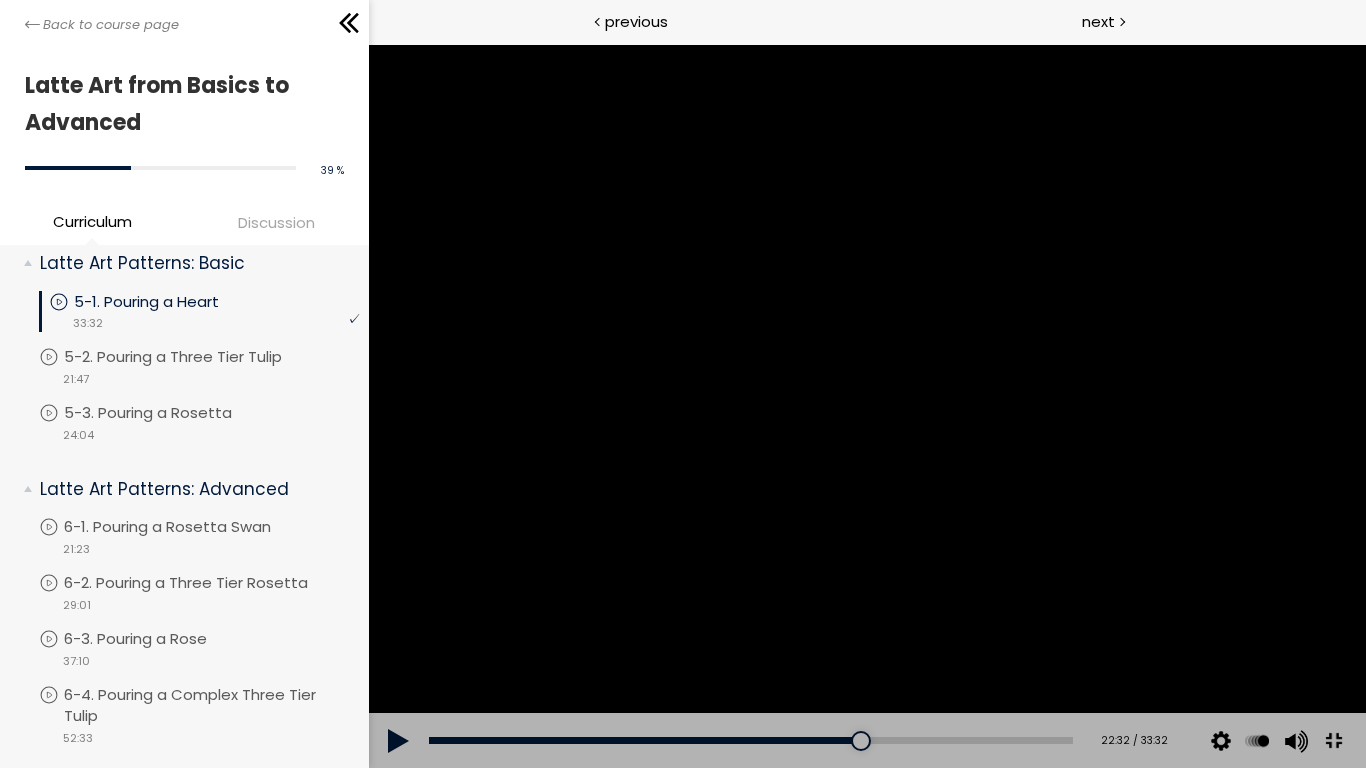 click at bounding box center (866, 406) 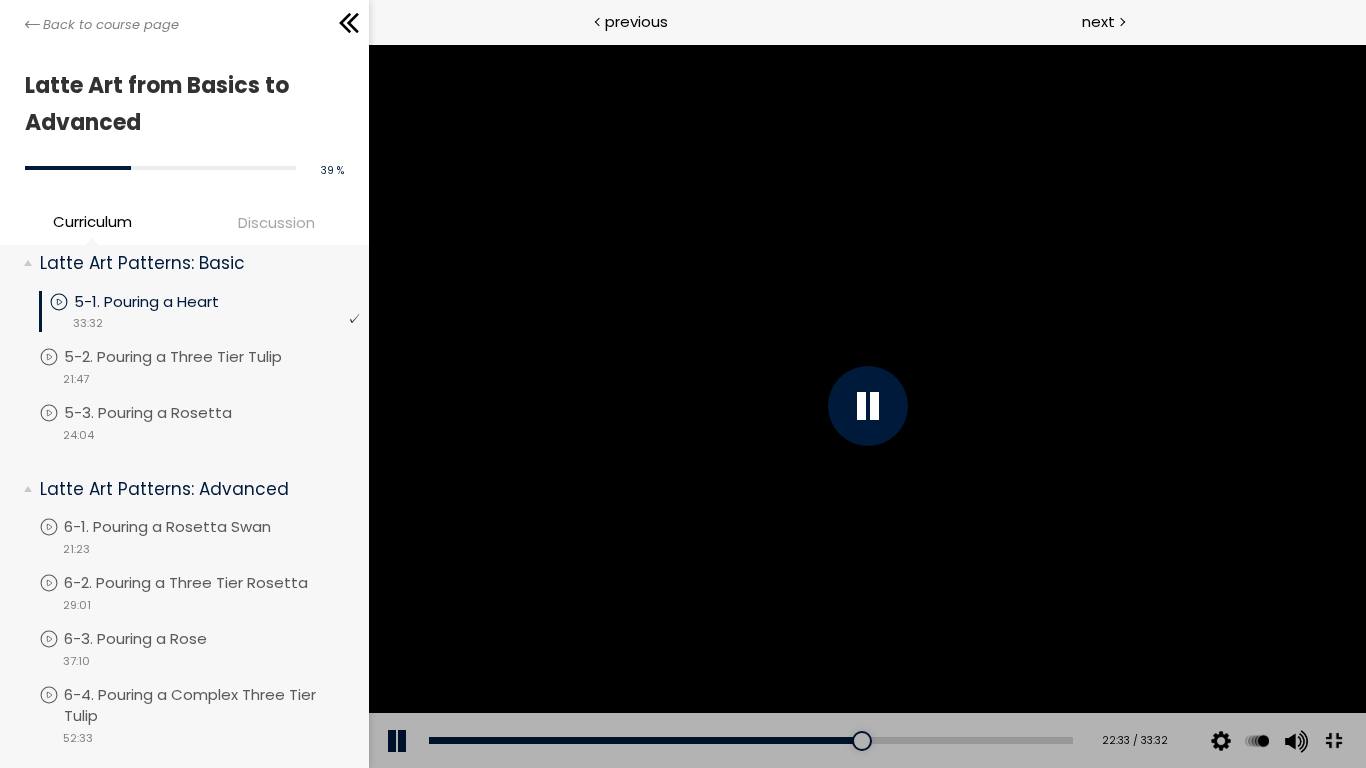 click at bounding box center [866, 406] 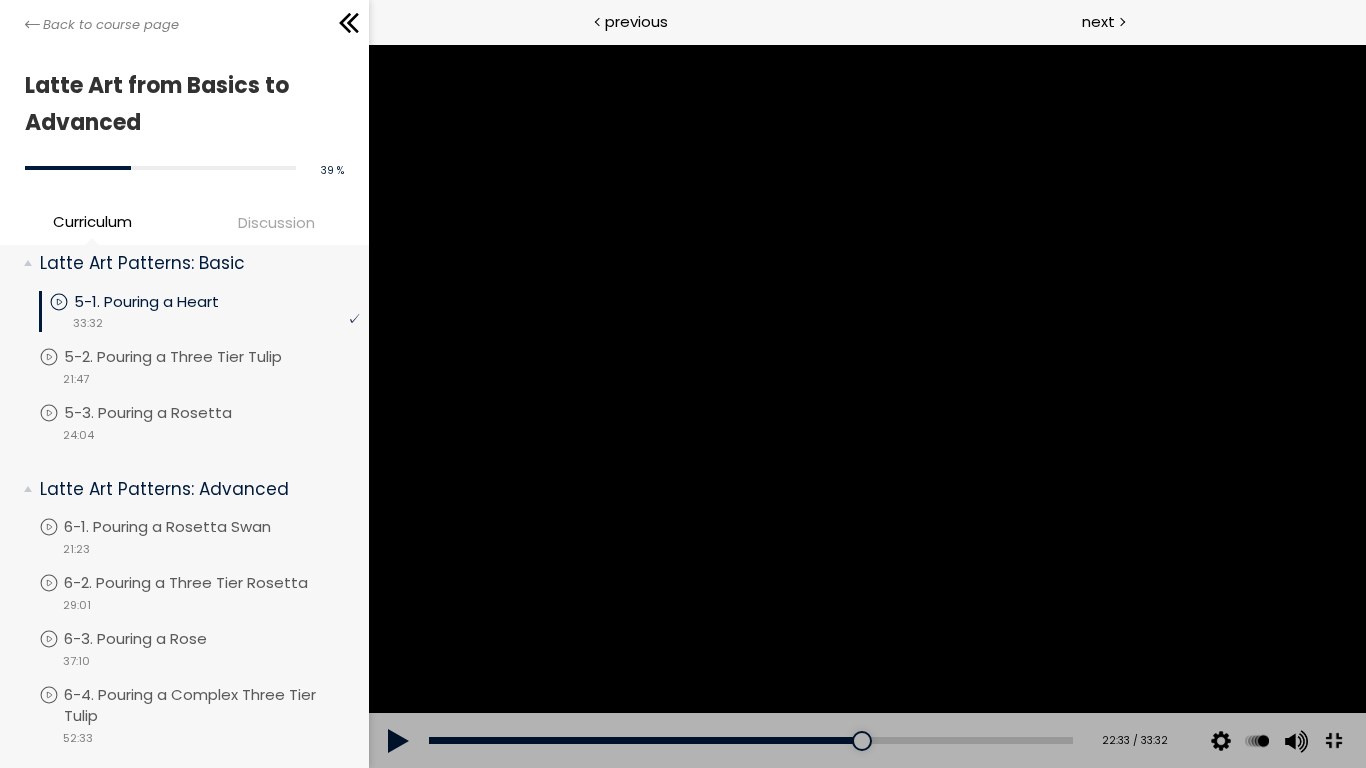 click at bounding box center [866, 406] 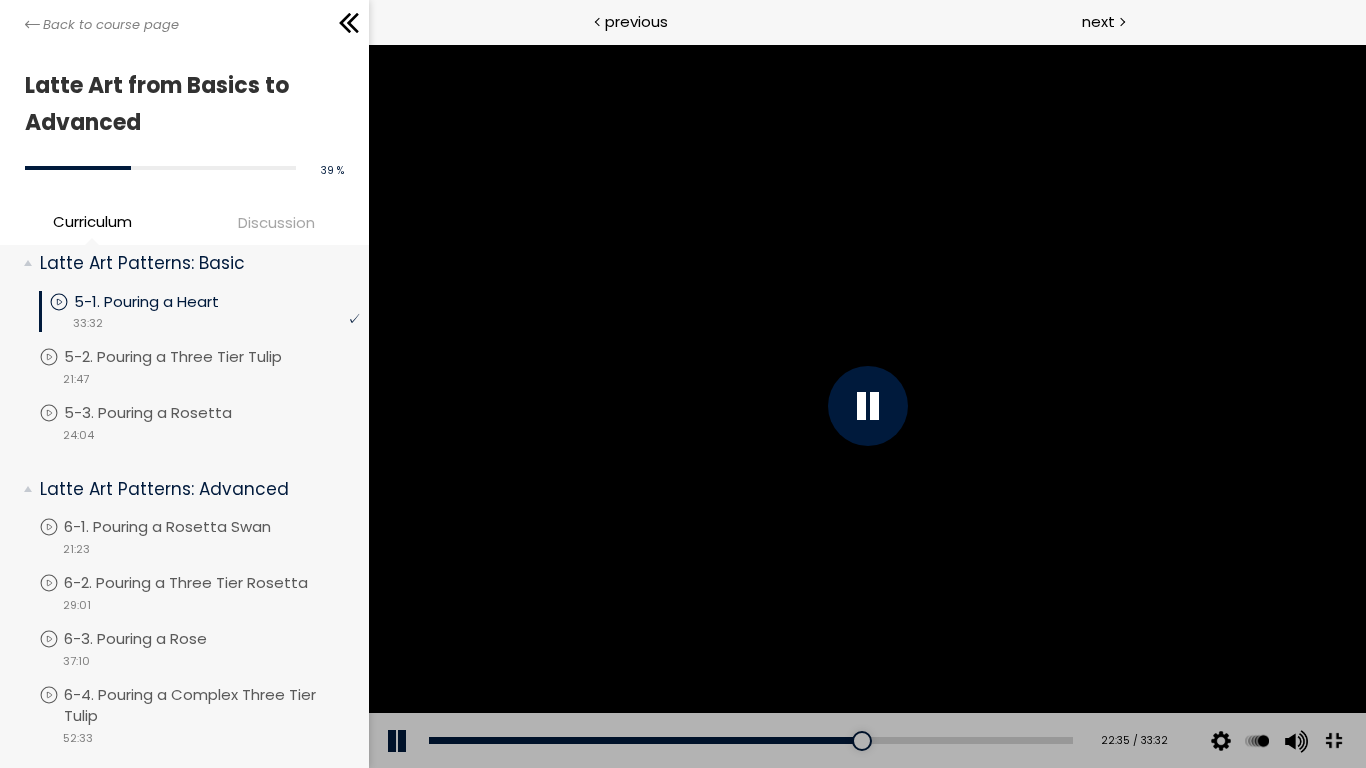 click at bounding box center (866, 406) 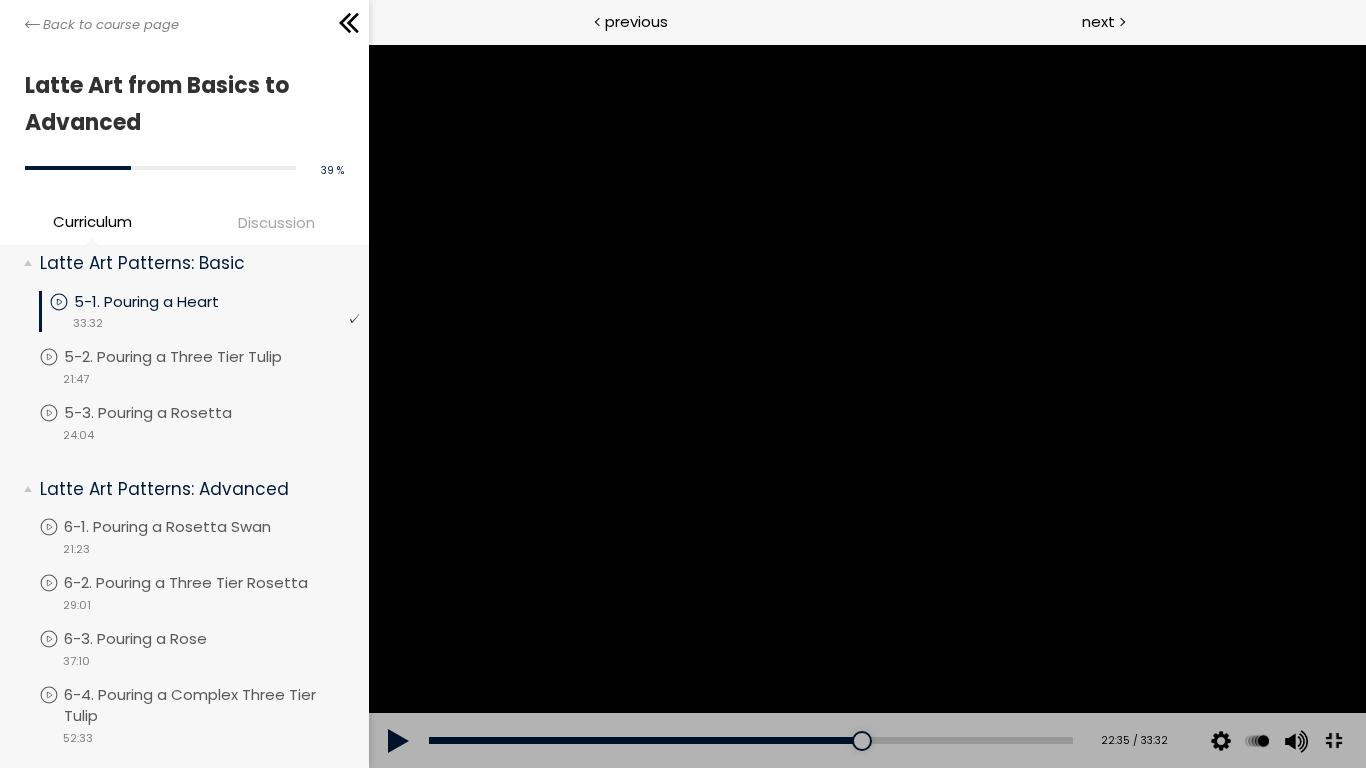 click at bounding box center [866, 406] 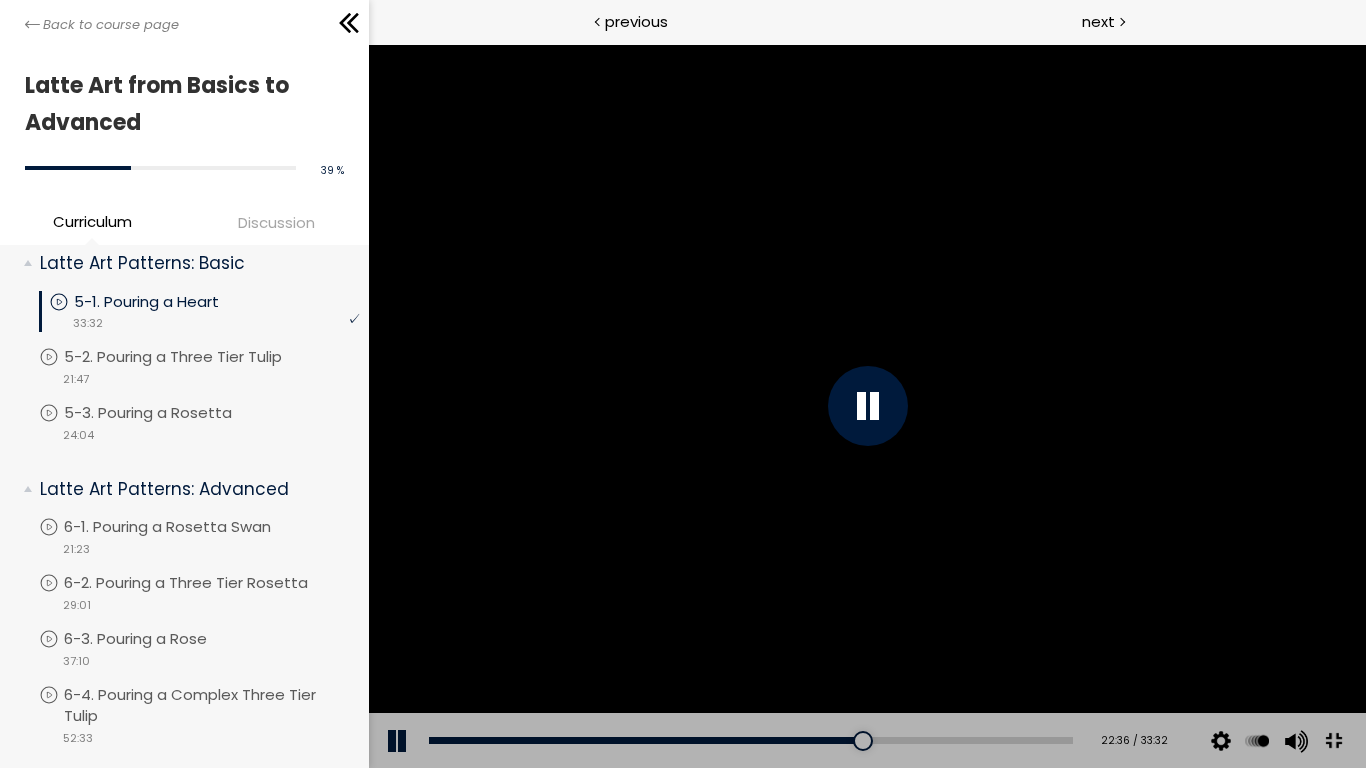 click at bounding box center [866, 406] 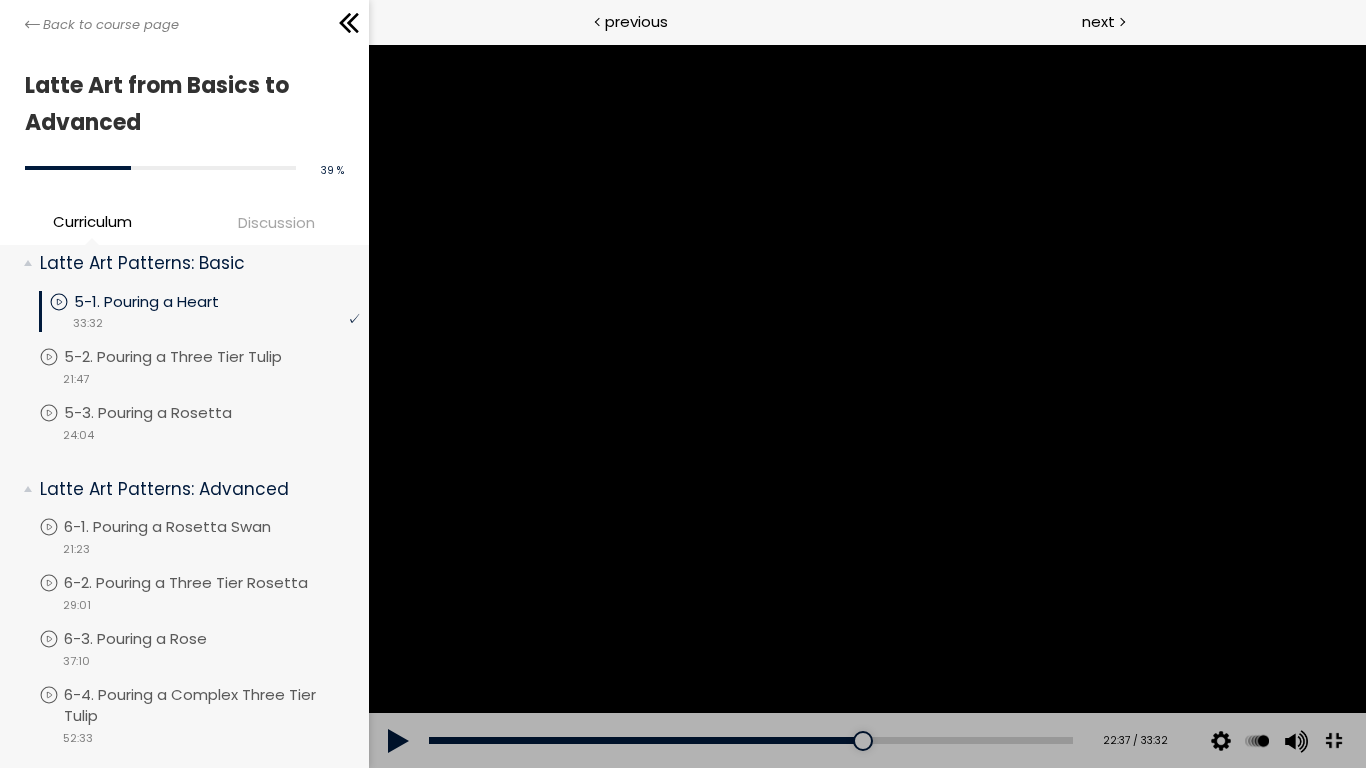 click at bounding box center (866, 406) 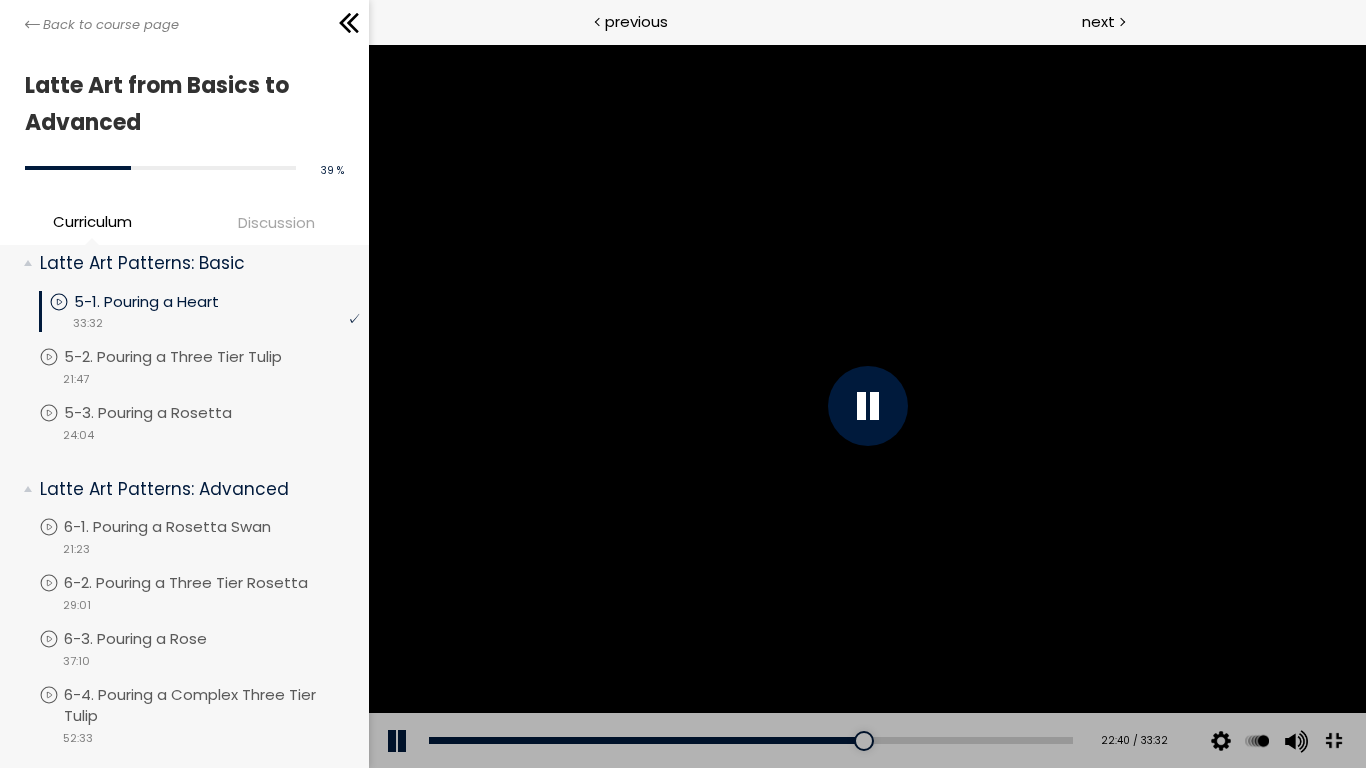 click at bounding box center [866, 406] 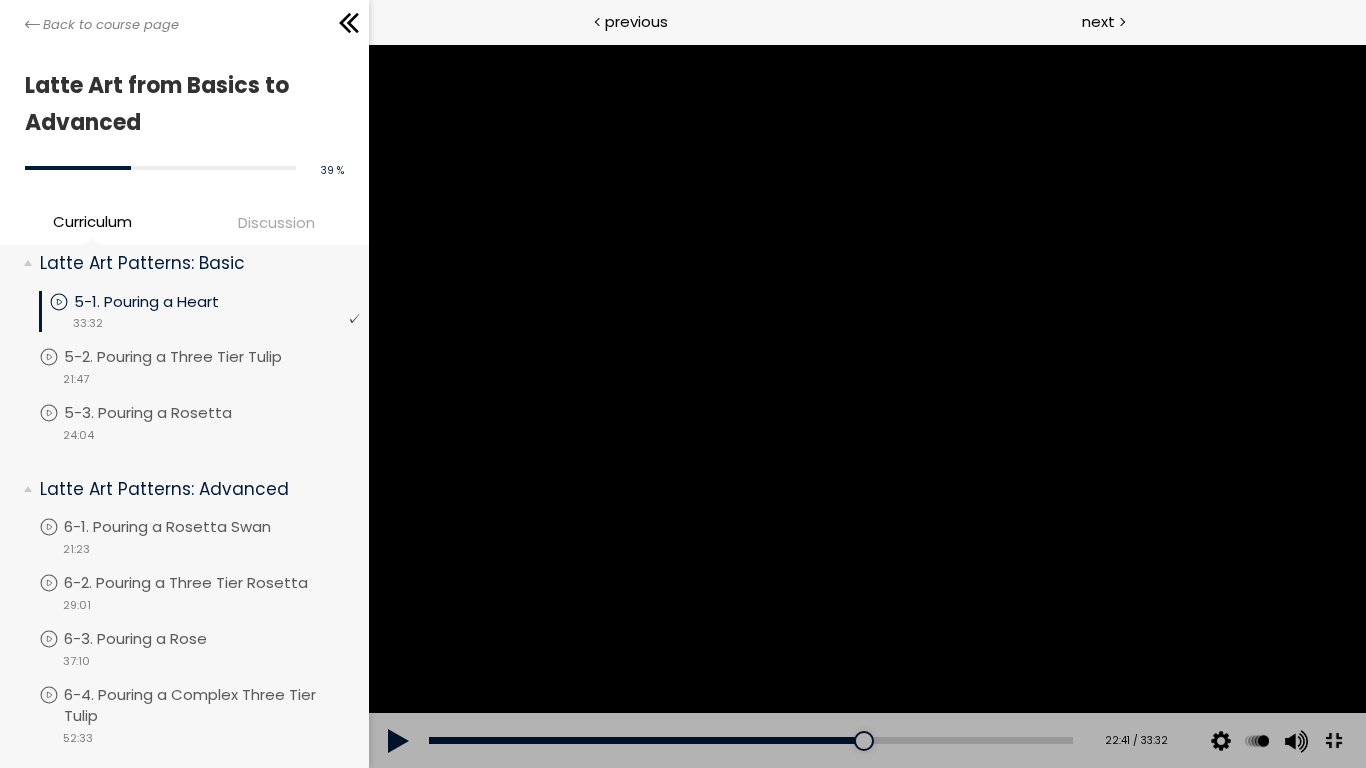 click at bounding box center (866, 406) 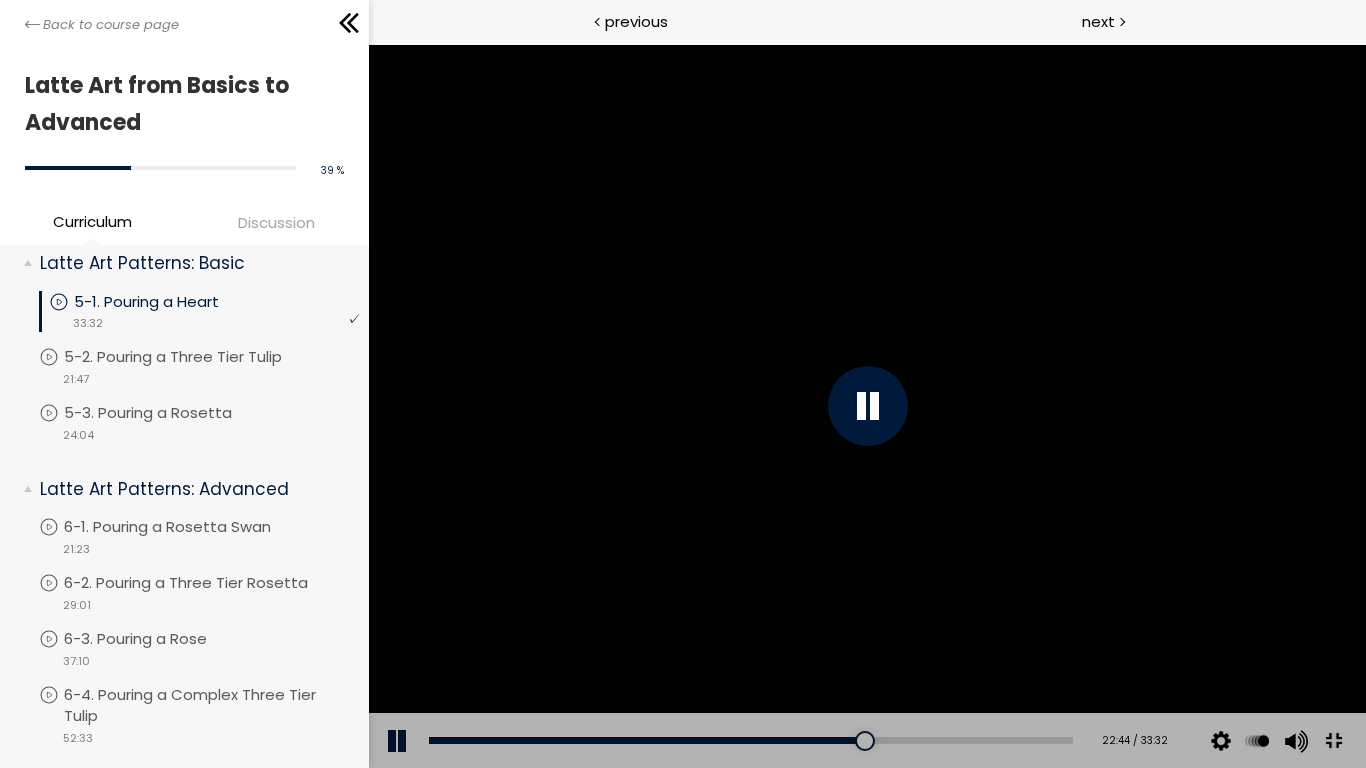 click at bounding box center (866, 406) 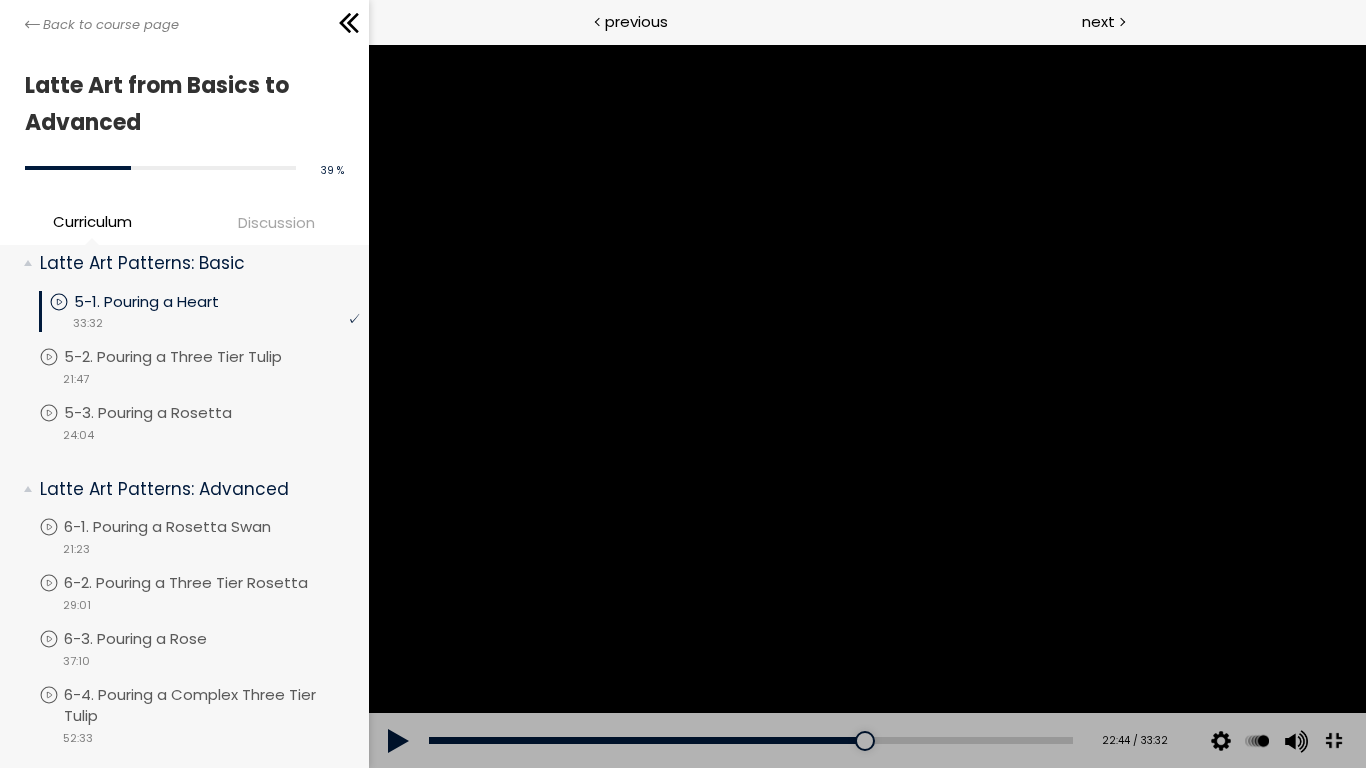 click at bounding box center (866, 406) 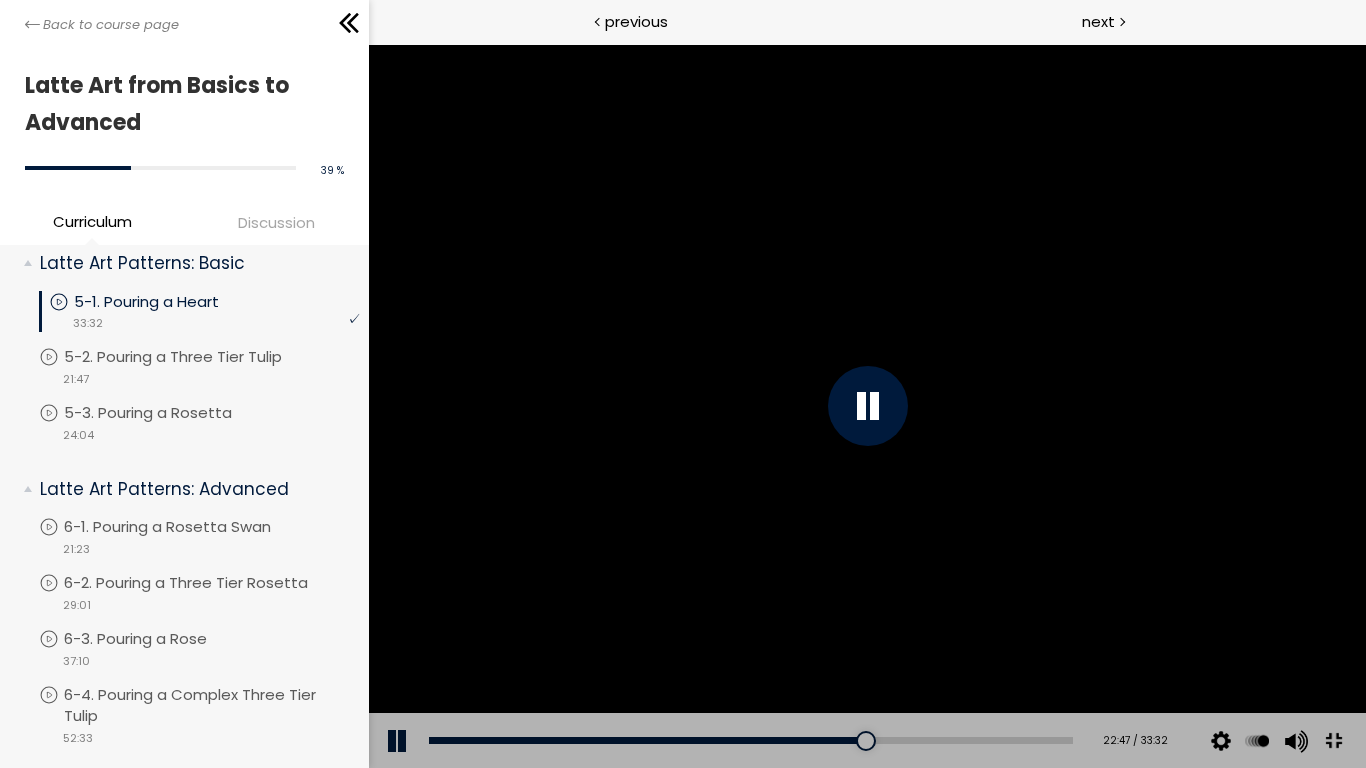click at bounding box center (866, 406) 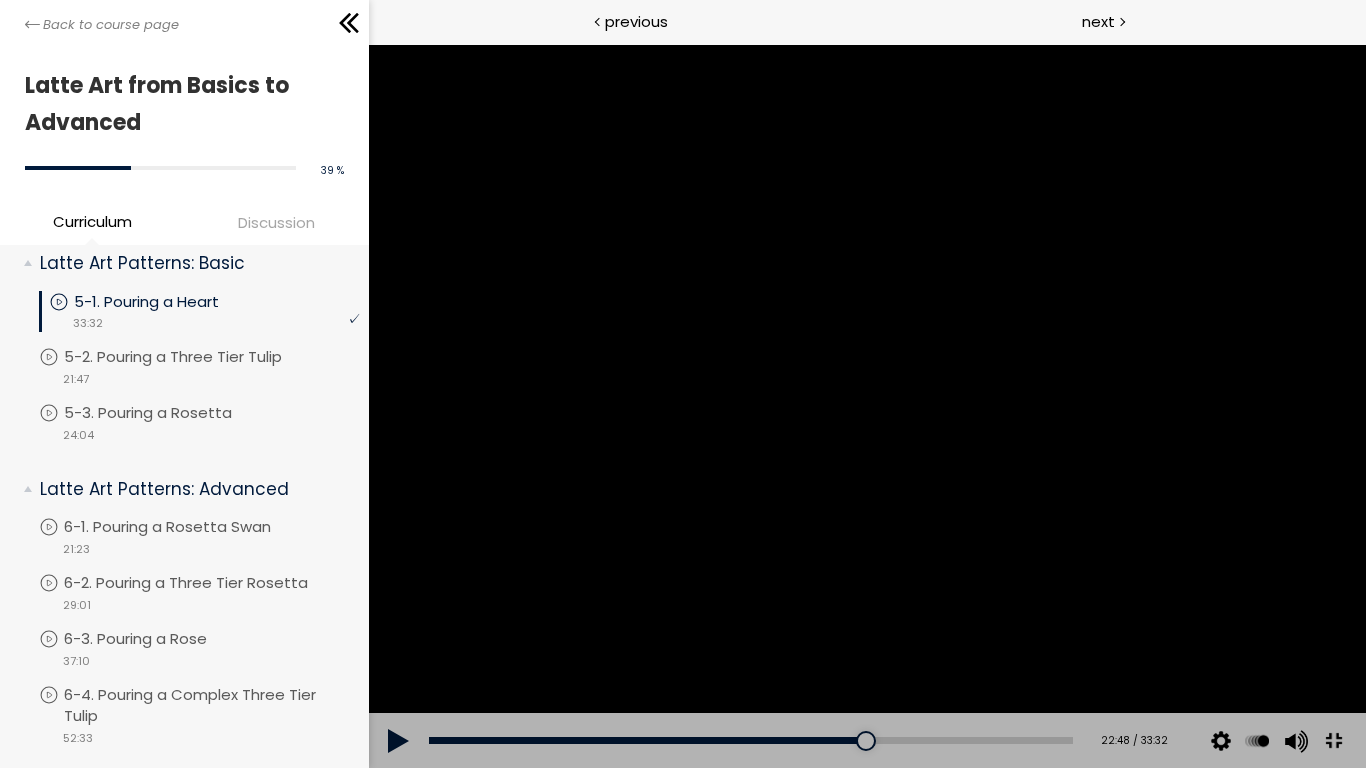 click at bounding box center [866, 406] 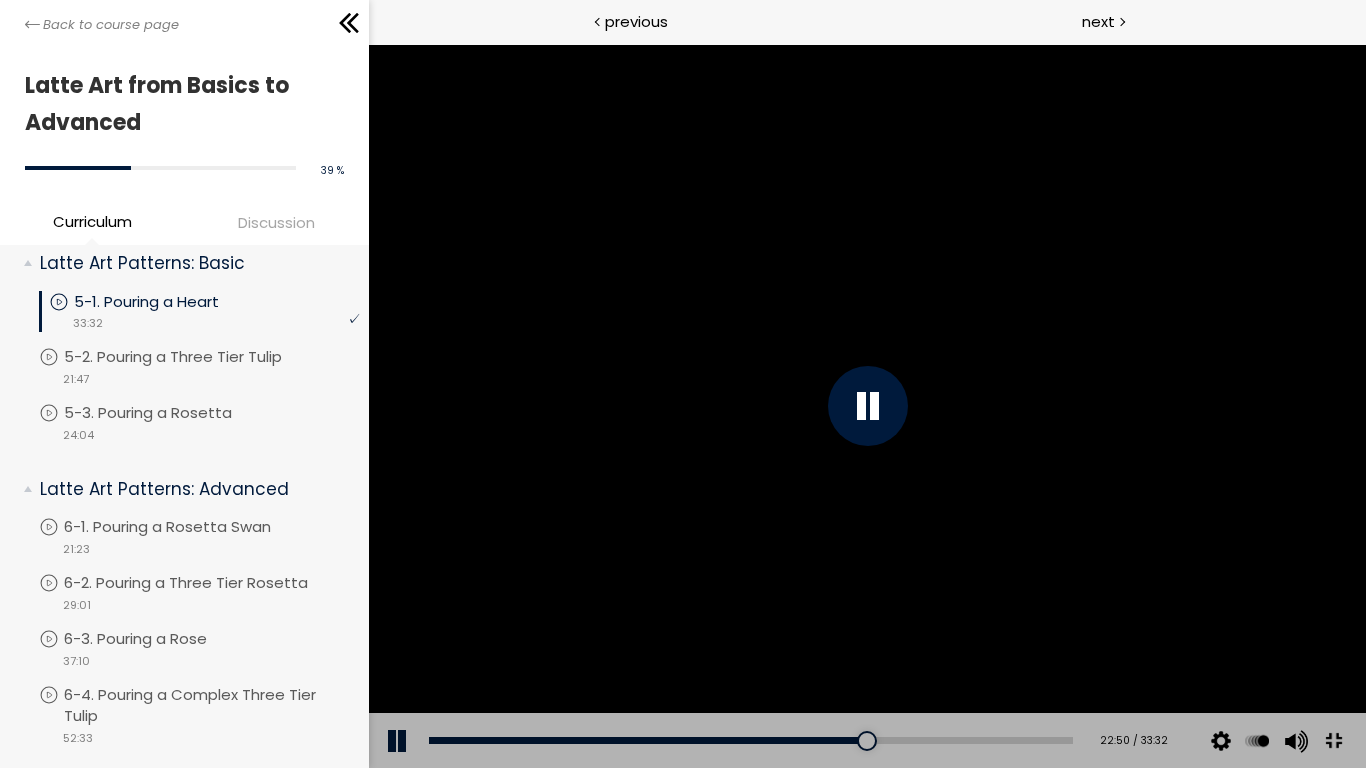 click at bounding box center [866, 406] 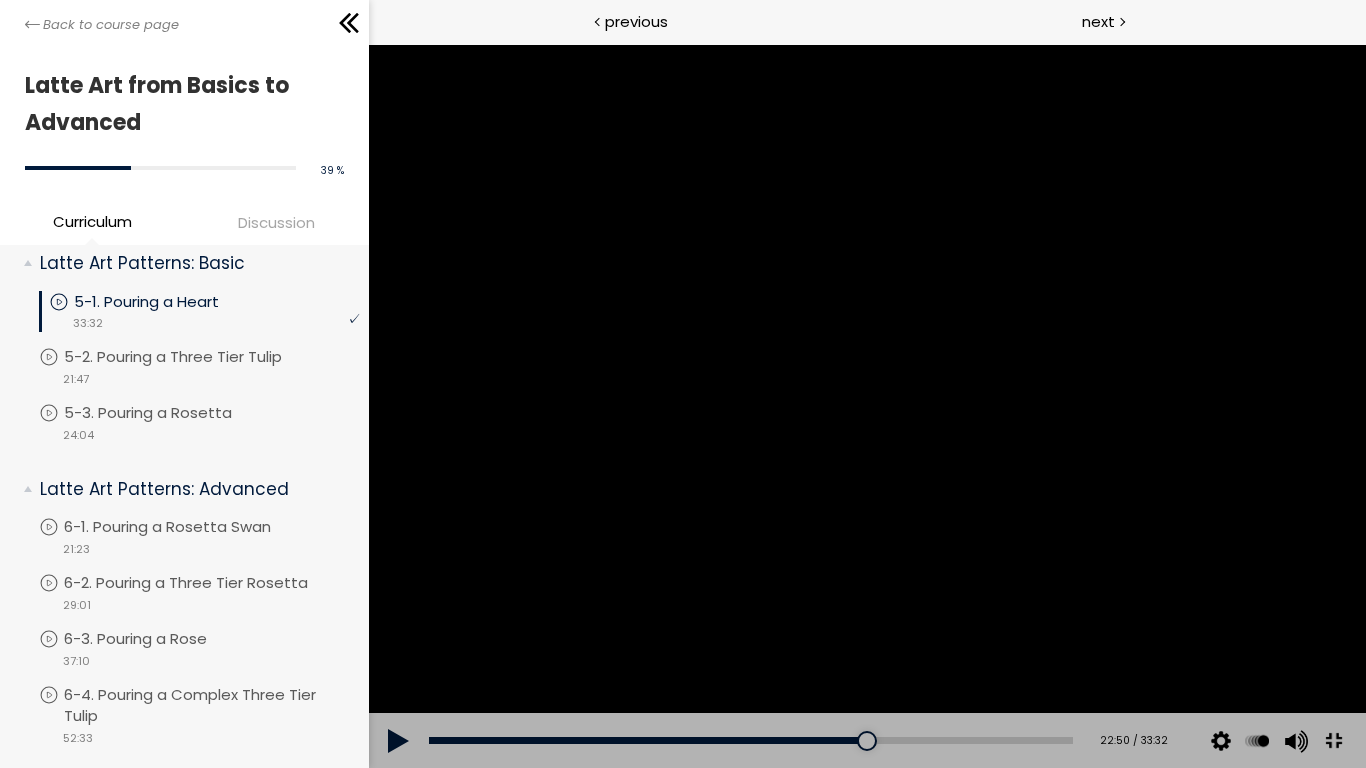 click at bounding box center [866, 406] 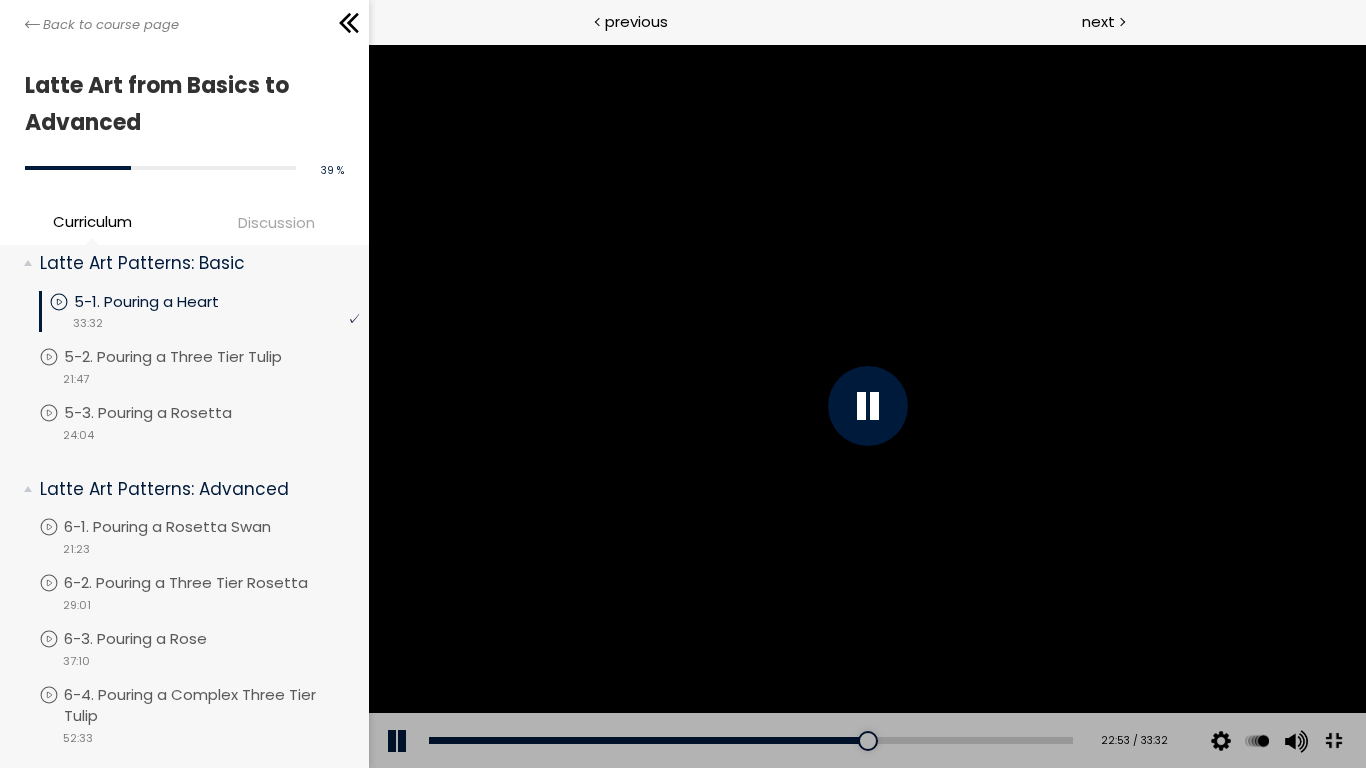 click at bounding box center [866, 406] 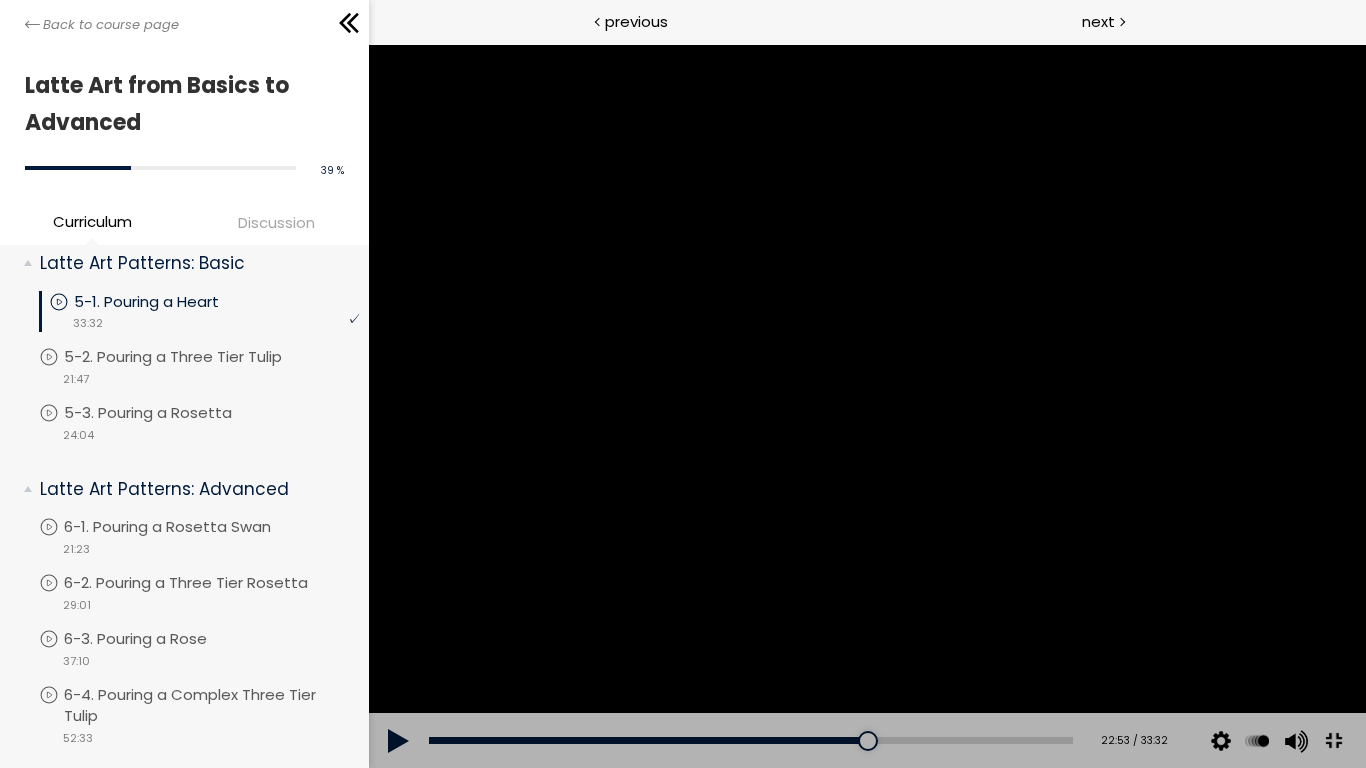 click at bounding box center [866, 406] 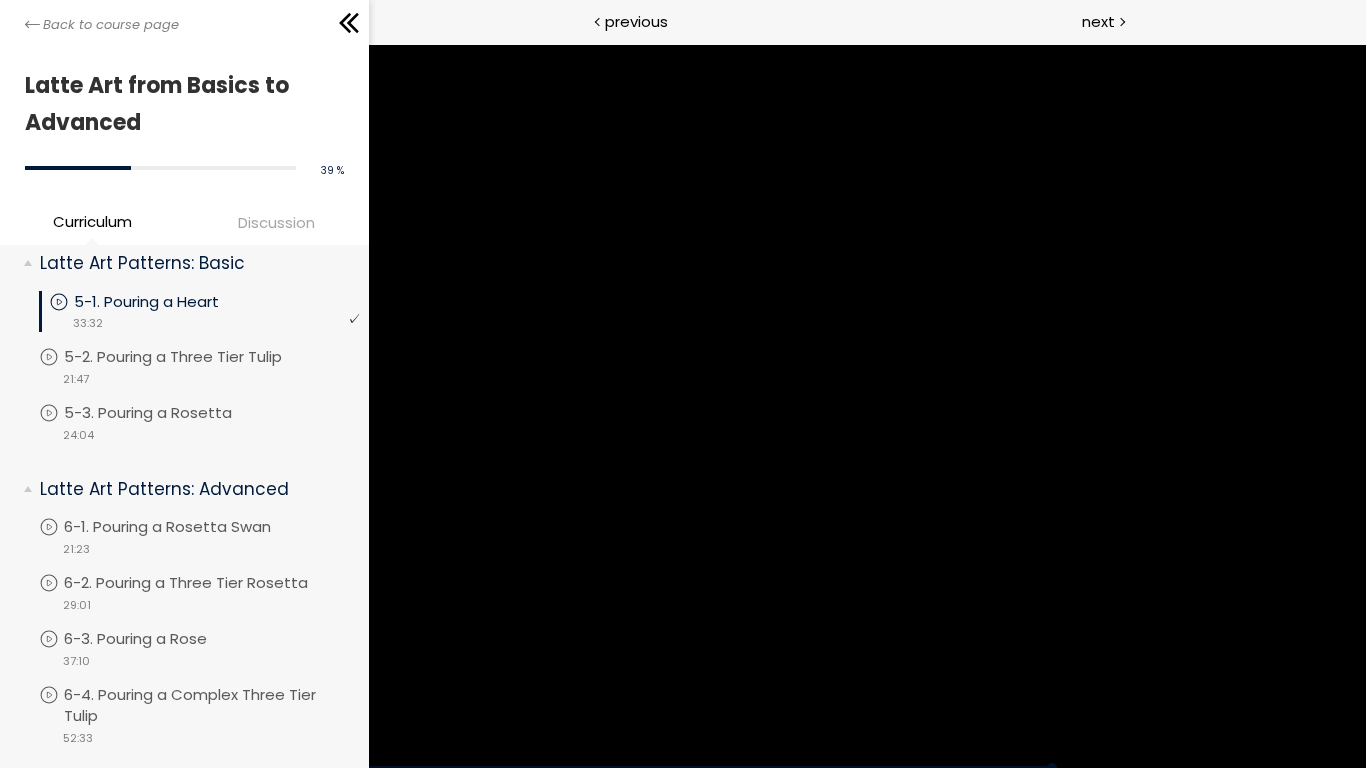 click at bounding box center (866, 406) 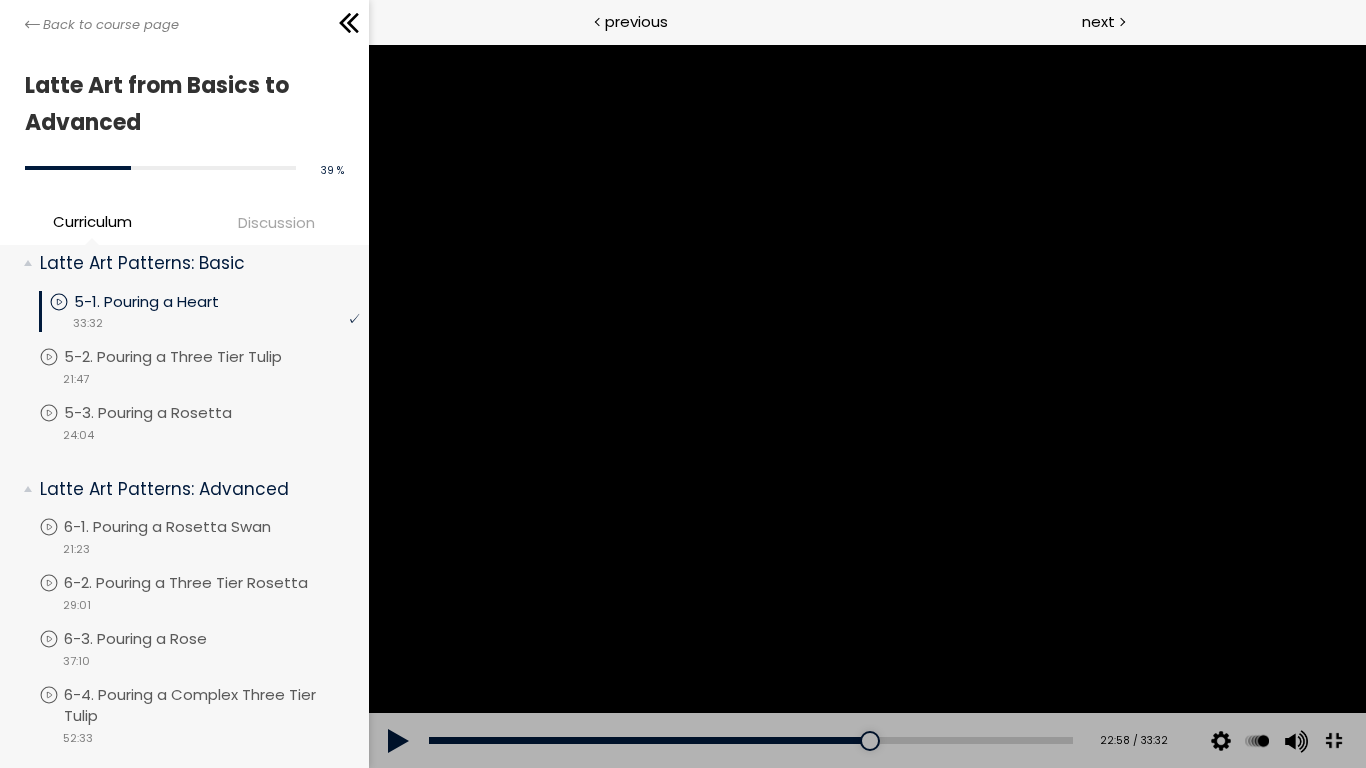 click at bounding box center [866, 406] 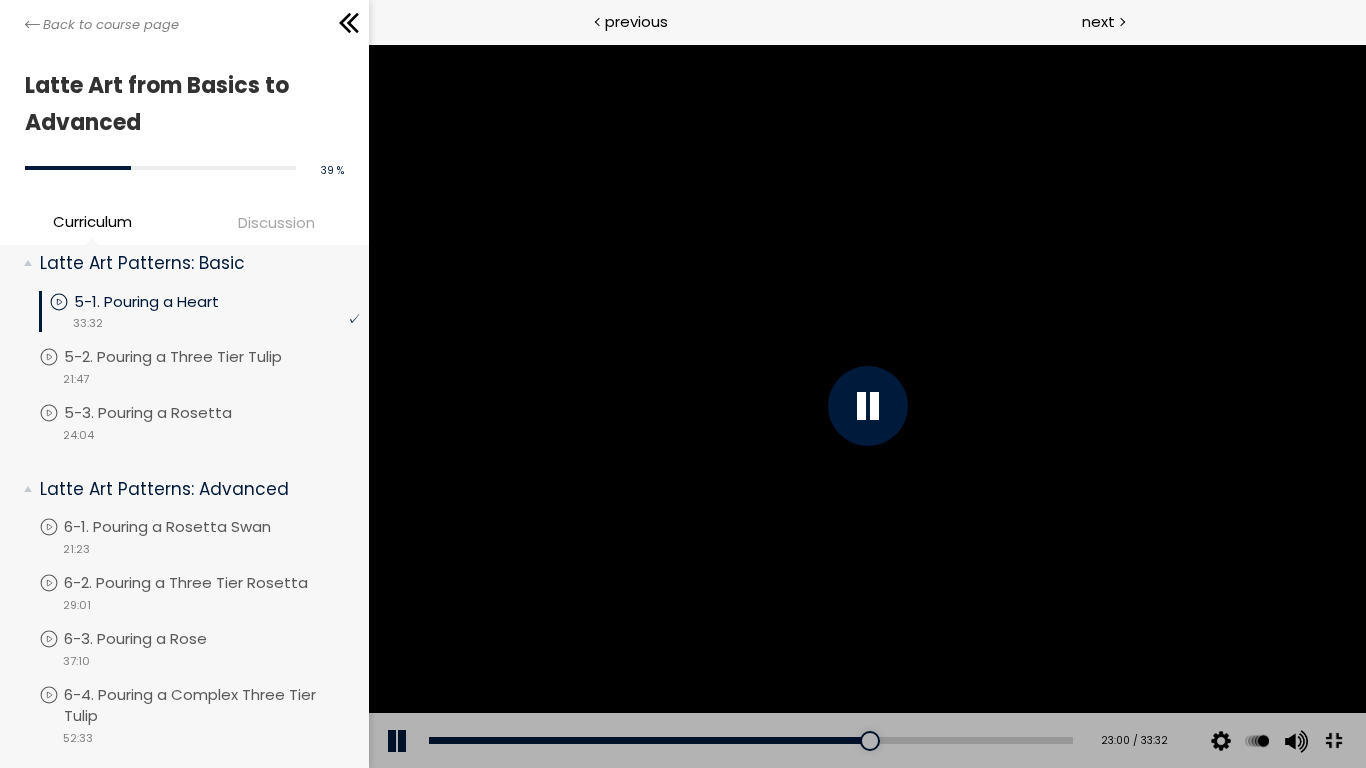 click at bounding box center [866, 406] 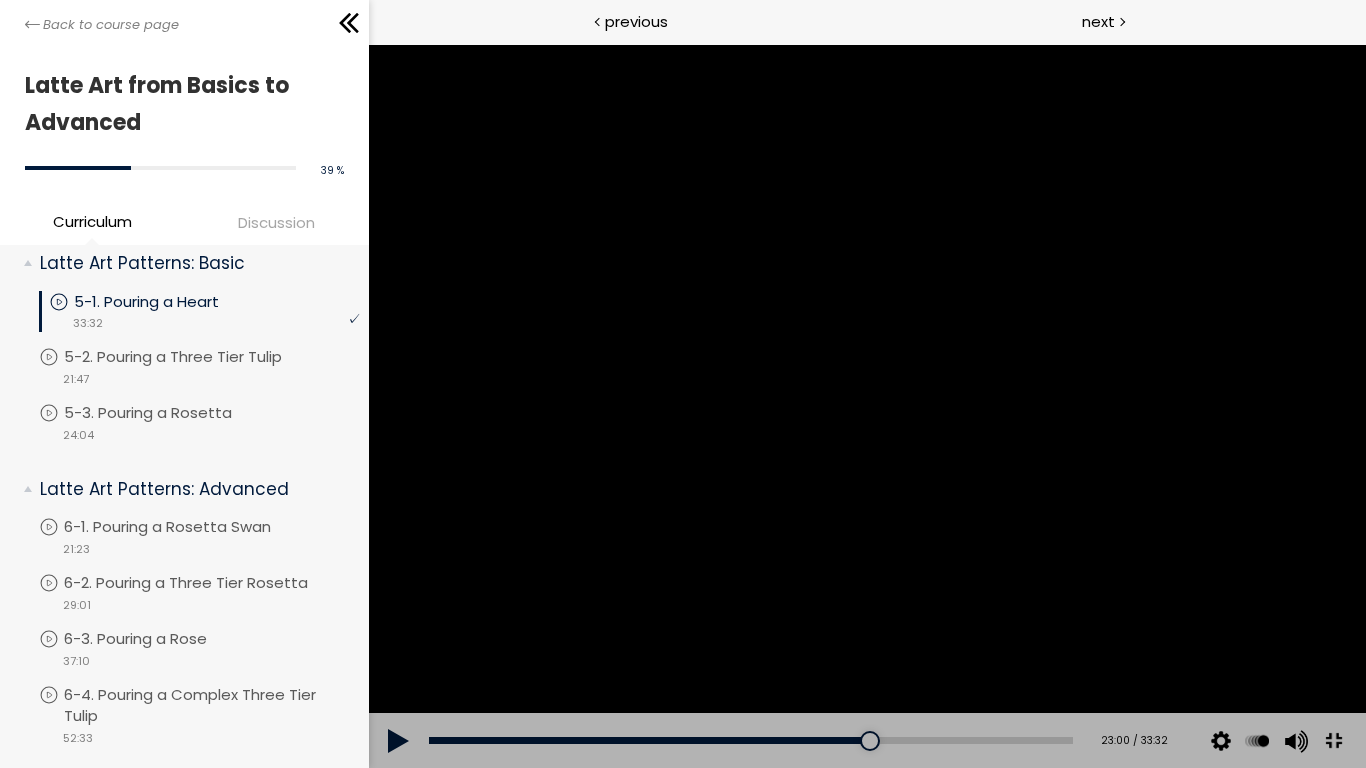 click at bounding box center (866, 406) 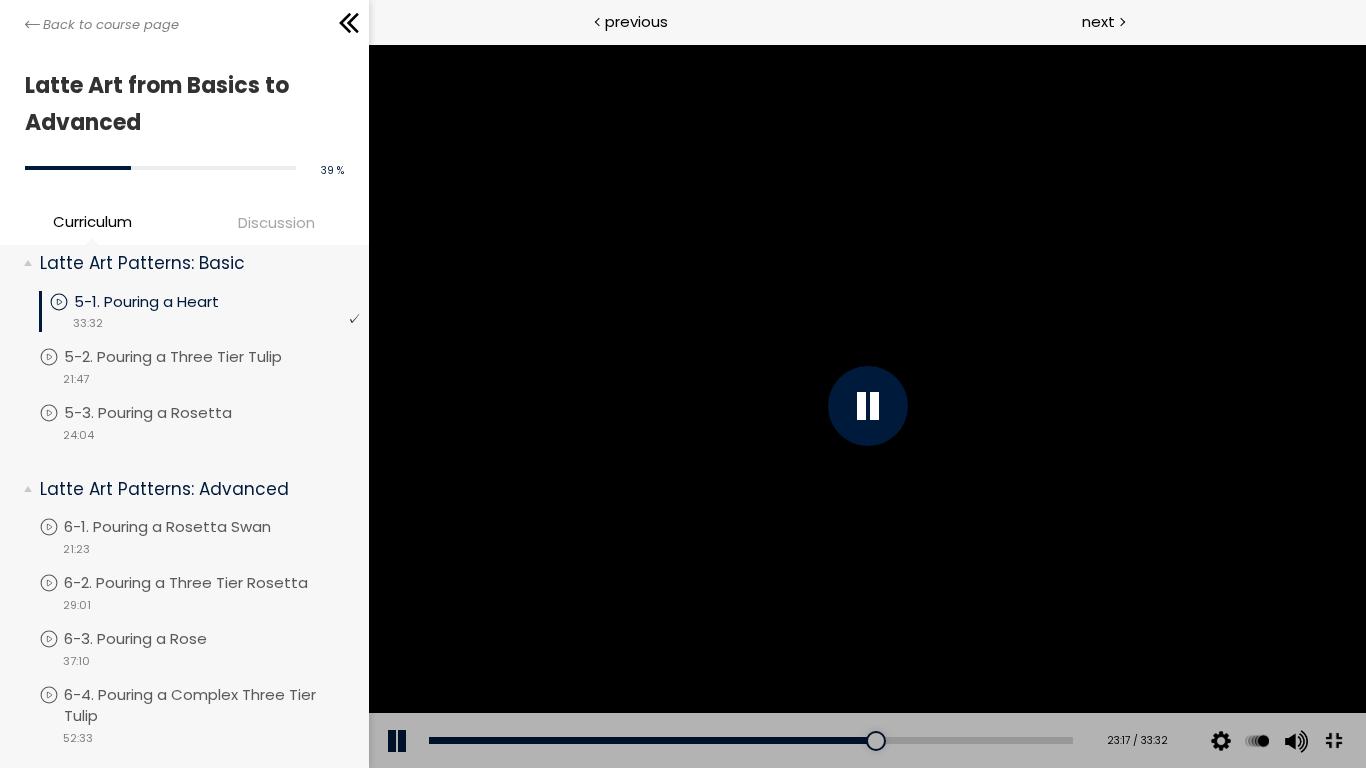click at bounding box center [866, 406] 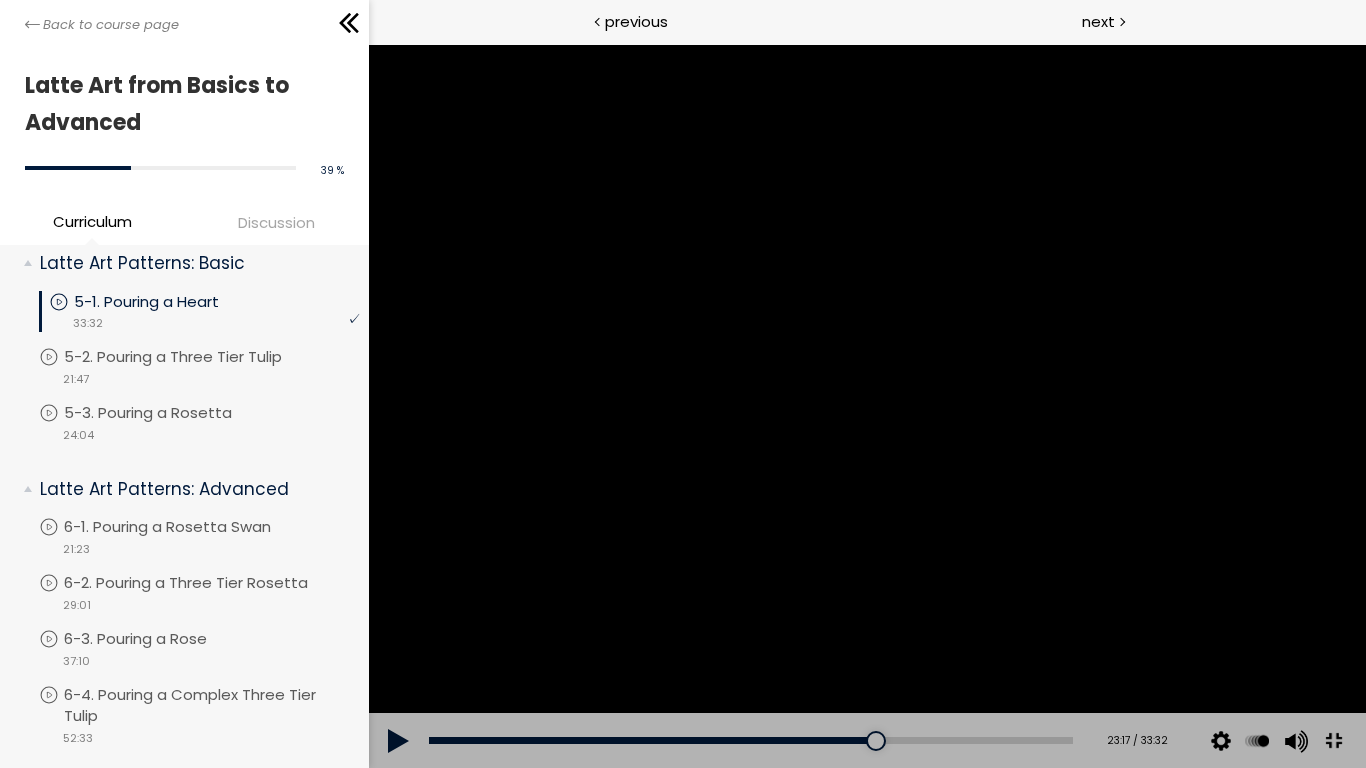 click at bounding box center (866, 406) 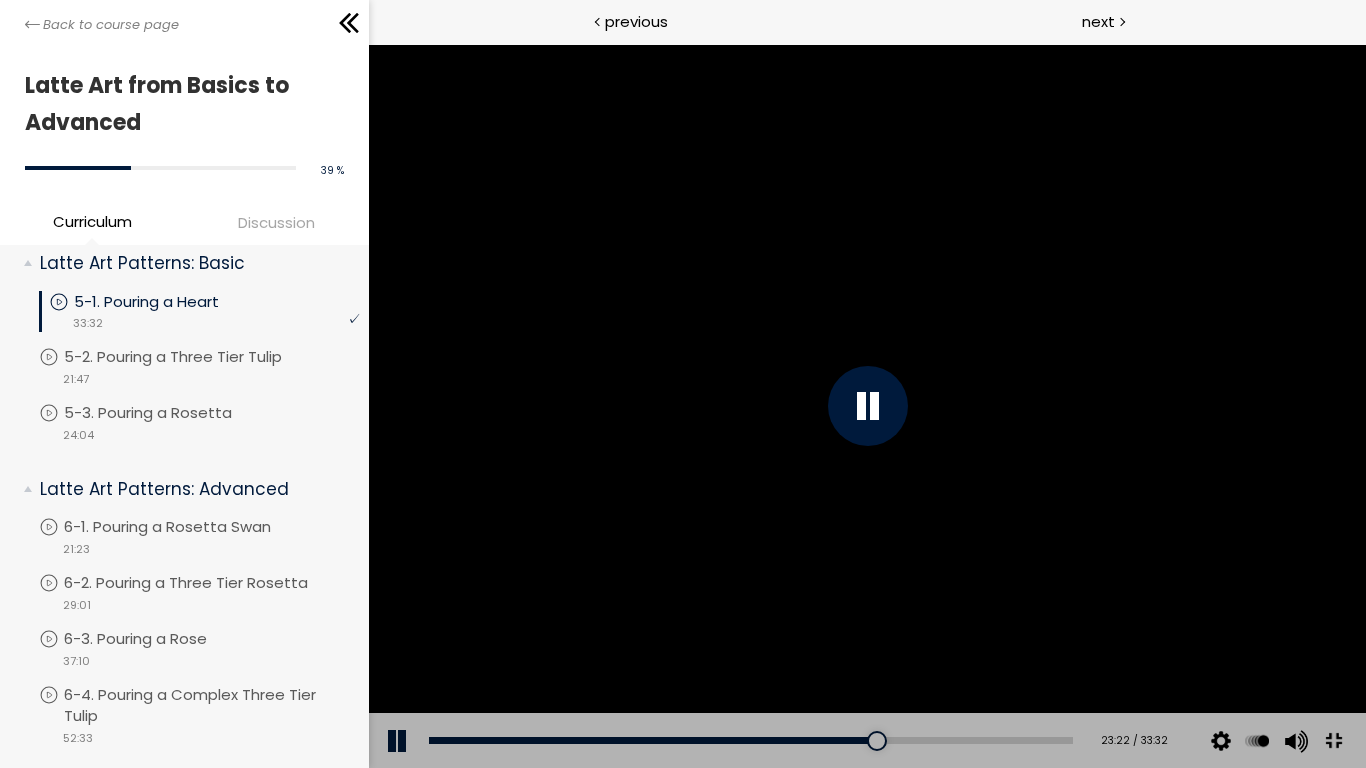 click at bounding box center [866, 406] 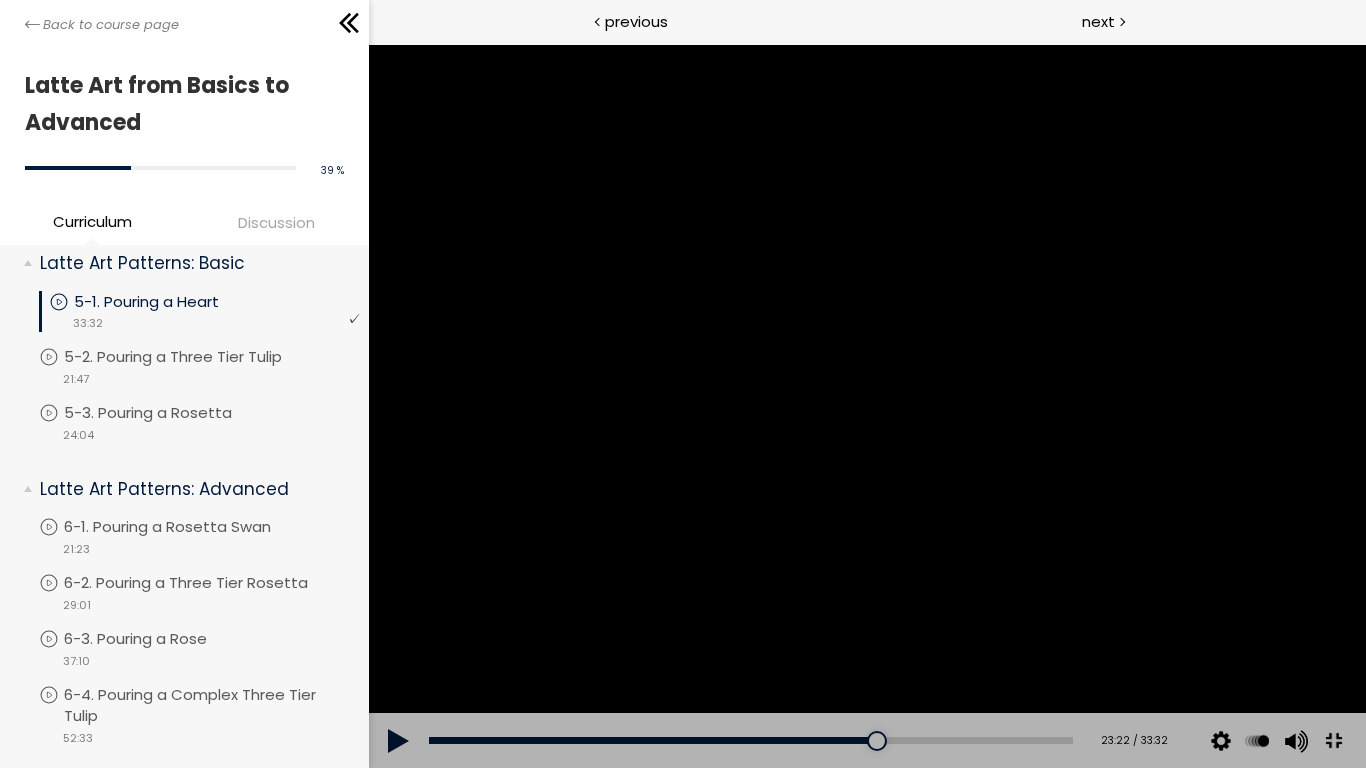 click at bounding box center (866, 406) 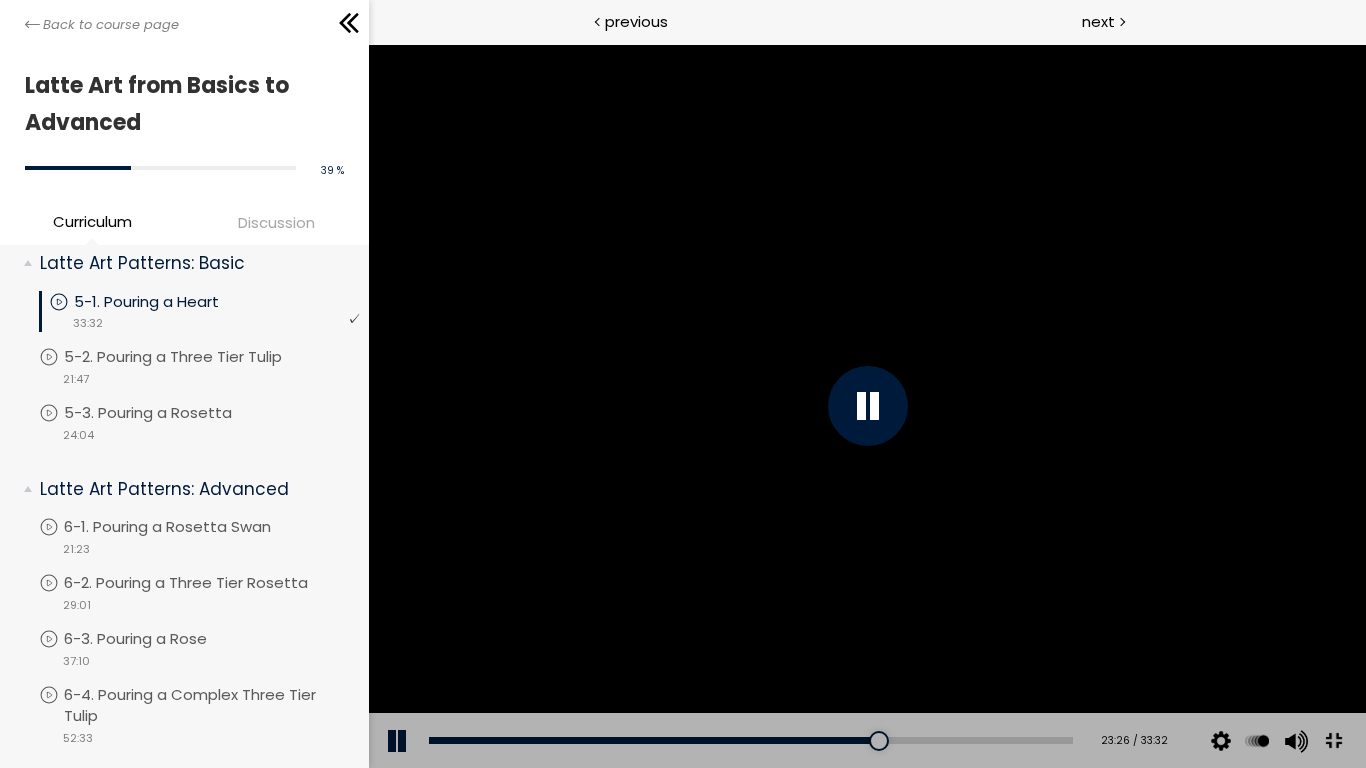 click at bounding box center (866, 406) 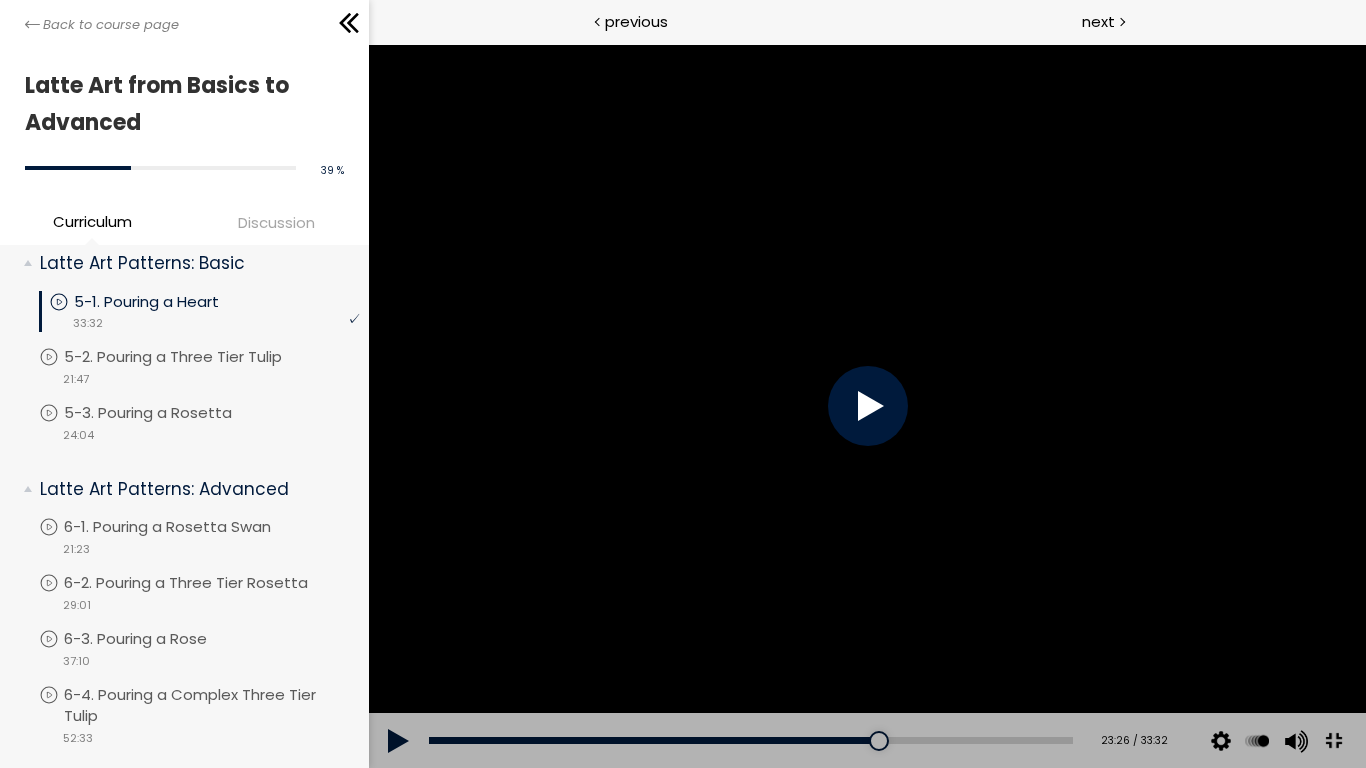 click at bounding box center (866, 406) 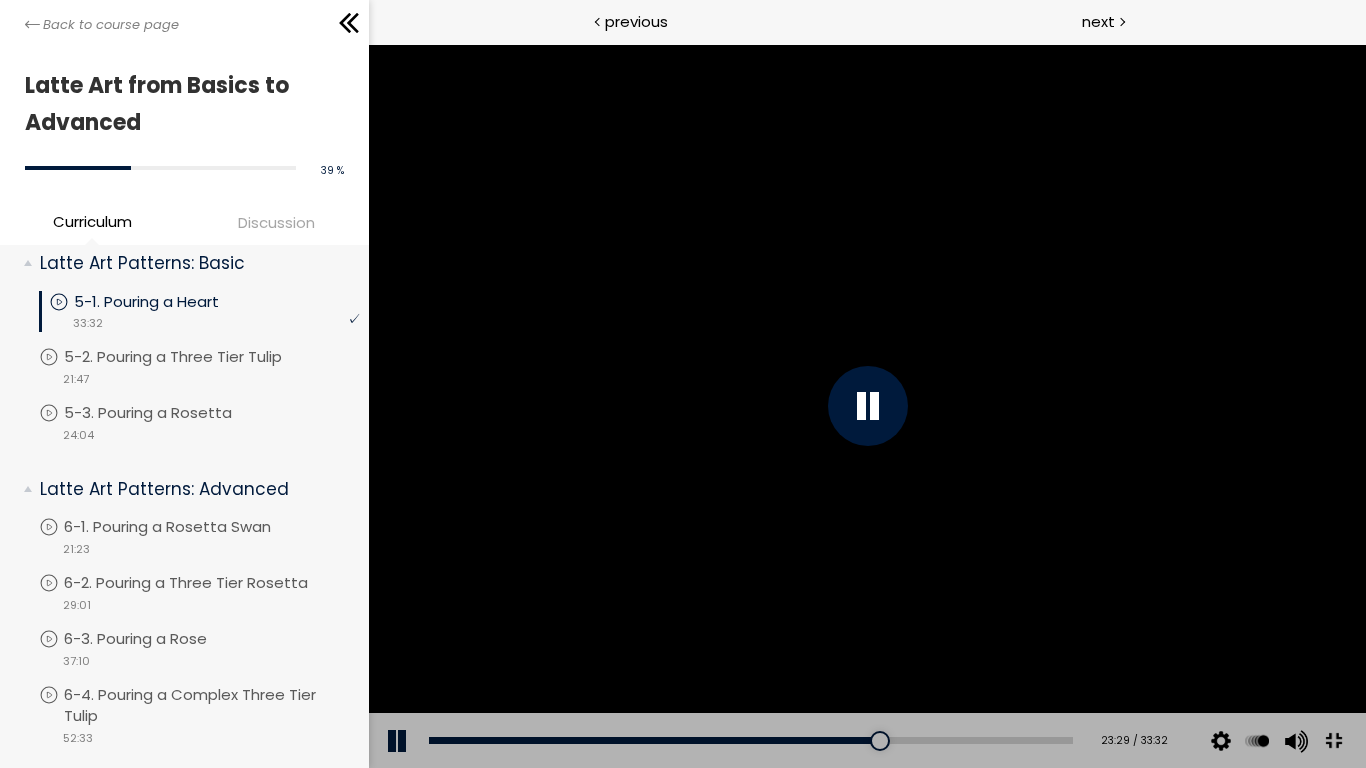 click at bounding box center (866, 406) 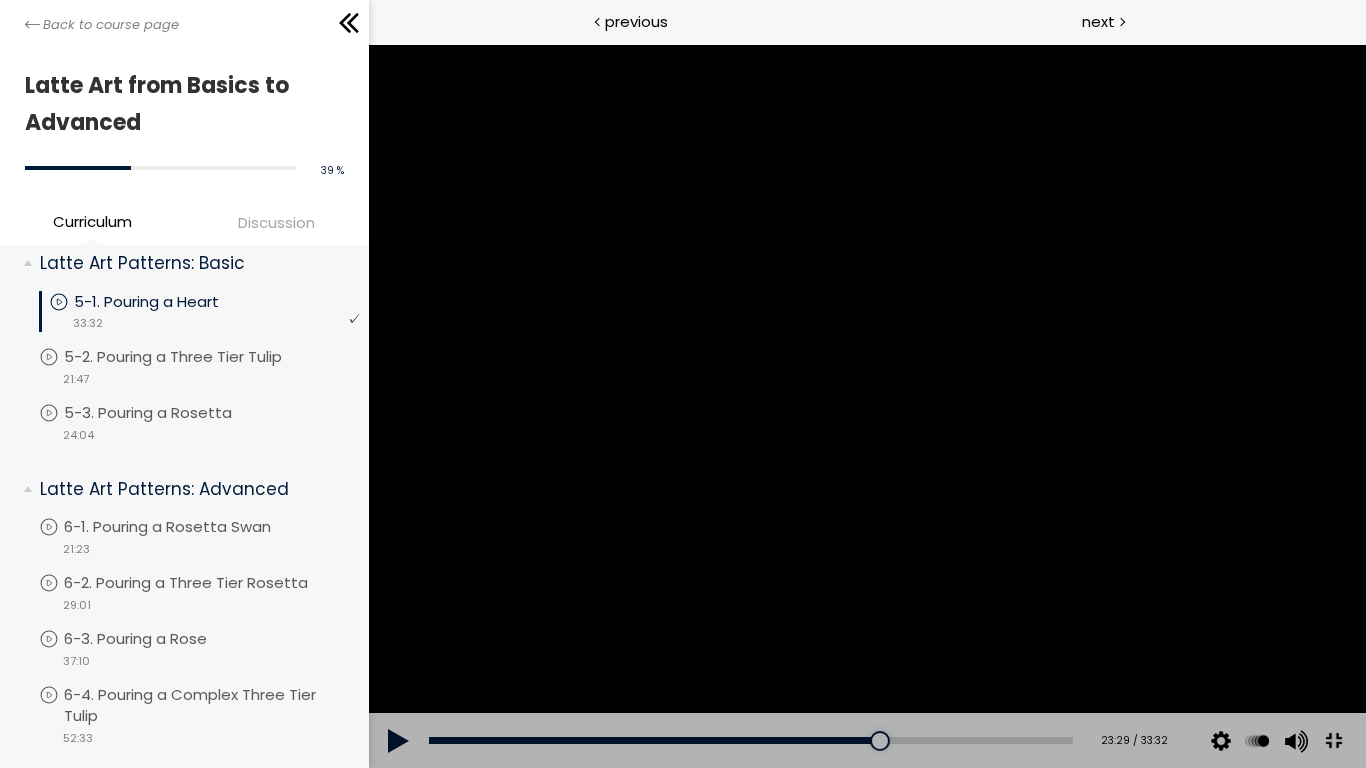 click at bounding box center [866, 406] 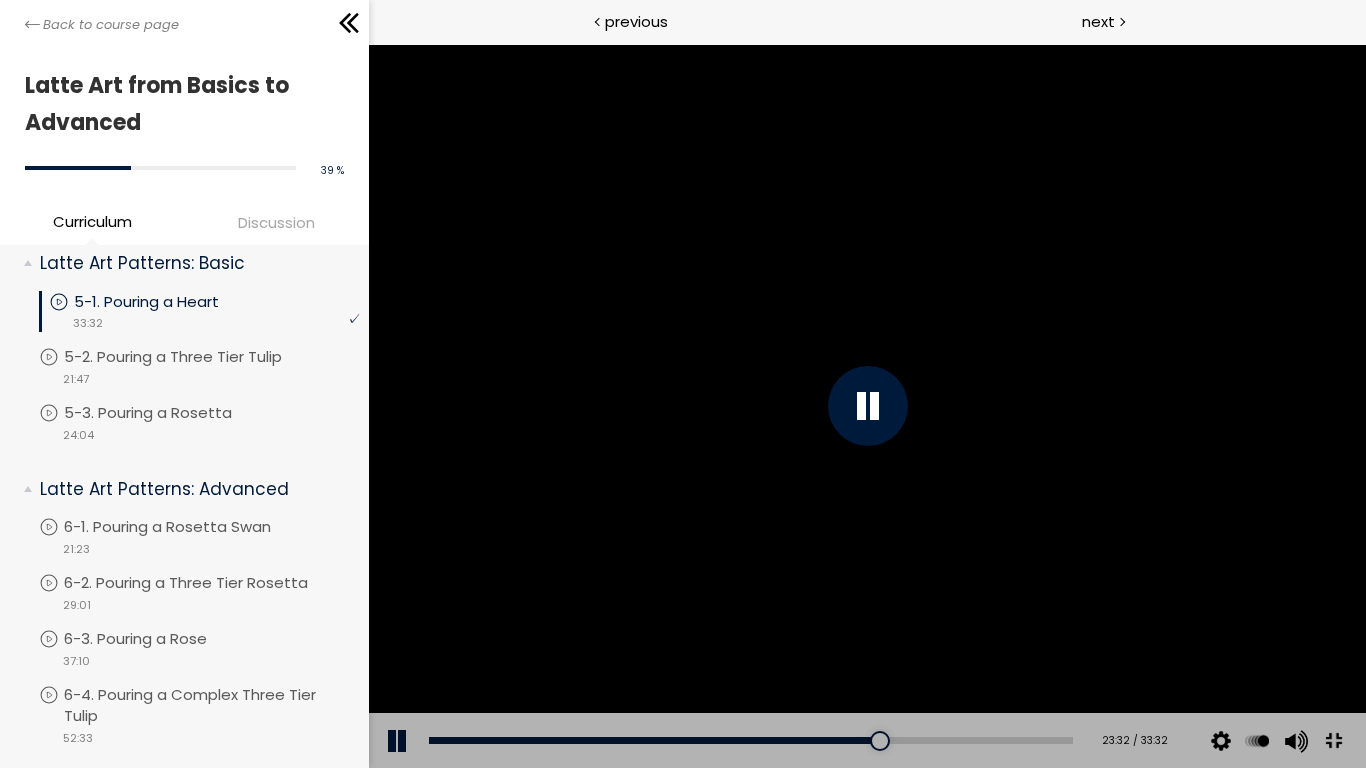 click at bounding box center [866, 406] 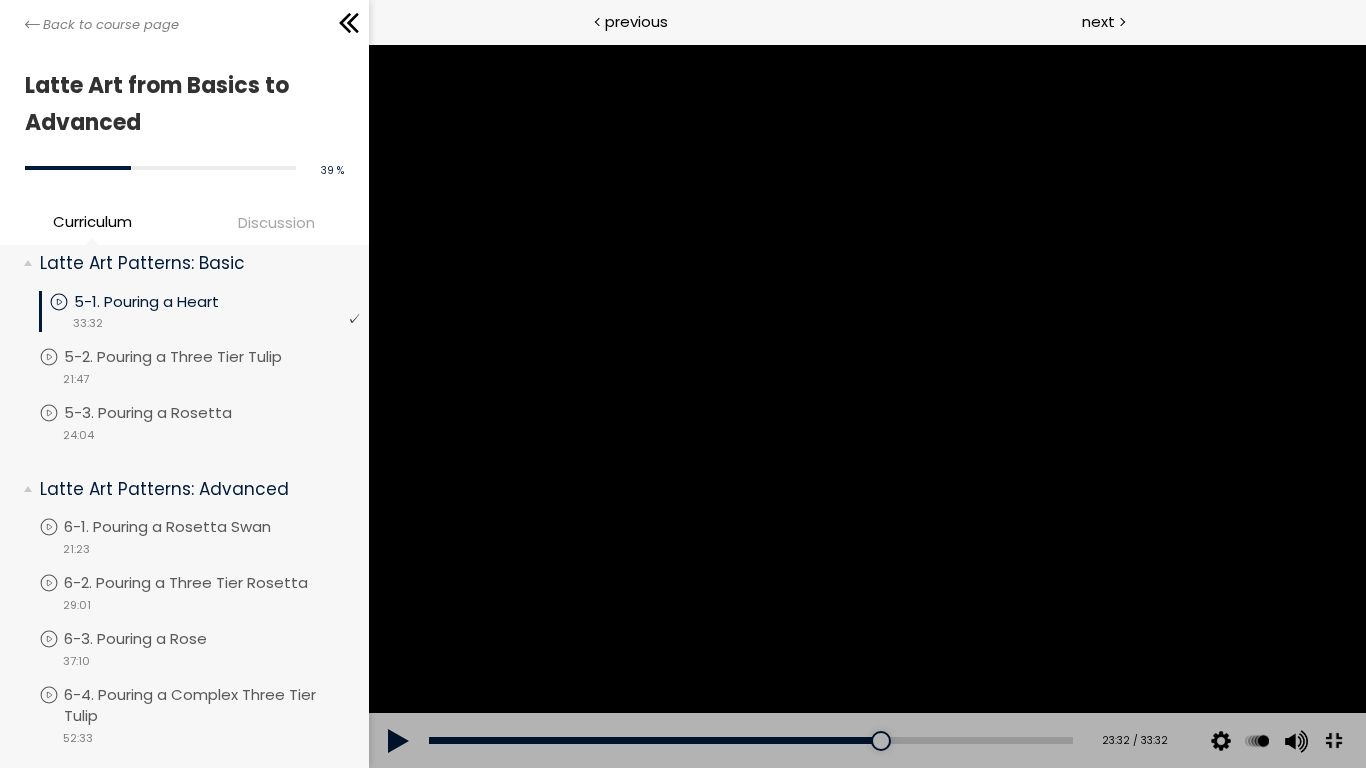 click at bounding box center [866, 406] 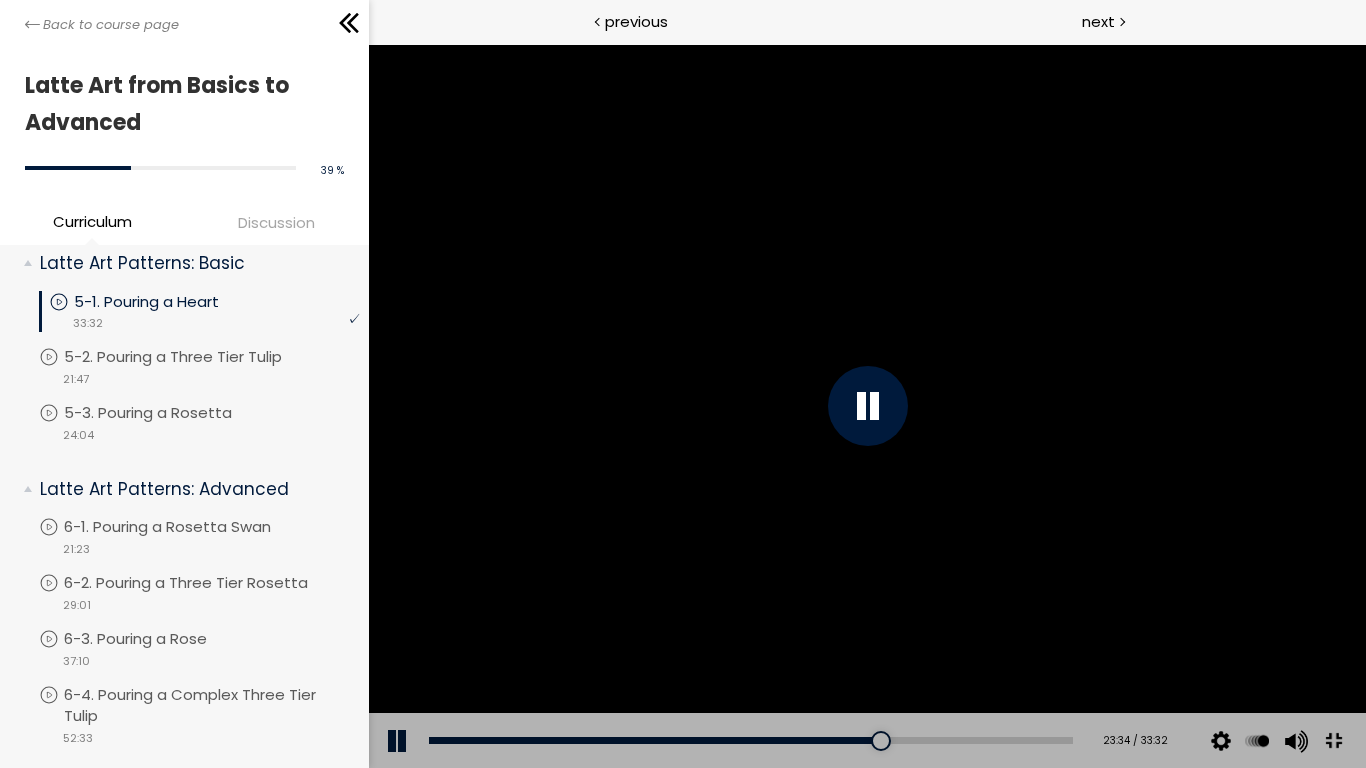 click at bounding box center [866, 406] 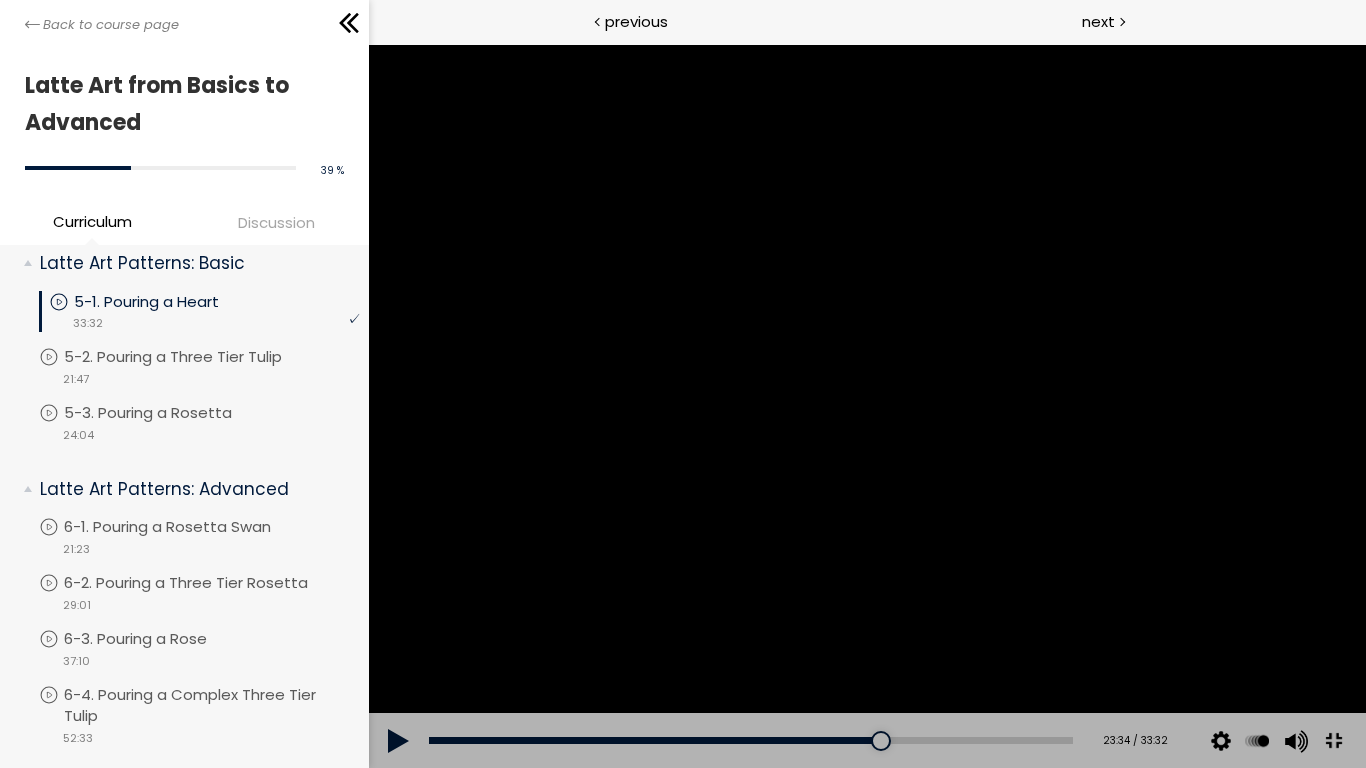 click at bounding box center (866, 406) 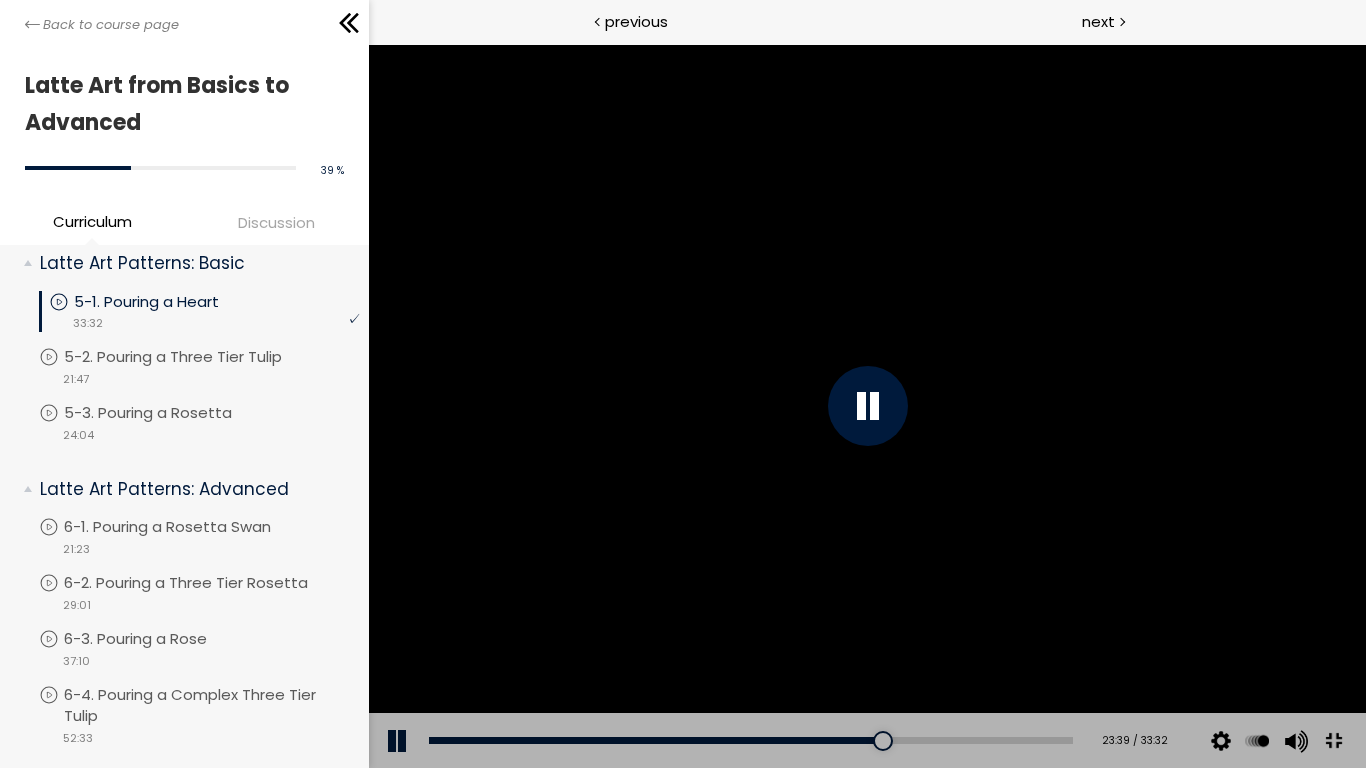 click at bounding box center (866, 406) 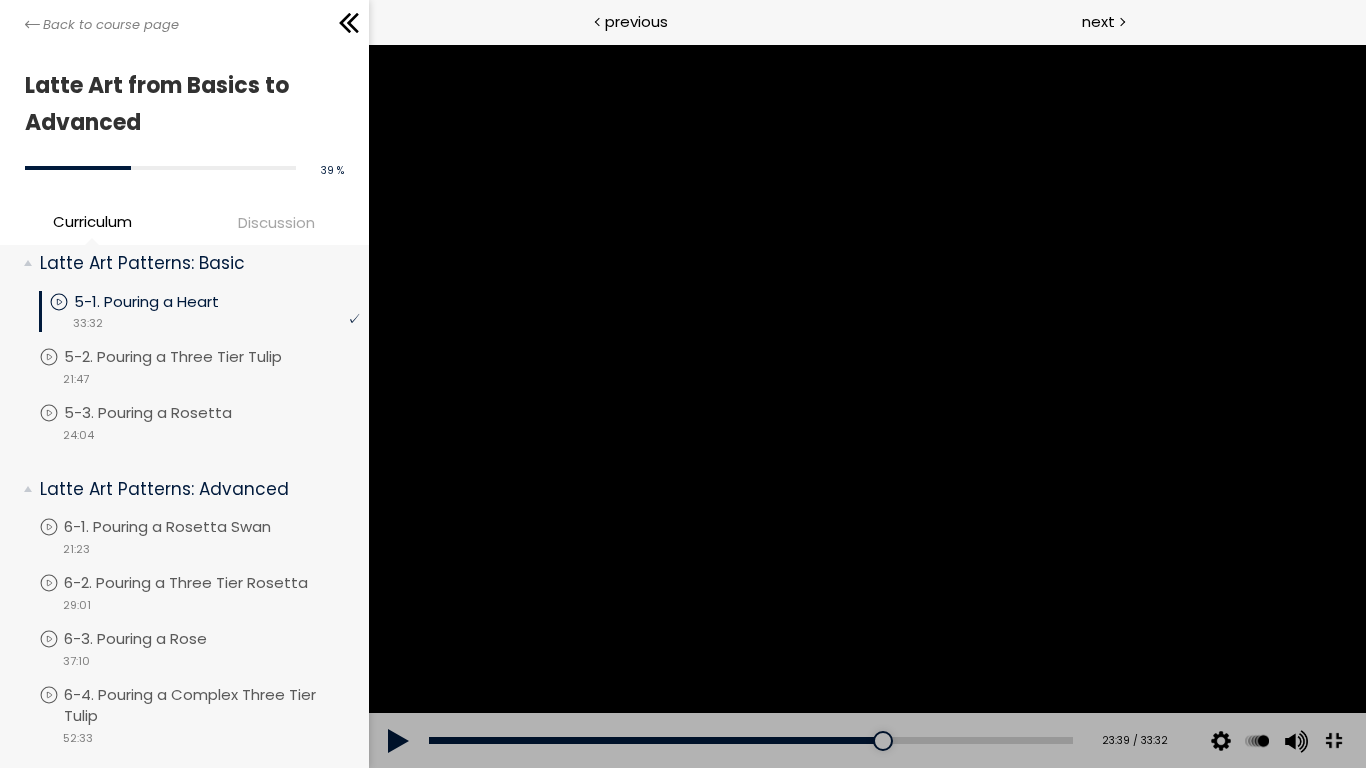 click at bounding box center (866, 406) 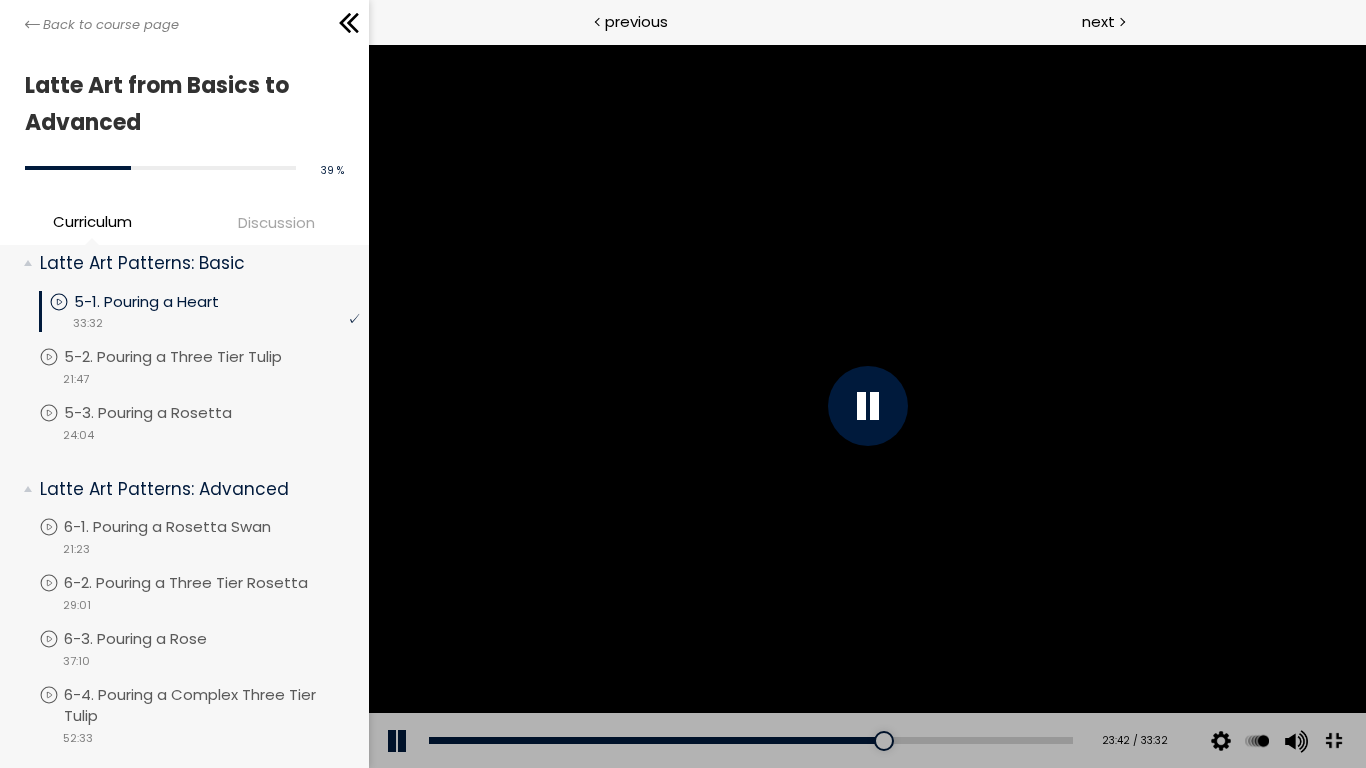 click at bounding box center [866, 406] 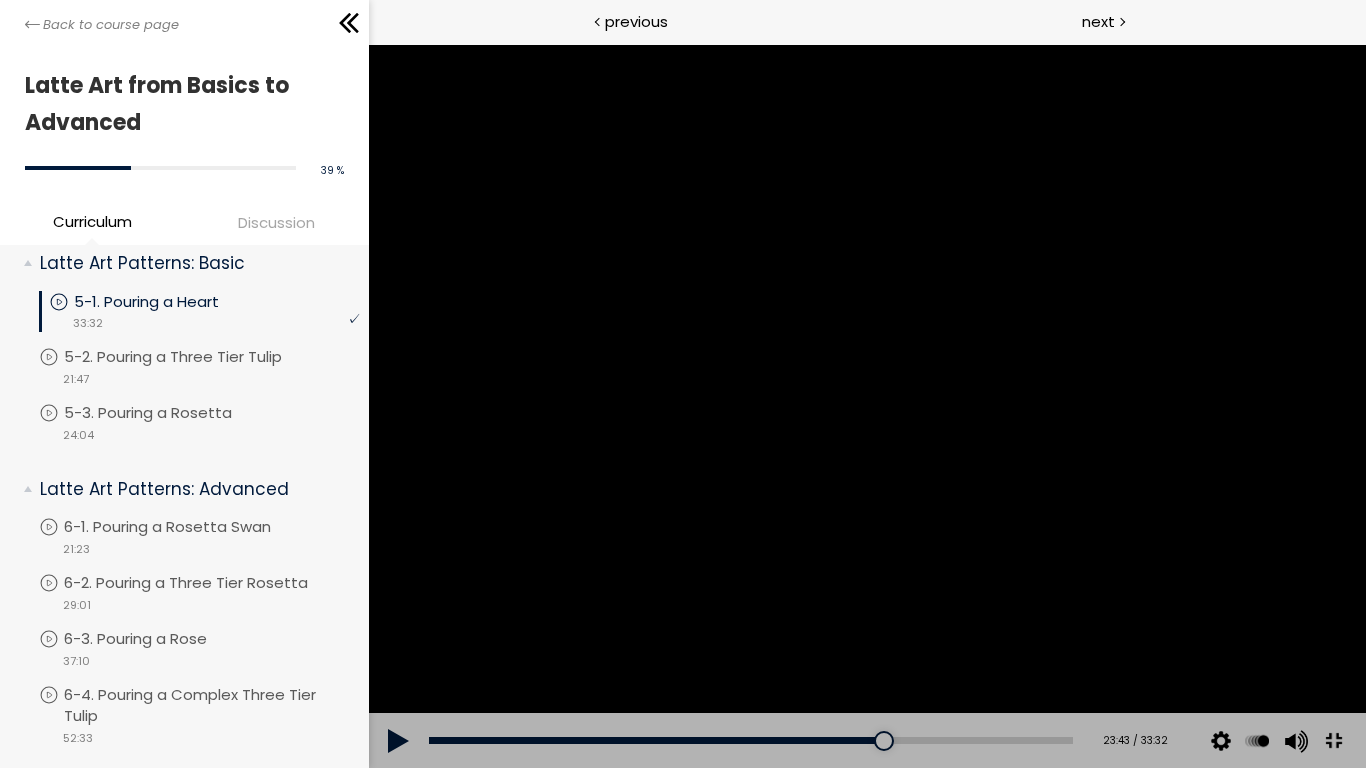 click at bounding box center [866, 406] 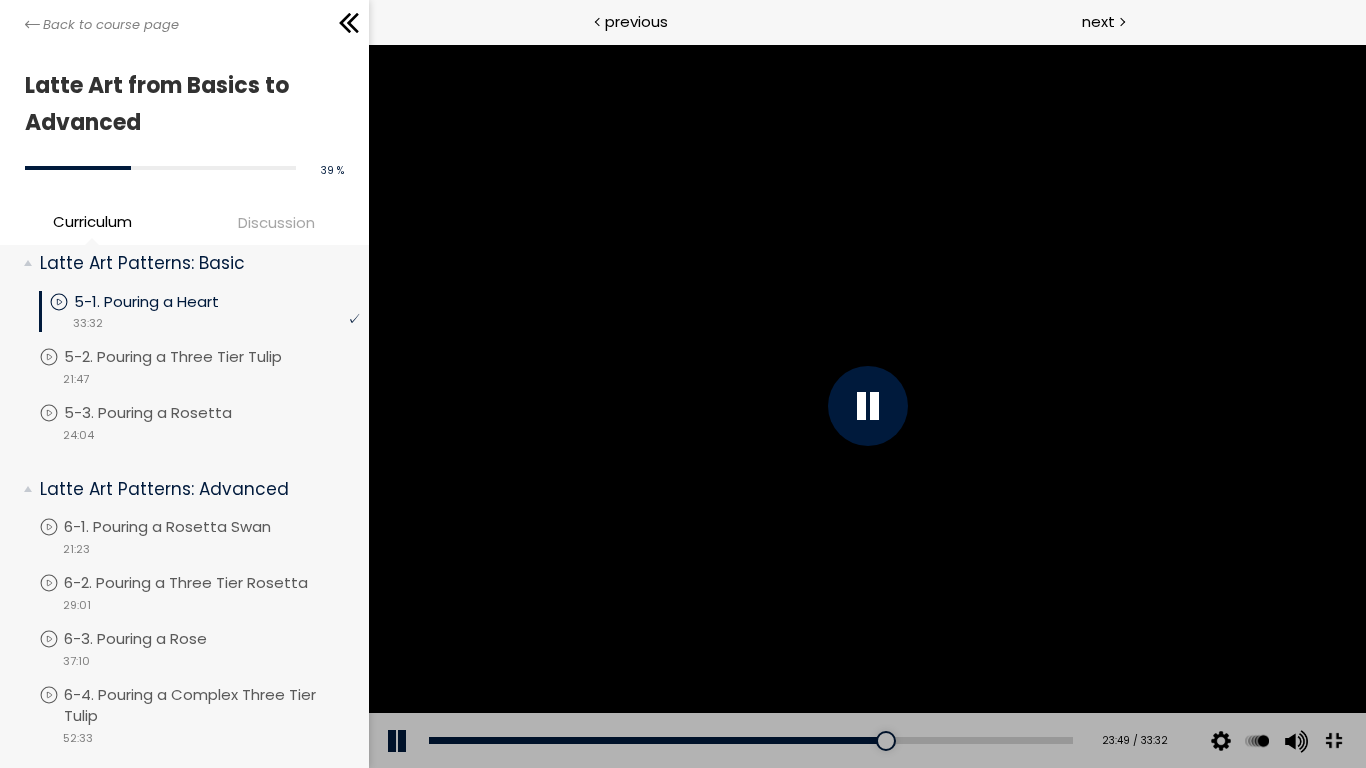 click at bounding box center (866, 406) 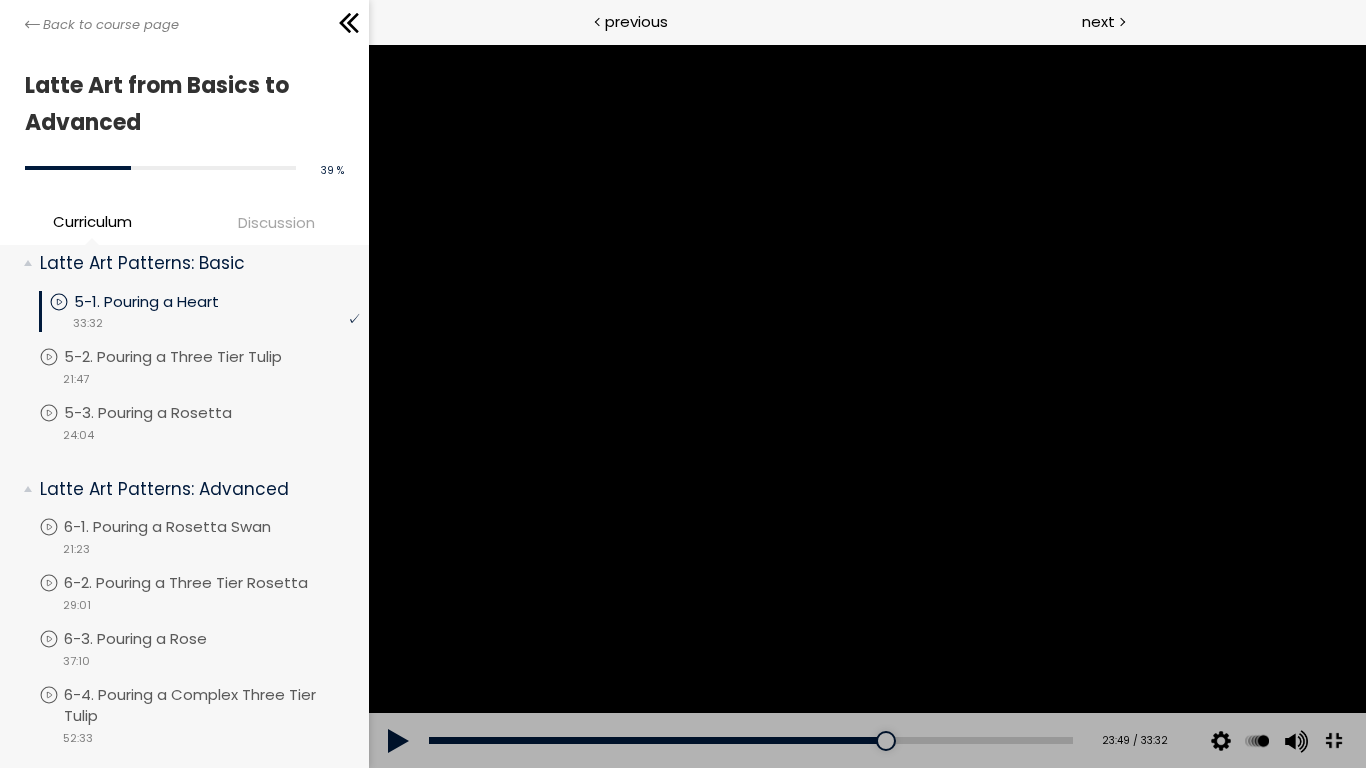 click at bounding box center [866, 406] 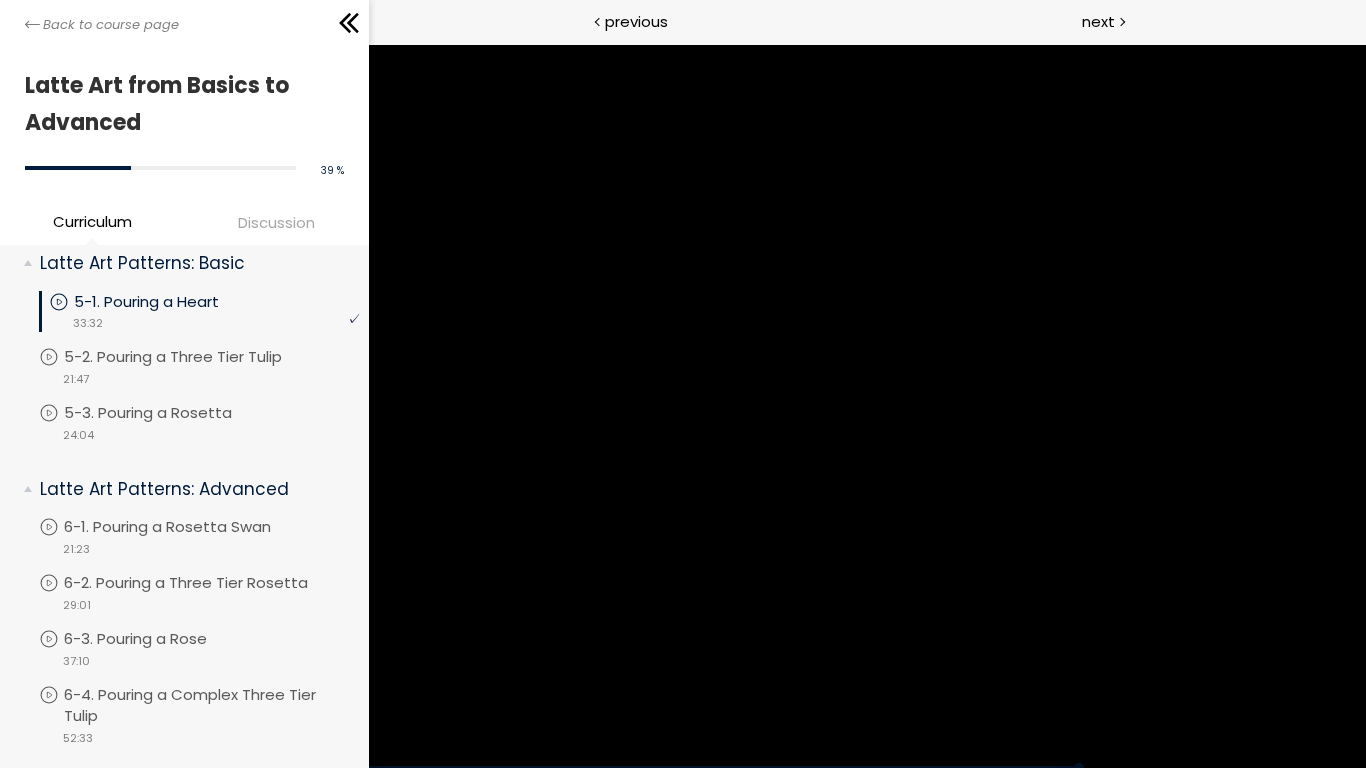 click at bounding box center [866, 406] 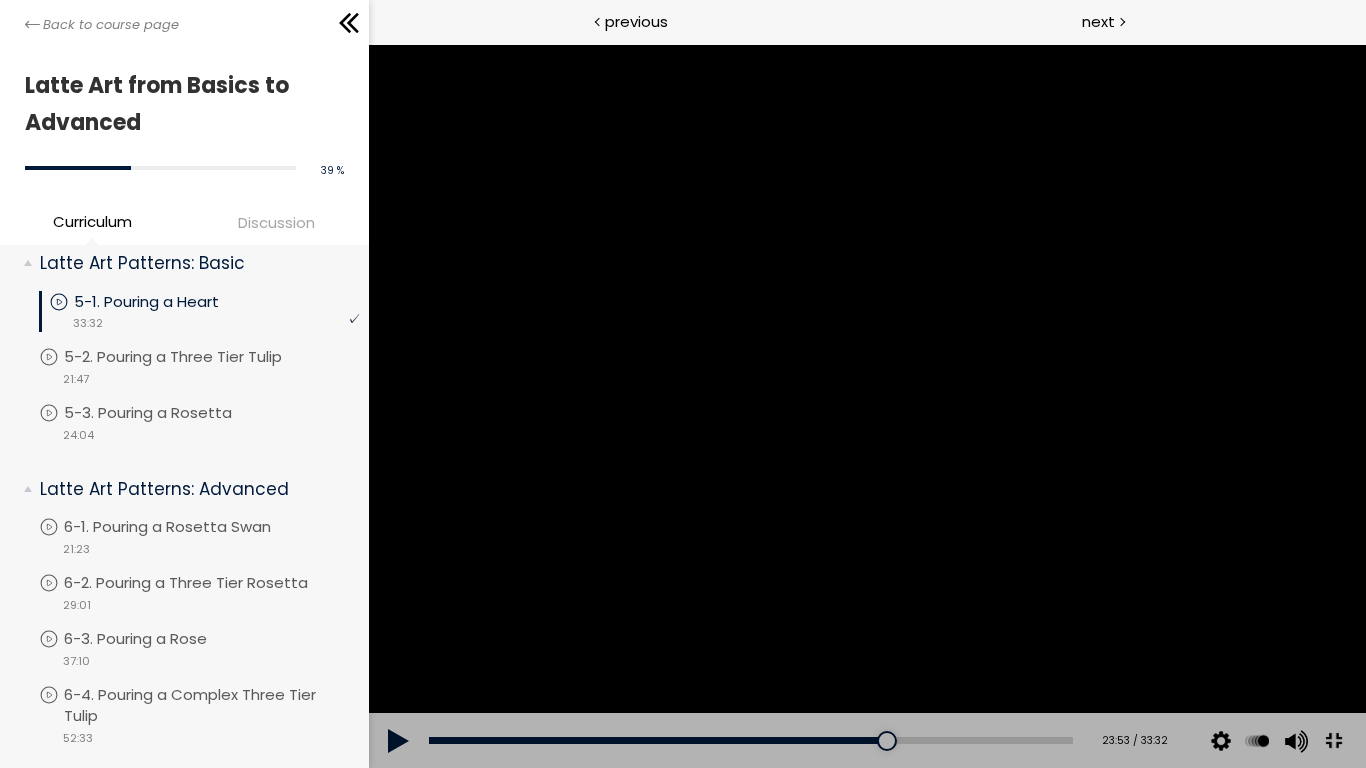 click at bounding box center [866, 406] 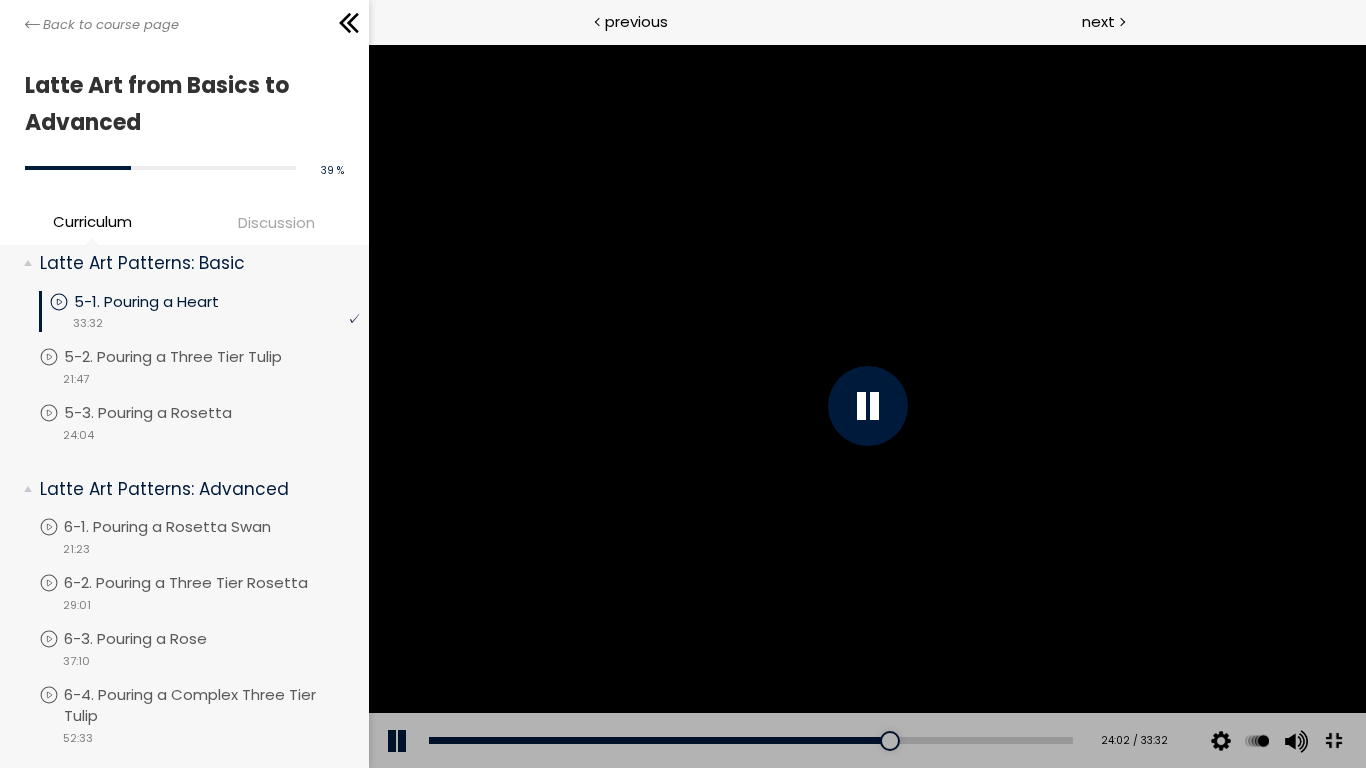 click at bounding box center (866, 406) 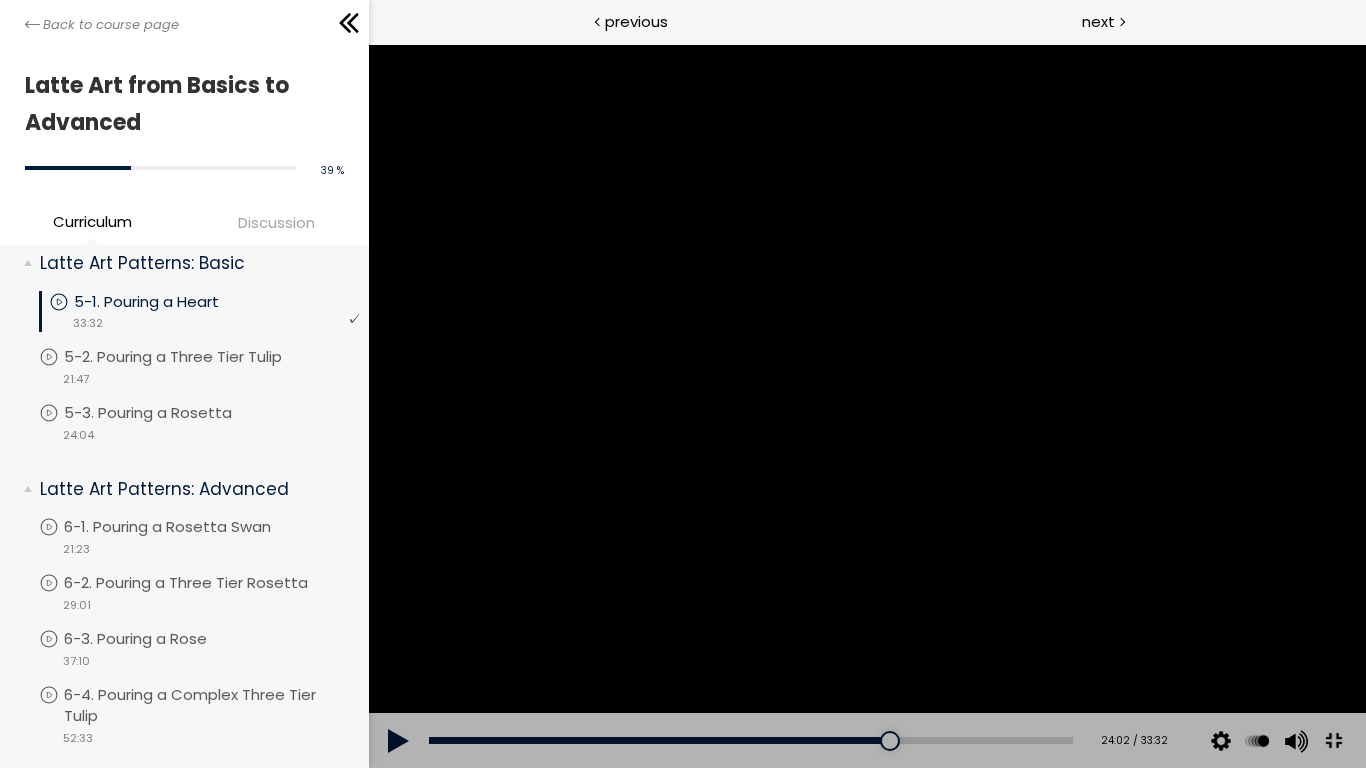 click at bounding box center [866, 406] 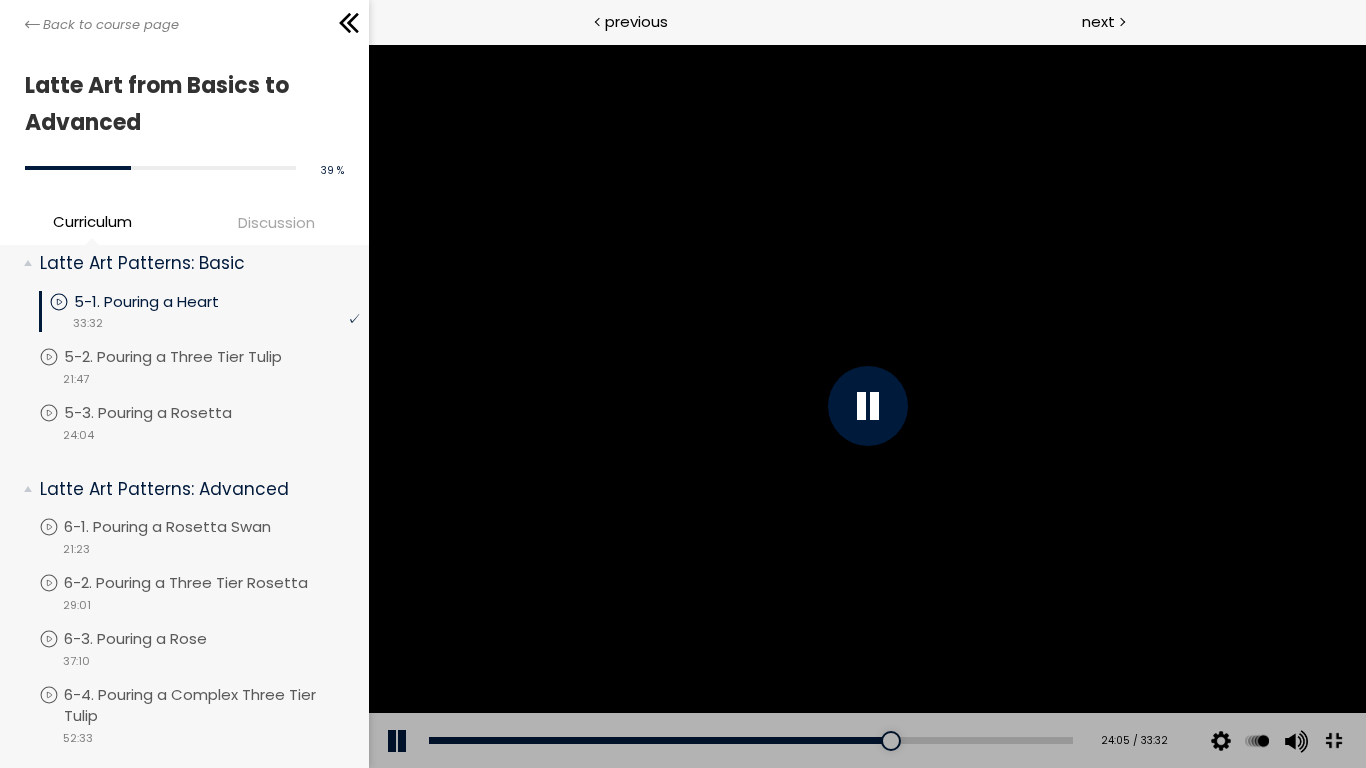 click at bounding box center (866, 406) 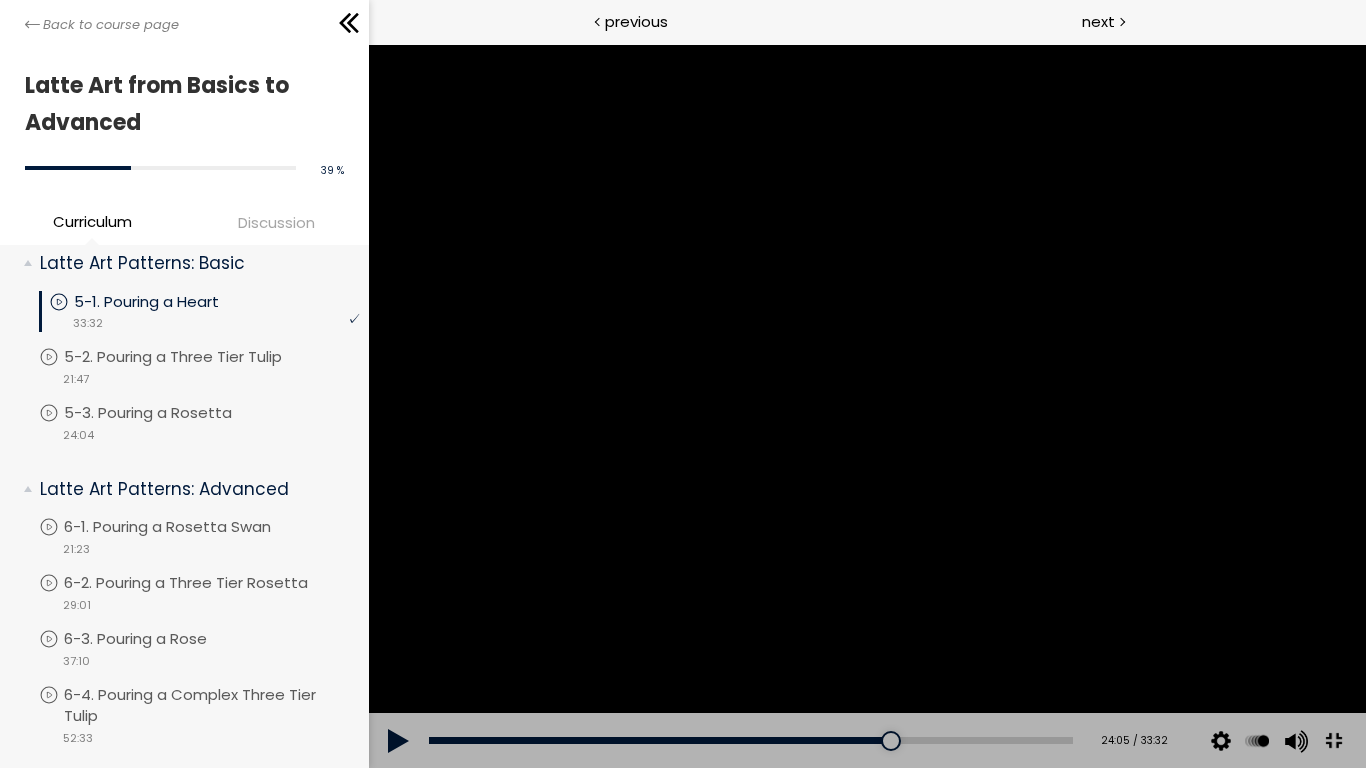 drag, startPoint x: 1626, startPoint y: 598, endPoint x: 1627, endPoint y: 586, distance: 12.0415945 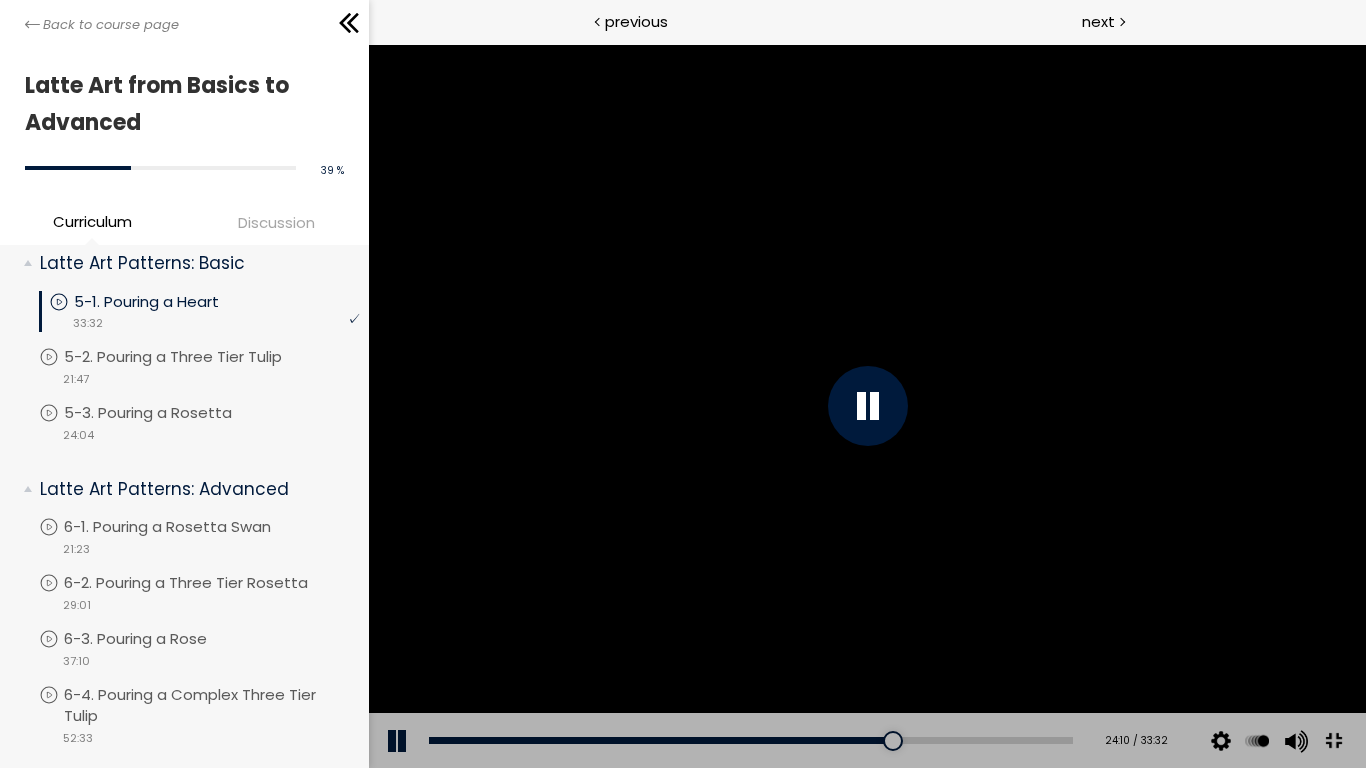 click at bounding box center (866, 406) 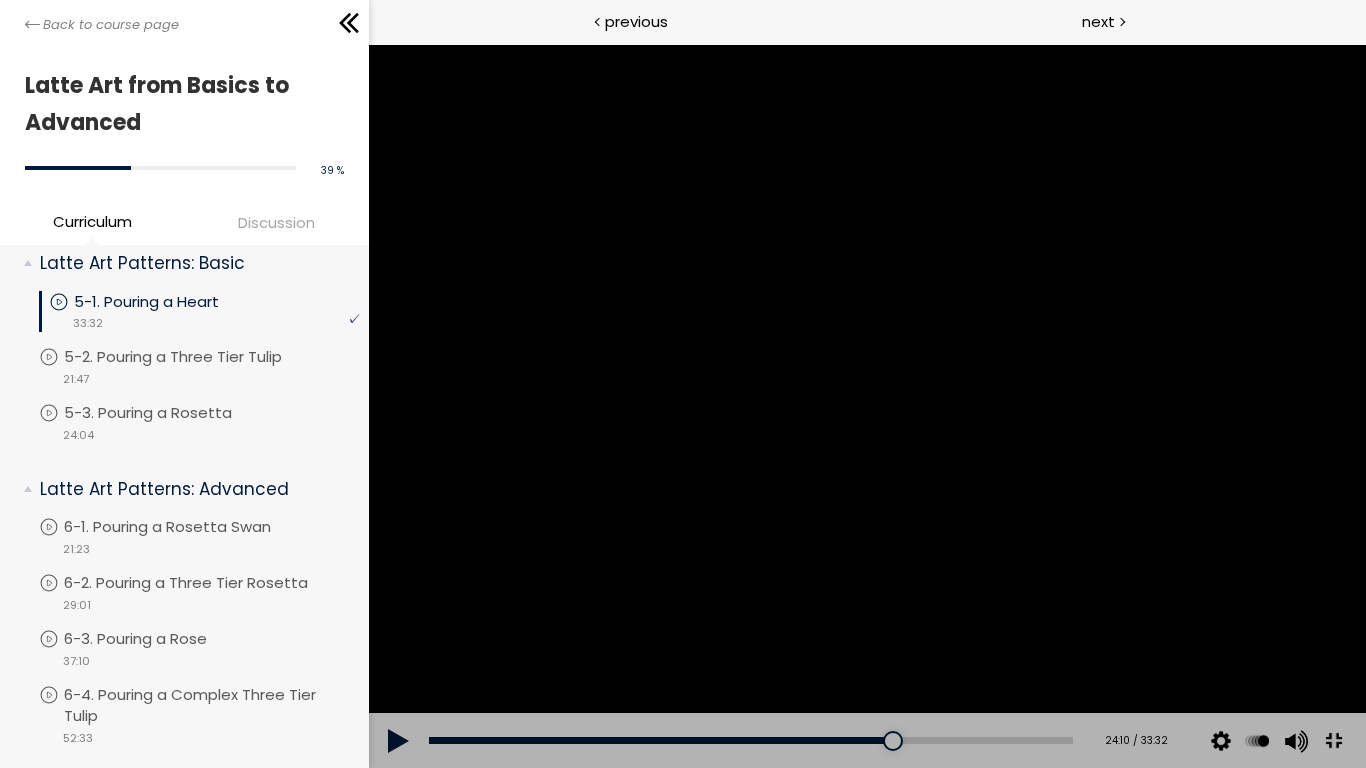 click at bounding box center (866, 406) 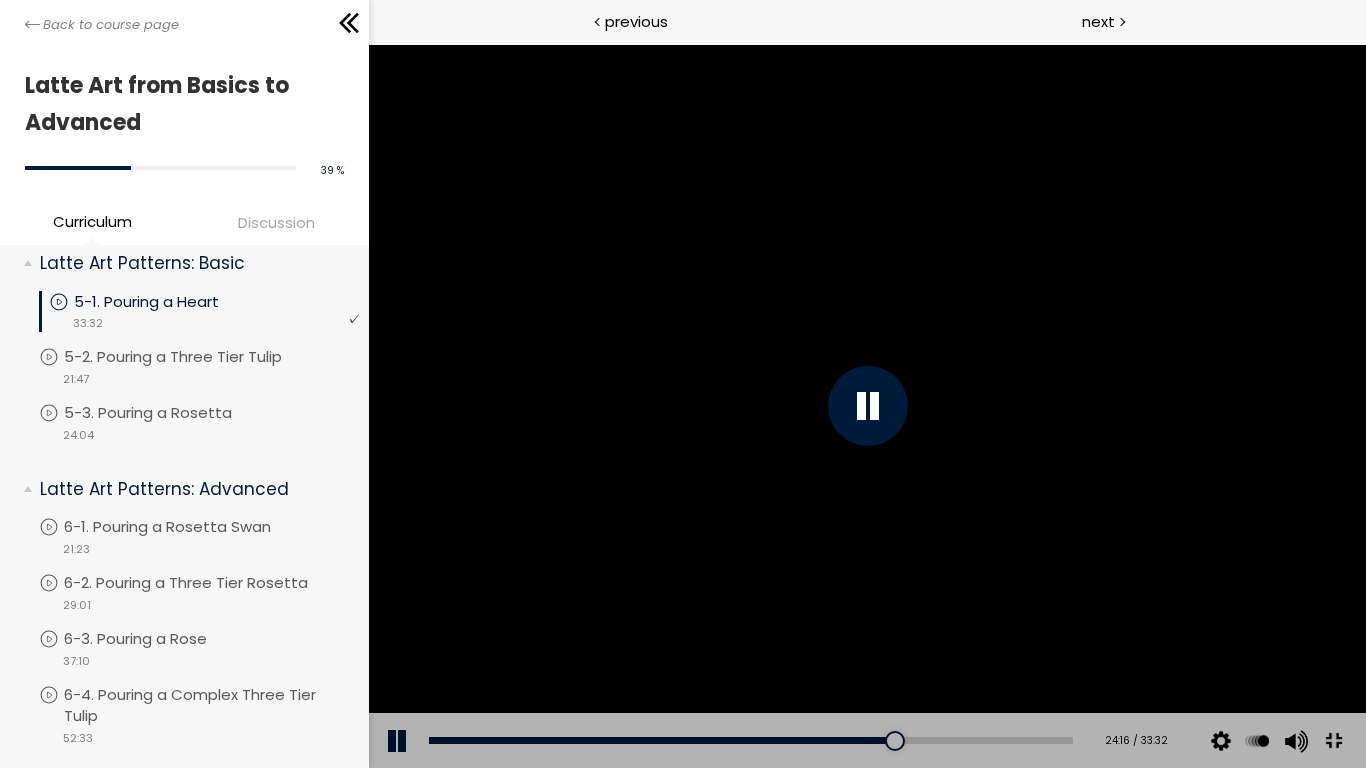 click at bounding box center (866, 406) 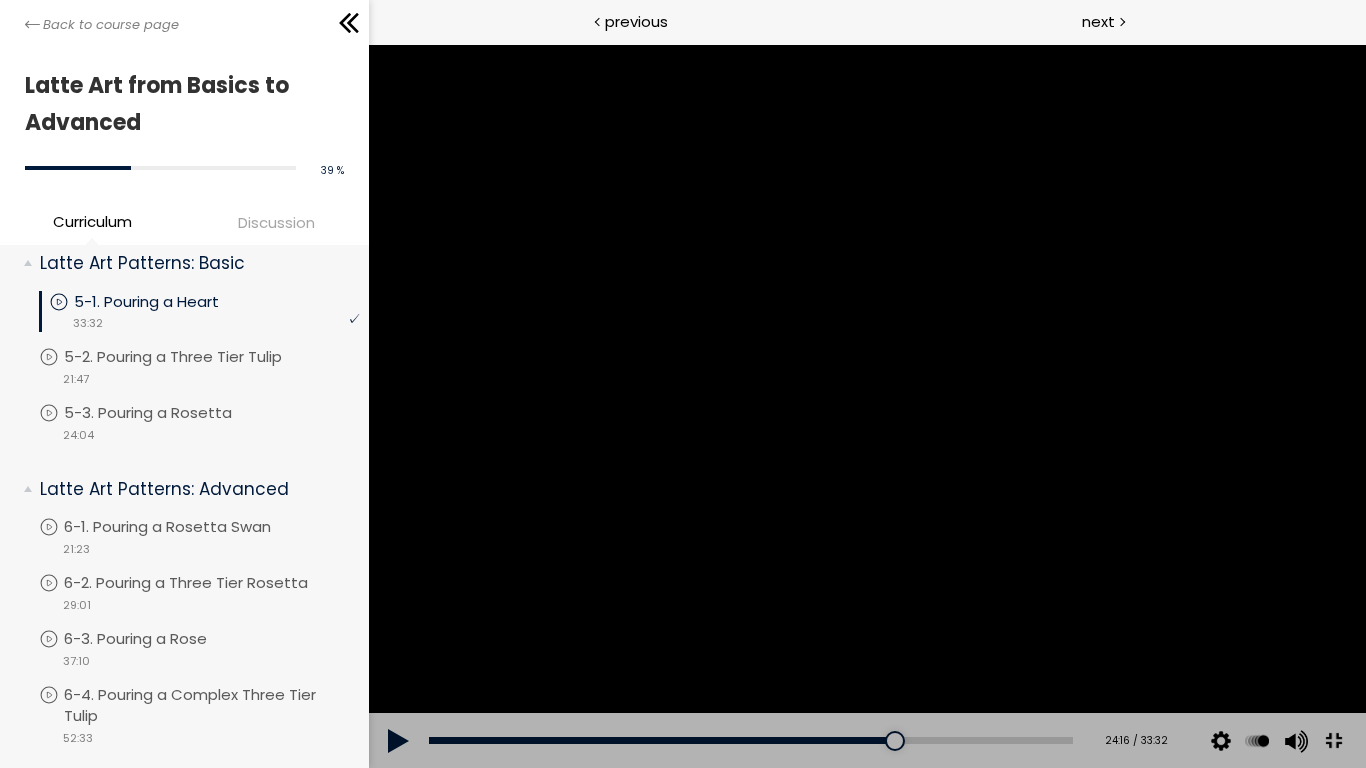 click at bounding box center (866, 406) 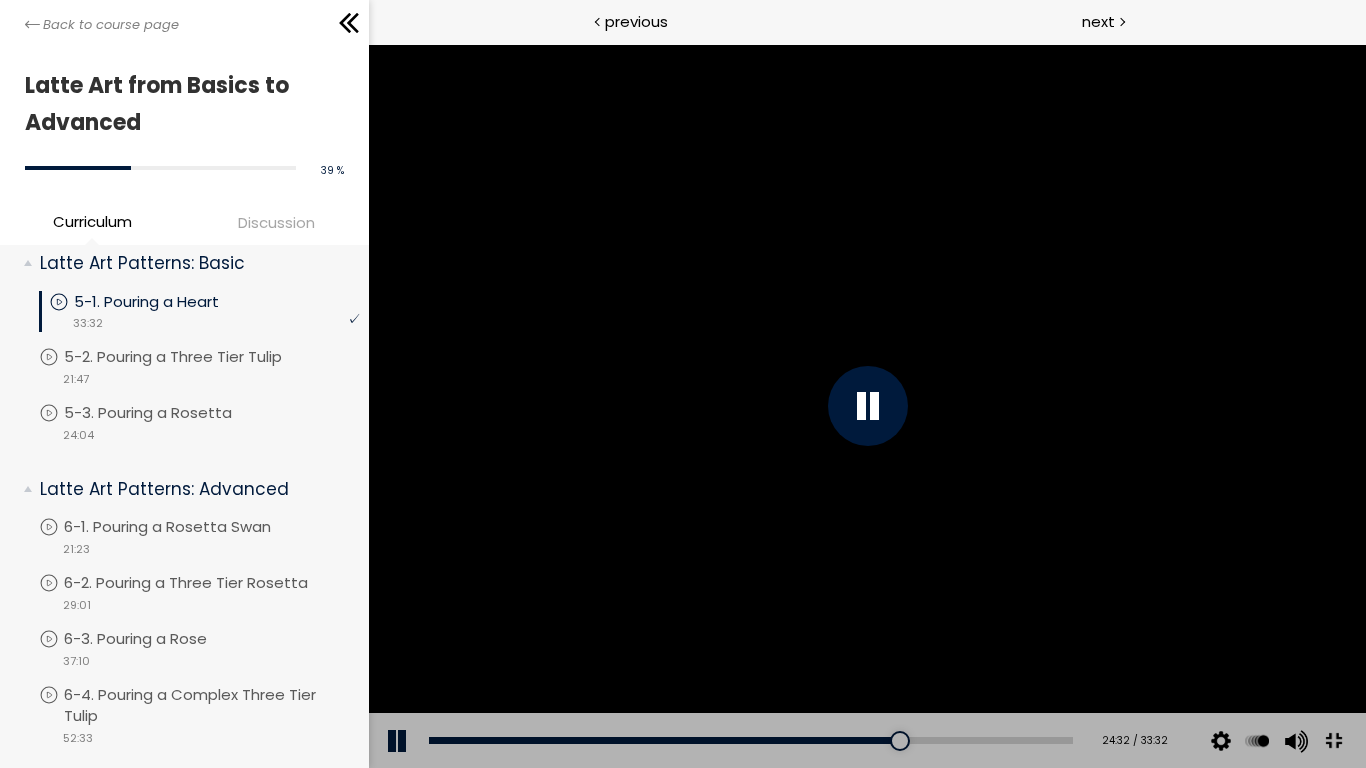 click at bounding box center (866, 406) 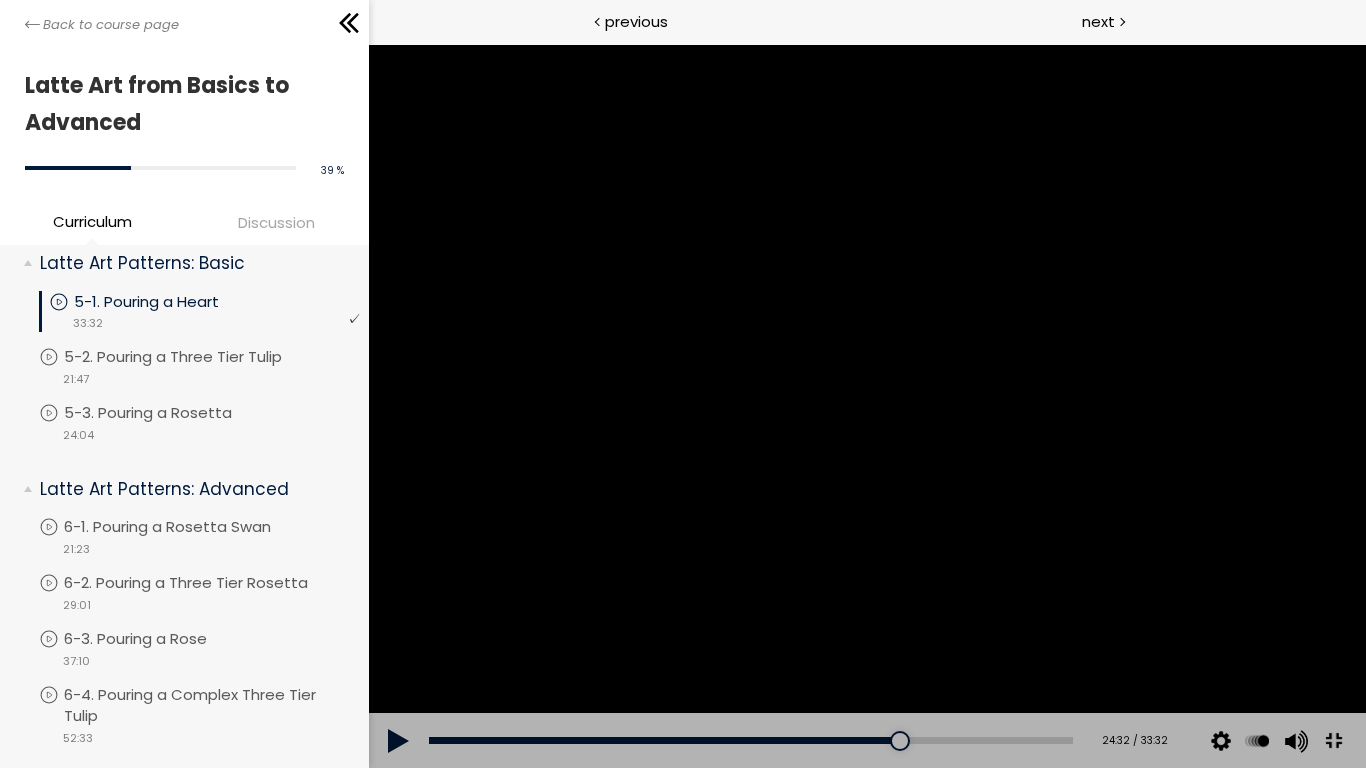 click at bounding box center (866, 406) 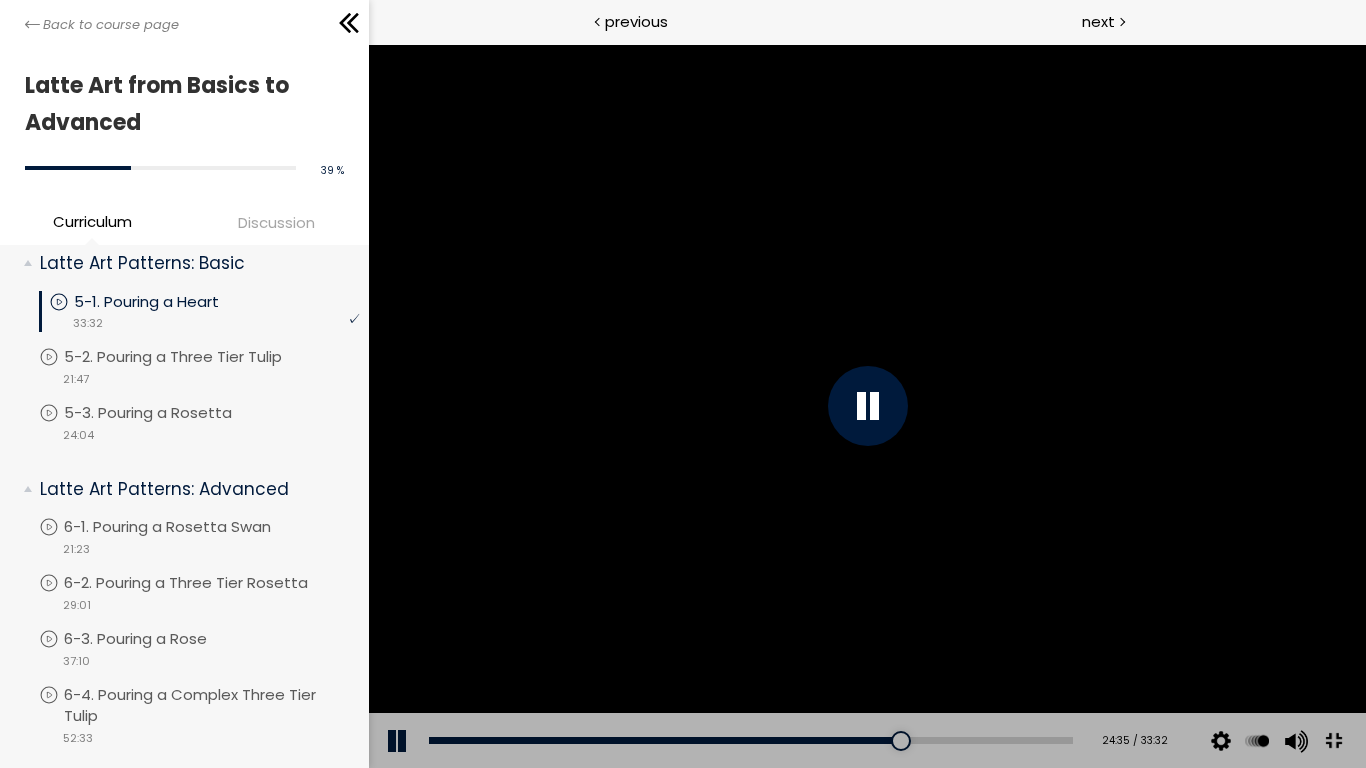 click at bounding box center [866, 406] 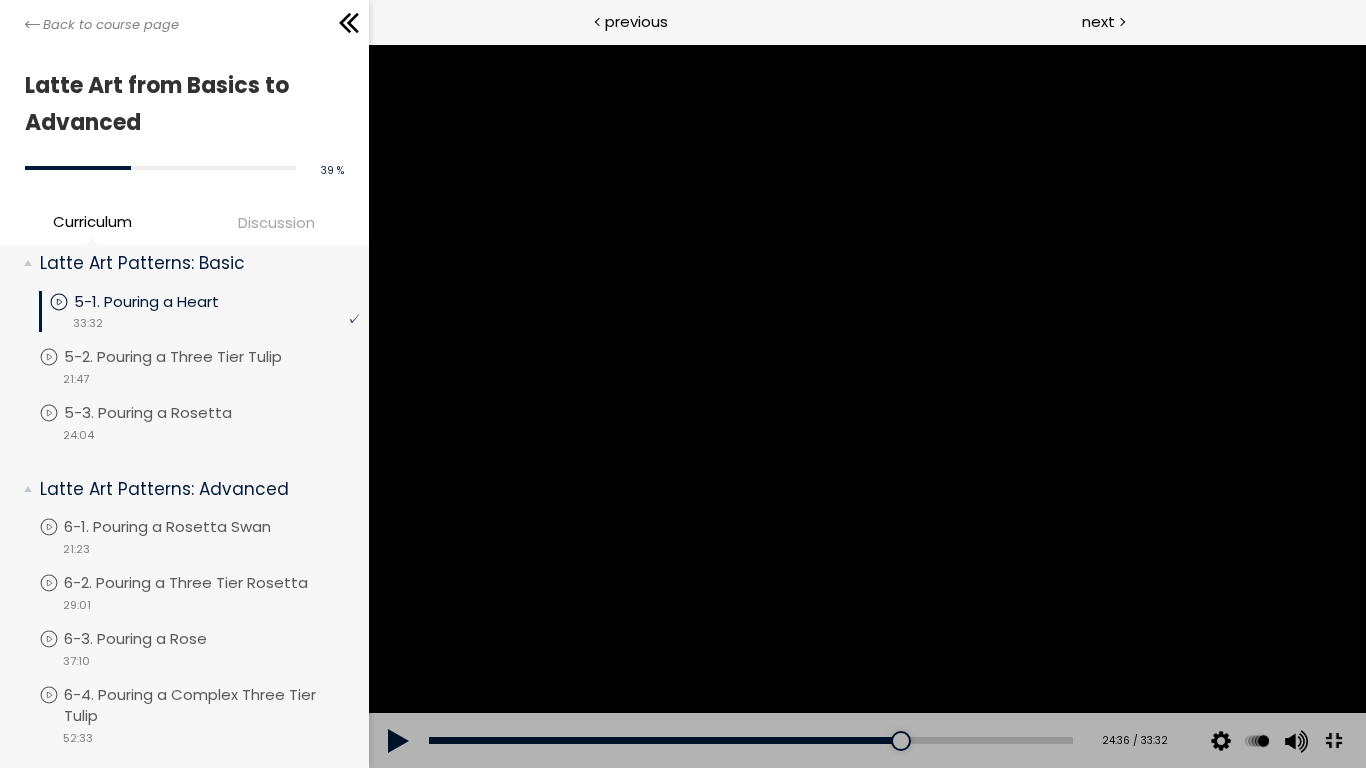 click at bounding box center (866, 406) 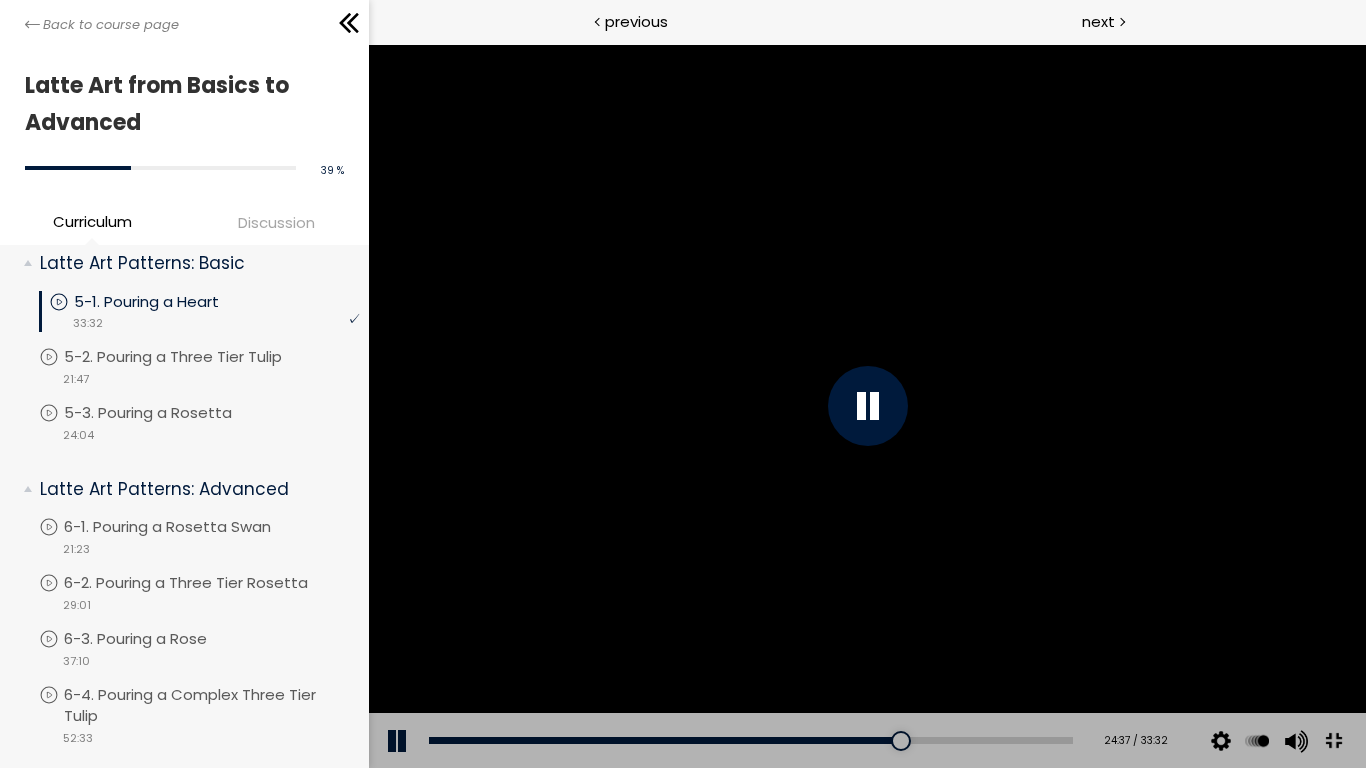 click at bounding box center [866, 406] 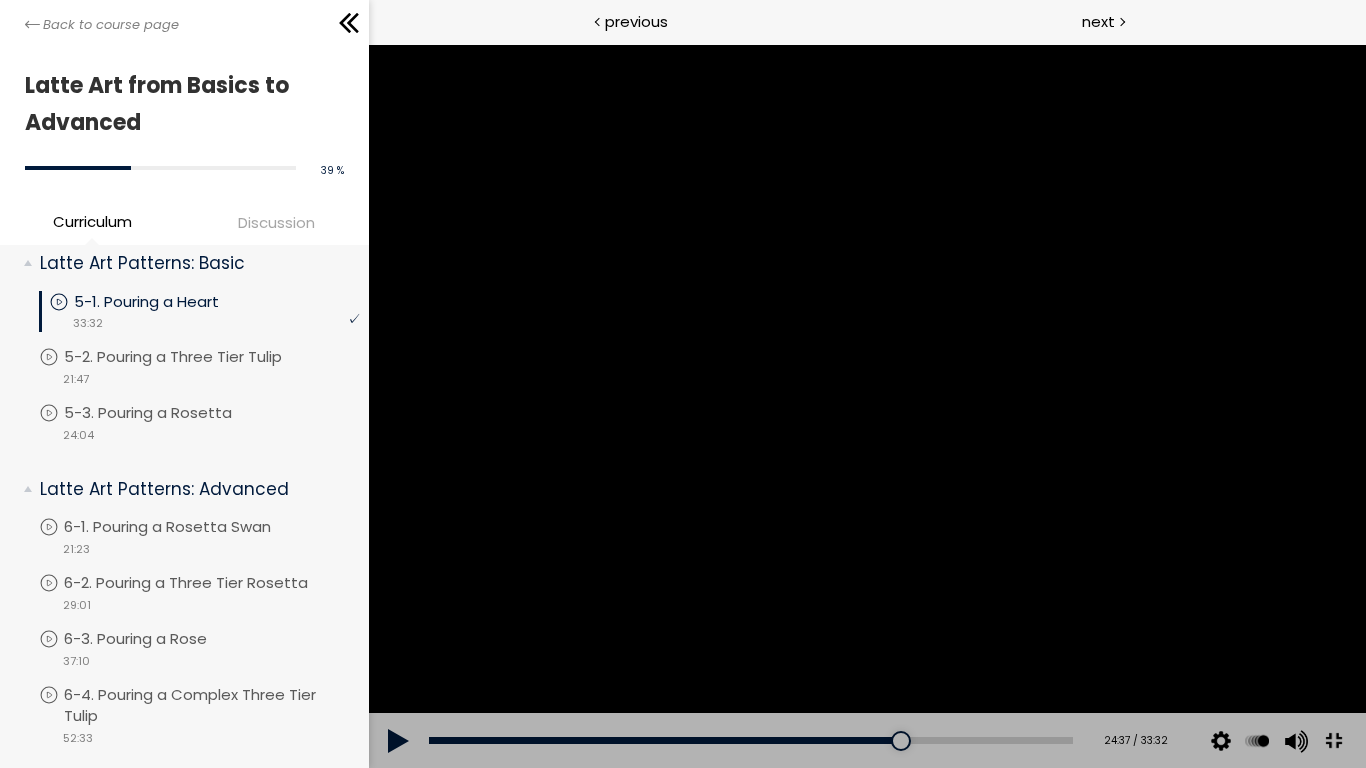 click at bounding box center (866, 406) 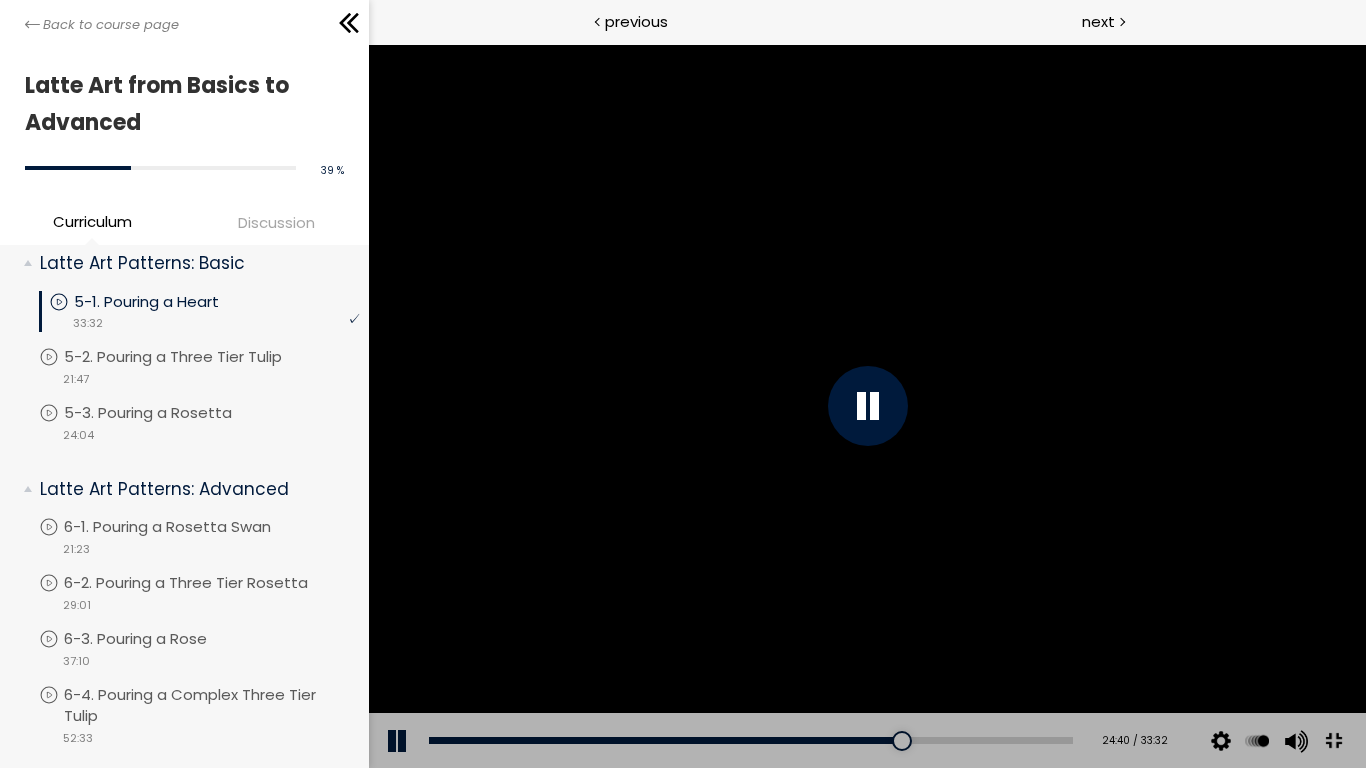 click at bounding box center [866, 406] 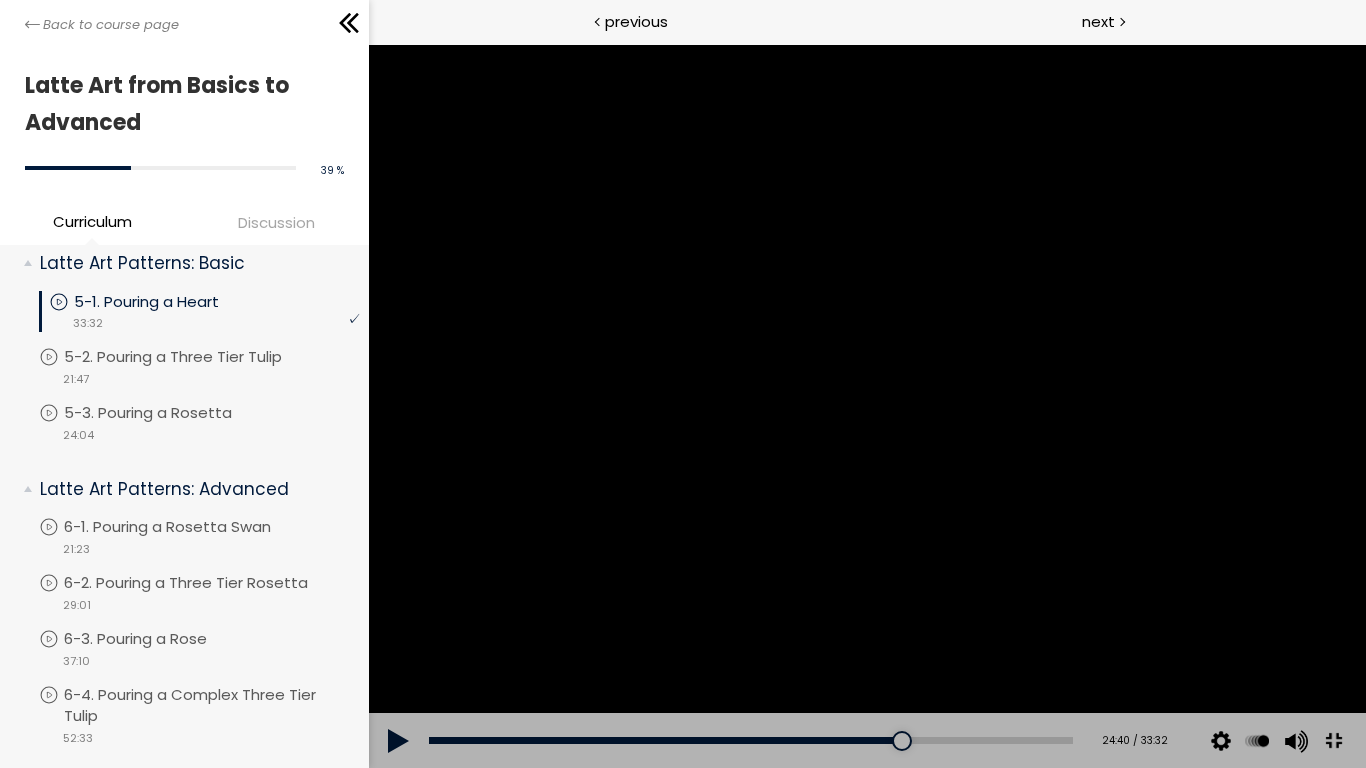 click at bounding box center (866, 406) 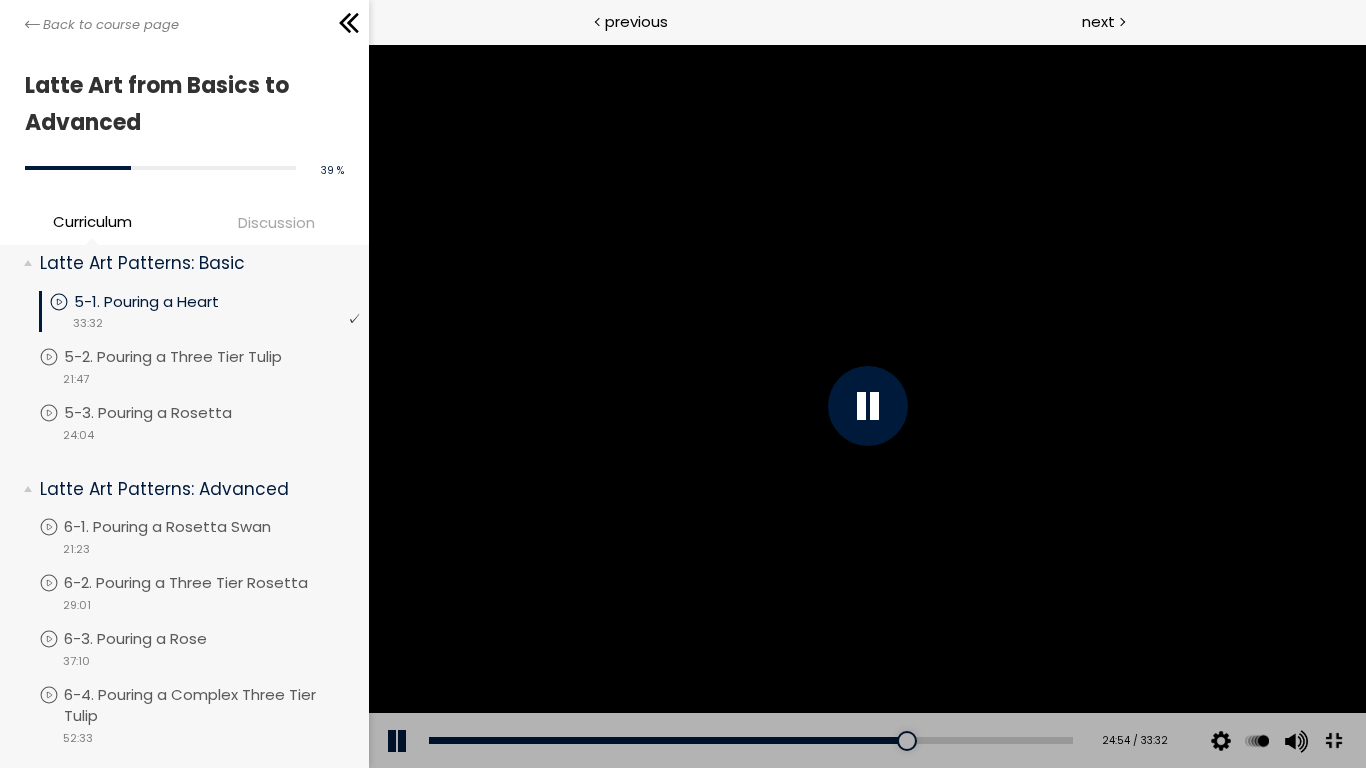 click at bounding box center (866, 406) 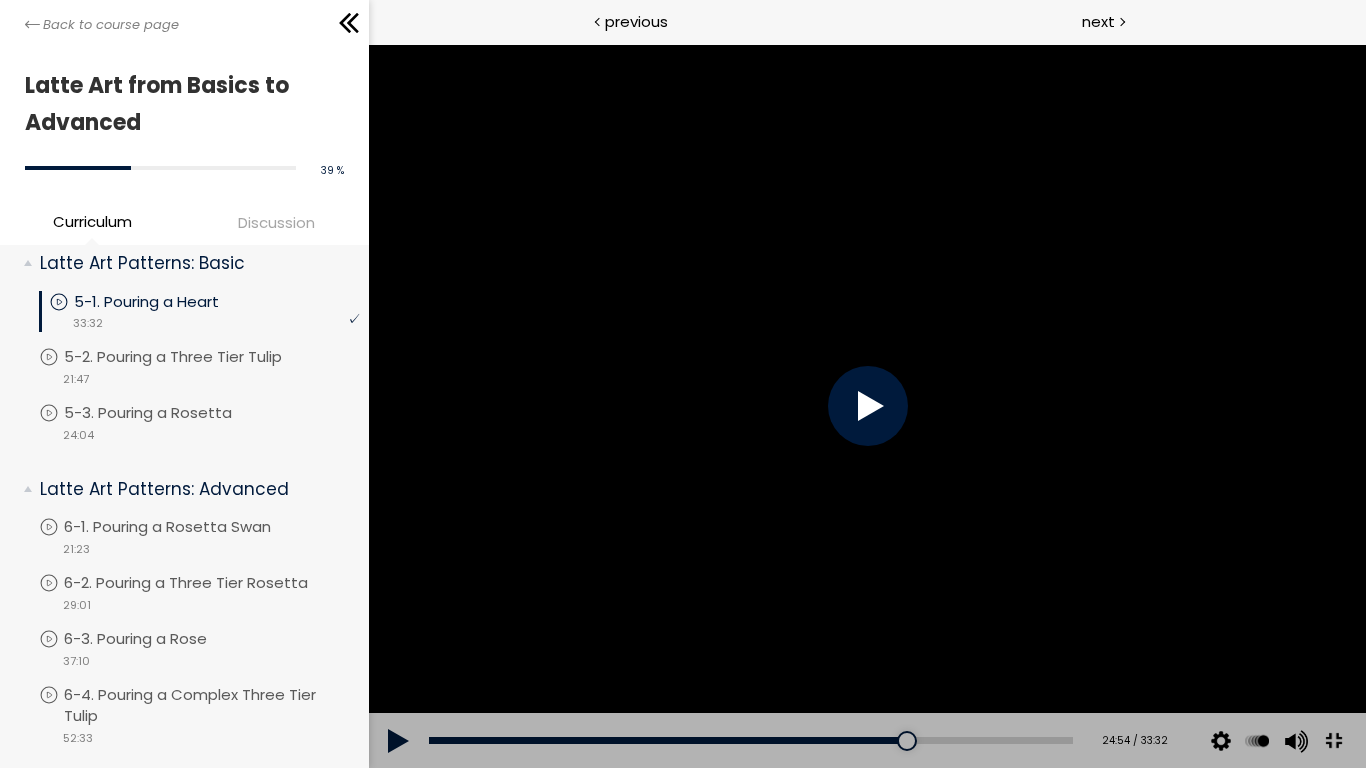 click at bounding box center [866, 406] 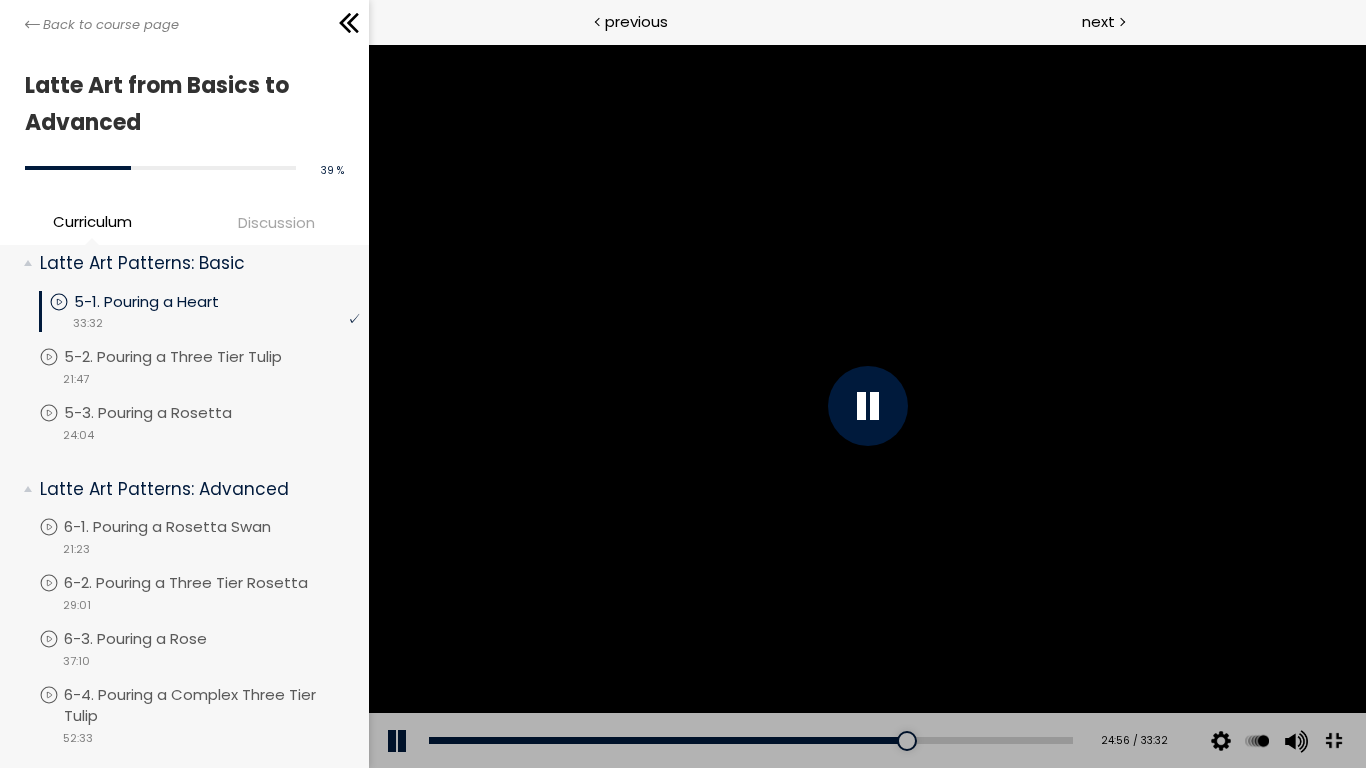 click at bounding box center [866, 406] 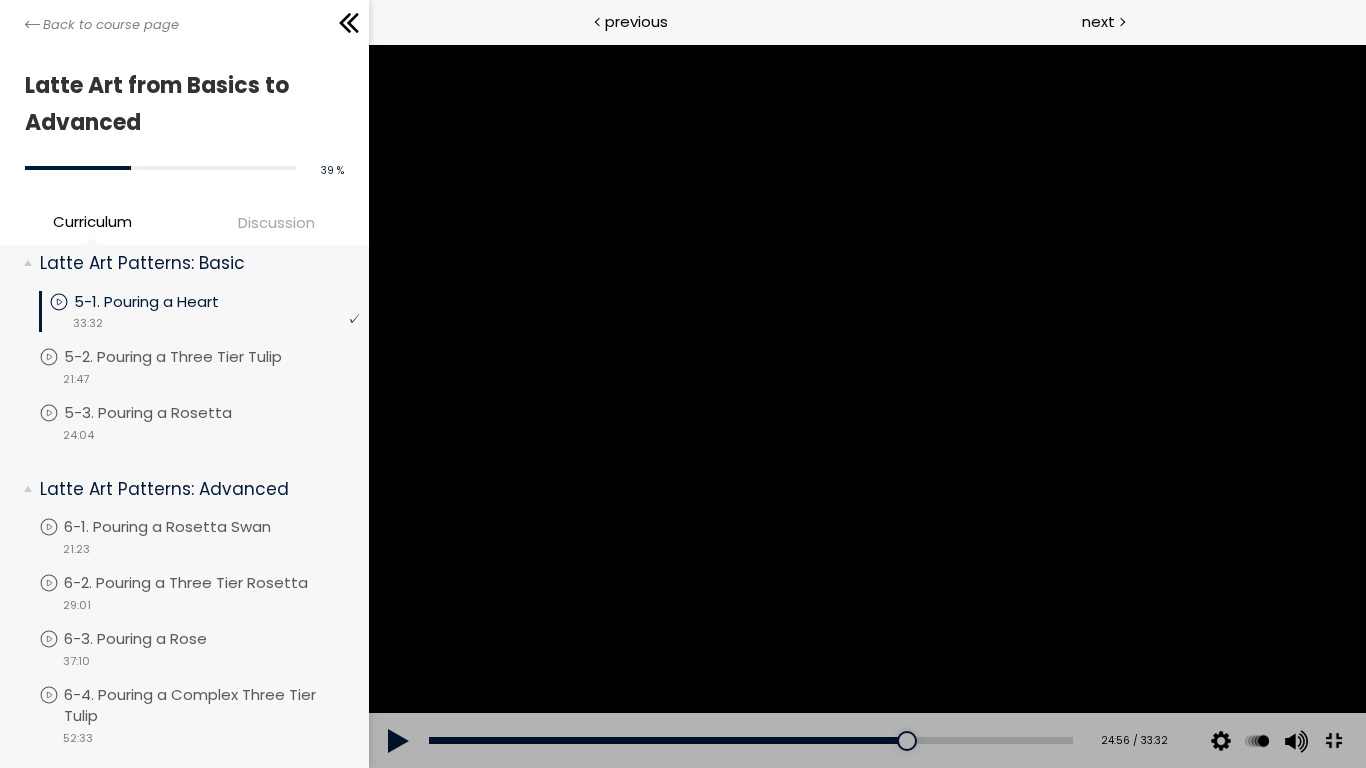 click at bounding box center (866, 406) 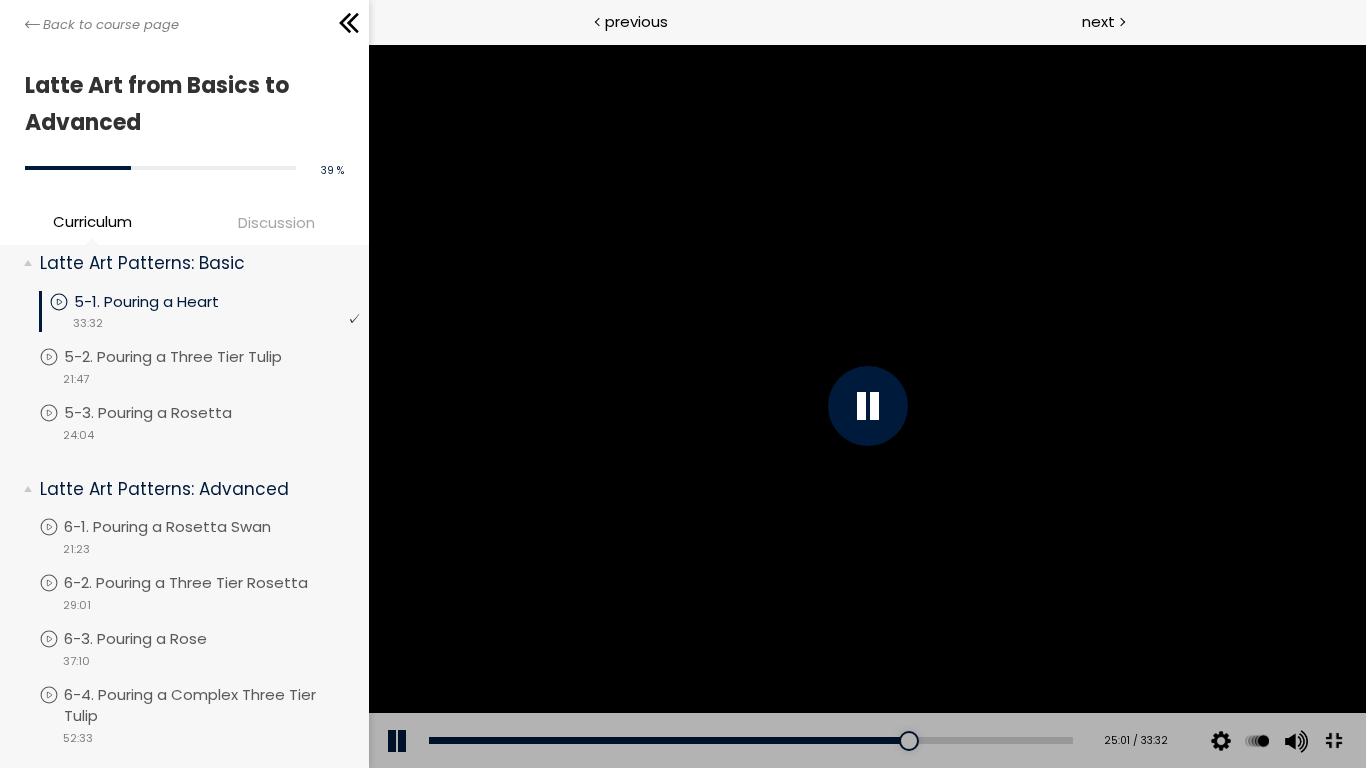 click at bounding box center (866, 406) 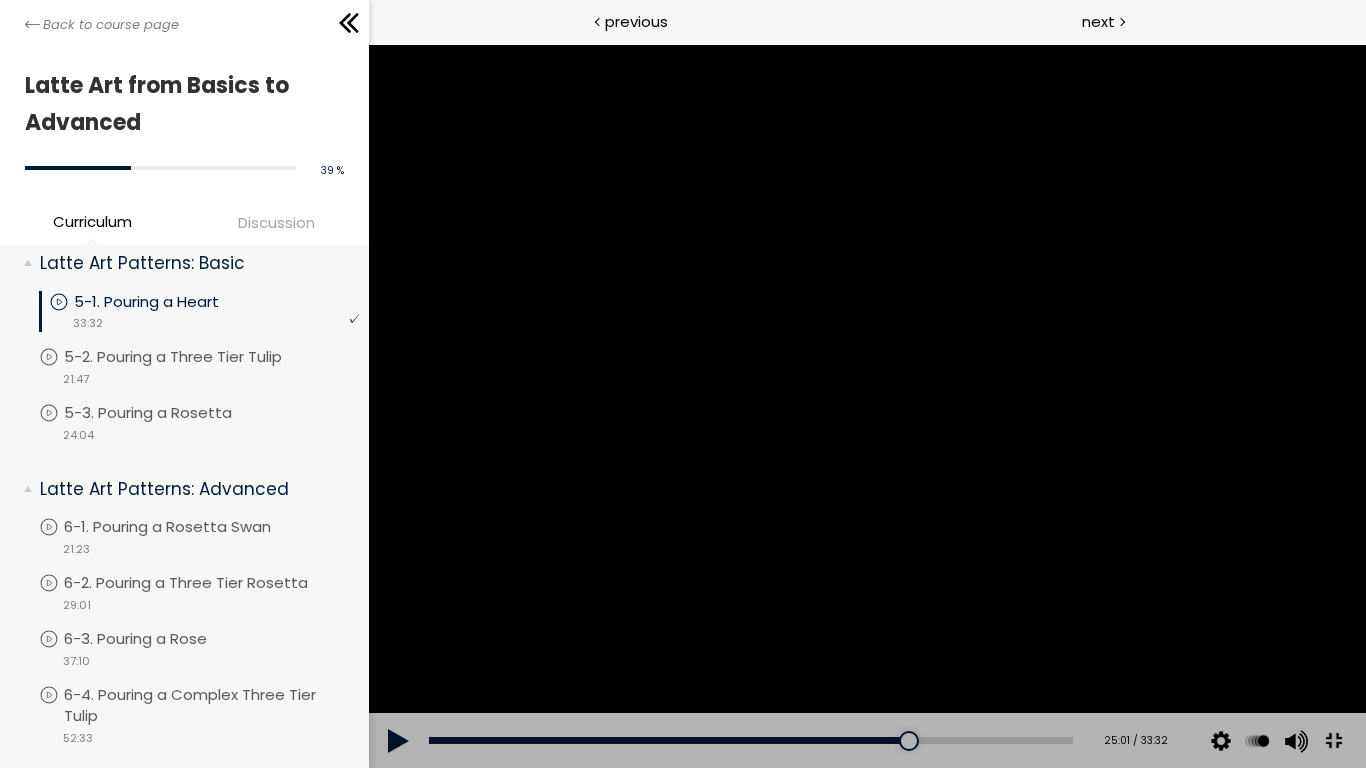click at bounding box center [866, 406] 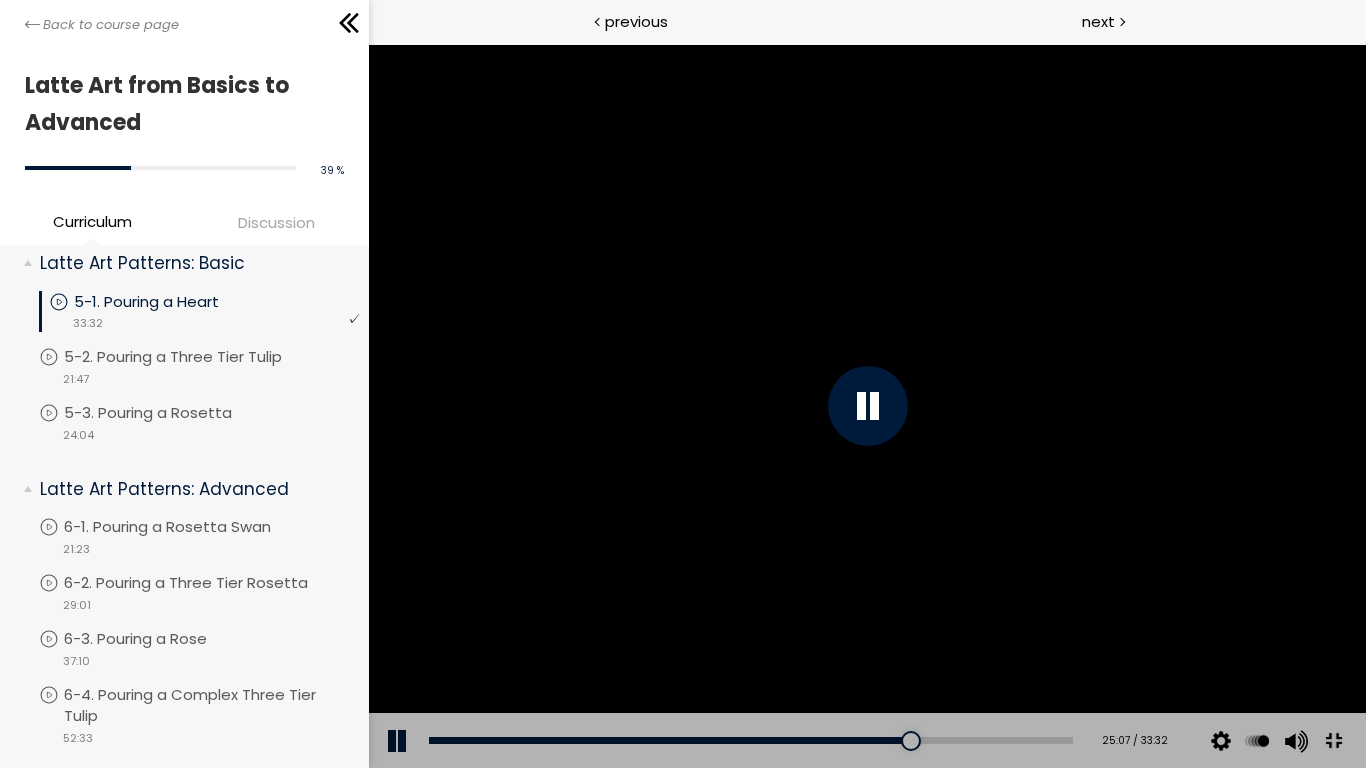click at bounding box center [866, 406] 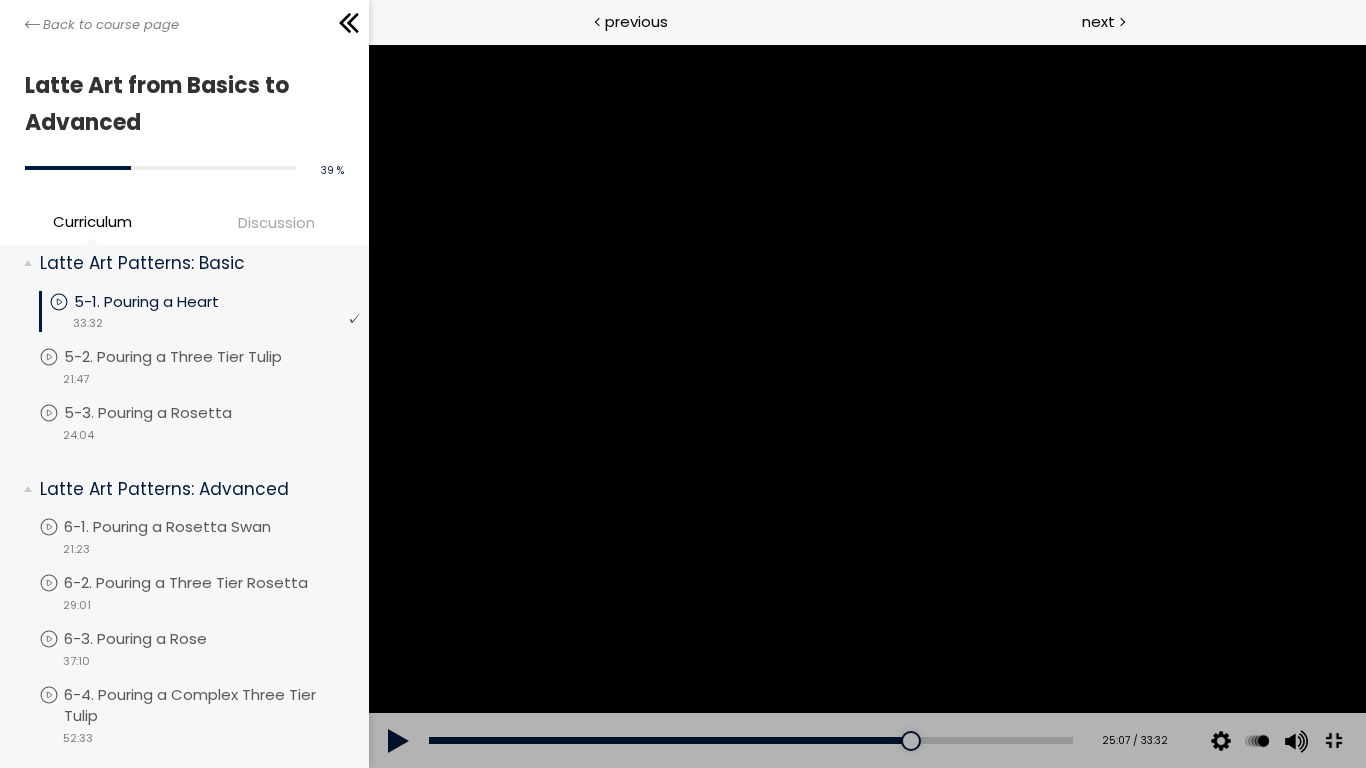 click at bounding box center [866, 406] 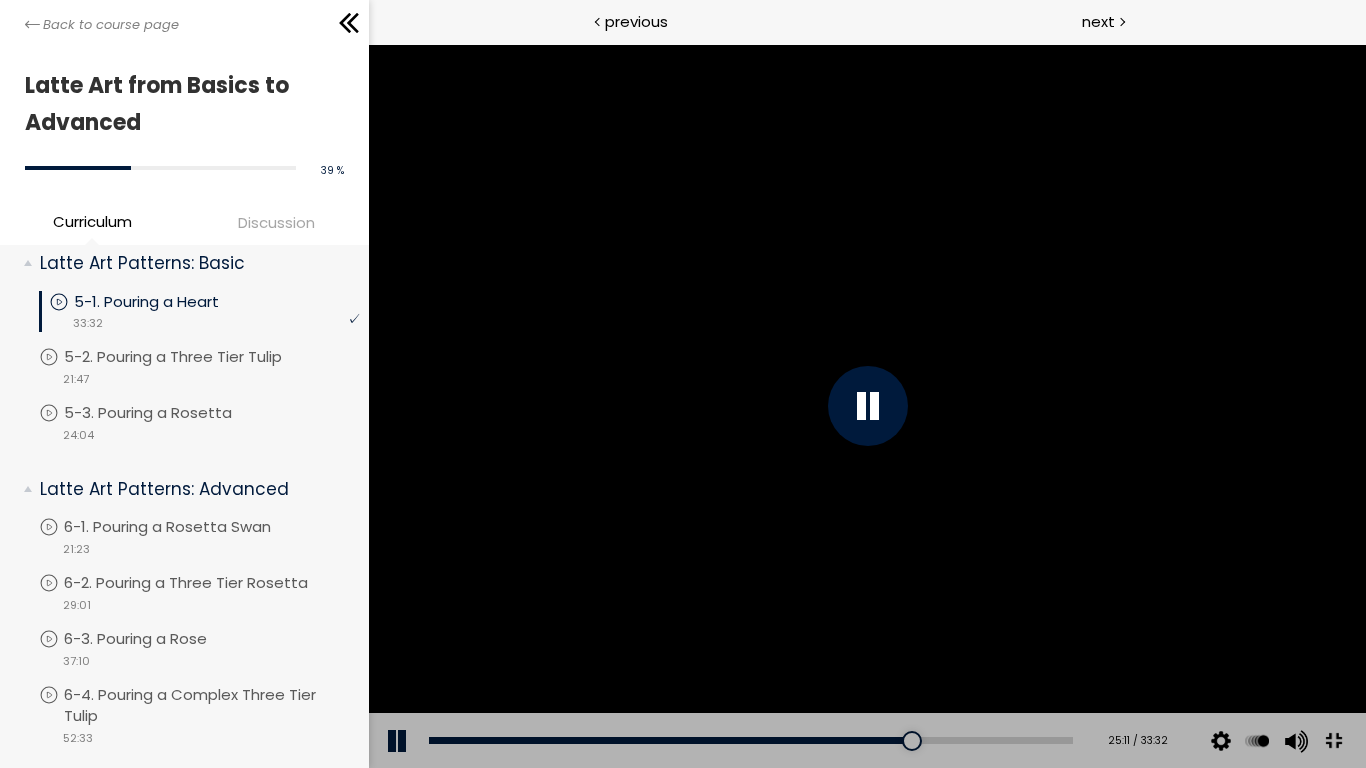 click at bounding box center (866, 406) 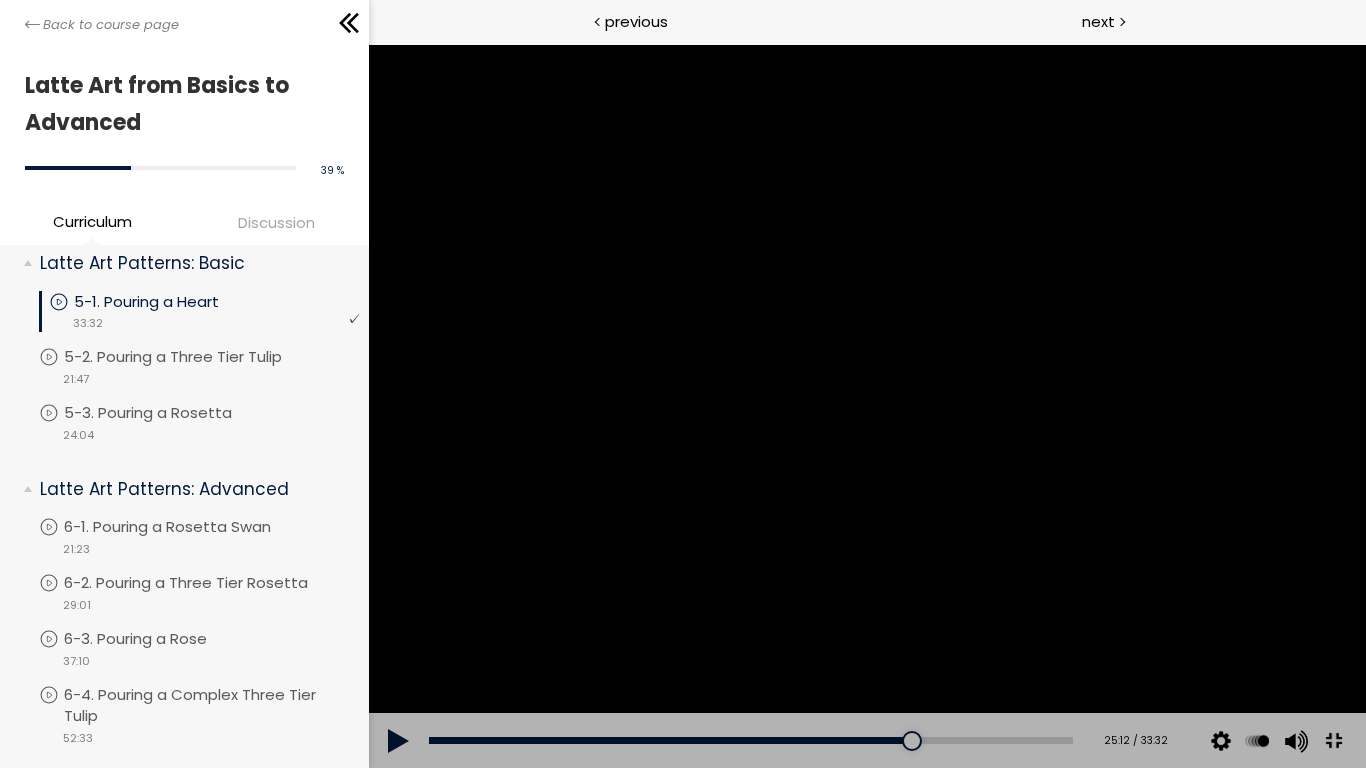click at bounding box center (866, 406) 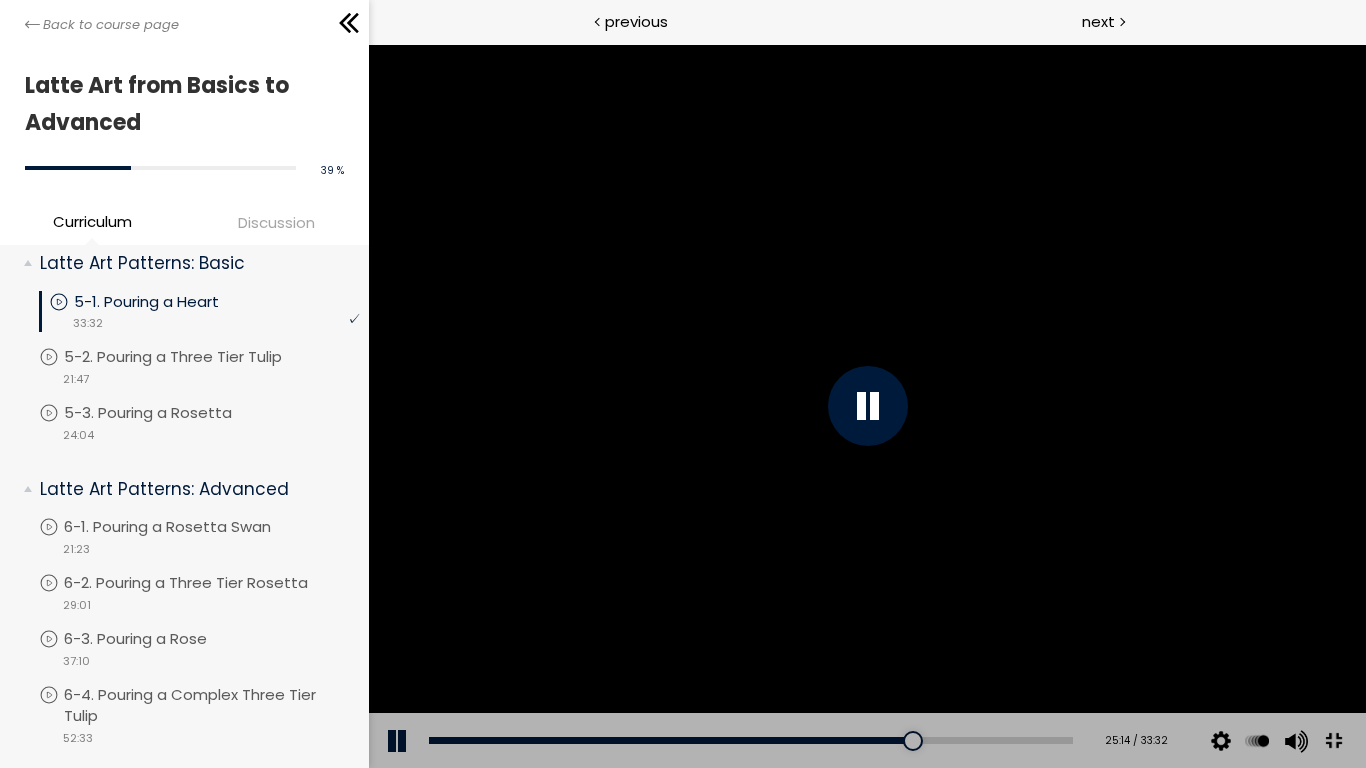 click at bounding box center (866, 406) 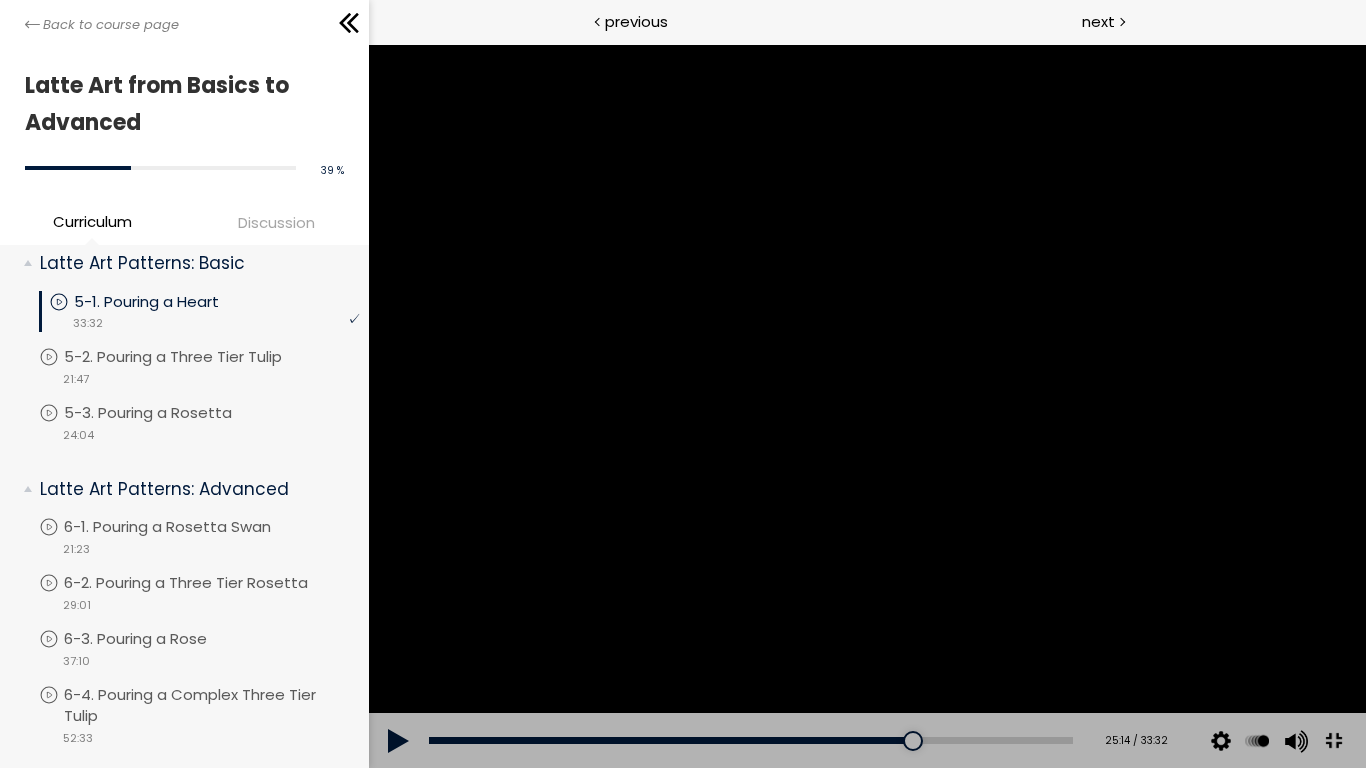 click at bounding box center (866, 406) 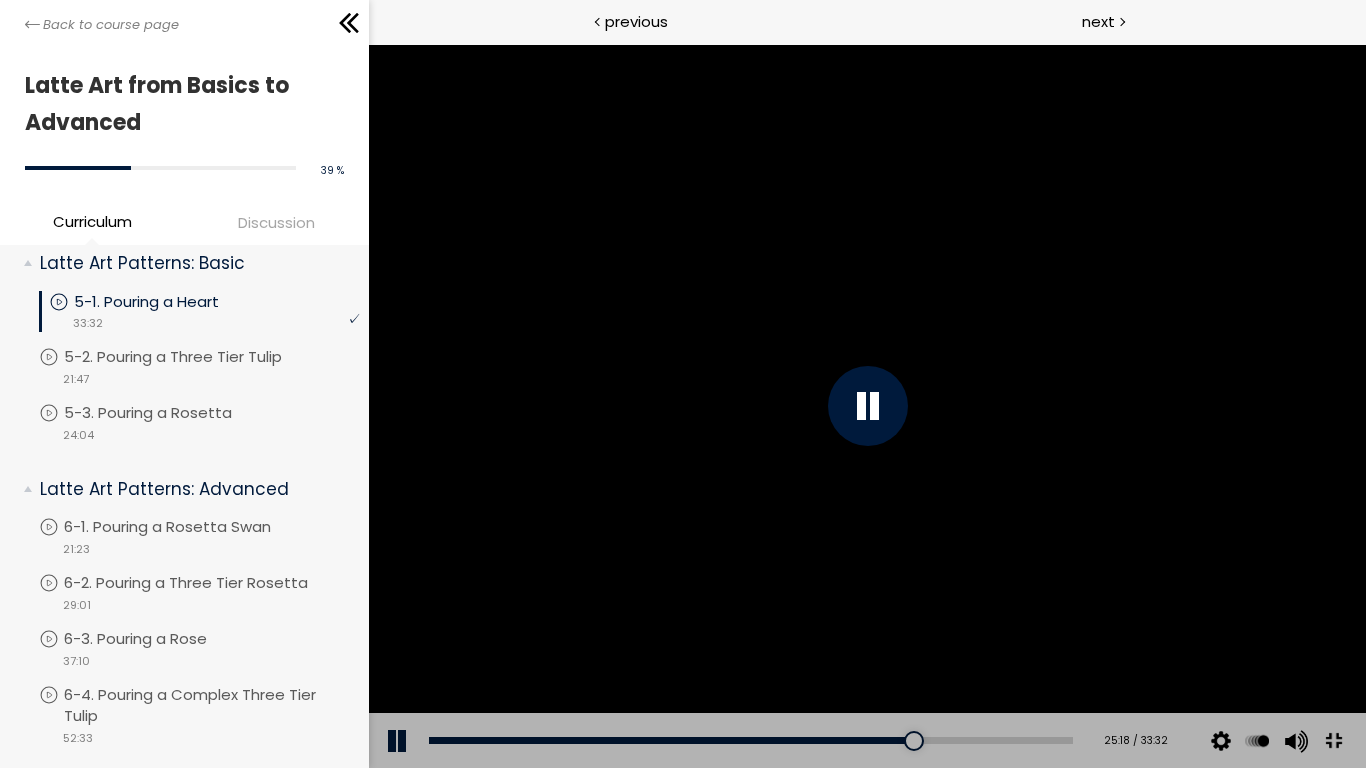 click at bounding box center (866, 406) 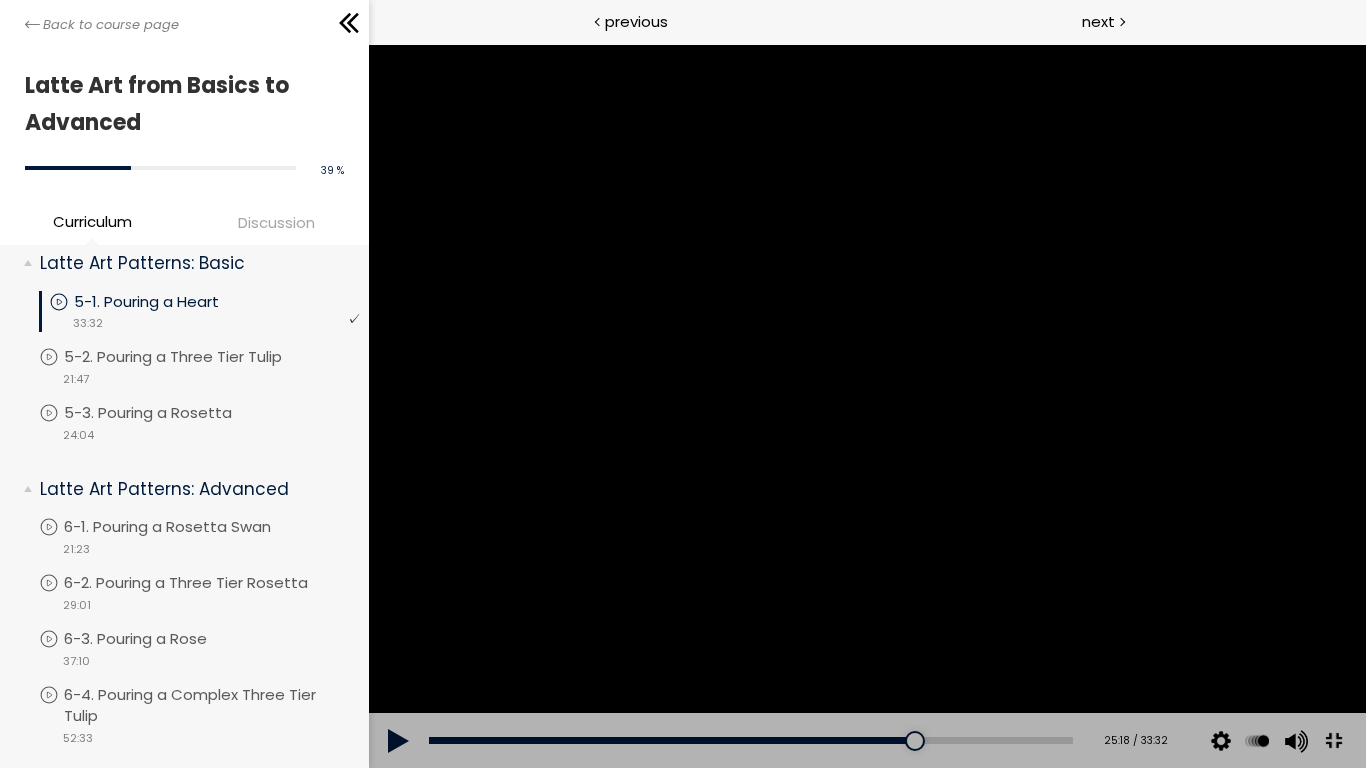 click at bounding box center (866, 406) 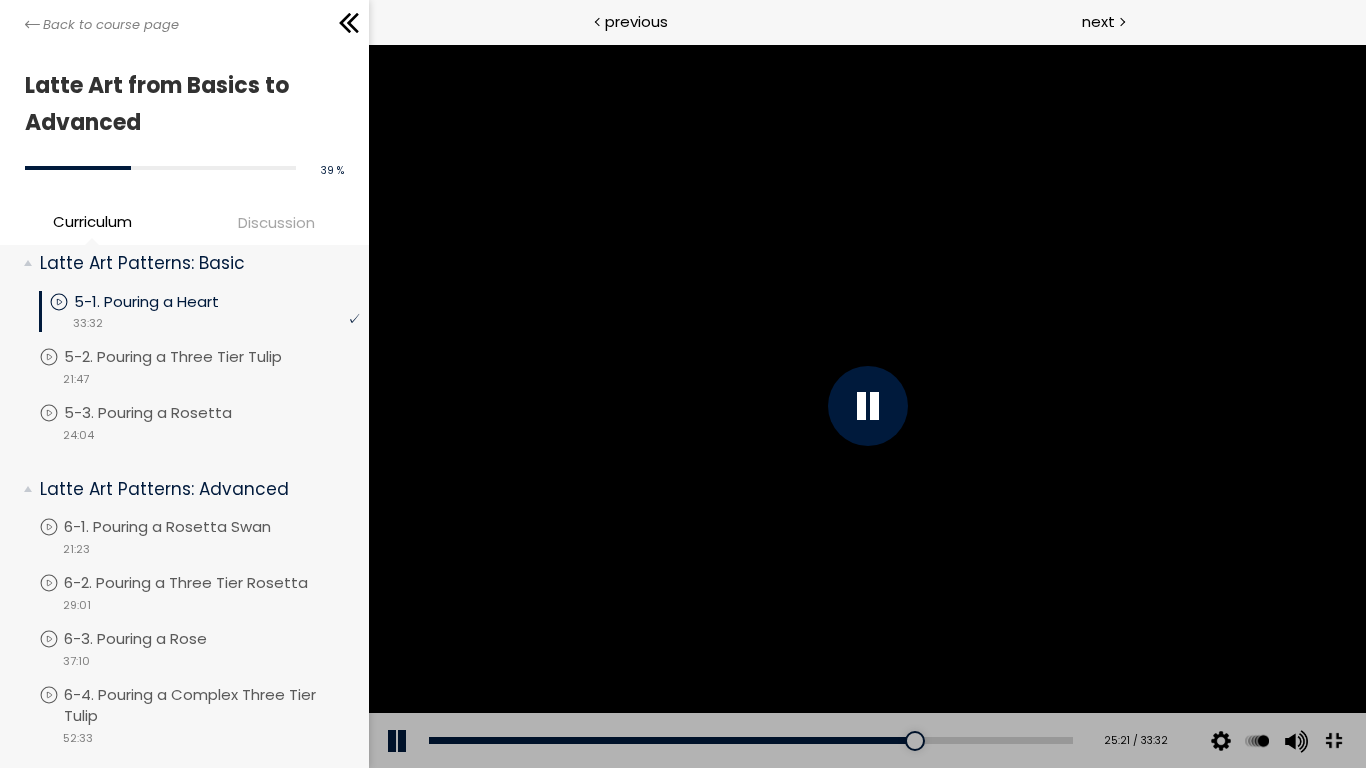 click at bounding box center [866, 406] 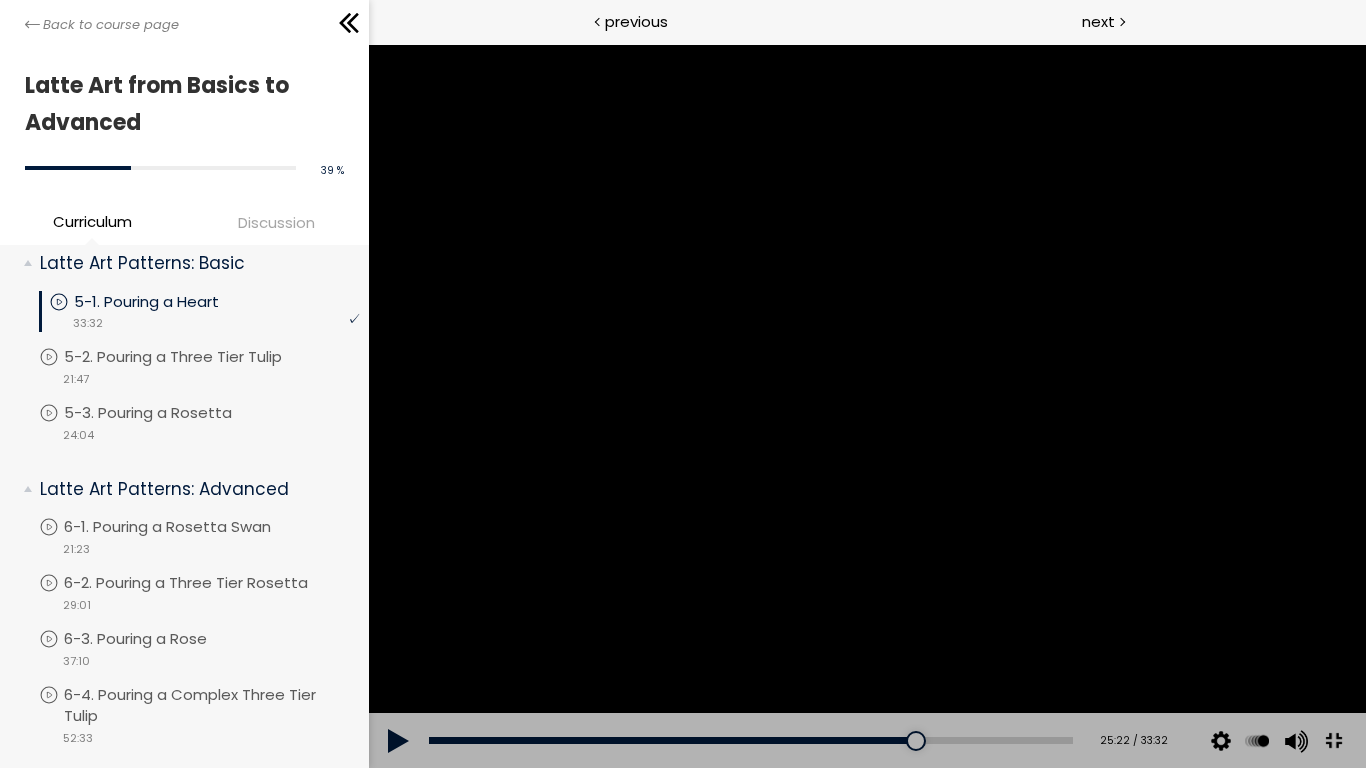 click at bounding box center (866, 406) 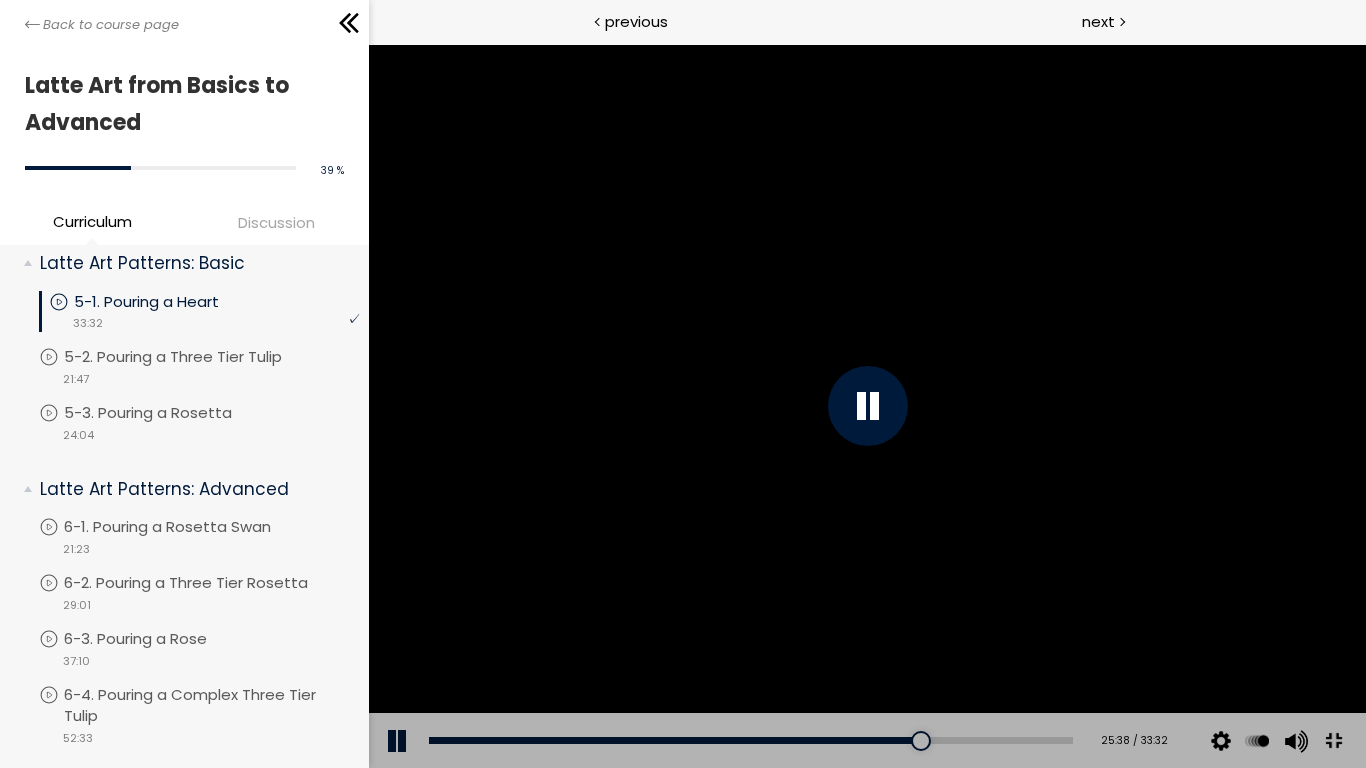 click at bounding box center [866, 406] 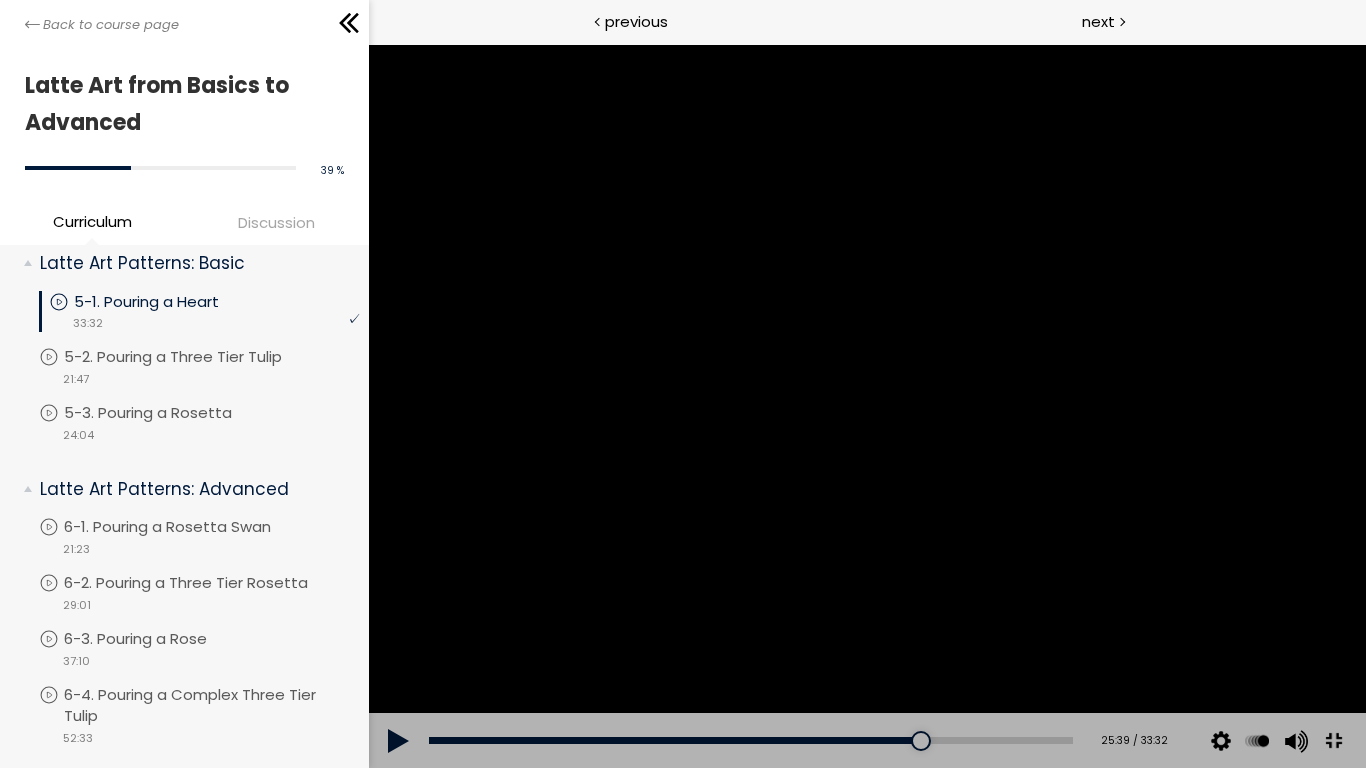 click at bounding box center [866, 406] 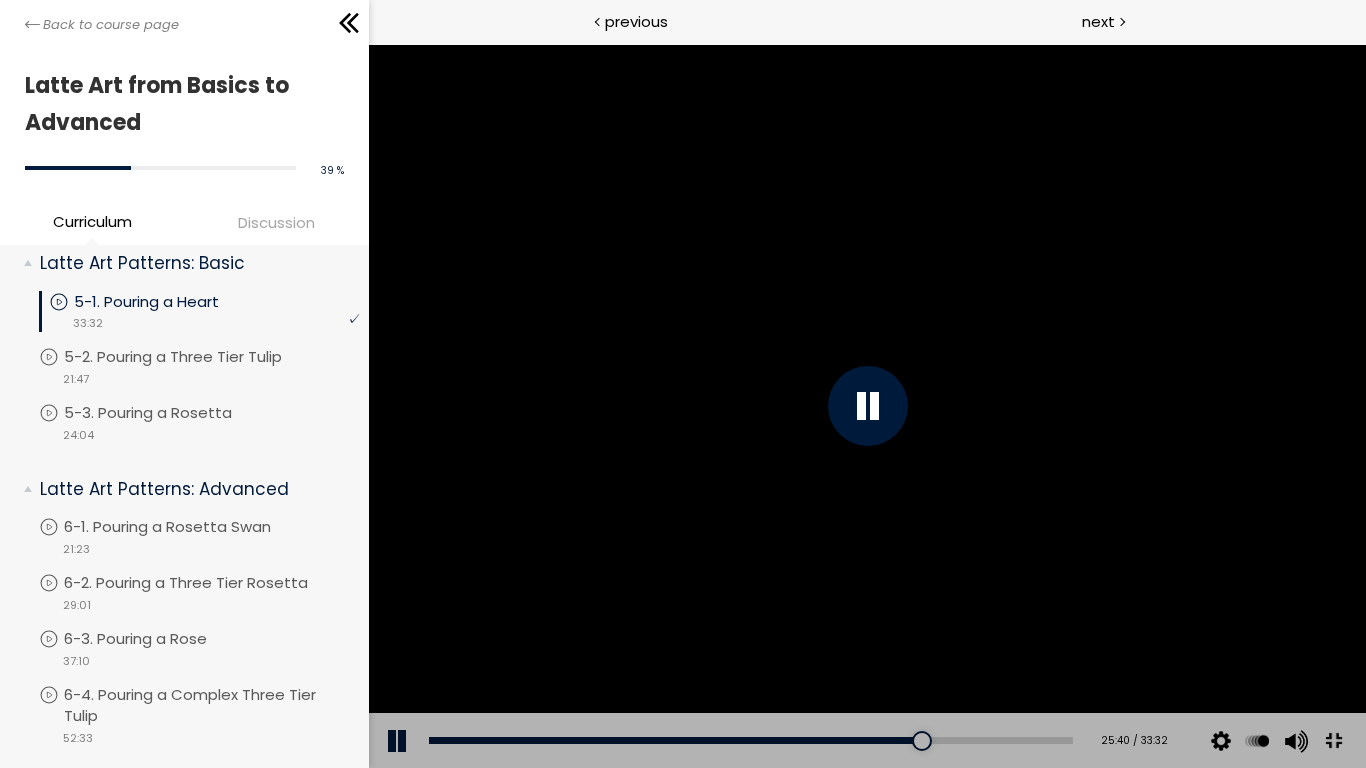 click at bounding box center [866, 406] 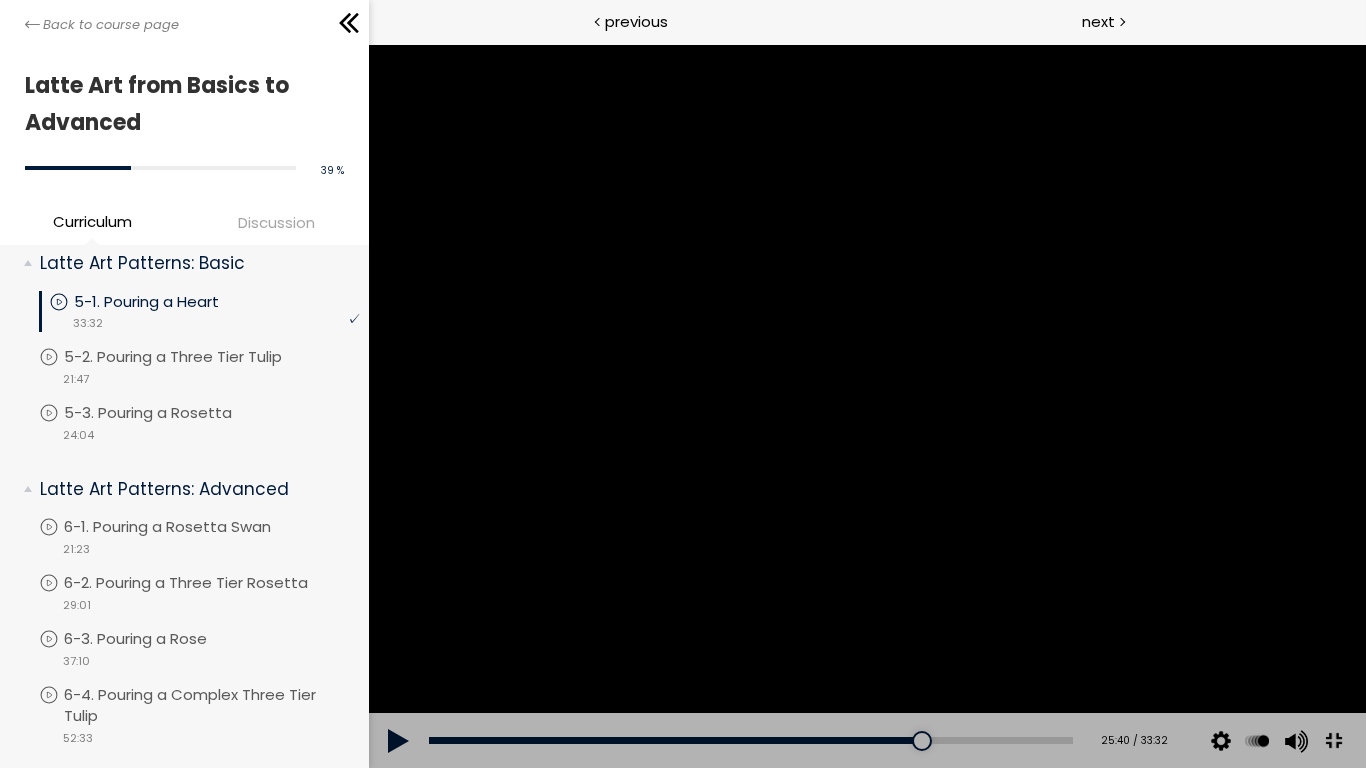 click at bounding box center [866, 406] 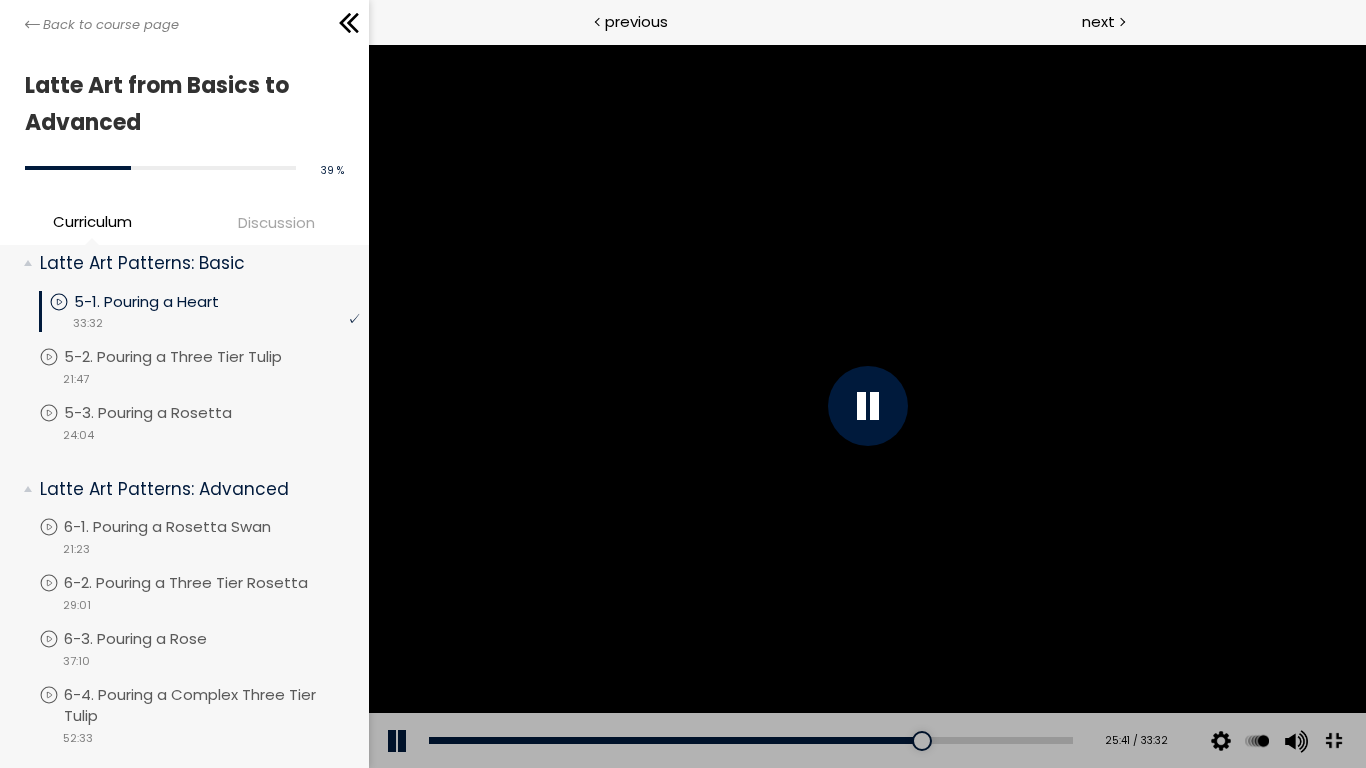 click at bounding box center [866, 406] 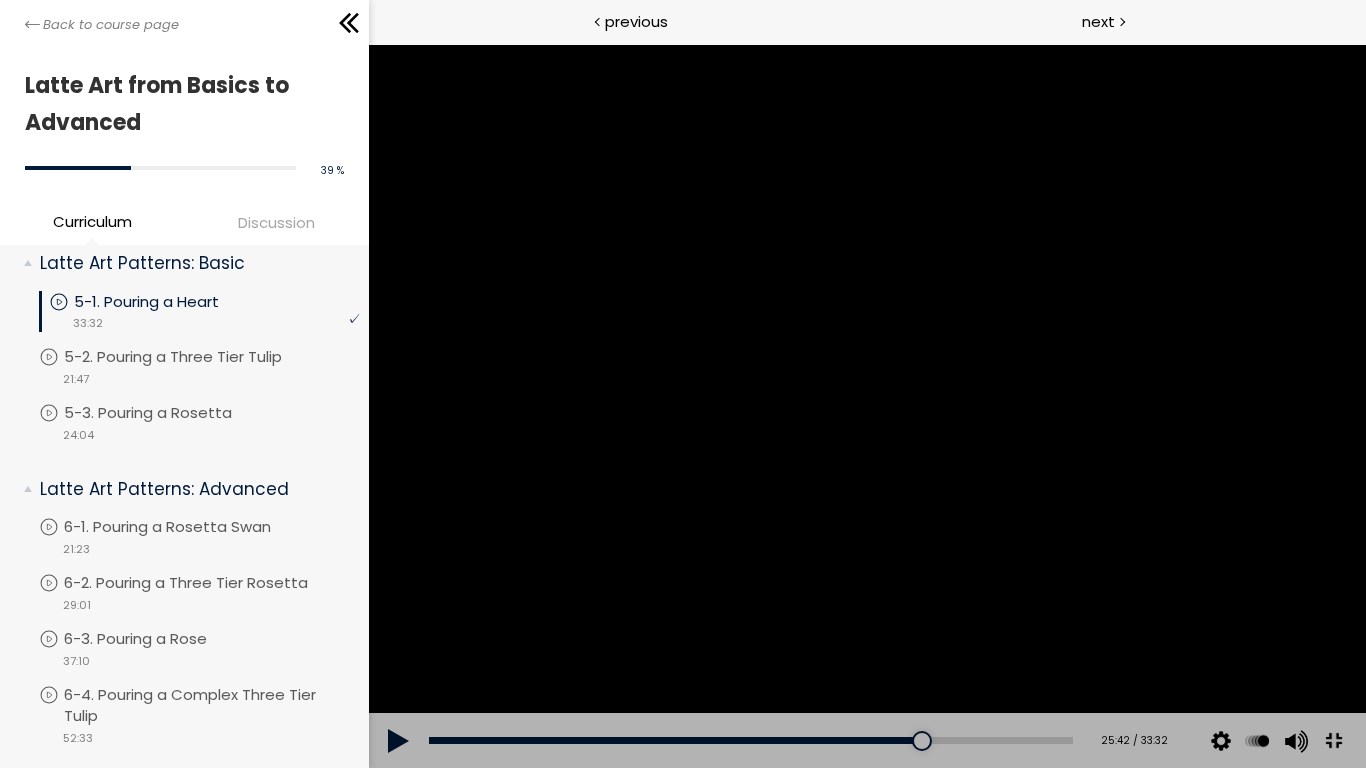 click at bounding box center [866, 406] 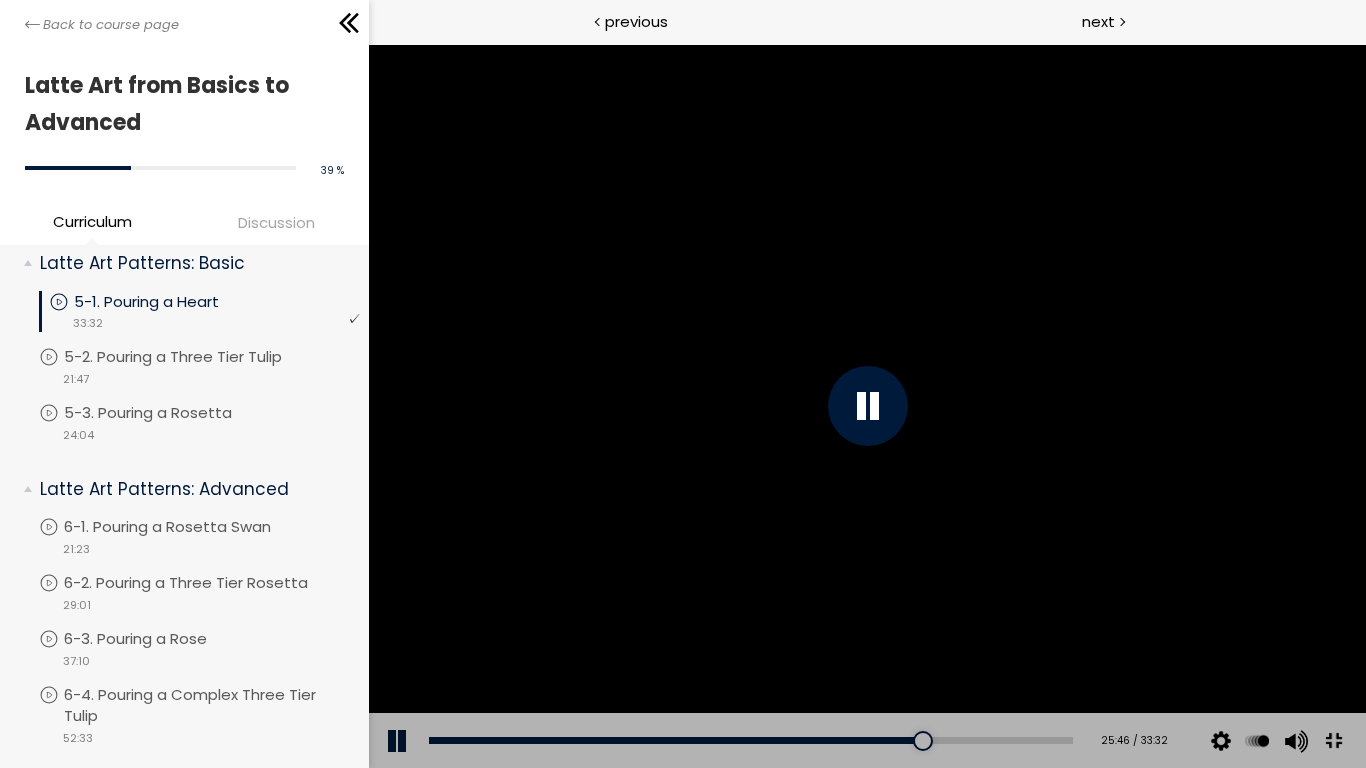 click at bounding box center (866, 406) 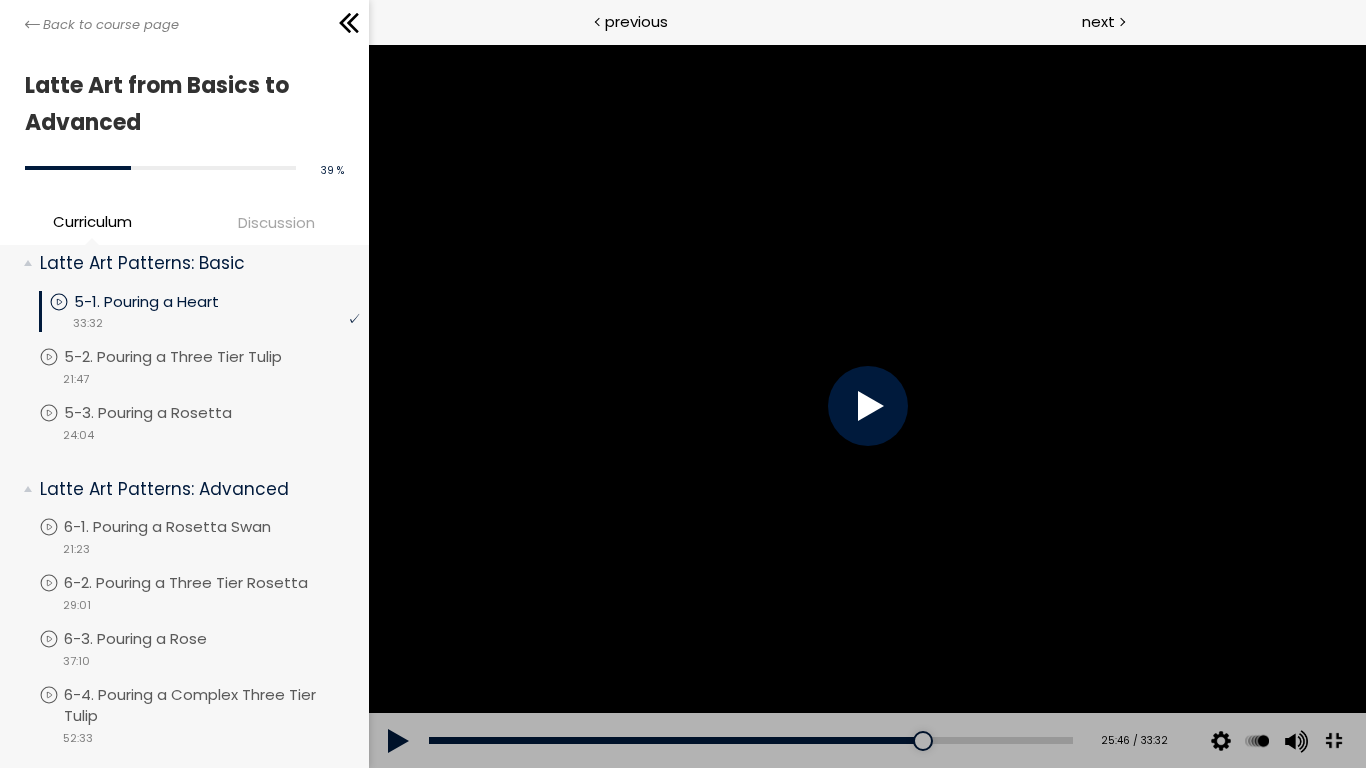 click at bounding box center [866, 406] 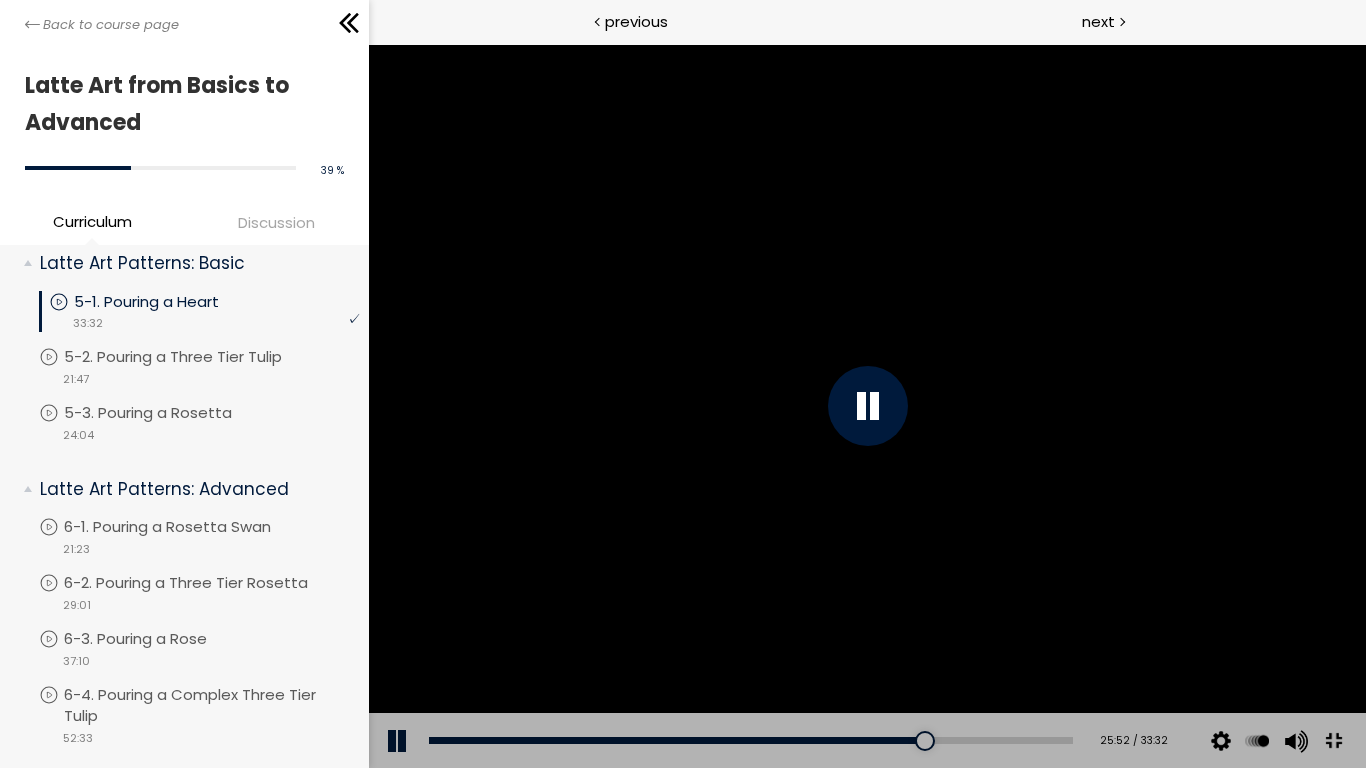 click at bounding box center [866, 406] 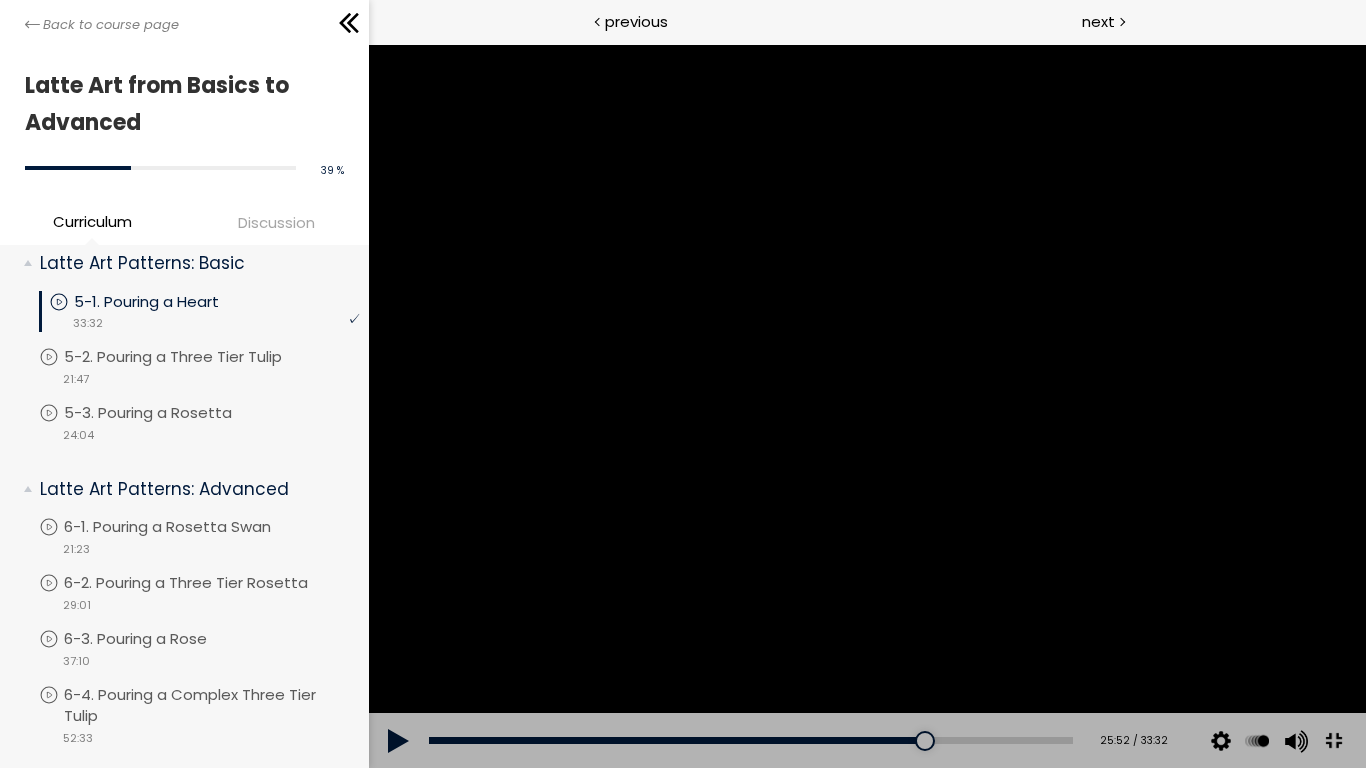 click at bounding box center (866, 406) 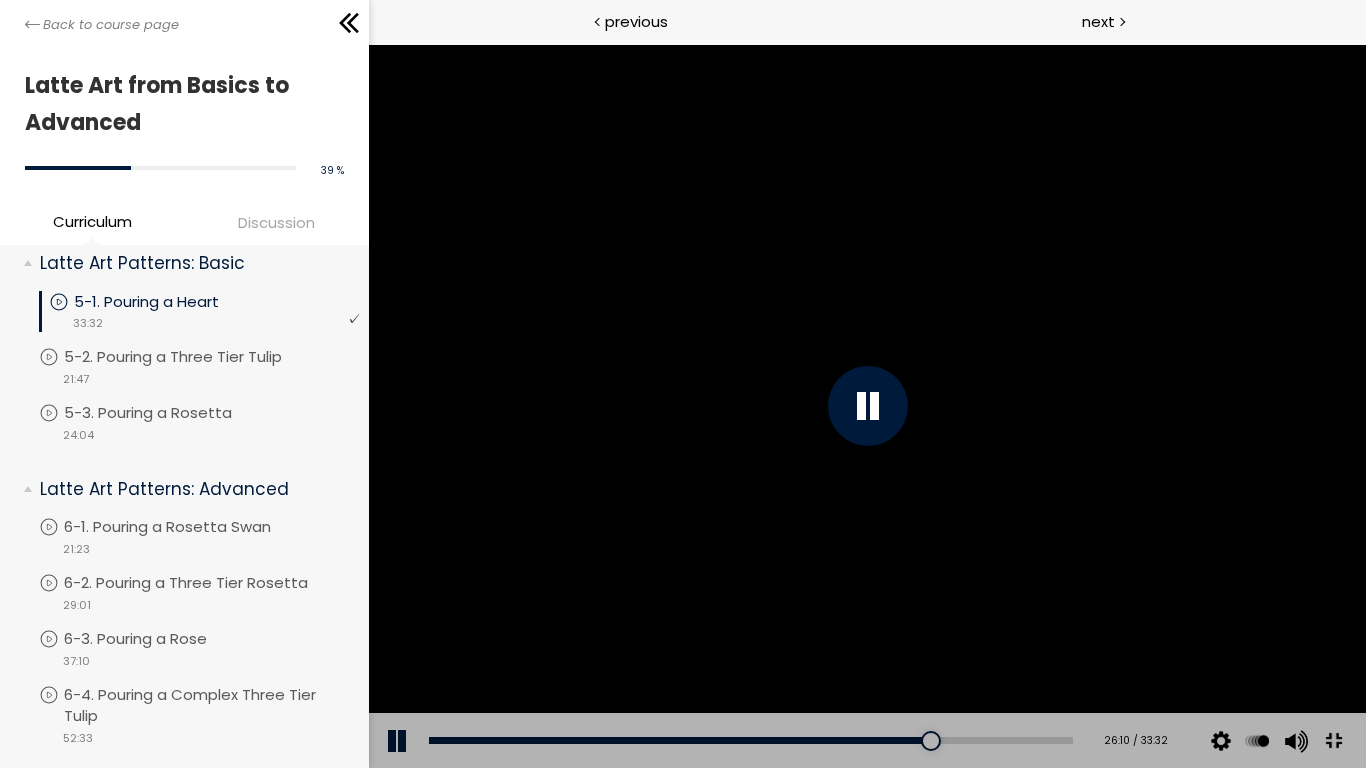 click at bounding box center [866, 406] 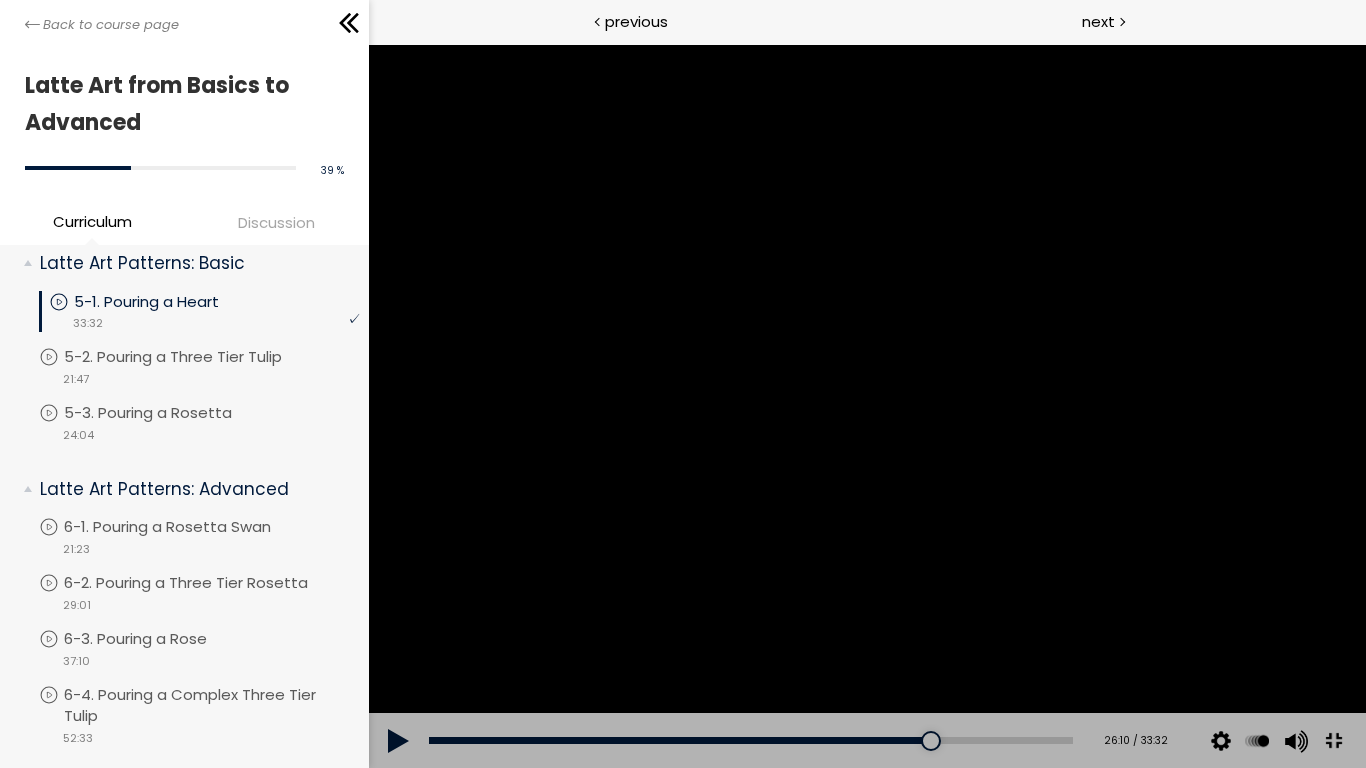 click at bounding box center [866, 406] 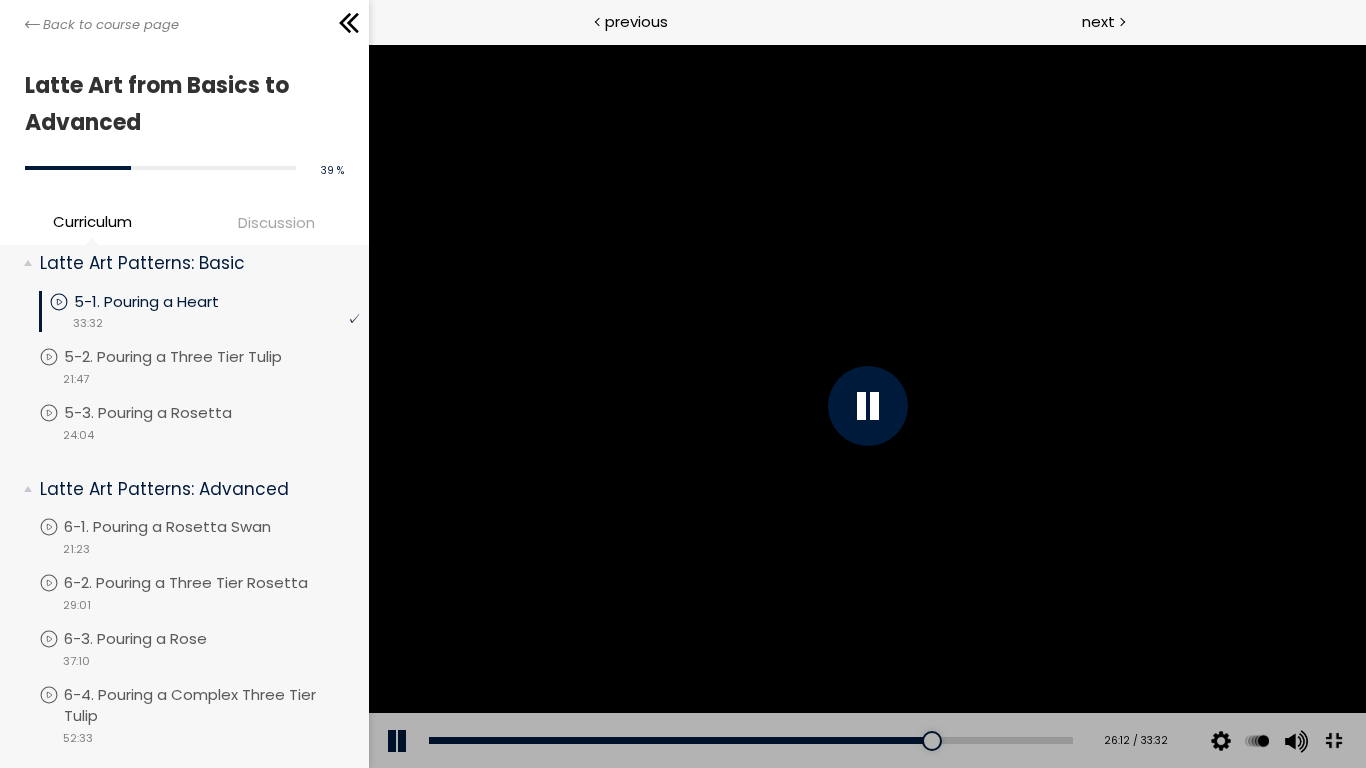 click at bounding box center [866, 406] 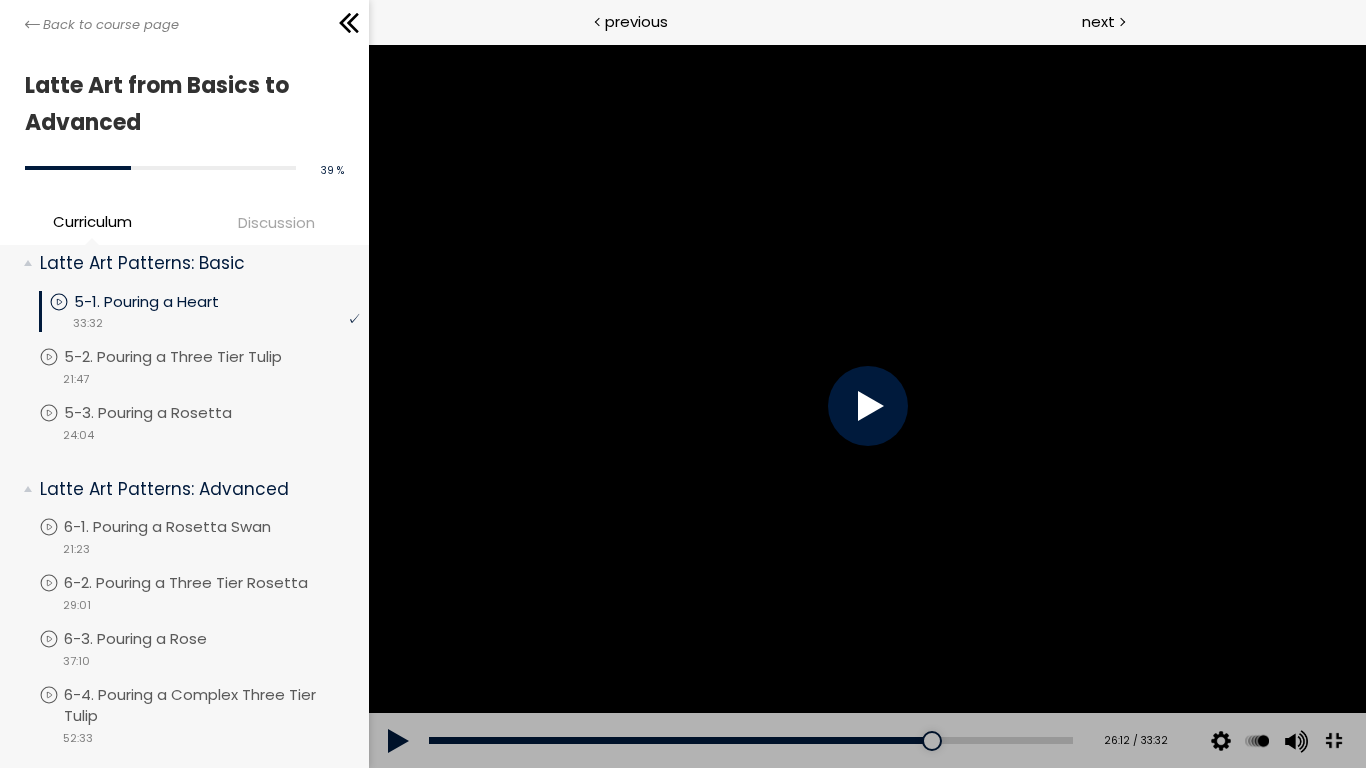 click at bounding box center (866, 406) 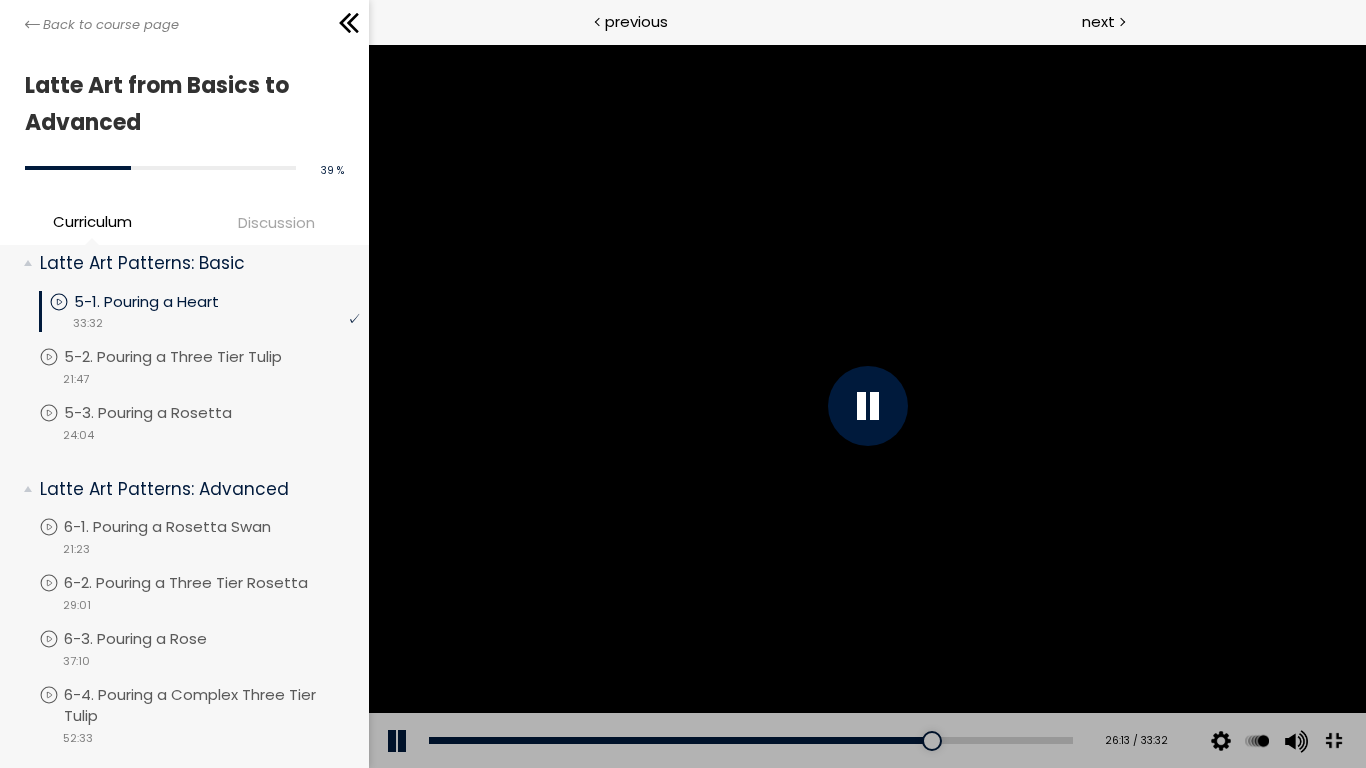 click at bounding box center [866, 406] 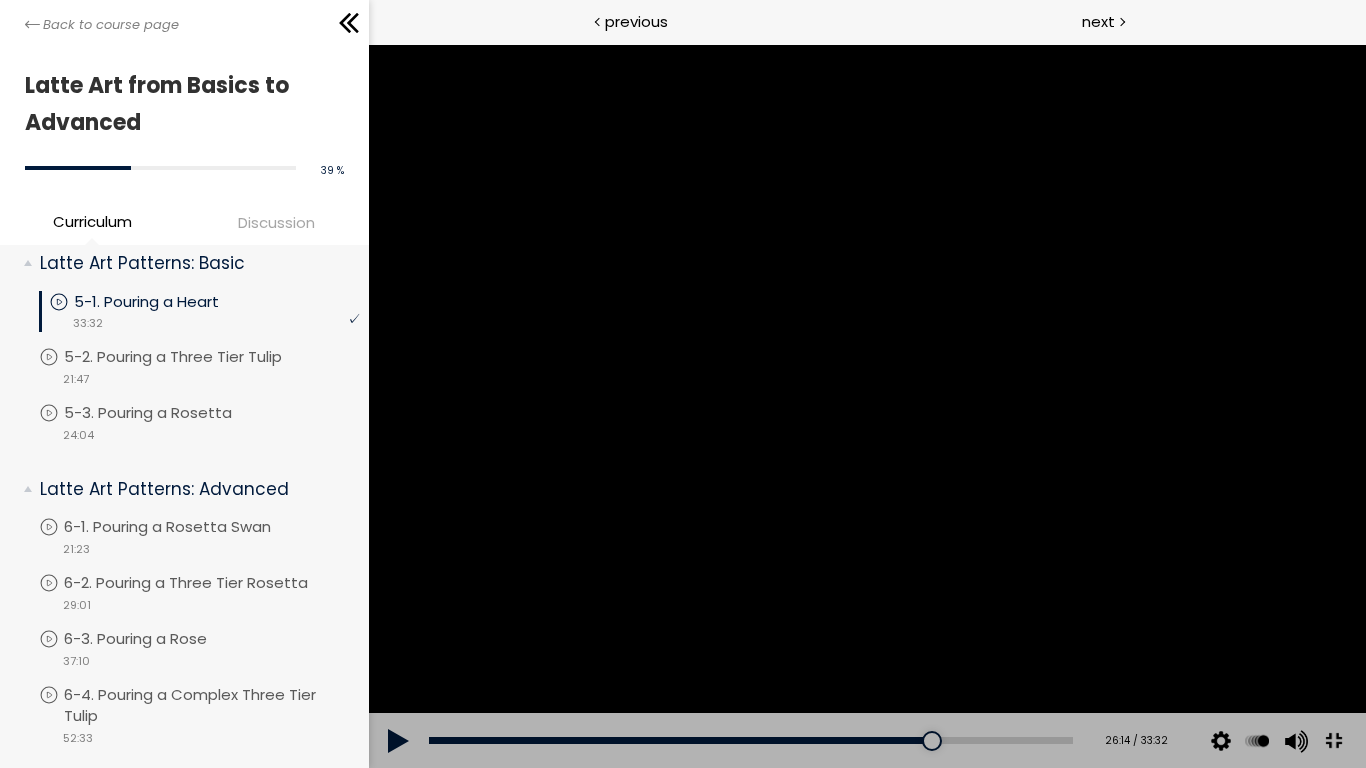 click at bounding box center [866, 406] 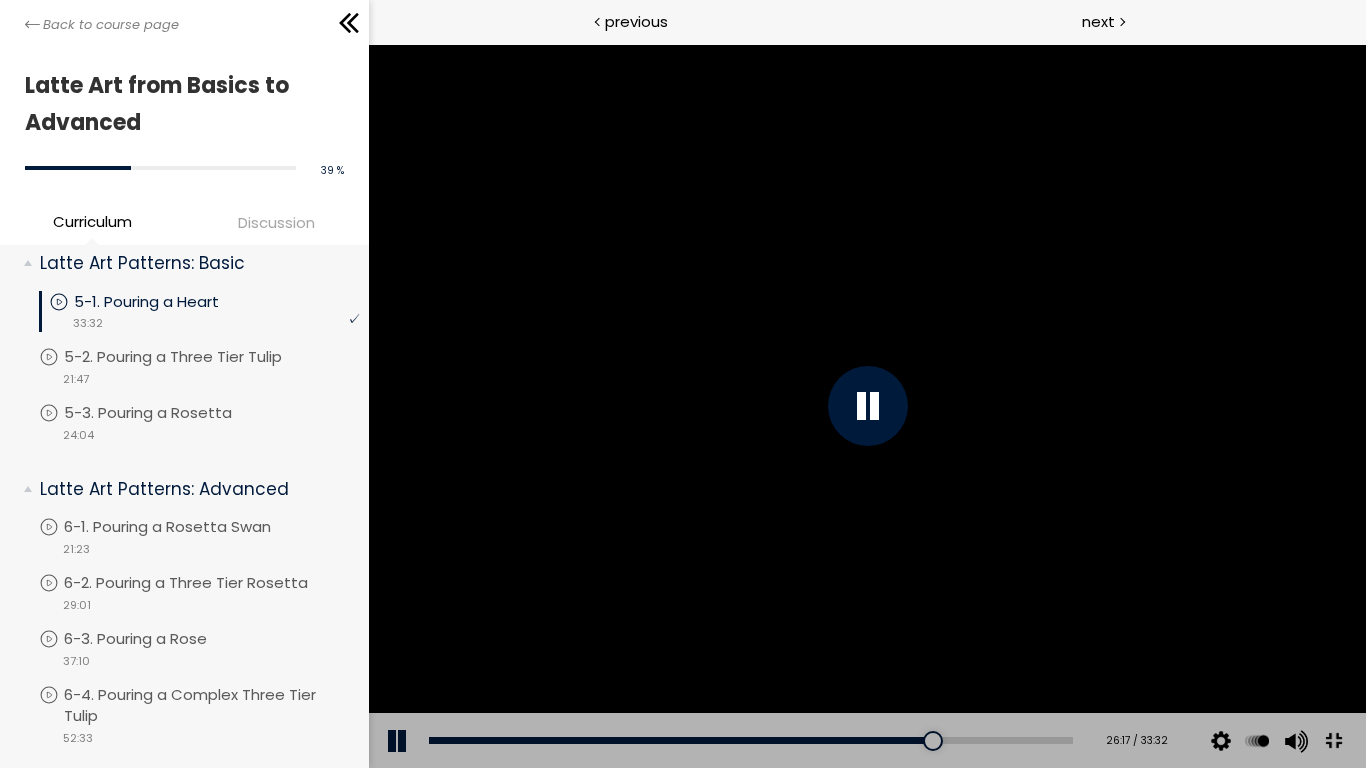 click at bounding box center [866, 406] 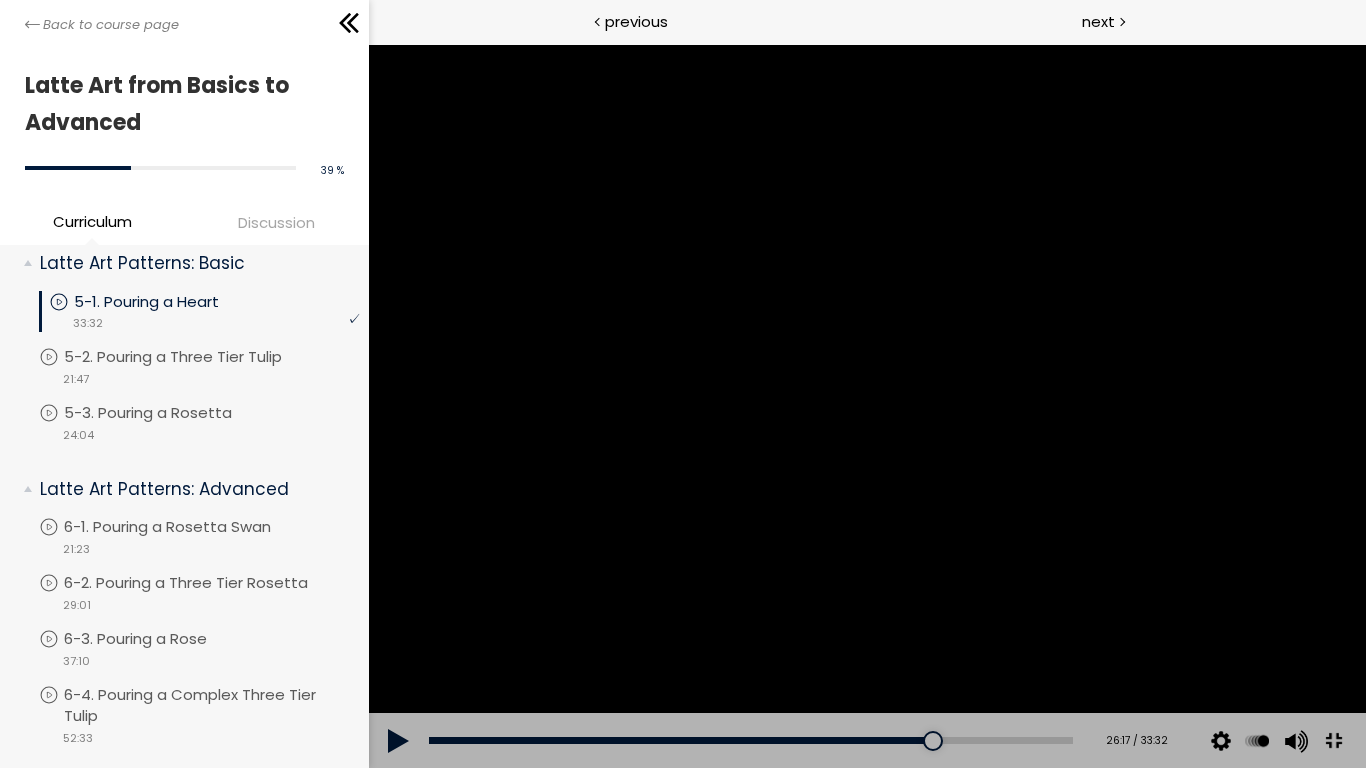 click at bounding box center (866, 406) 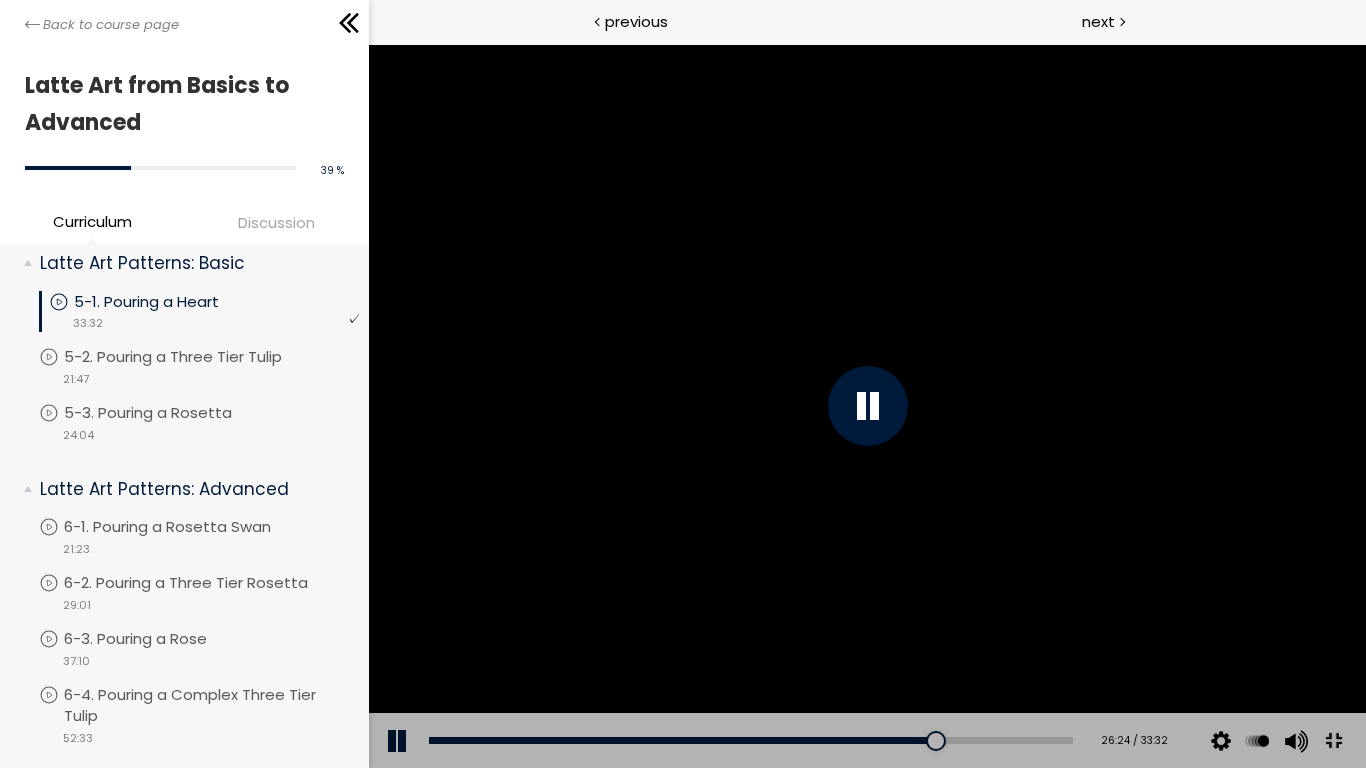 click at bounding box center (866, 406) 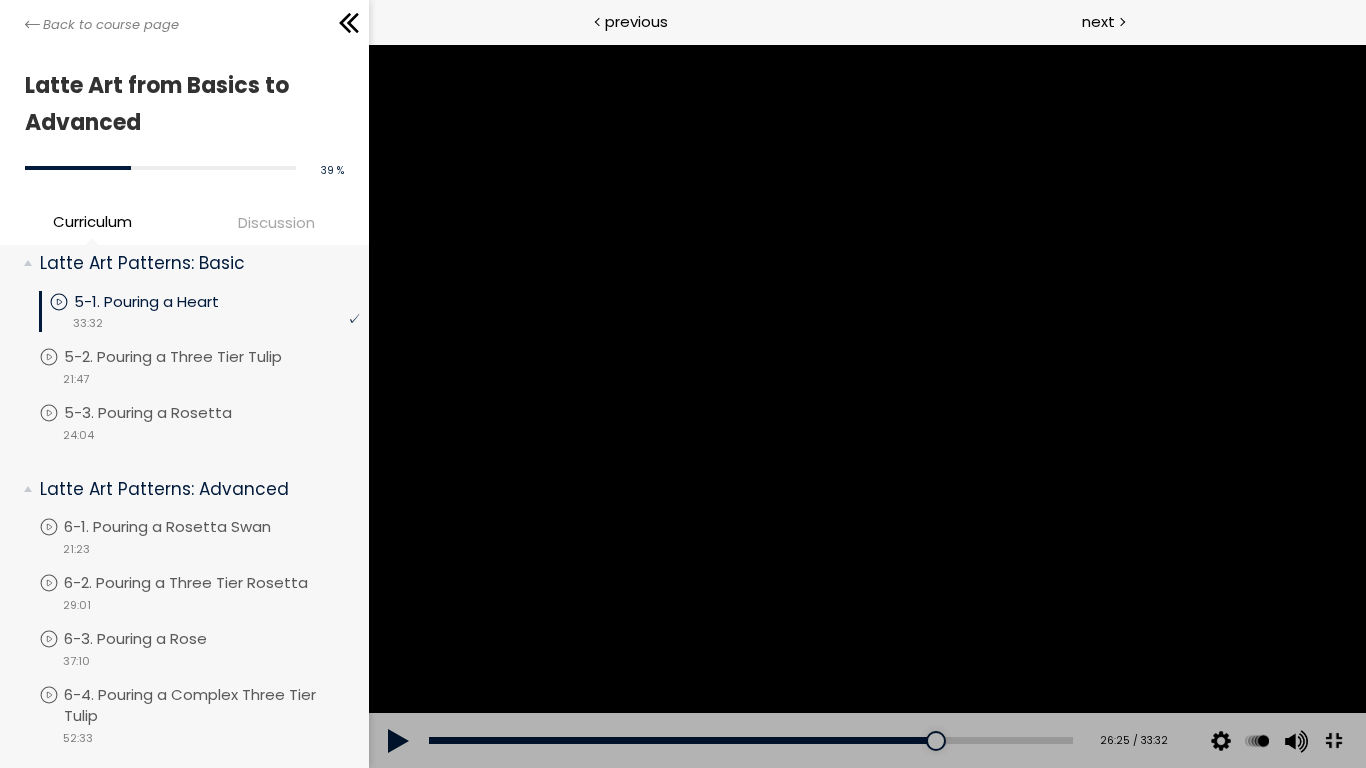 click at bounding box center (866, 406) 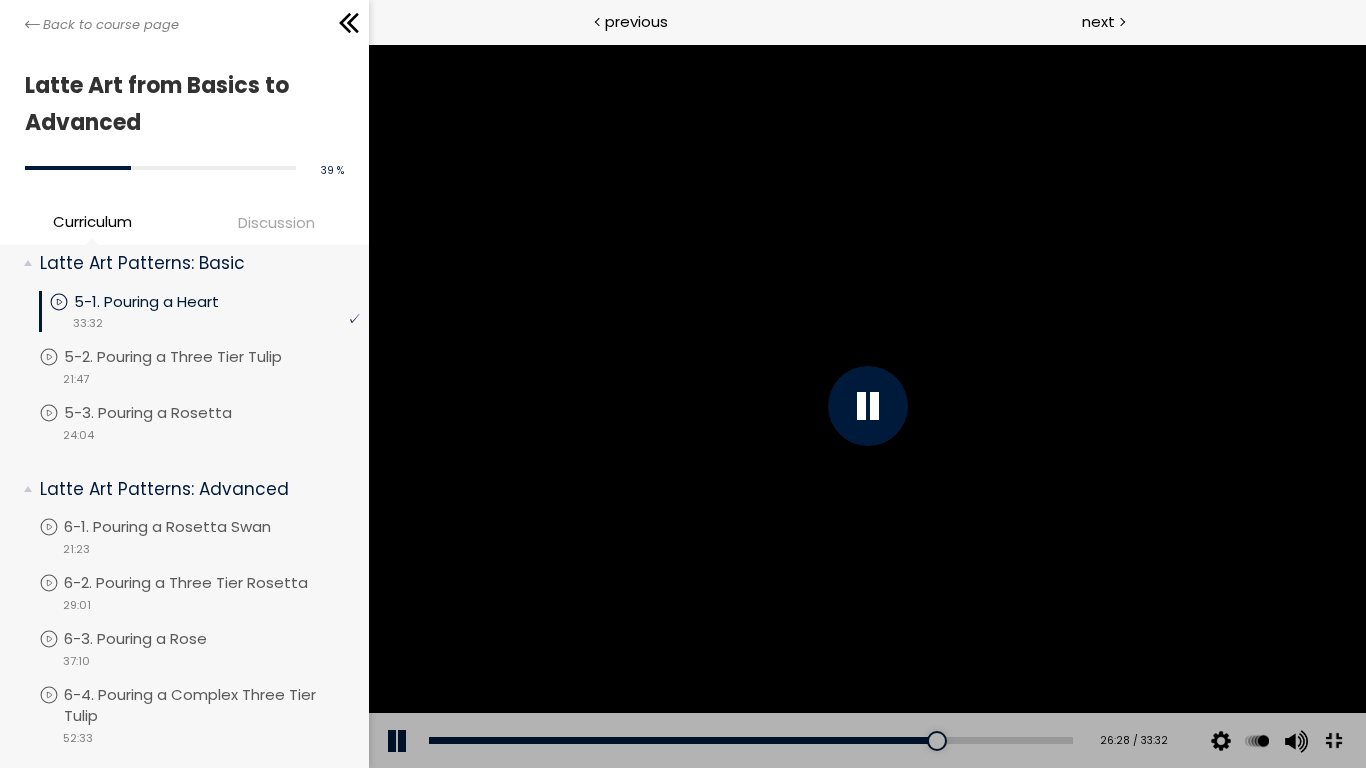 click at bounding box center [866, 406] 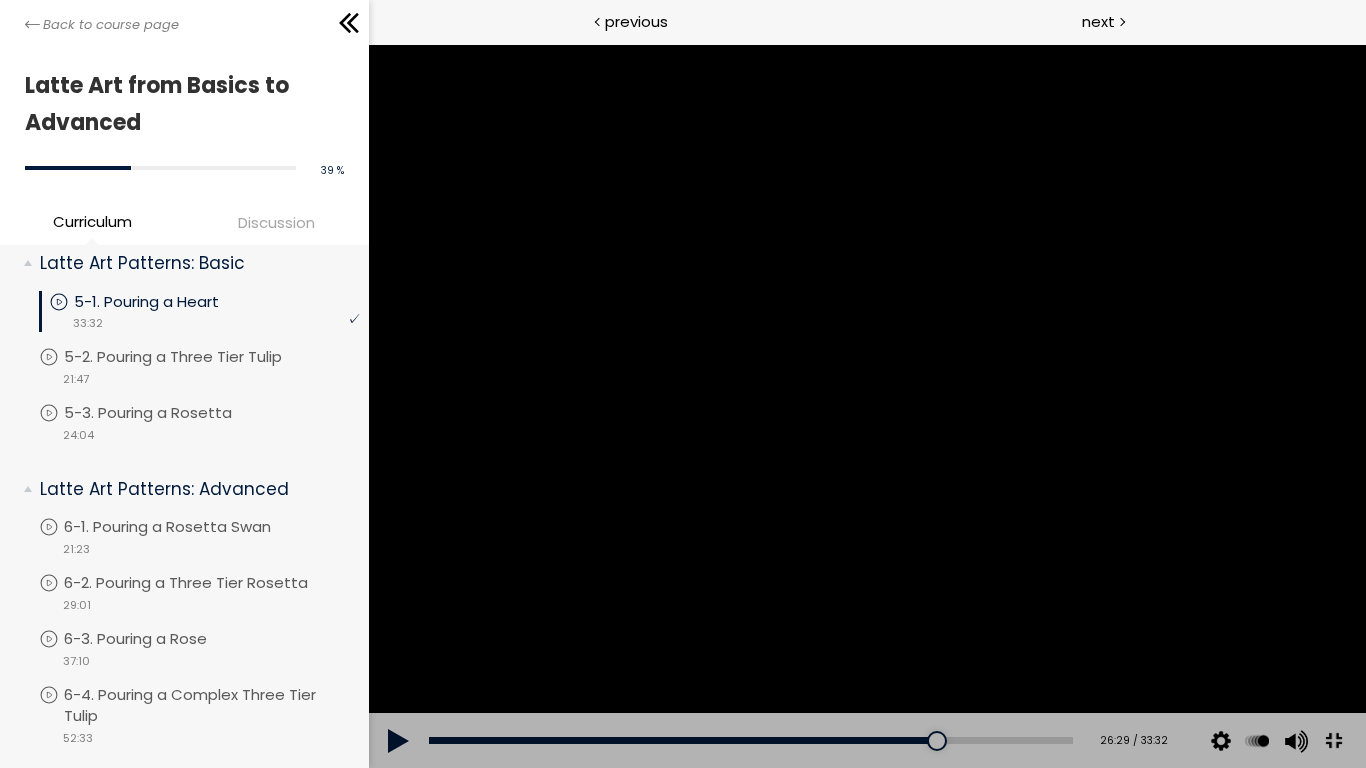 click at bounding box center [866, 406] 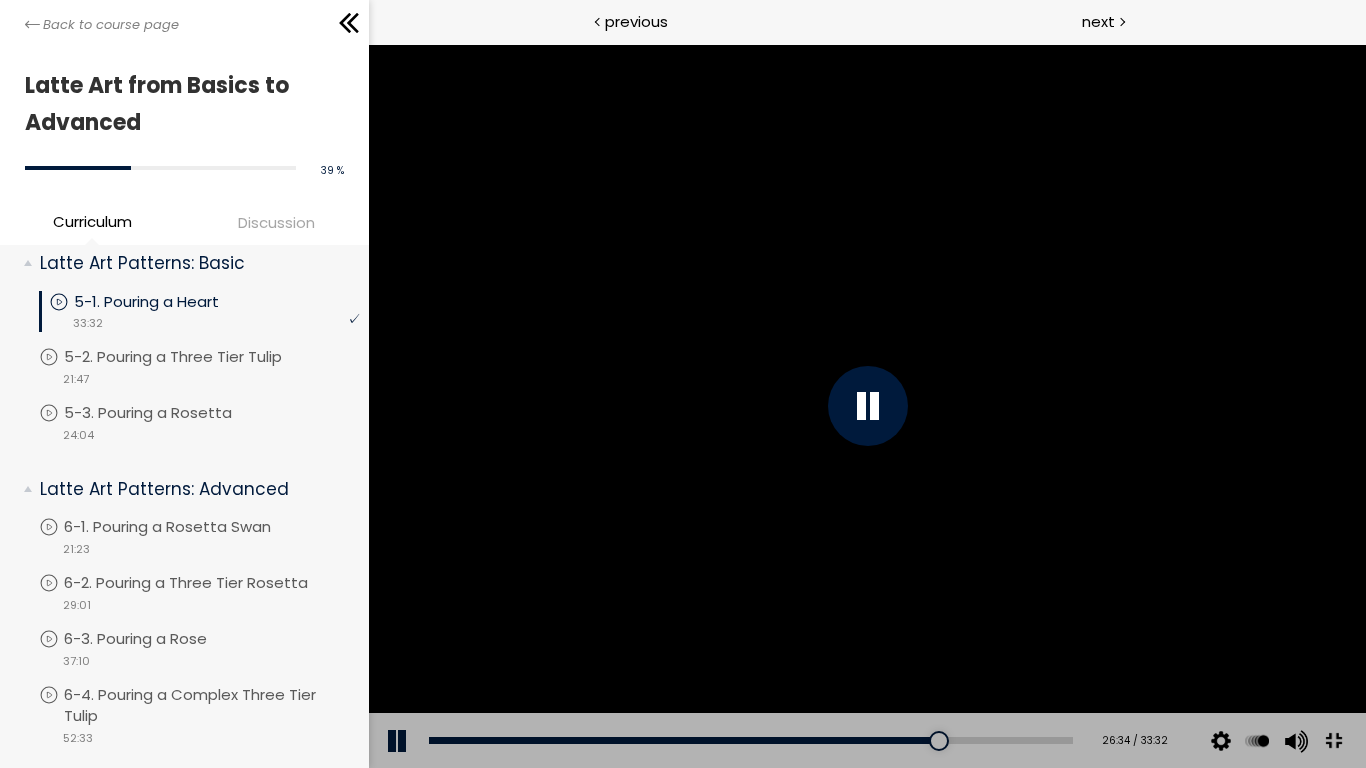 click at bounding box center [866, 406] 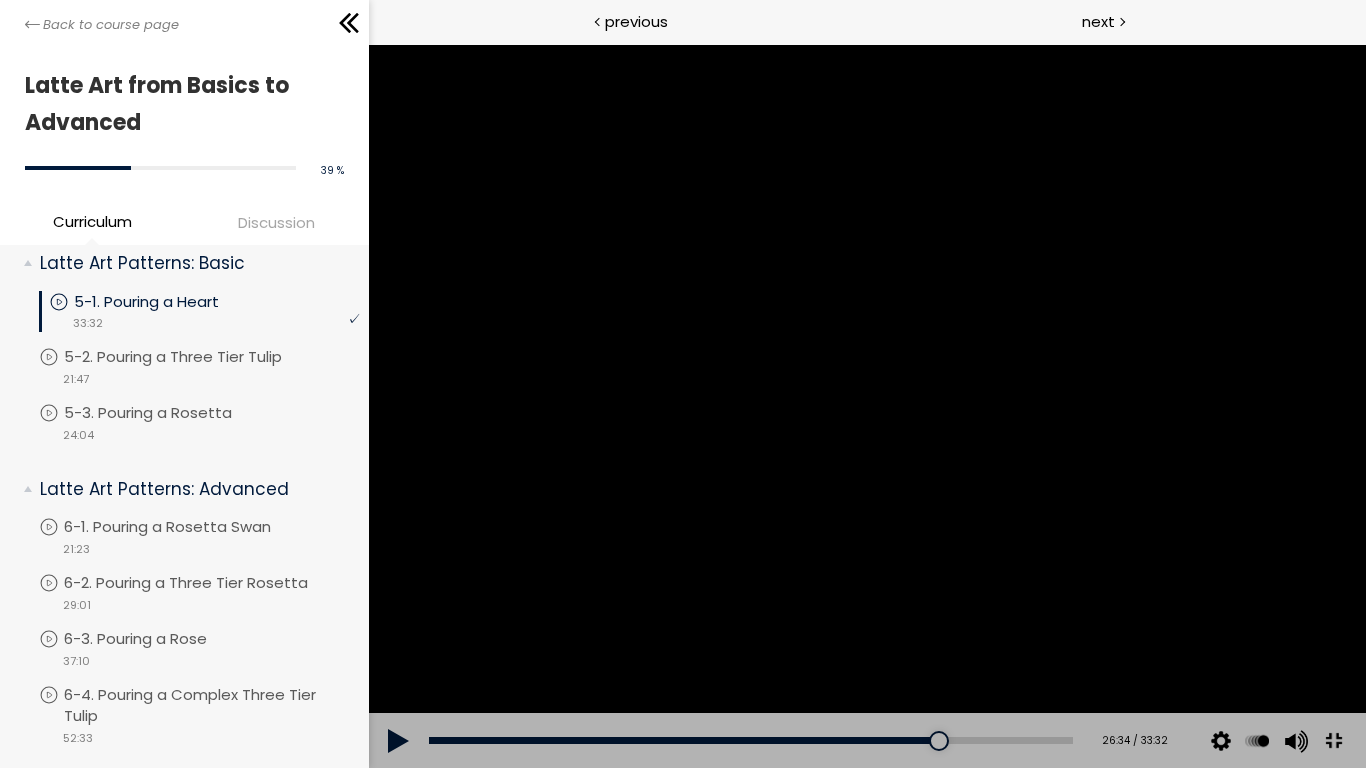 click at bounding box center [866, 406] 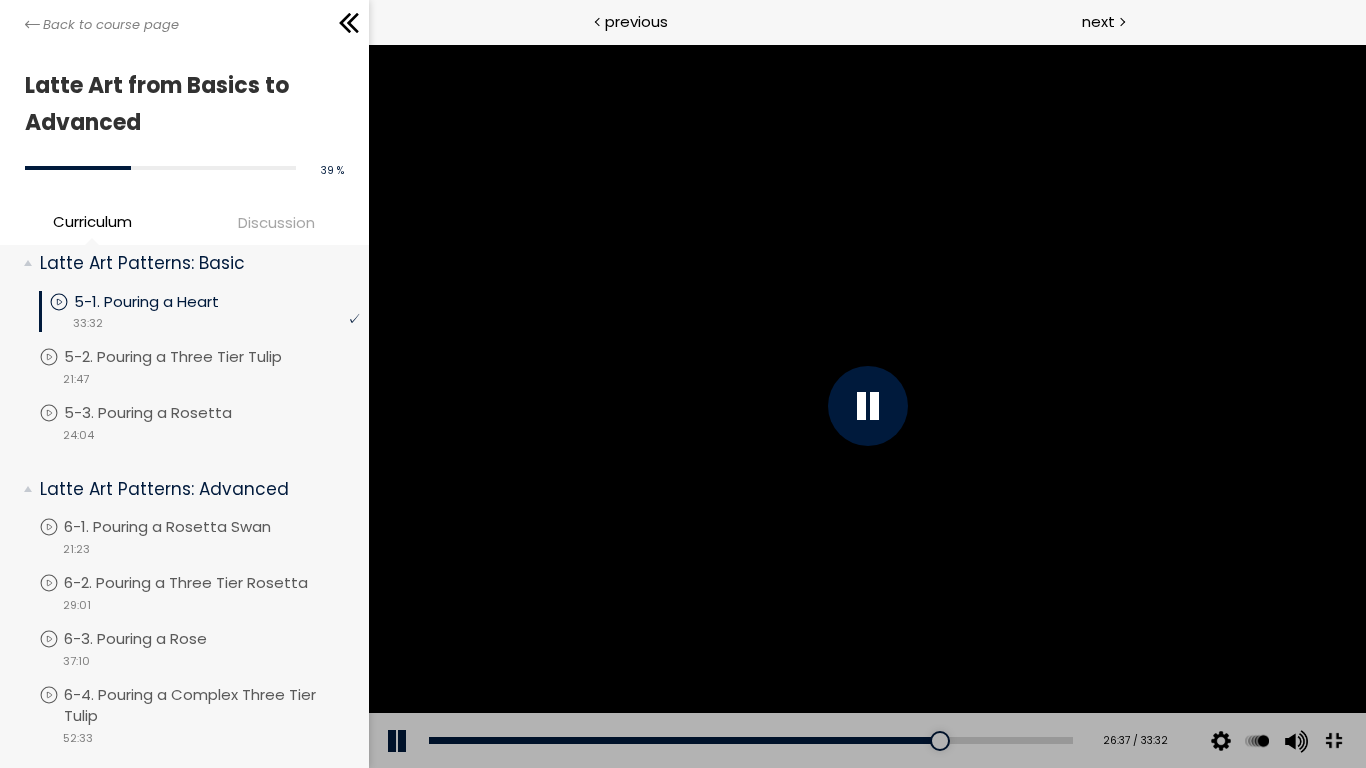 click at bounding box center [866, 406] 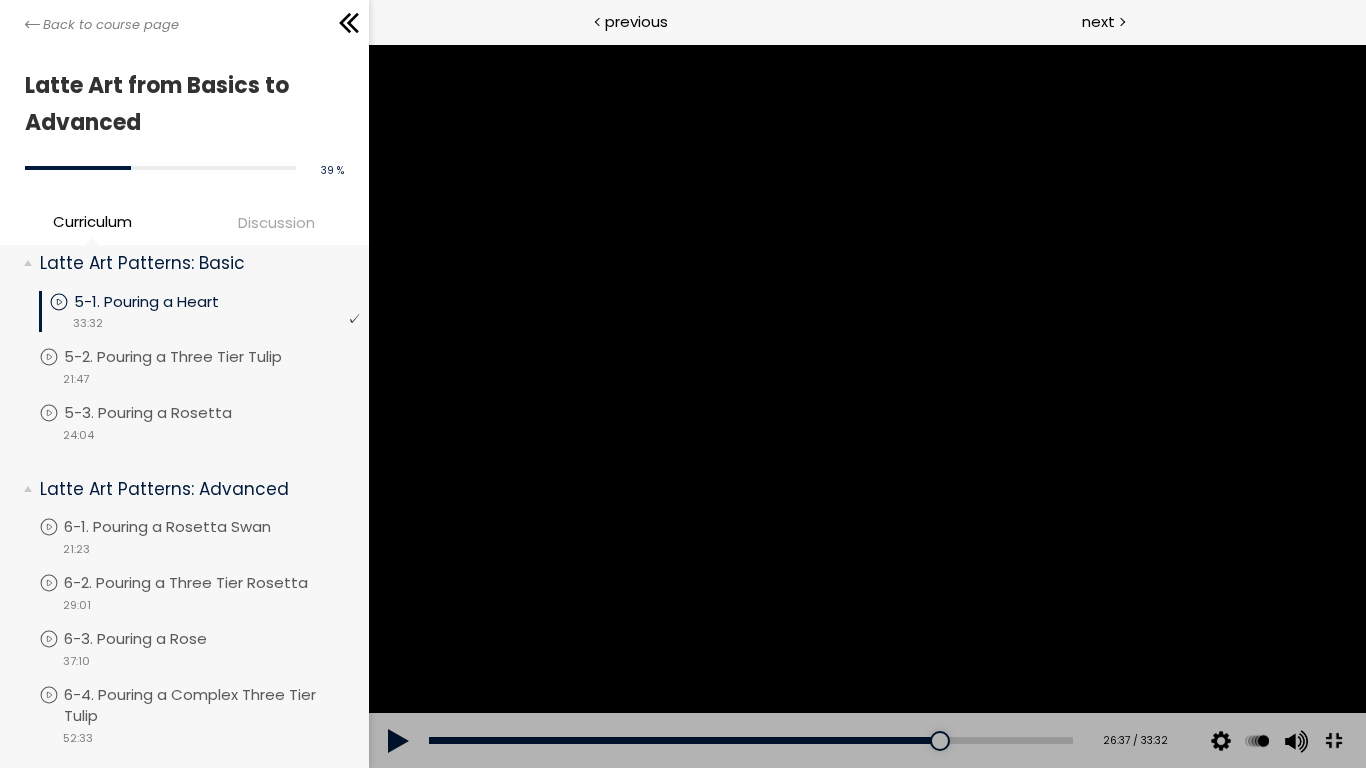 click at bounding box center [866, 406] 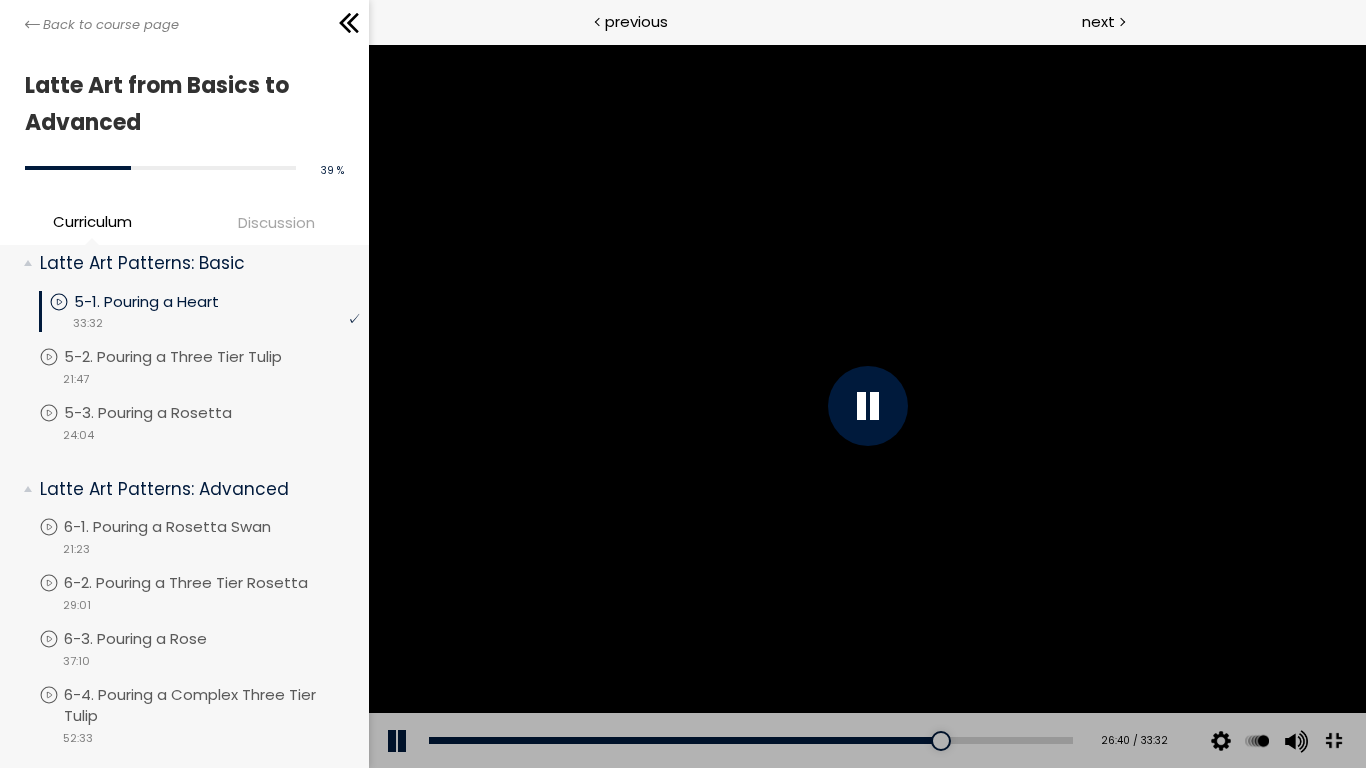 click at bounding box center (866, 406) 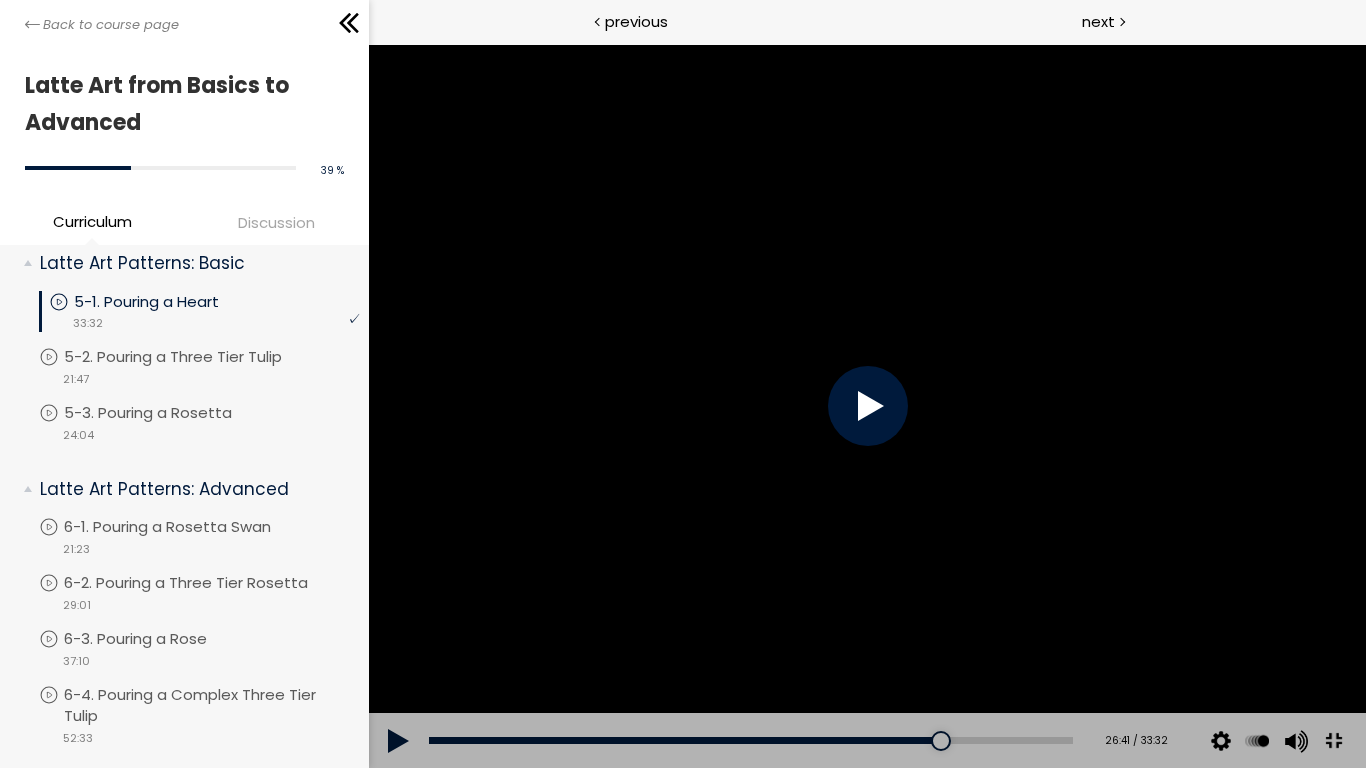 click at bounding box center (866, 406) 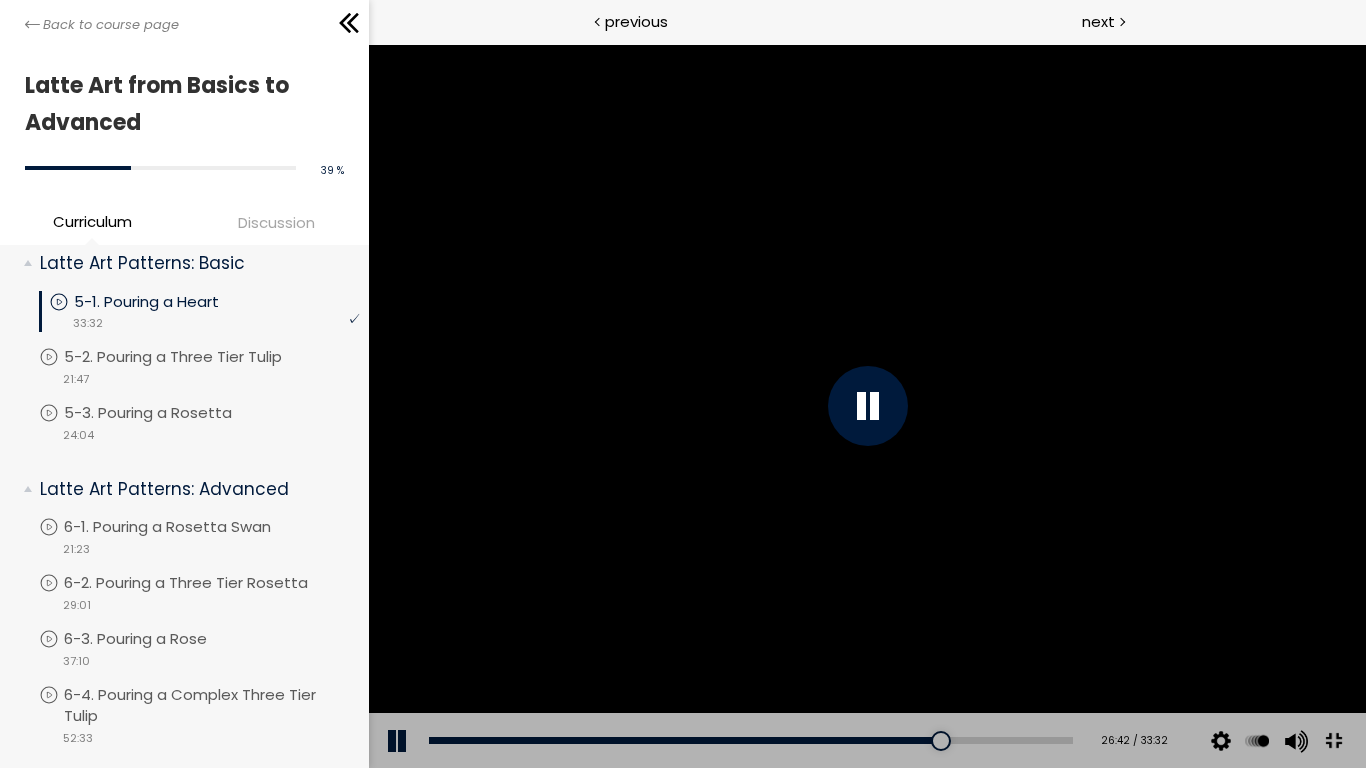 click at bounding box center (866, 406) 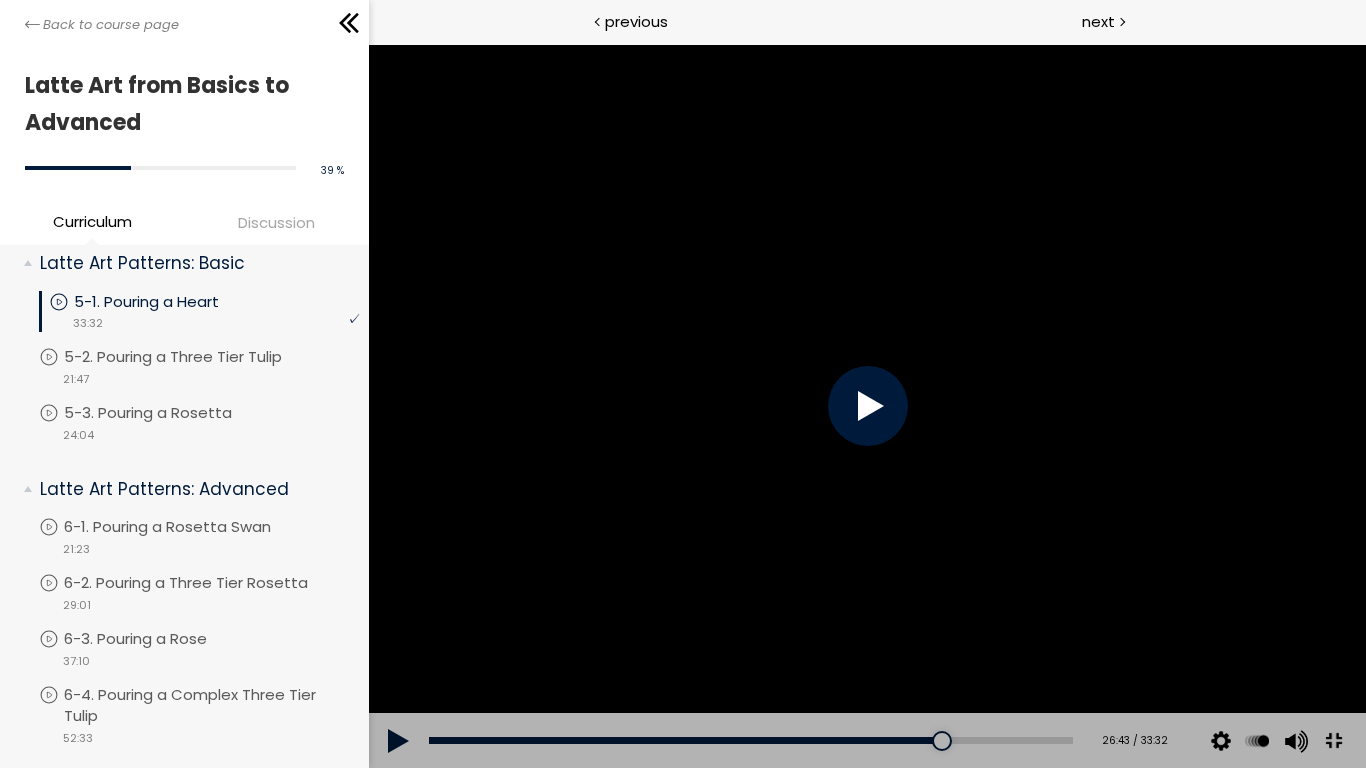 click at bounding box center (866, 406) 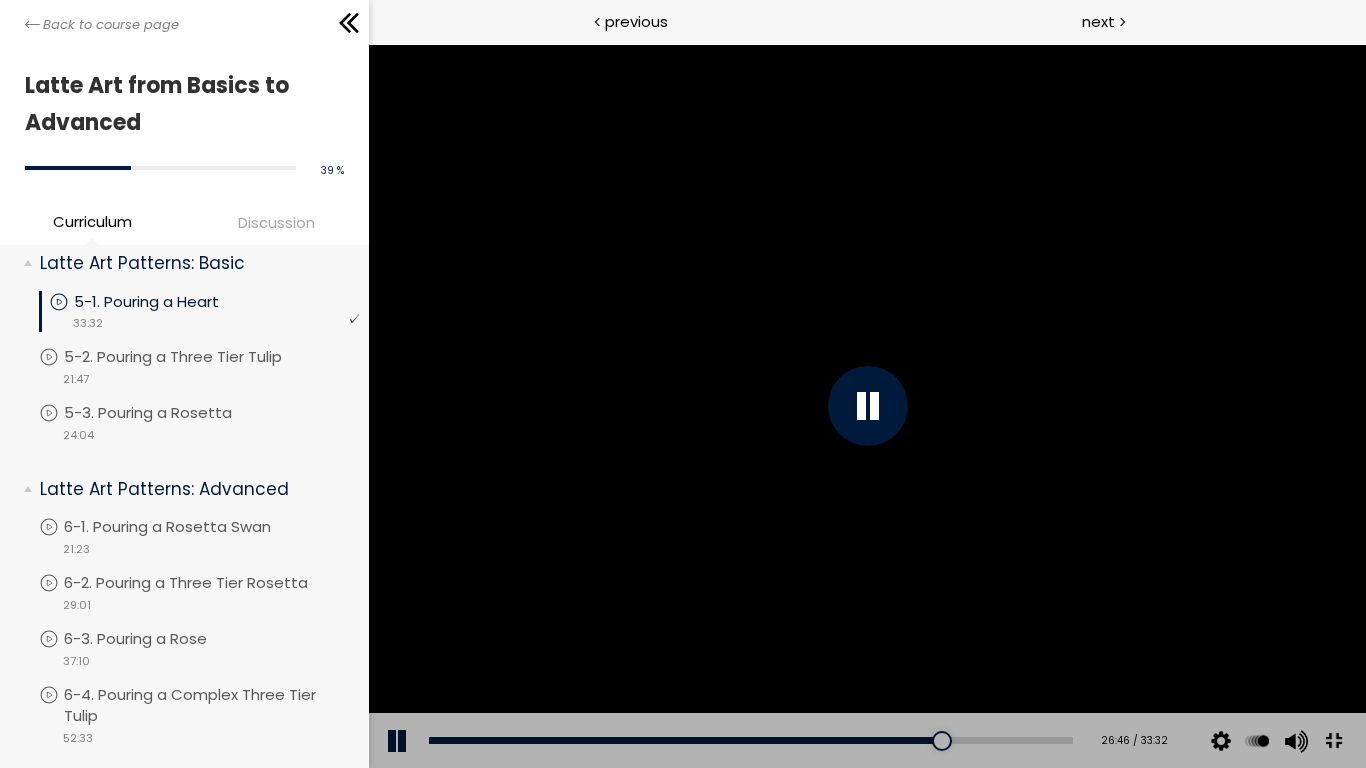 click at bounding box center [866, 406] 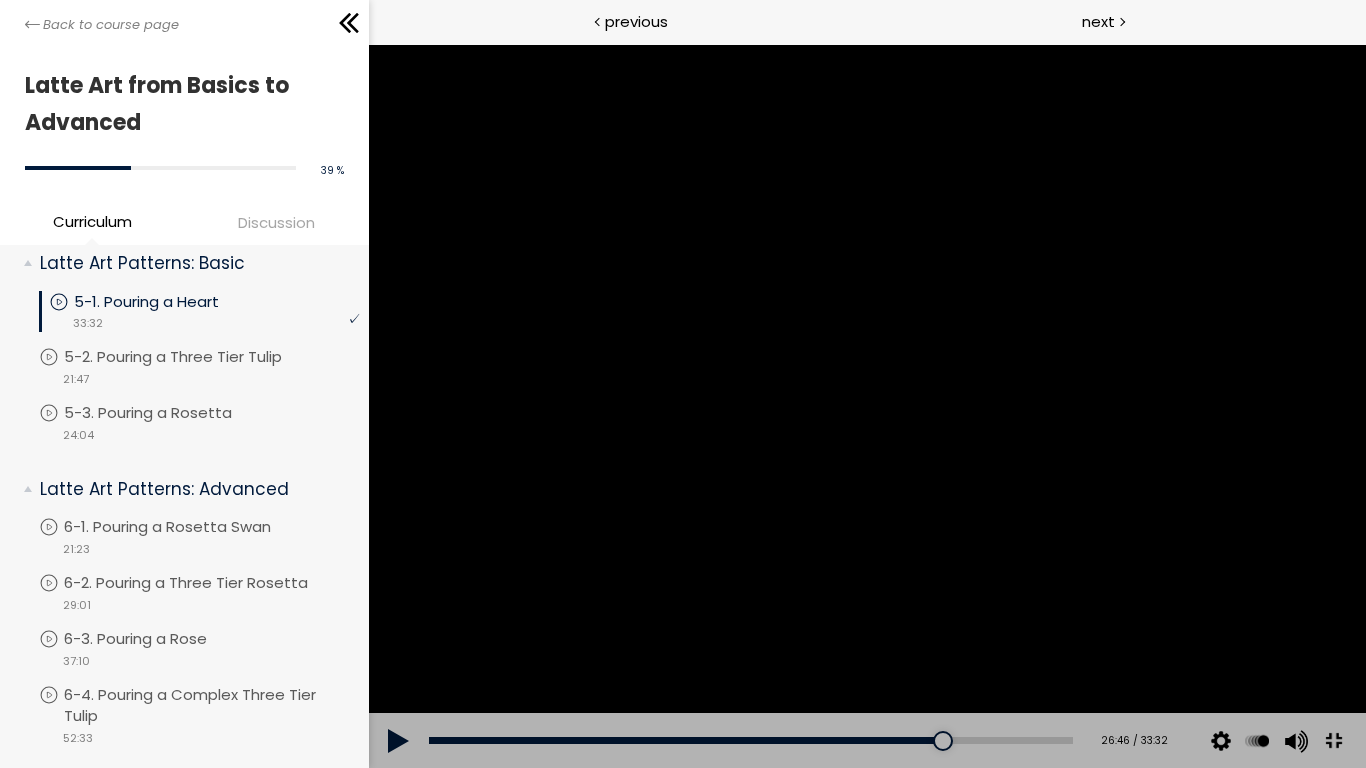 click at bounding box center [866, 406] 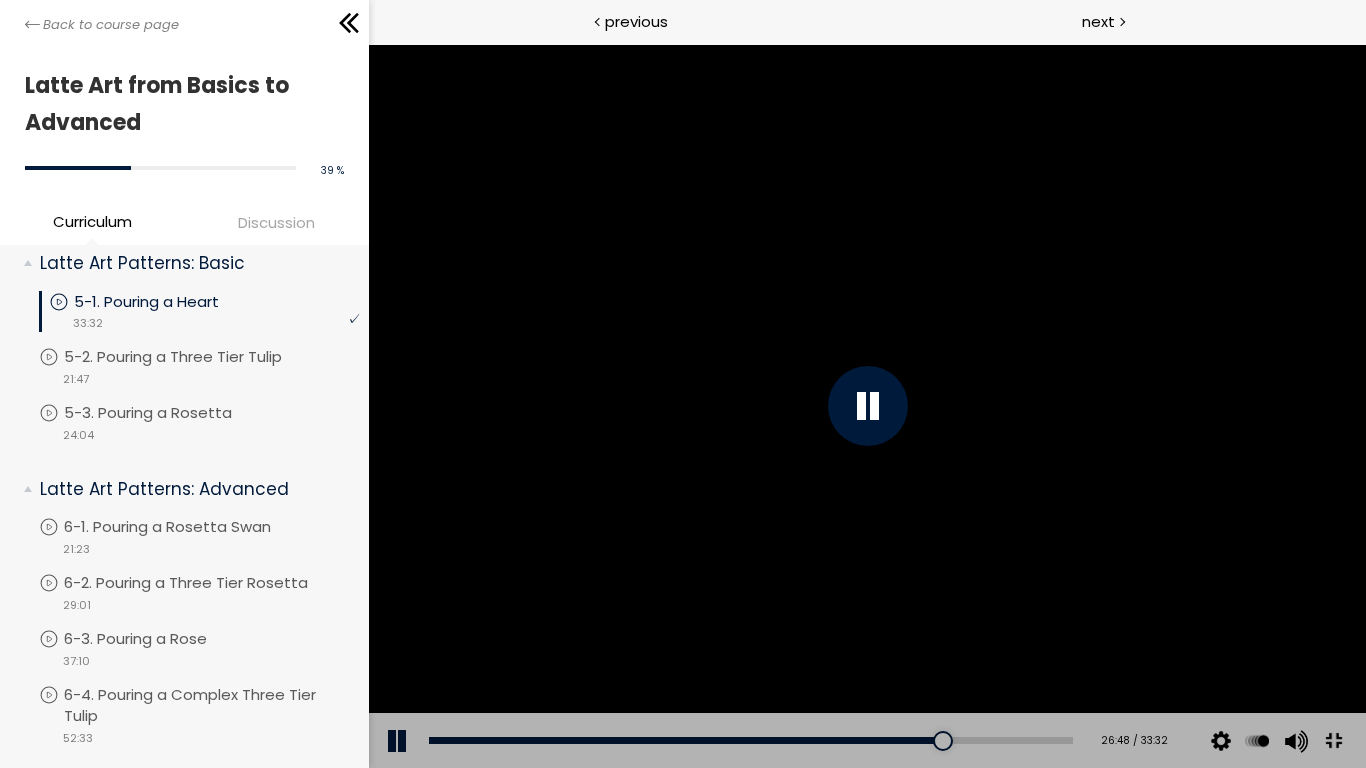 click at bounding box center [866, 406] 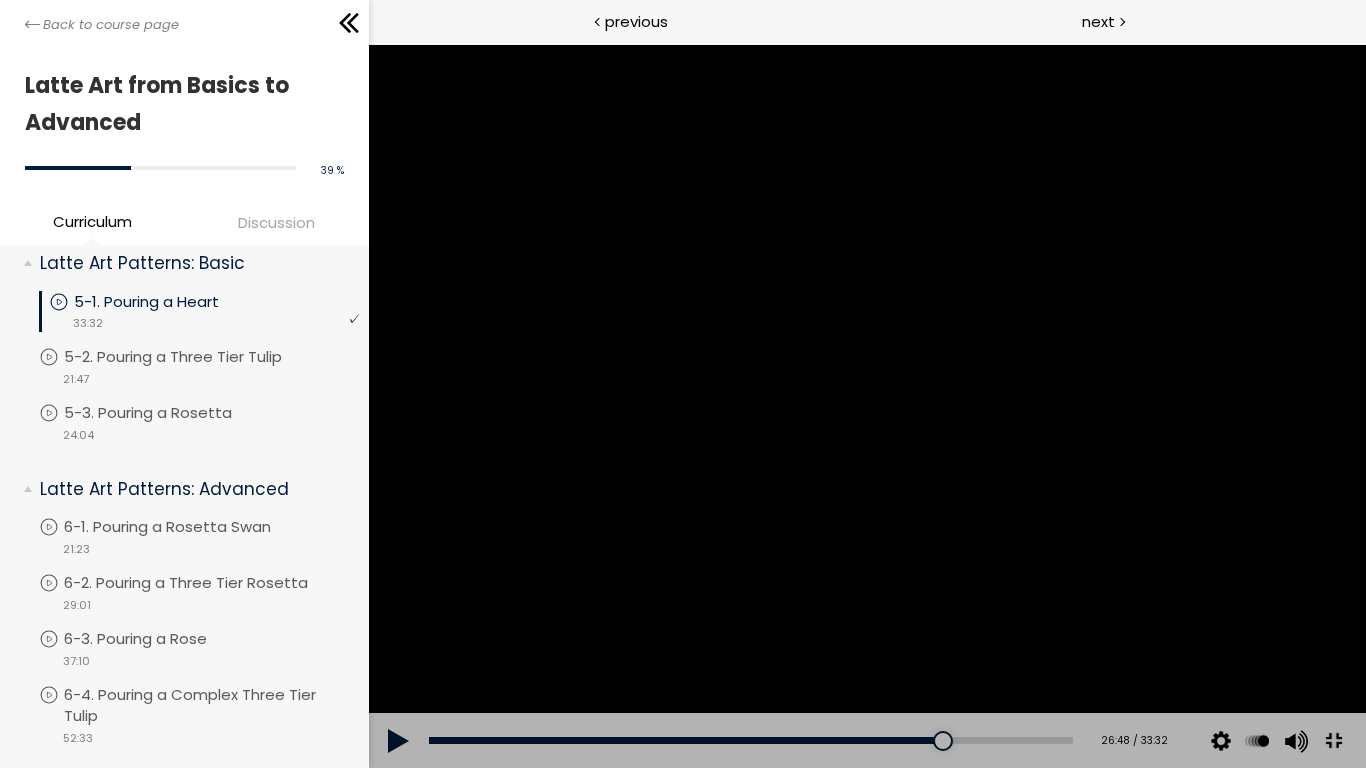 click at bounding box center [866, 406] 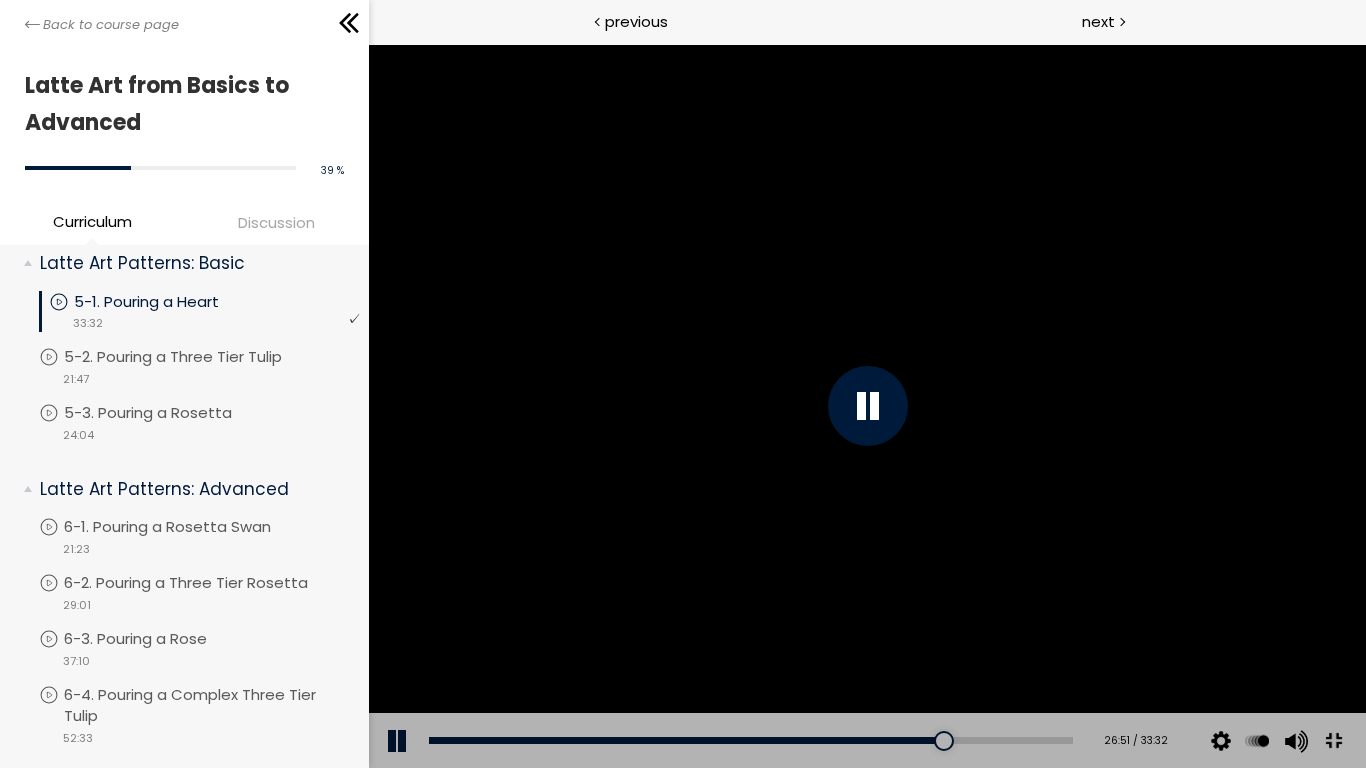 click at bounding box center (866, 406) 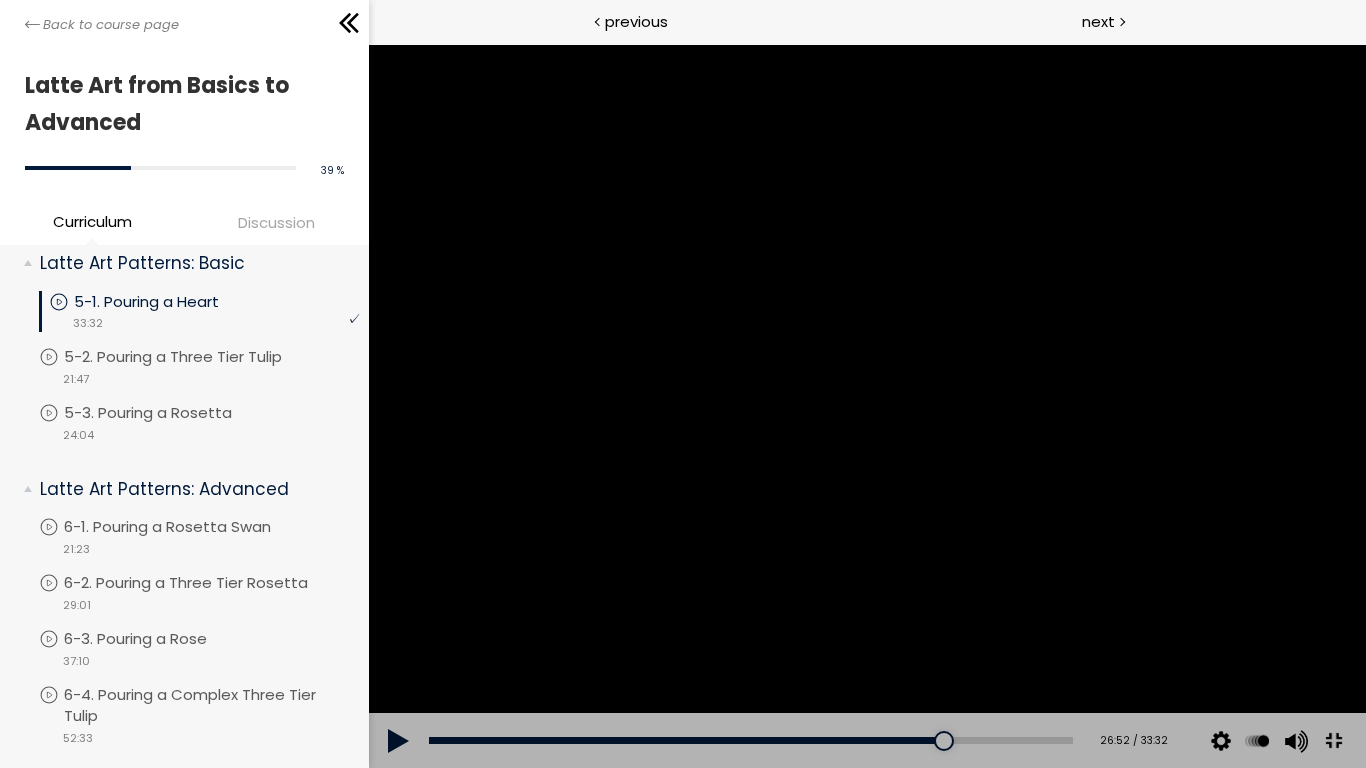 click at bounding box center (866, 406) 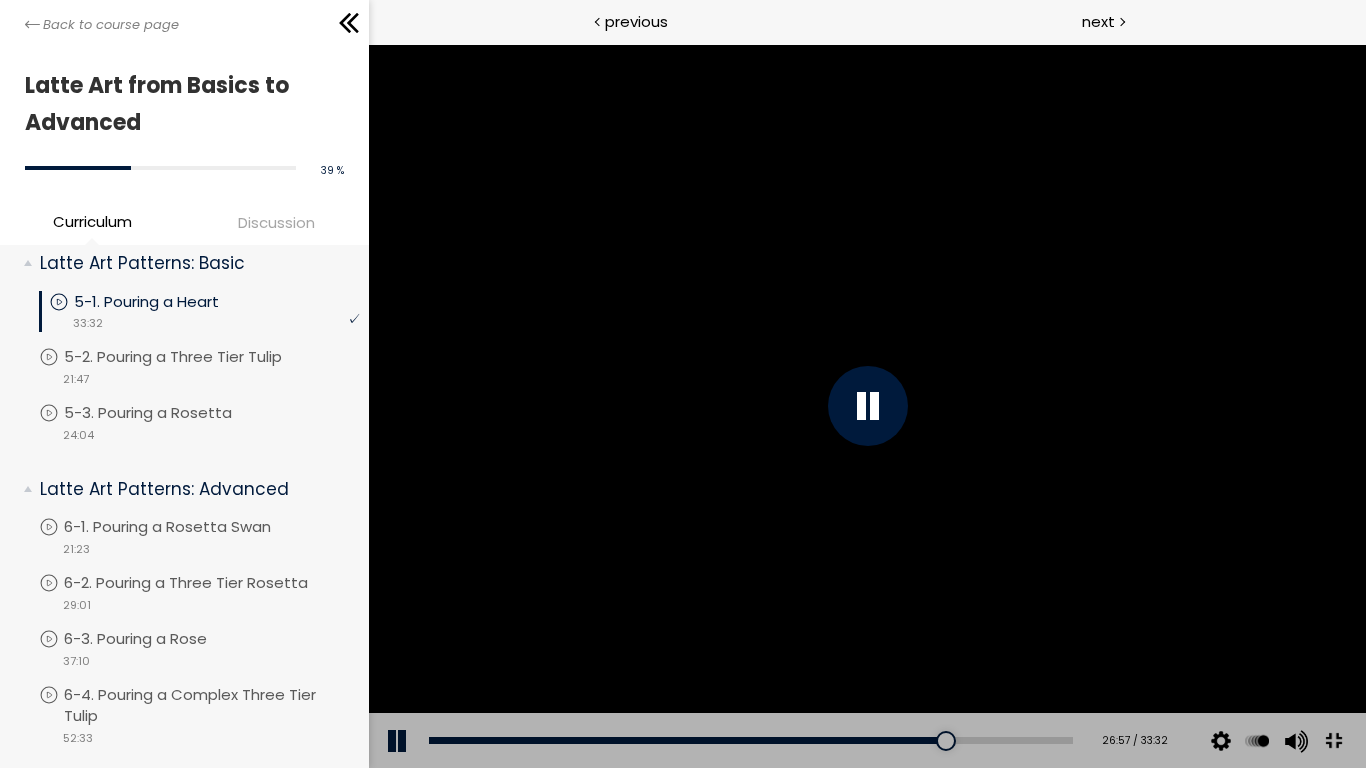 click at bounding box center [866, 406] 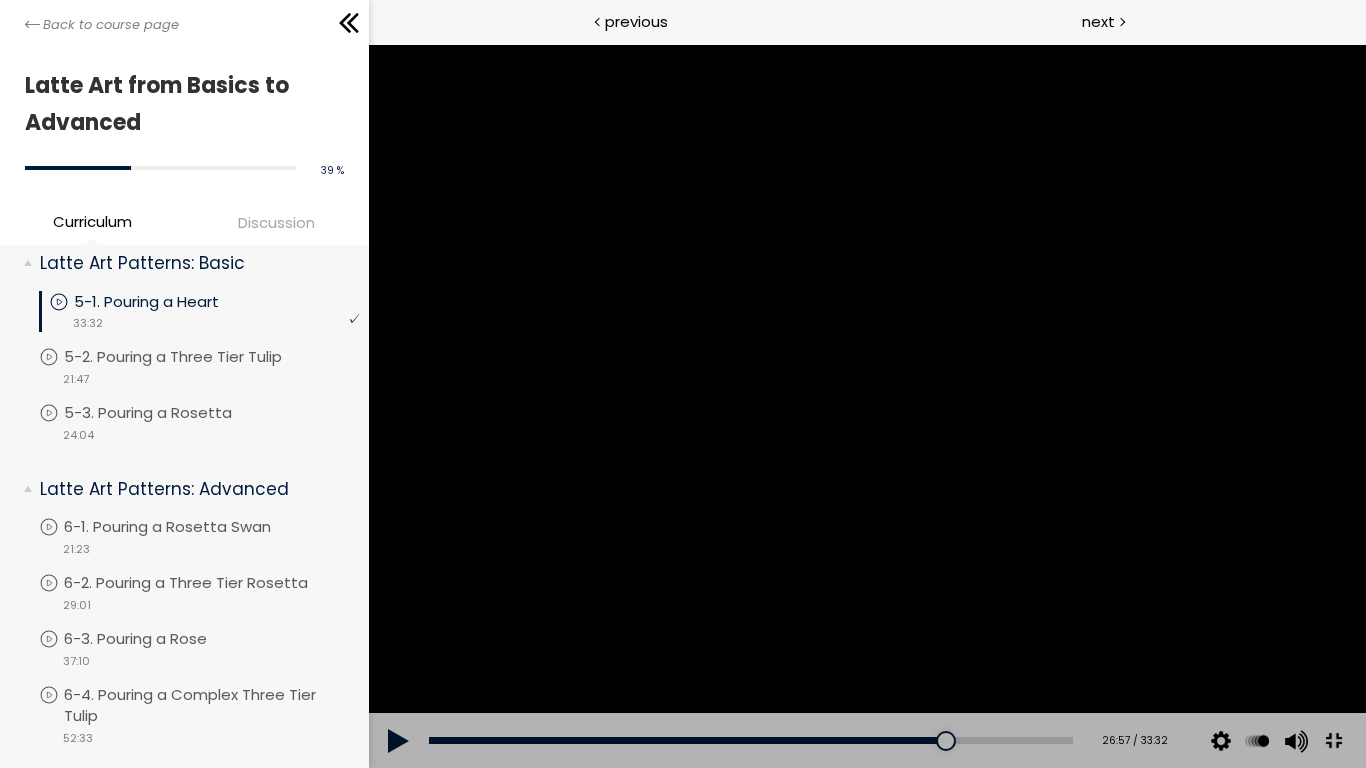 click at bounding box center [866, 406] 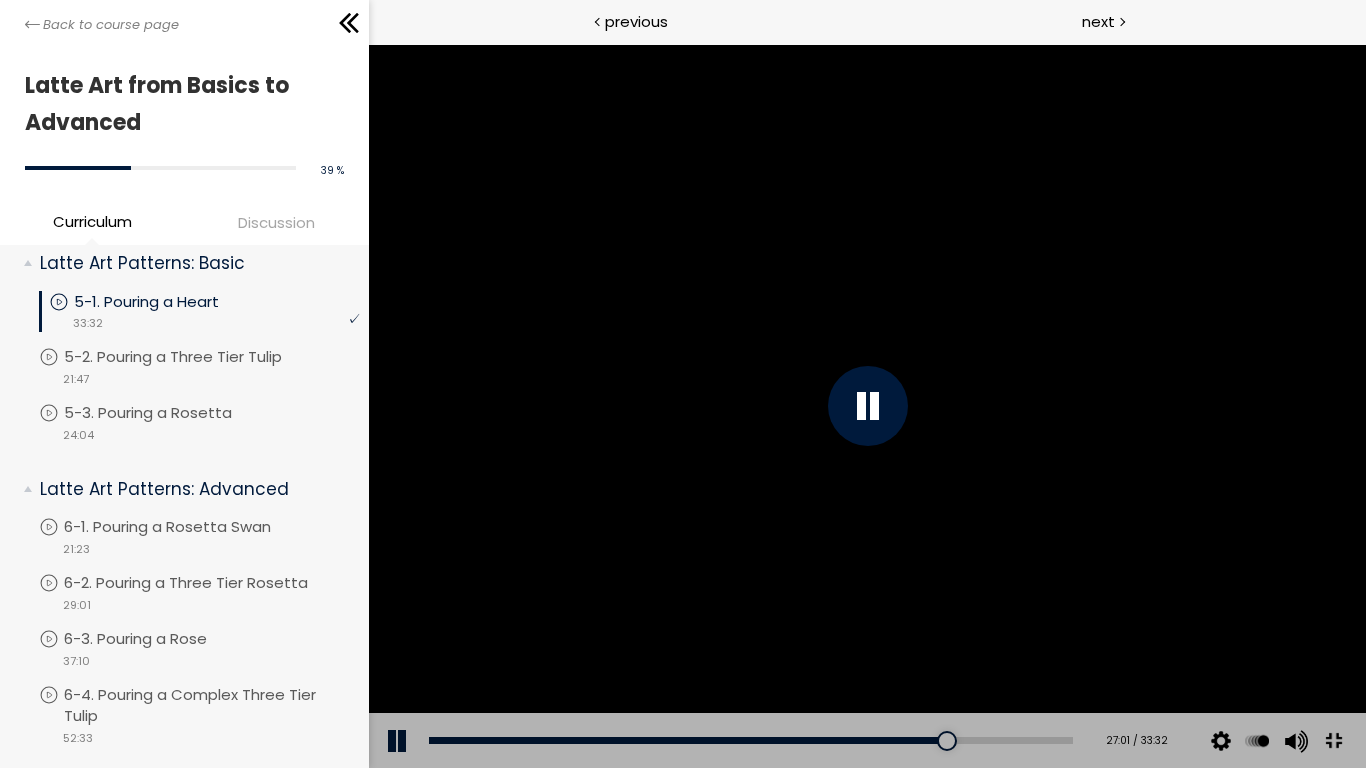 click at bounding box center [866, 406] 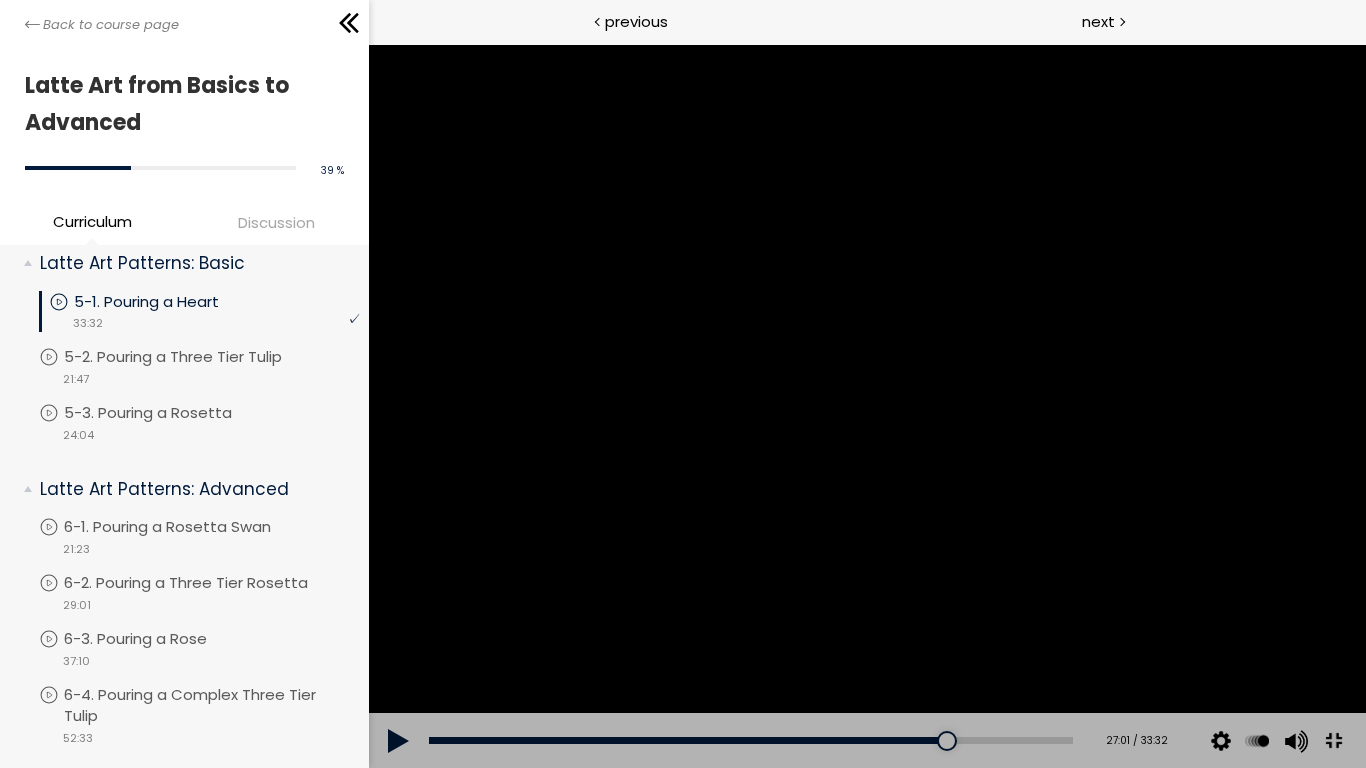 click at bounding box center [866, 406] 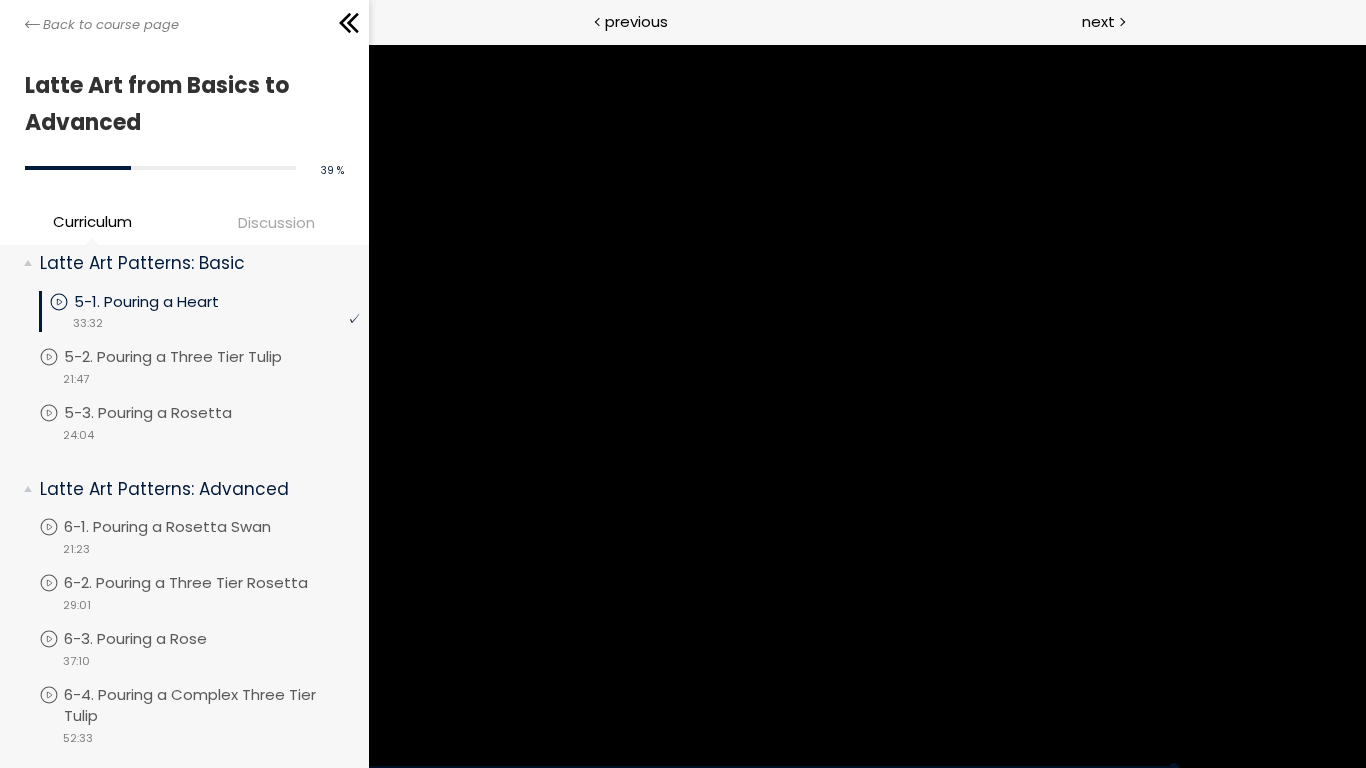 click at bounding box center (866, 406) 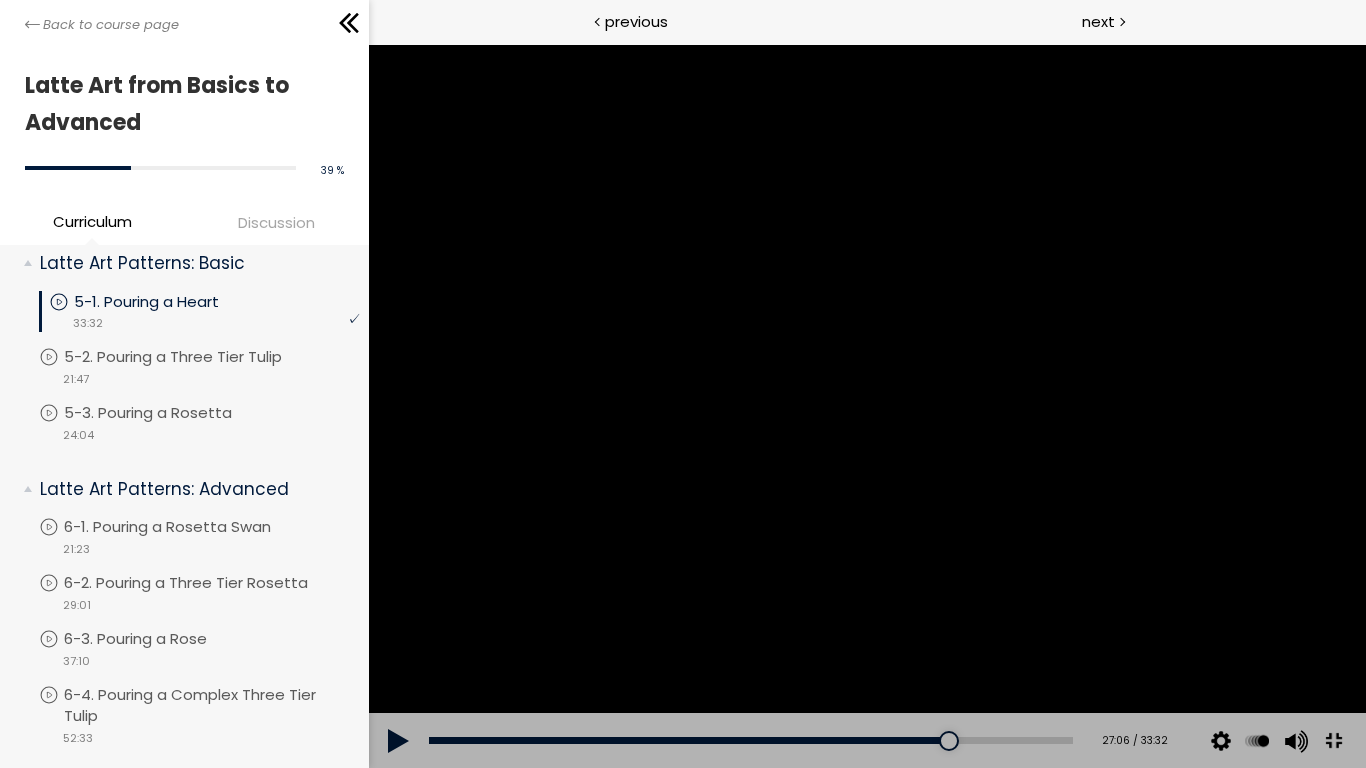 click at bounding box center [866, 406] 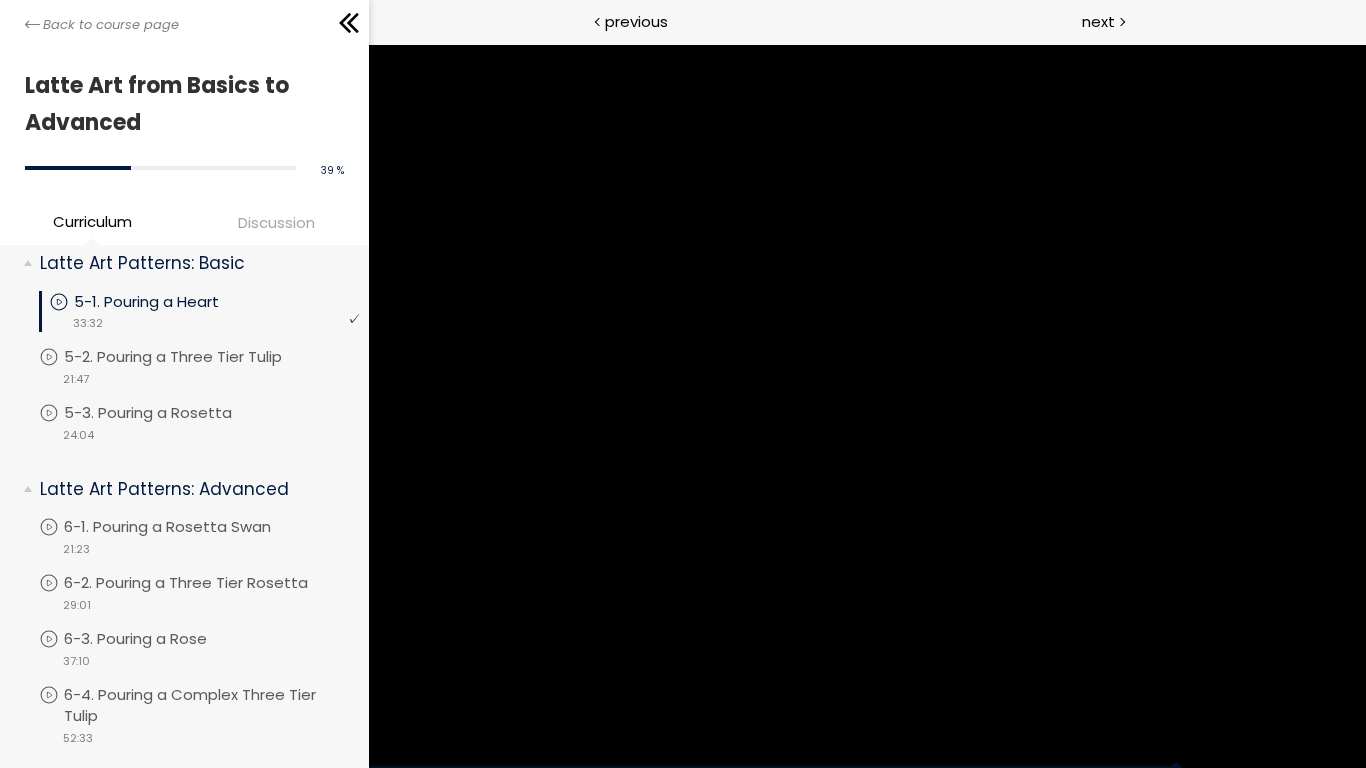 click at bounding box center (866, 406) 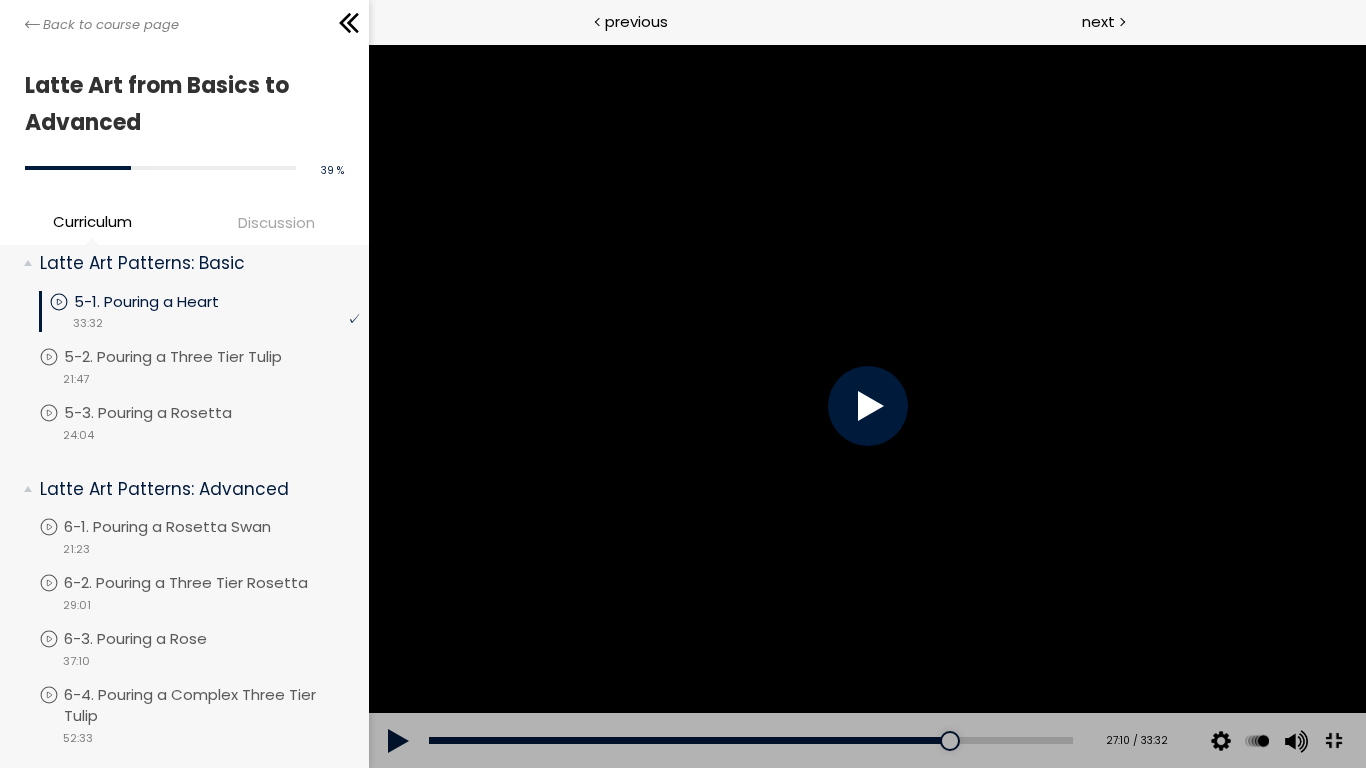 click at bounding box center [866, 406] 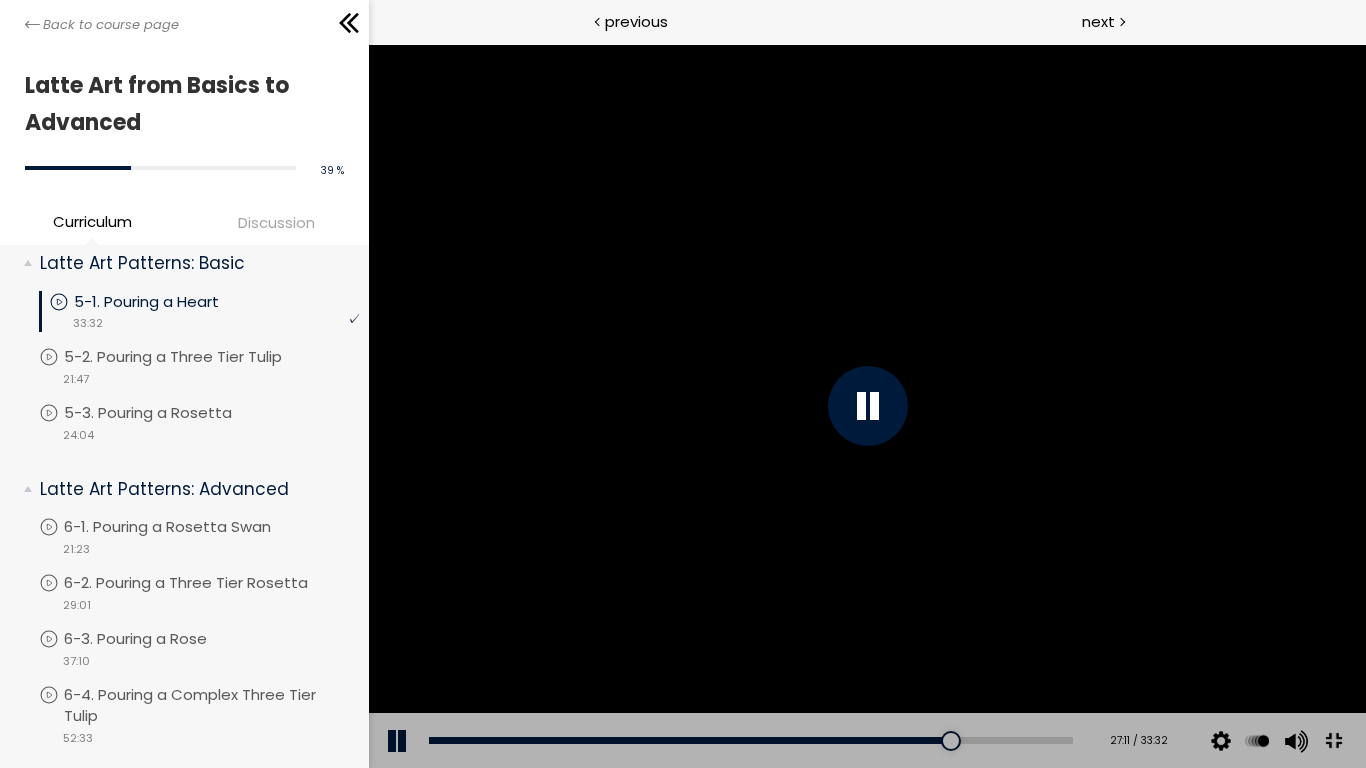 click at bounding box center (866, 406) 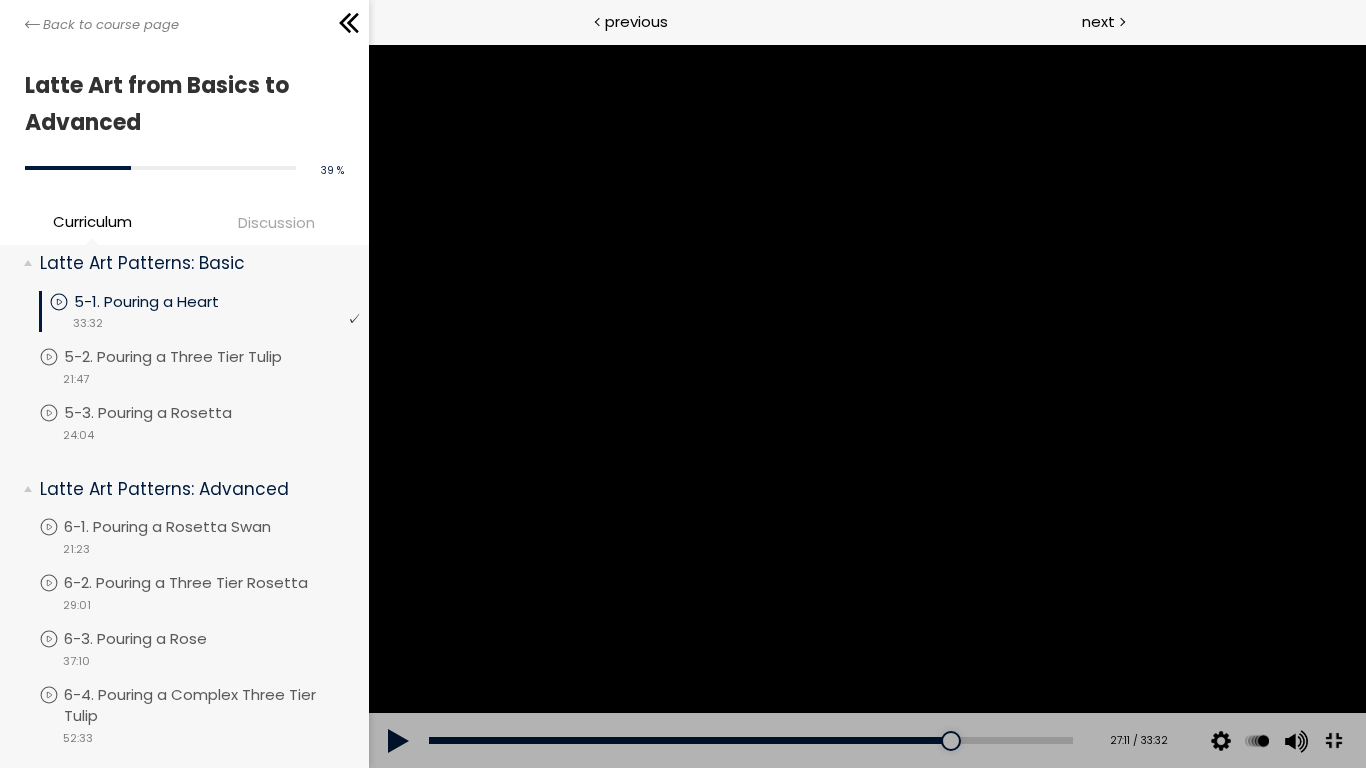 click at bounding box center [866, 406] 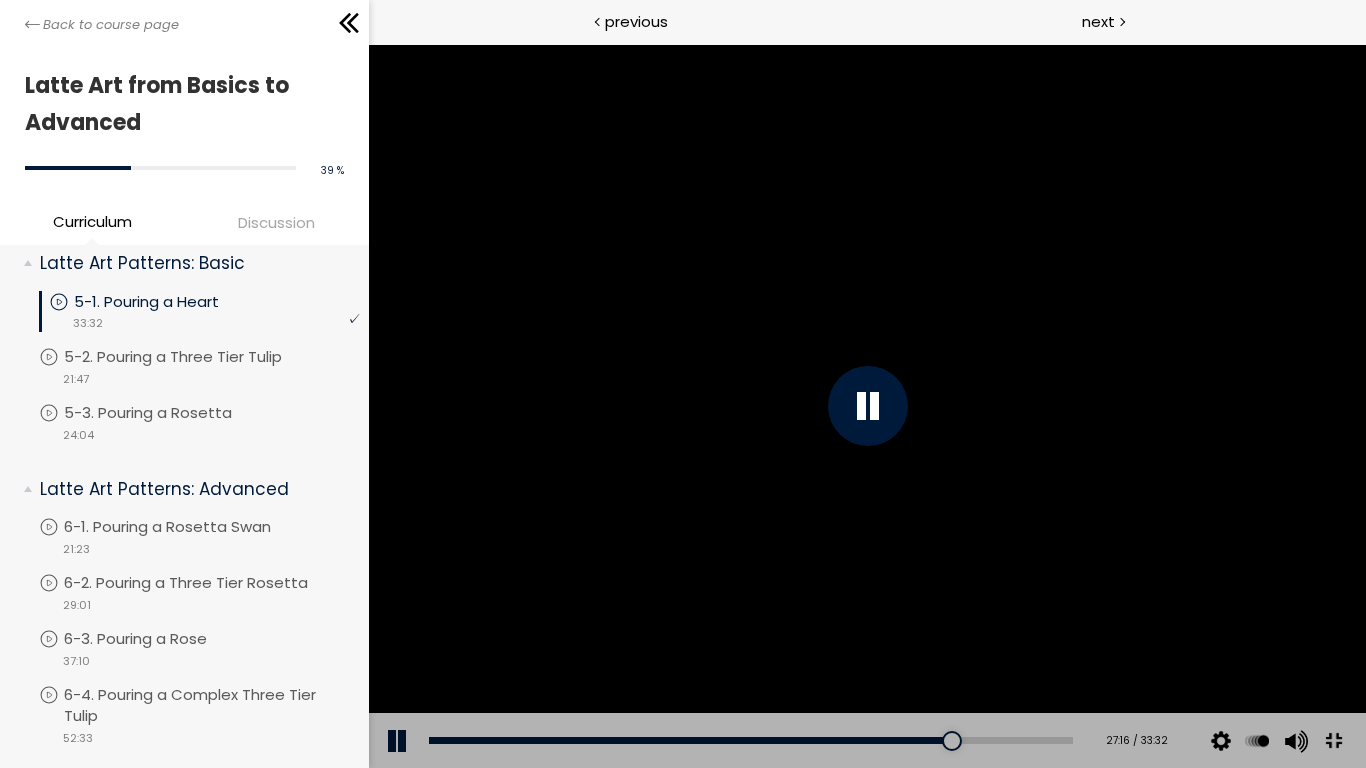 click at bounding box center [866, 406] 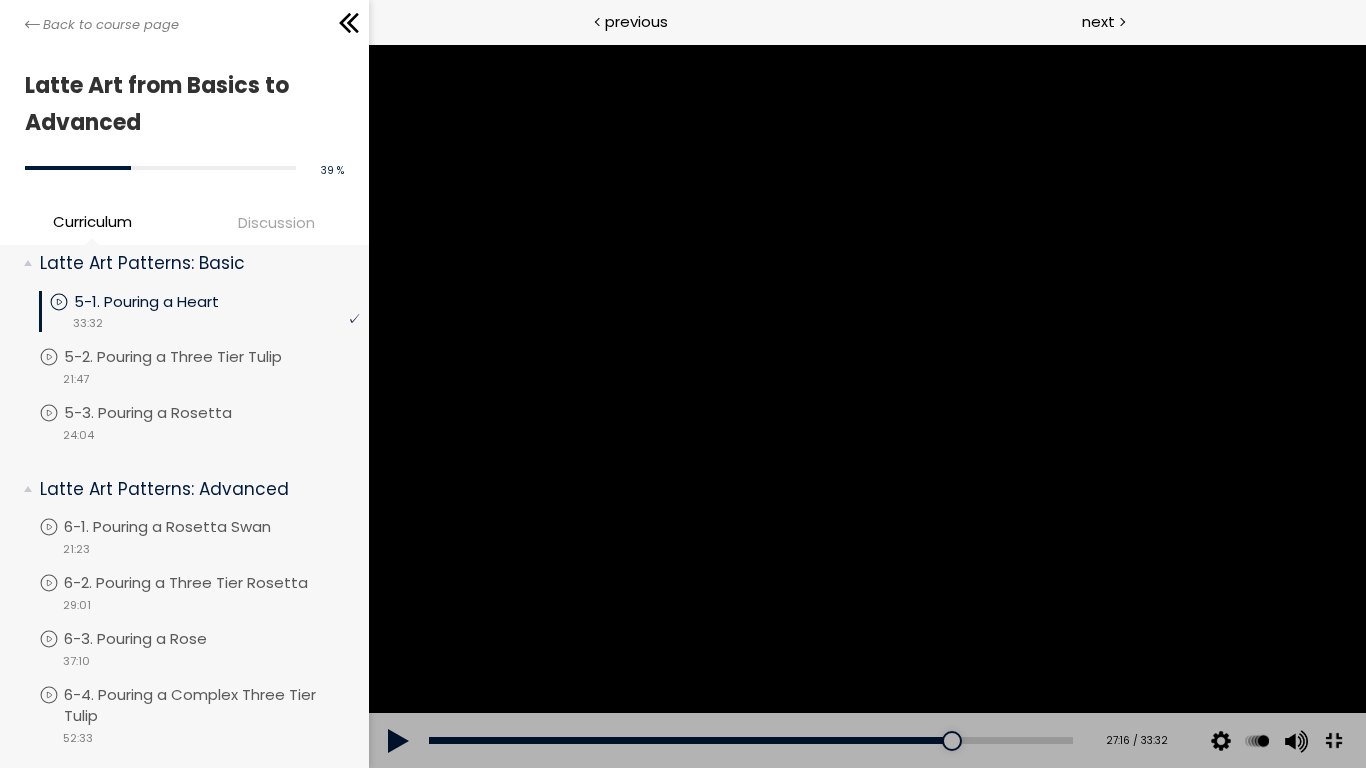 click at bounding box center (866, 406) 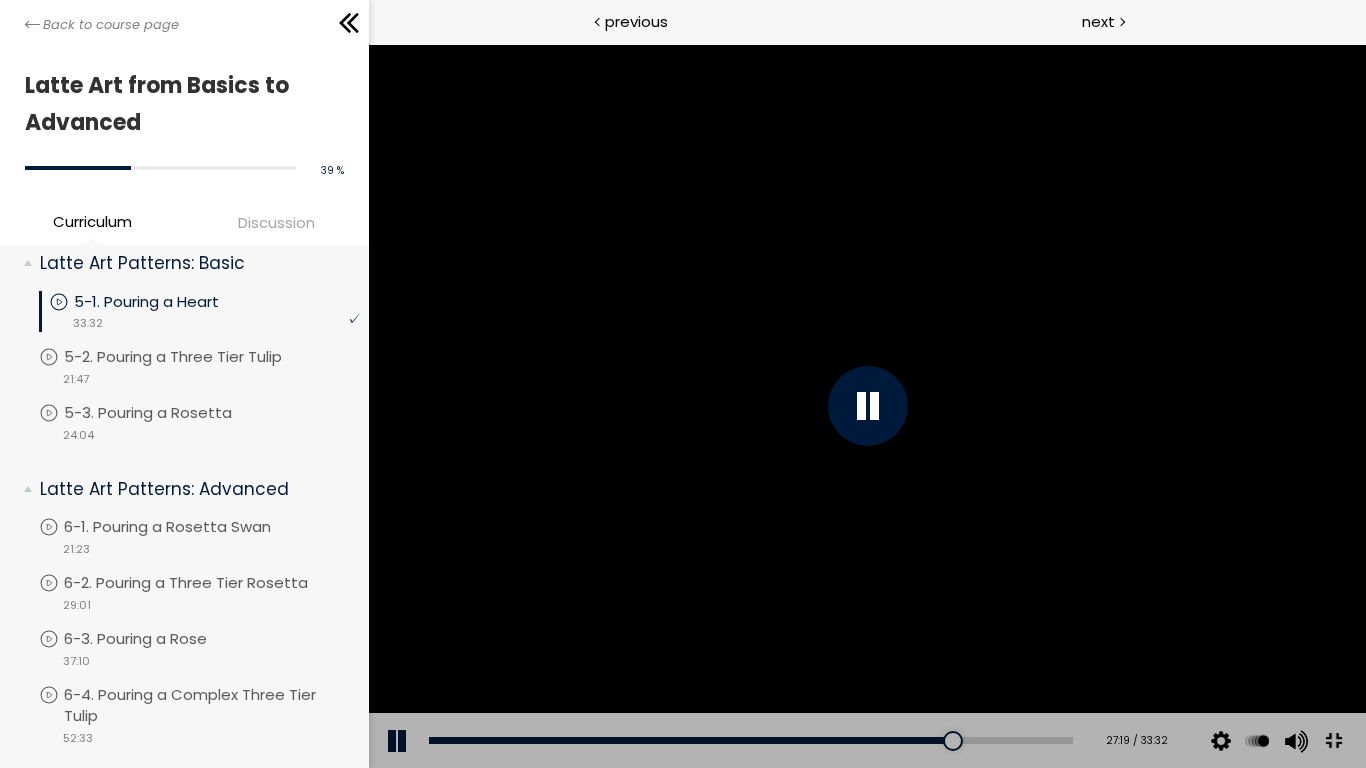 click at bounding box center (866, 406) 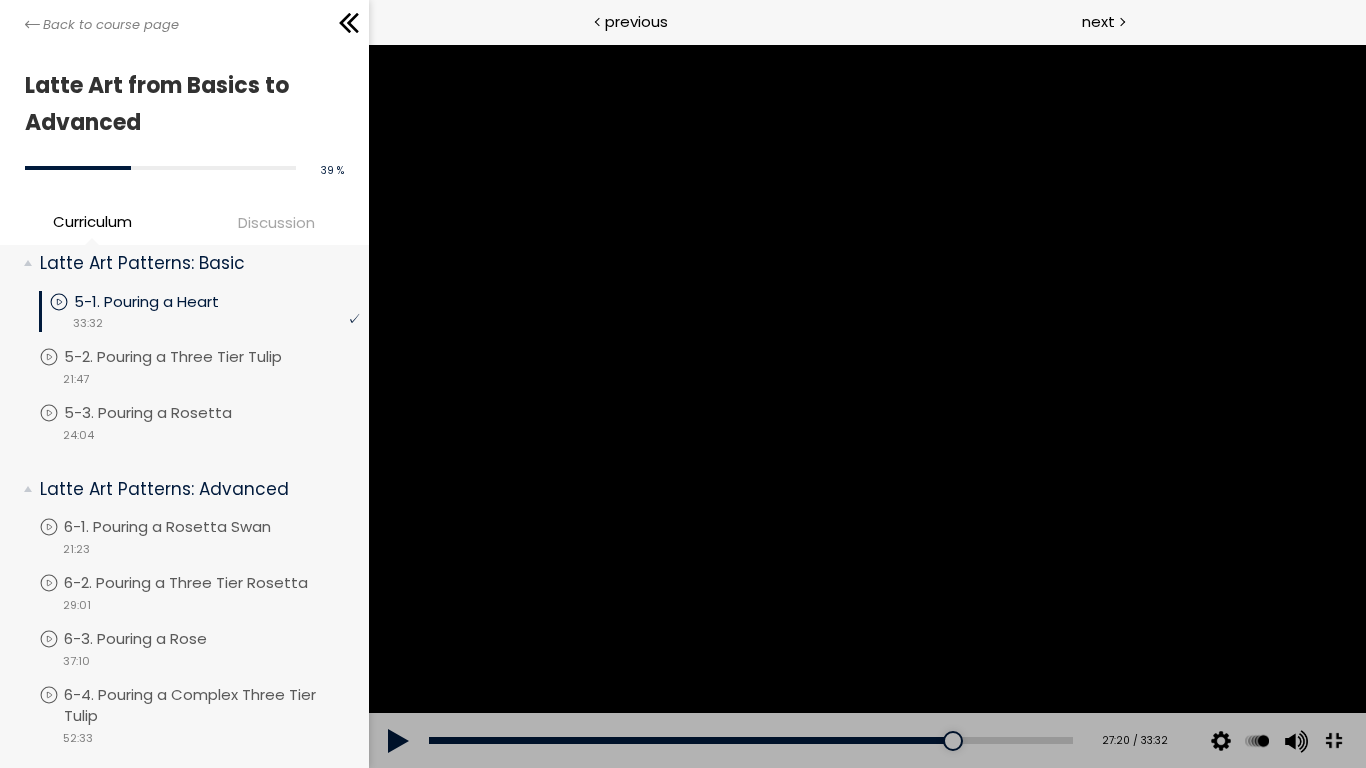 click at bounding box center [866, 406] 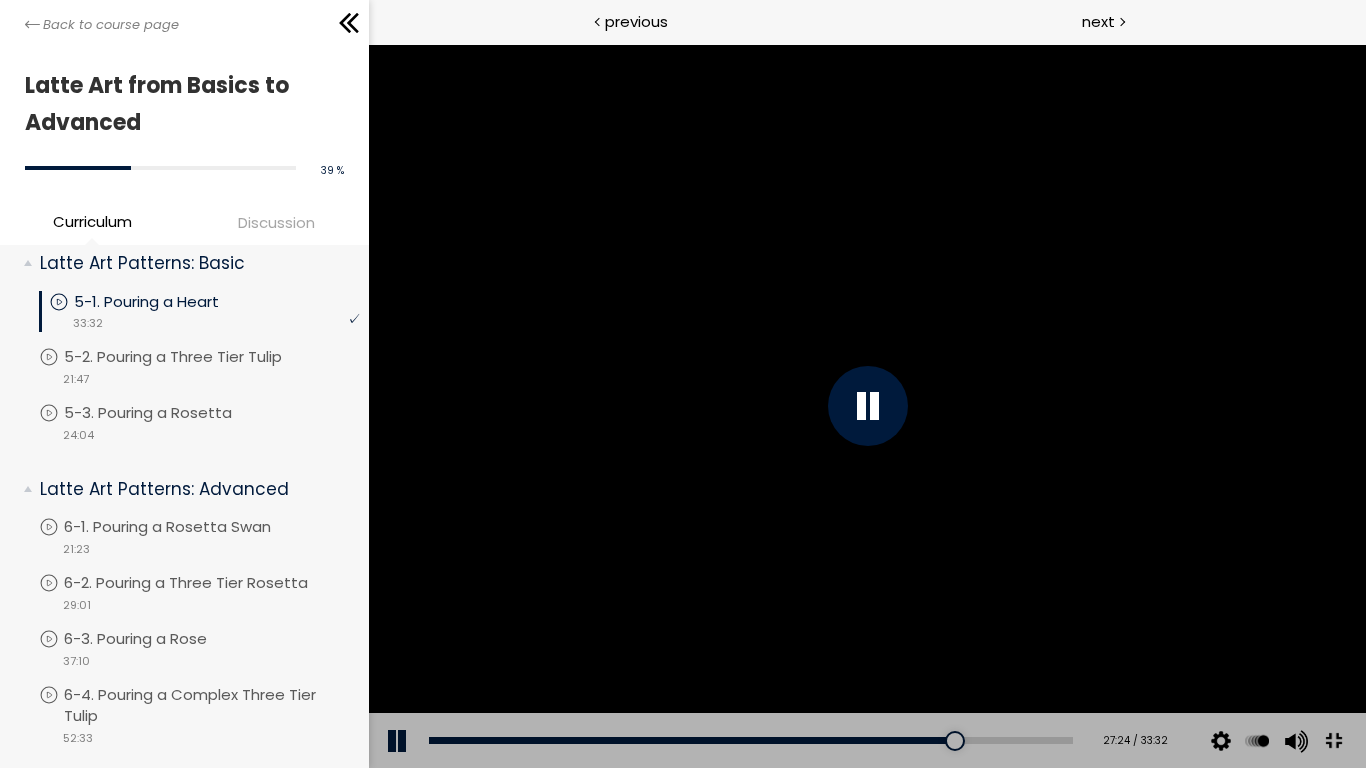 click at bounding box center [866, 406] 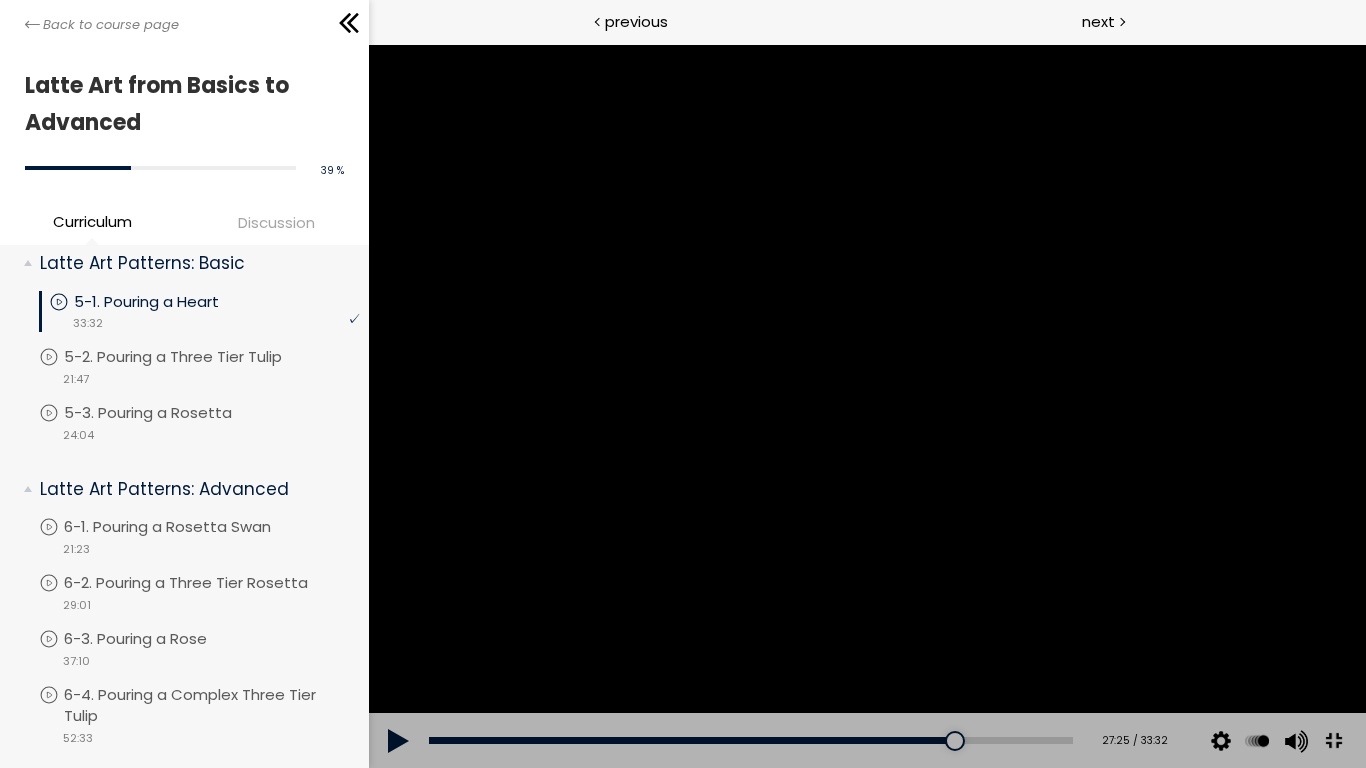 click at bounding box center [866, 406] 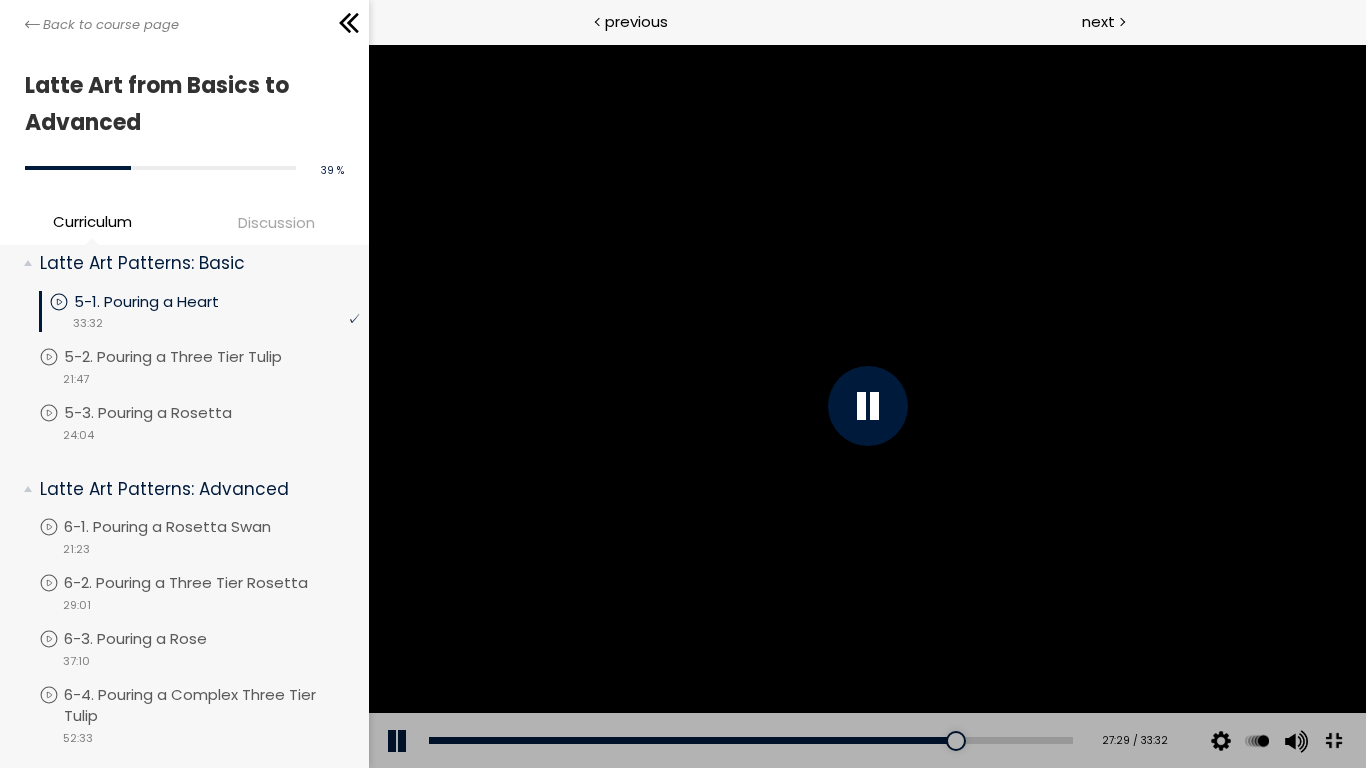 click at bounding box center [866, 406] 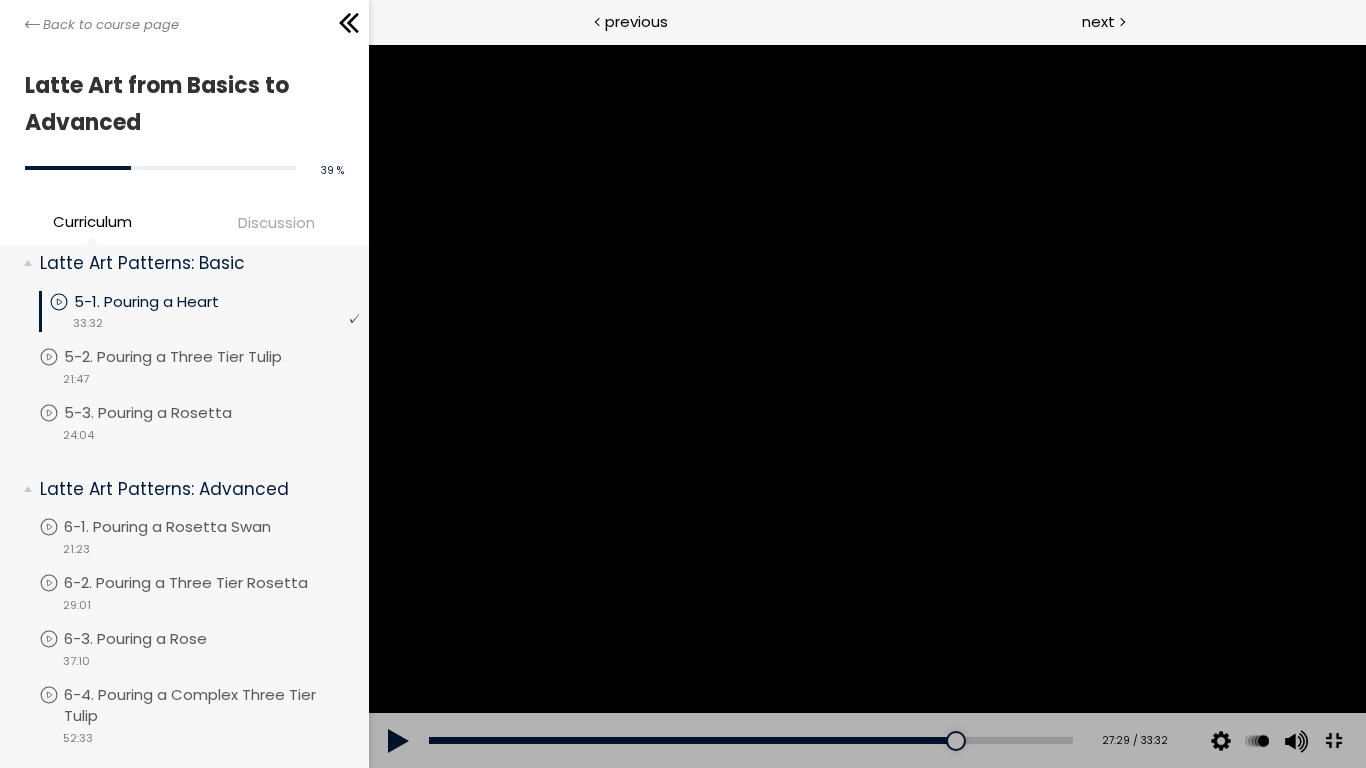 click at bounding box center (866, 406) 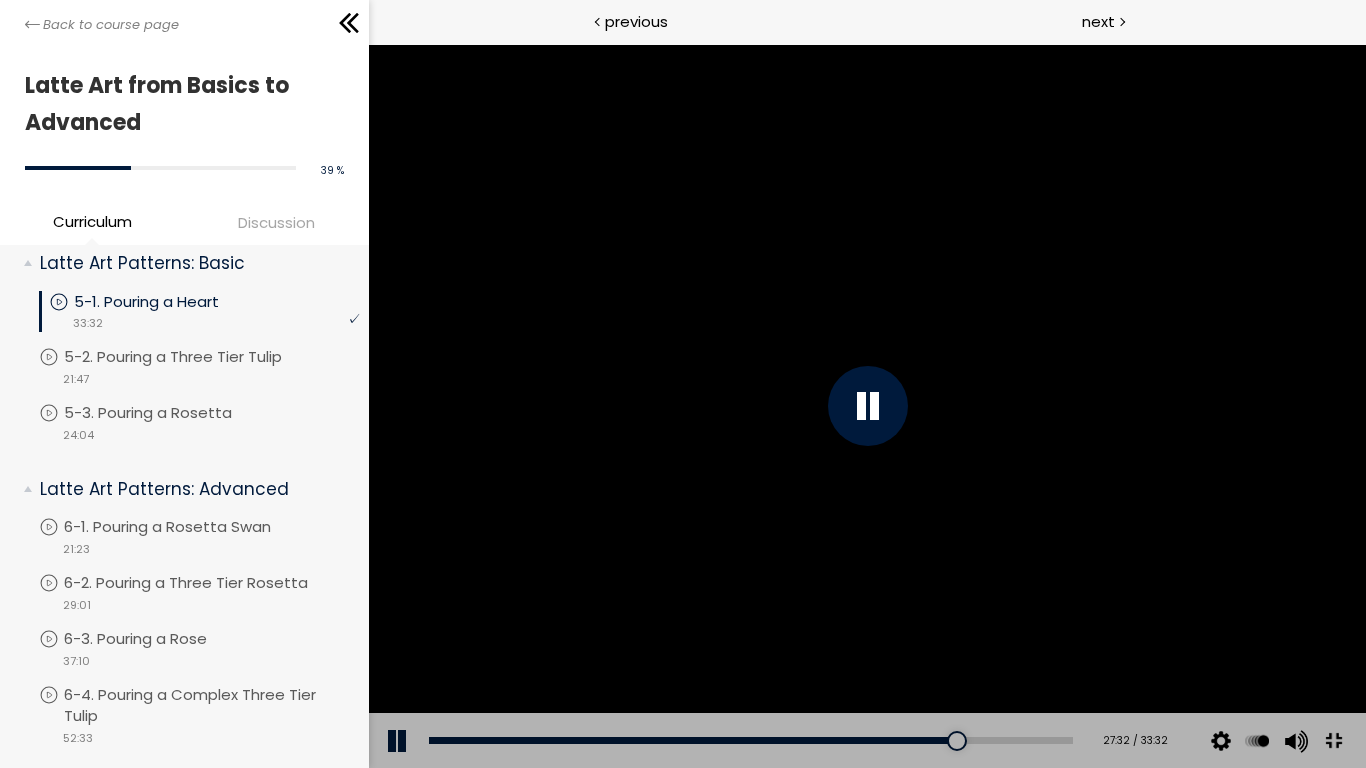 click at bounding box center [866, 406] 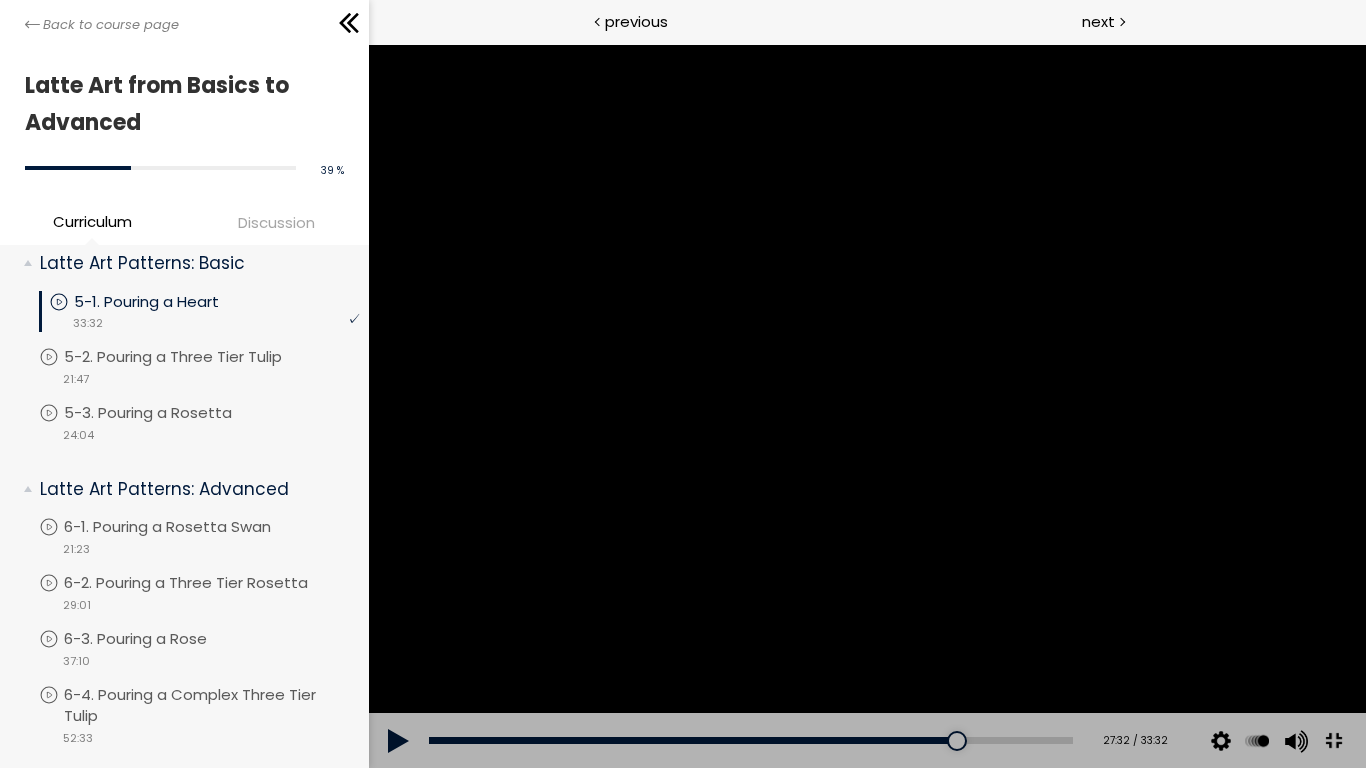 click at bounding box center (866, 406) 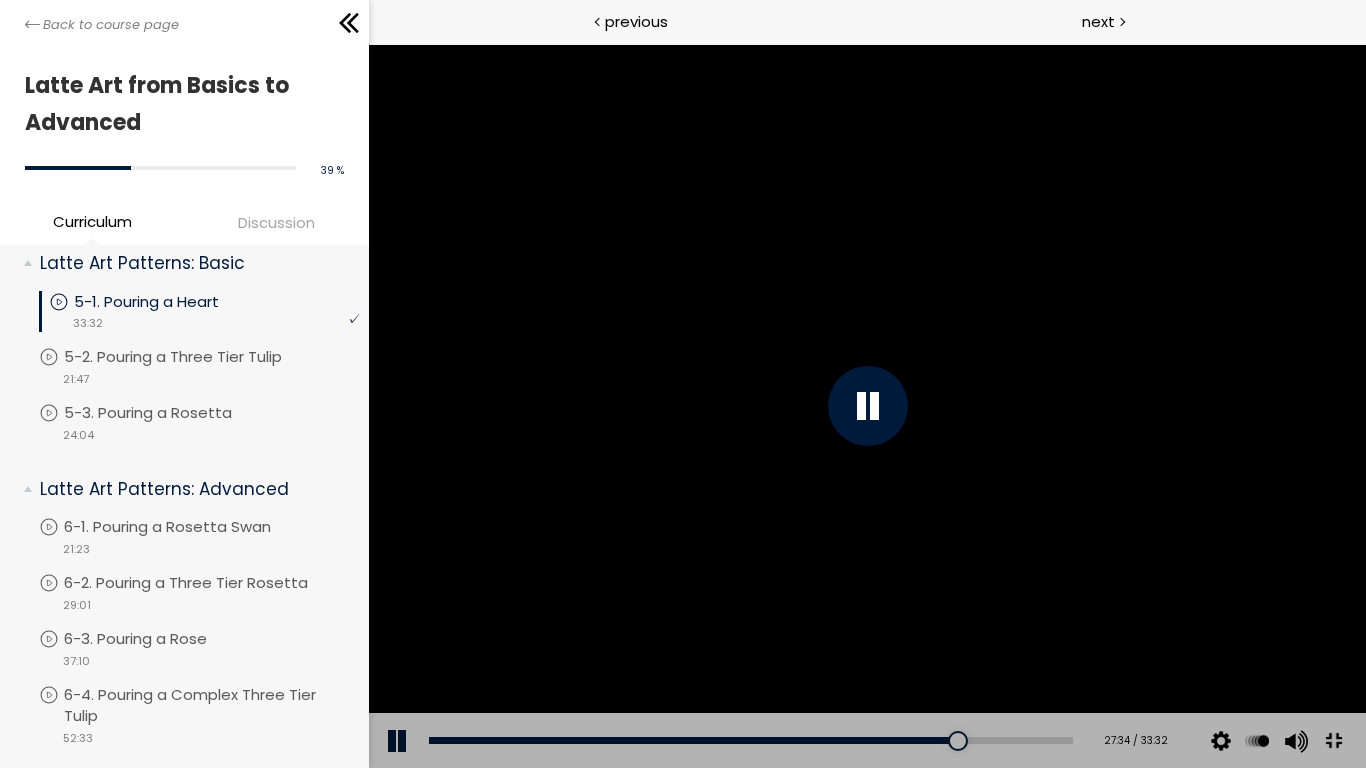 click at bounding box center [866, 406] 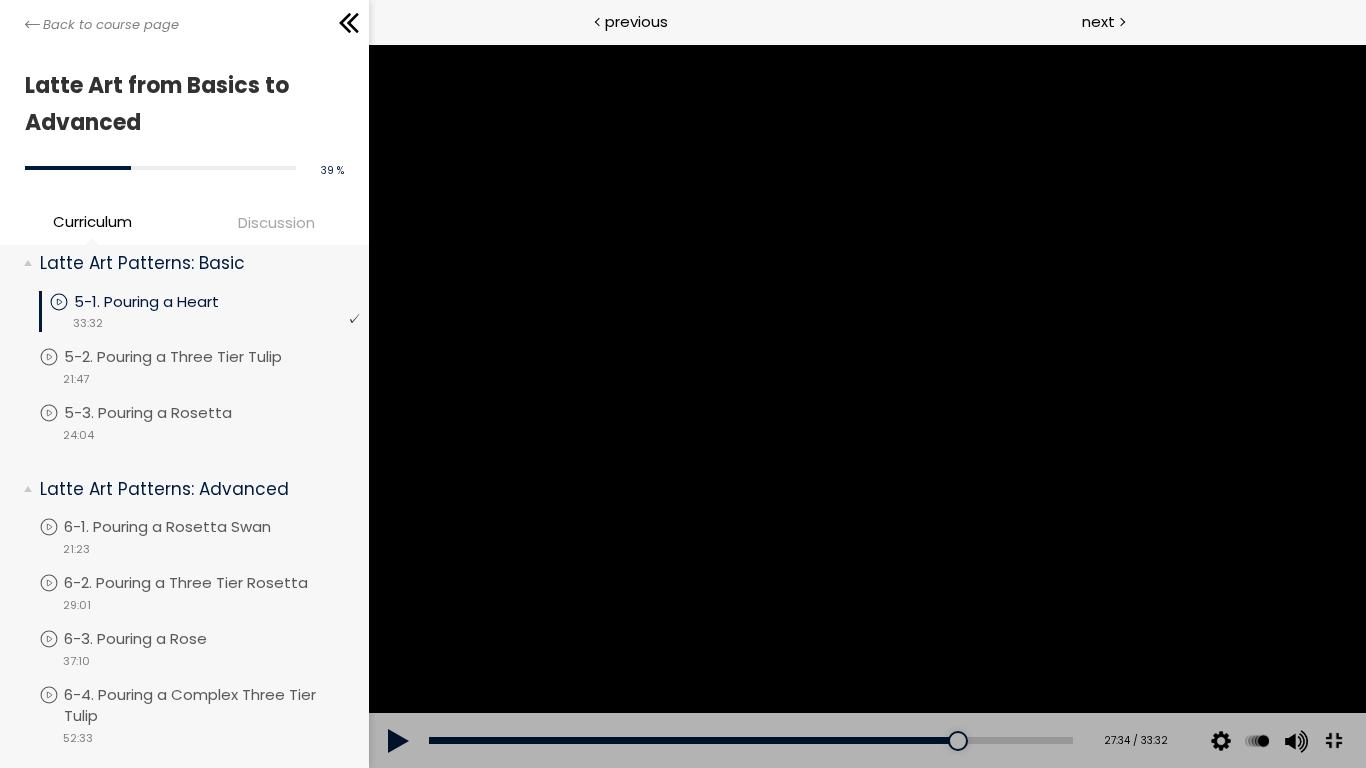 click at bounding box center (866, 406) 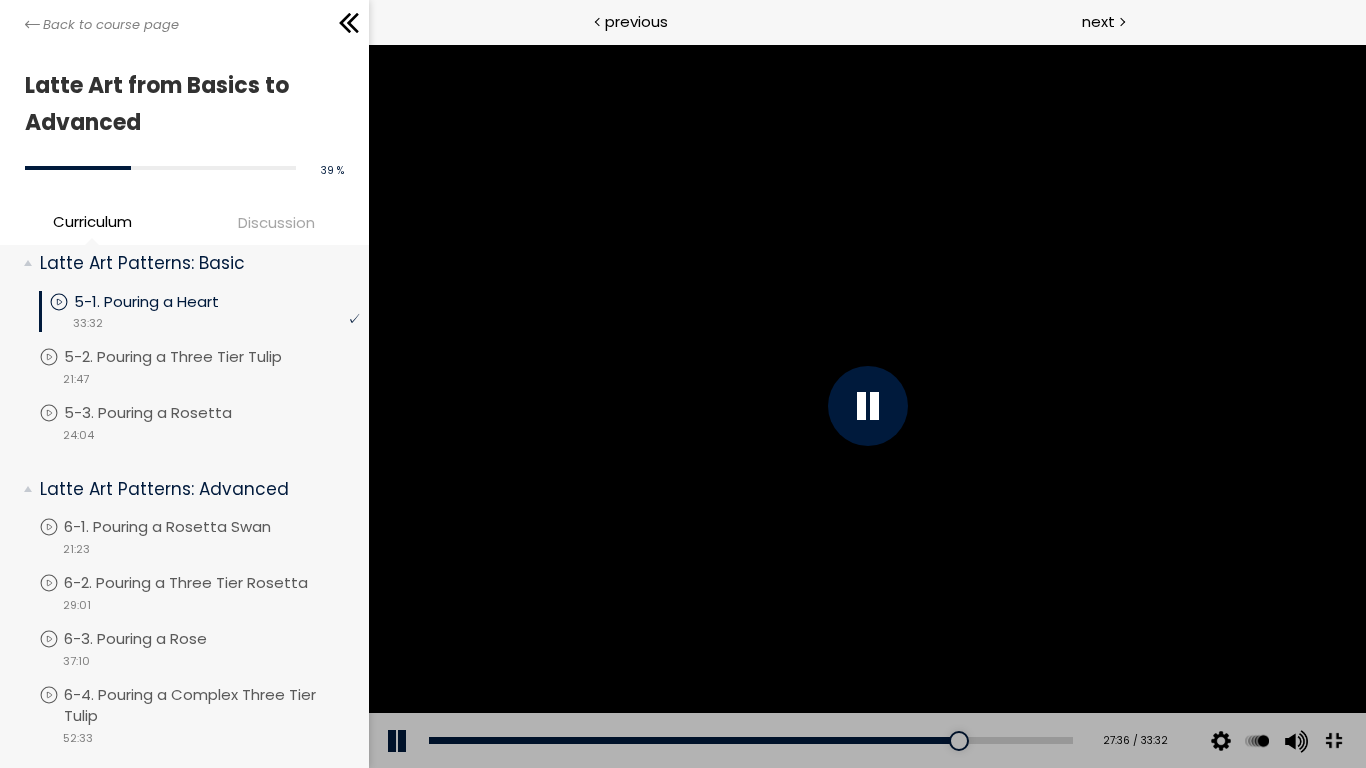 click at bounding box center [866, 406] 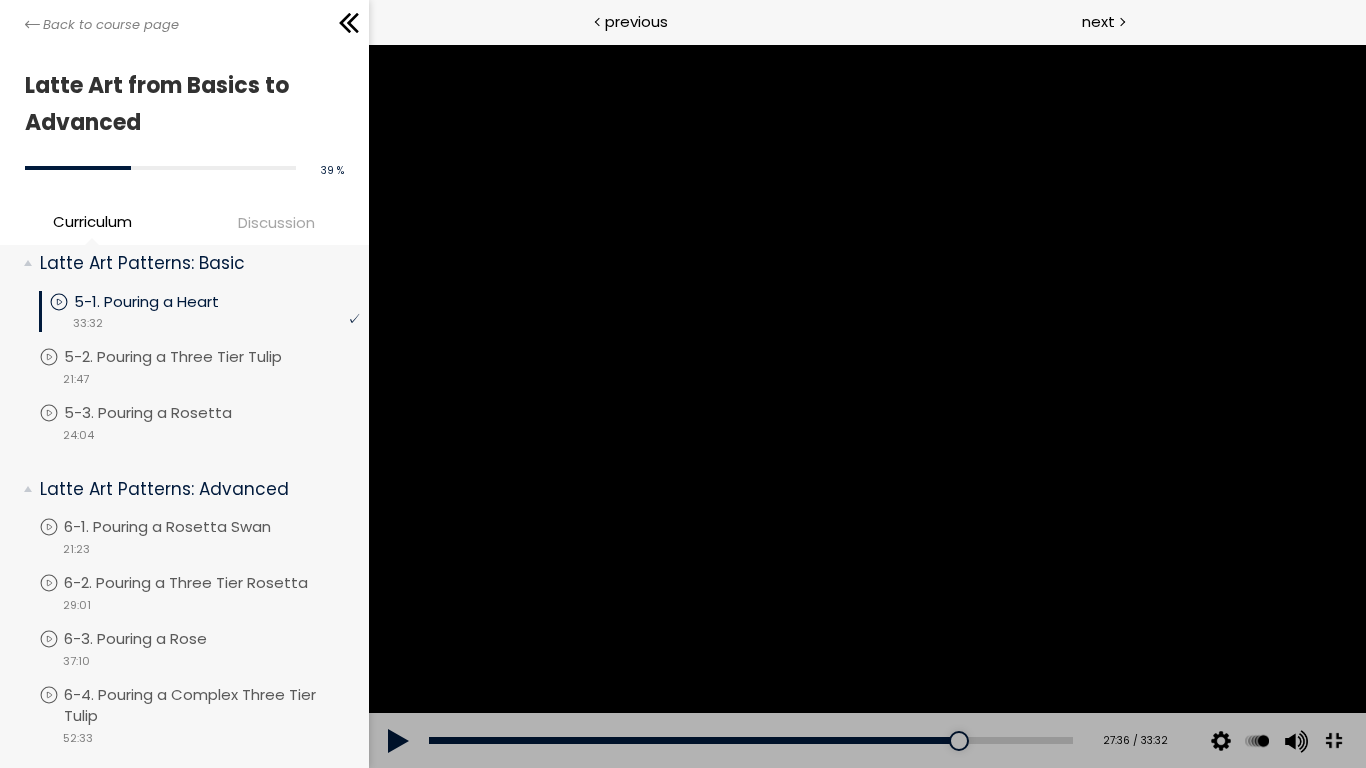 click at bounding box center [866, 406] 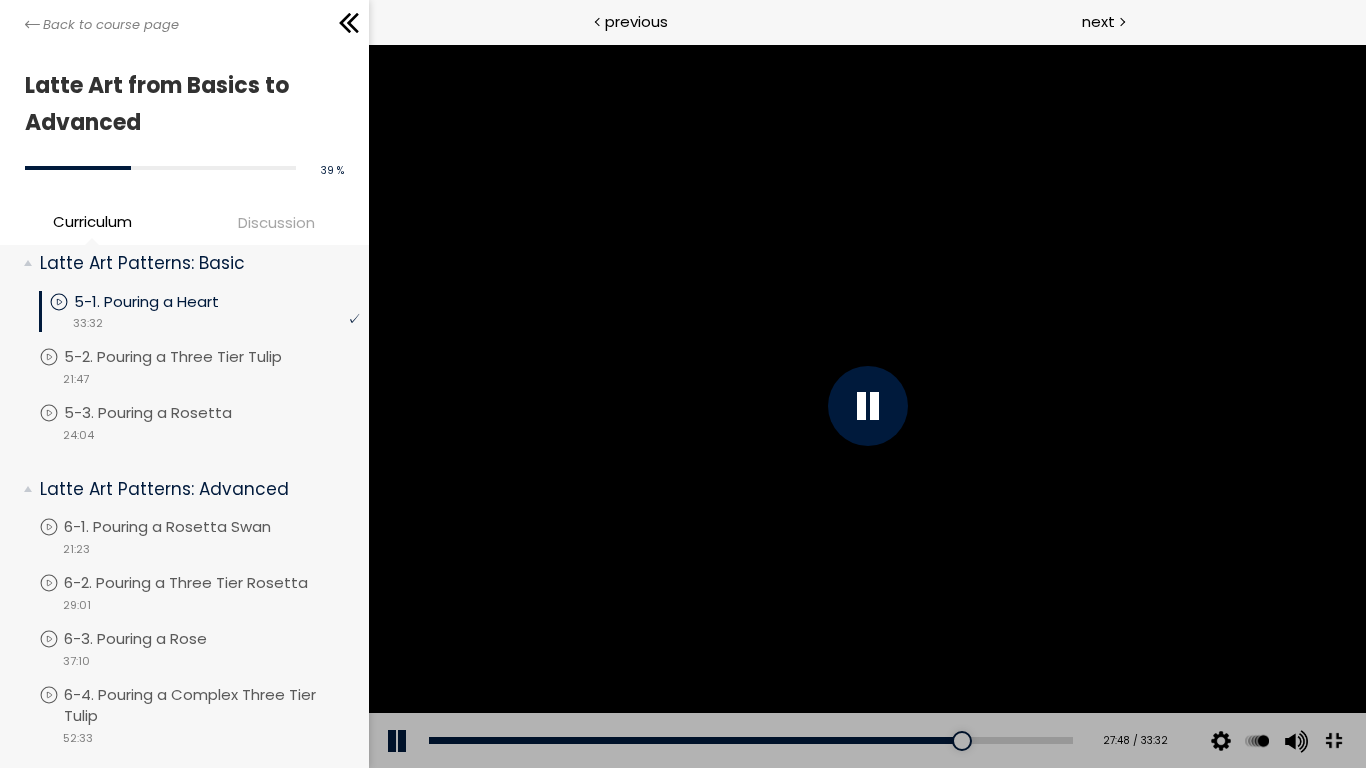 click at bounding box center (866, 406) 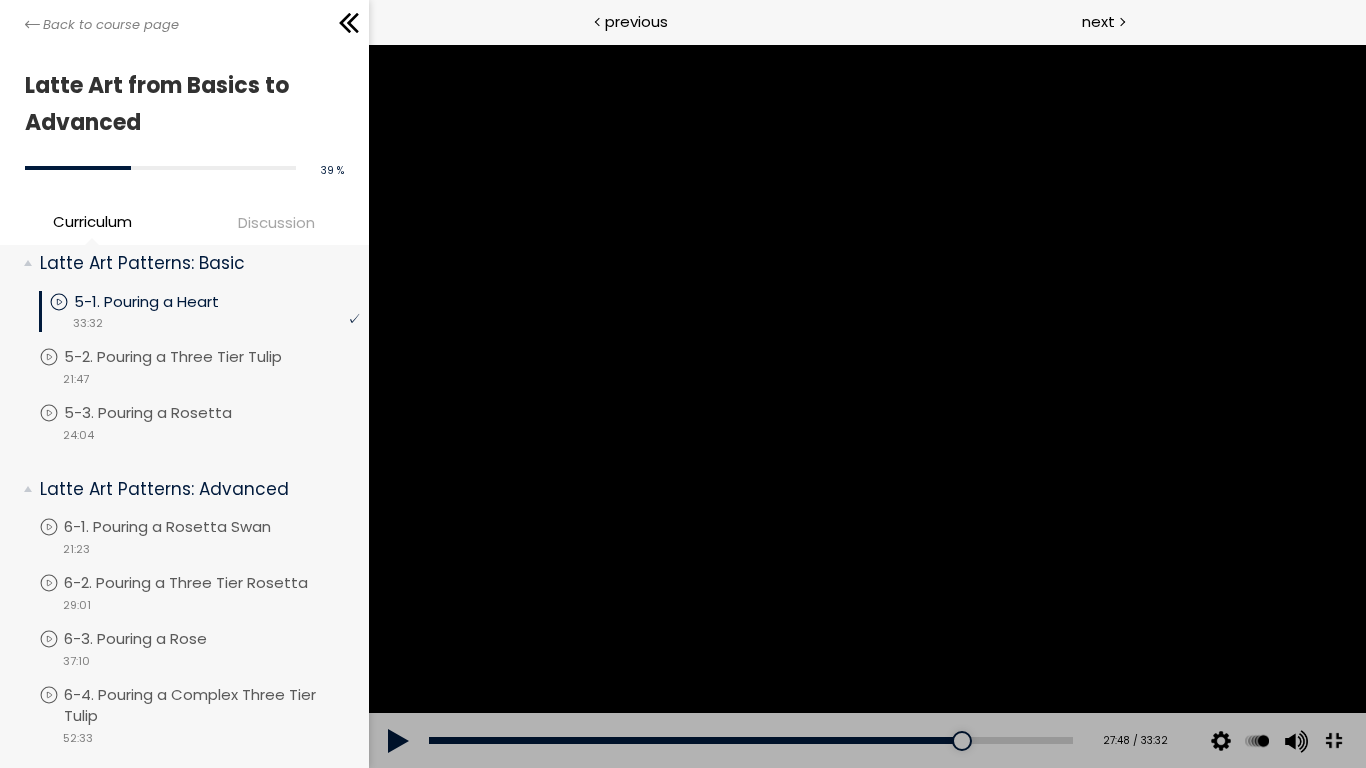 click at bounding box center (866, 406) 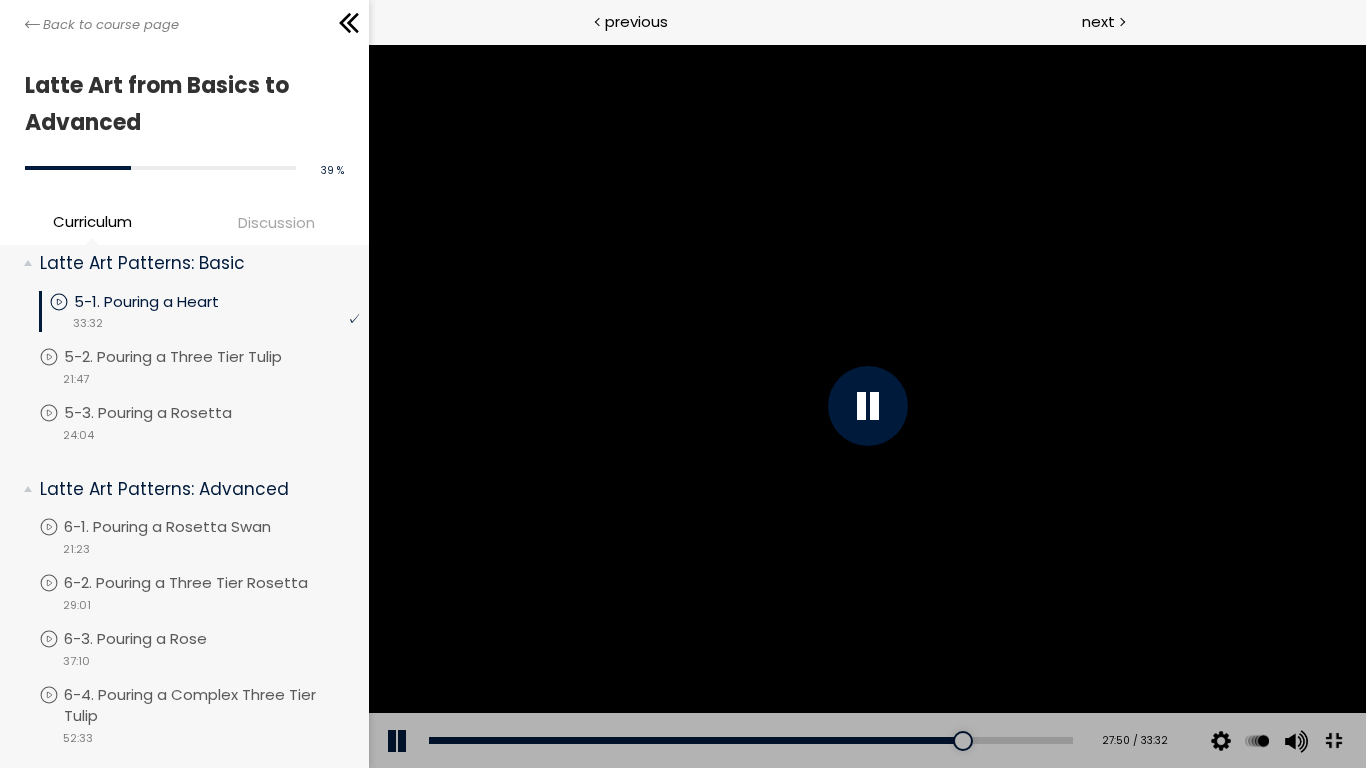 click at bounding box center [866, 406] 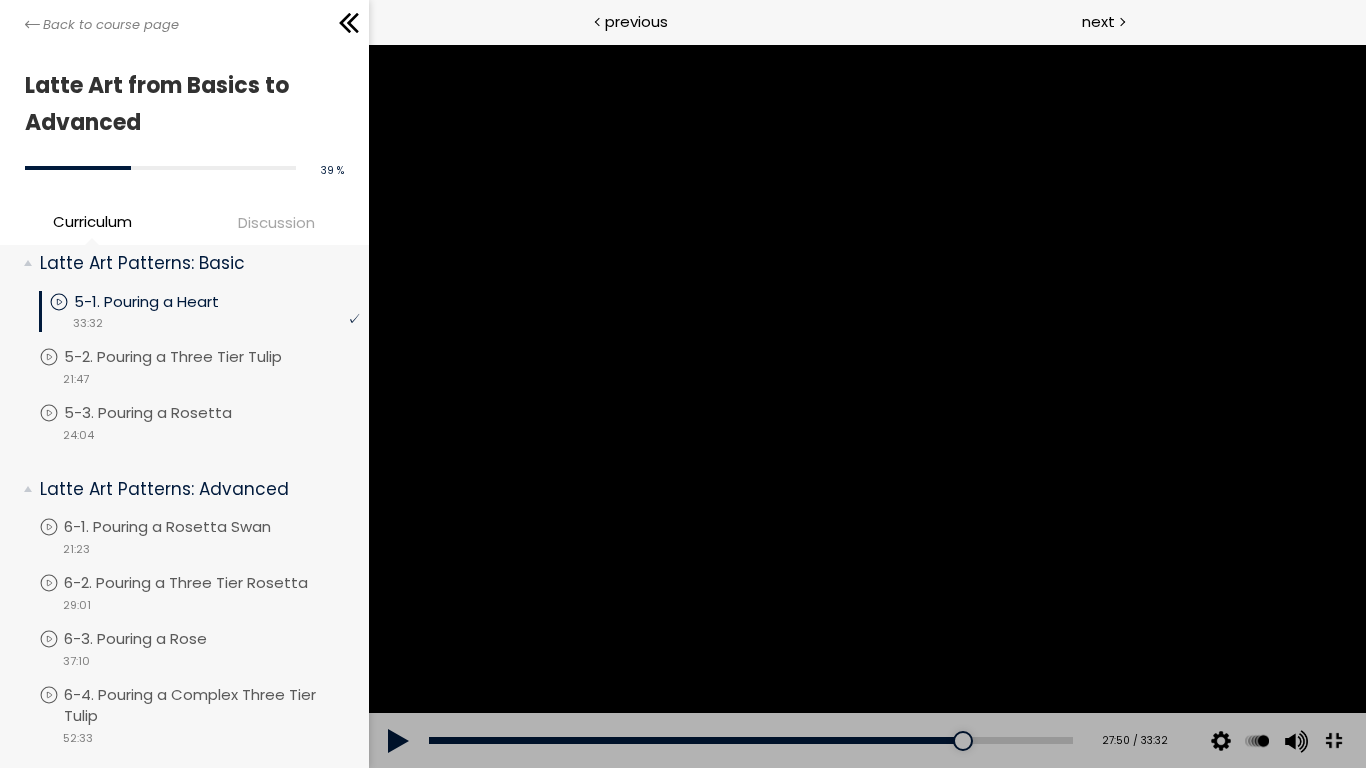 click at bounding box center (866, 406) 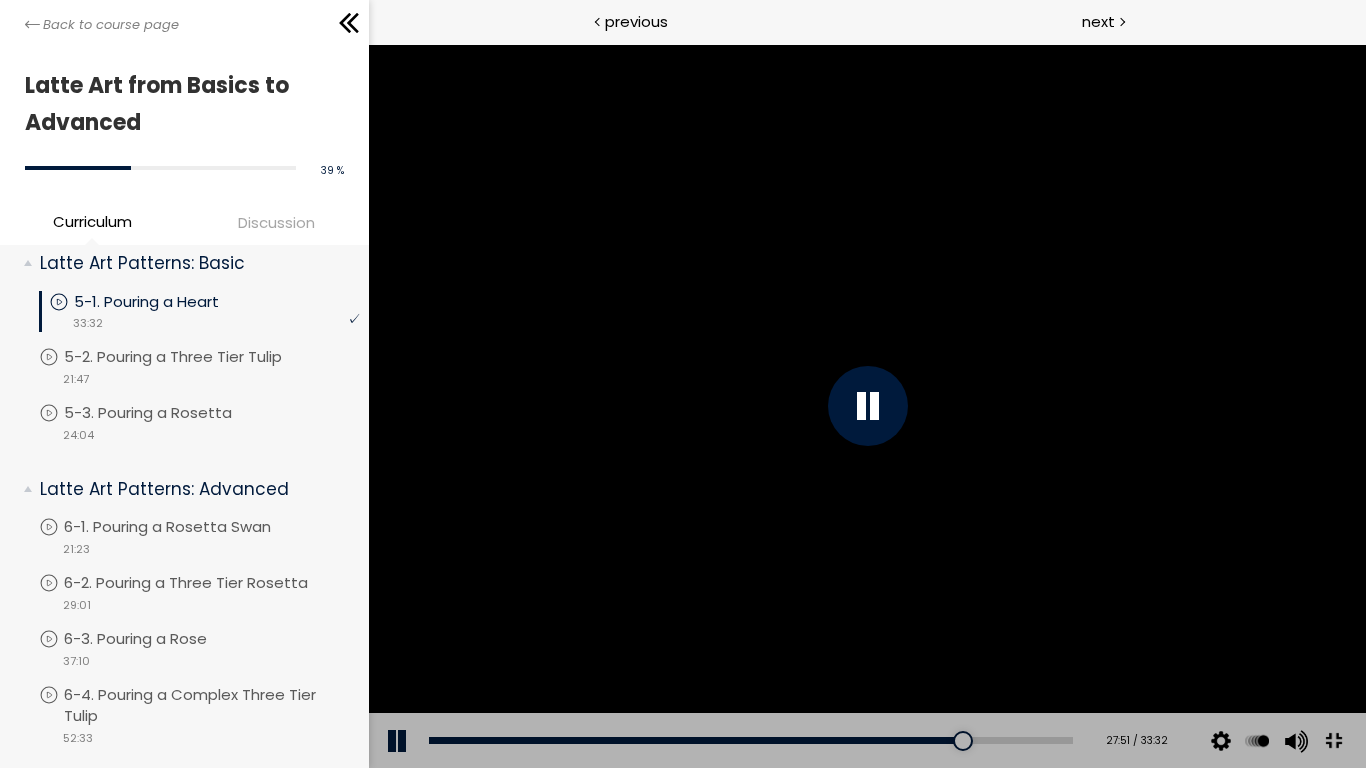 click at bounding box center (866, 406) 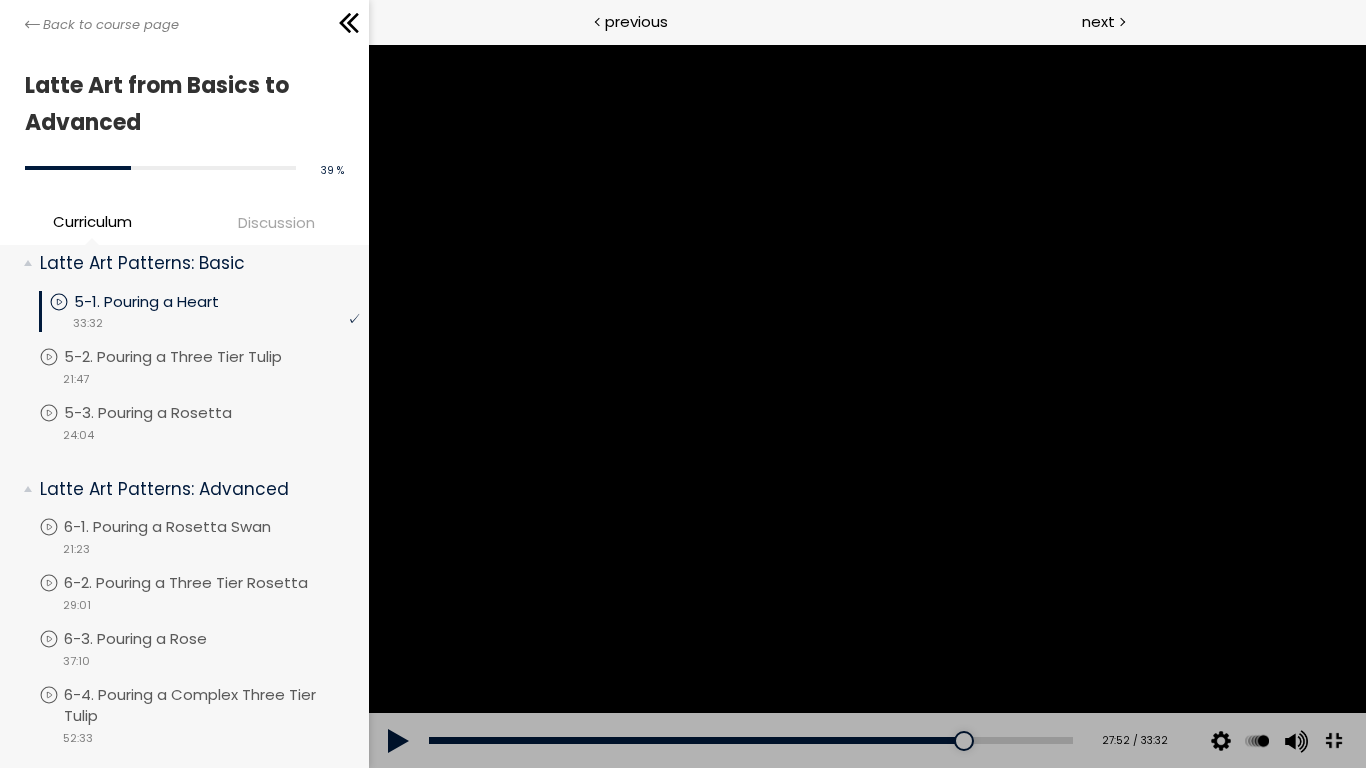 click at bounding box center (866, 406) 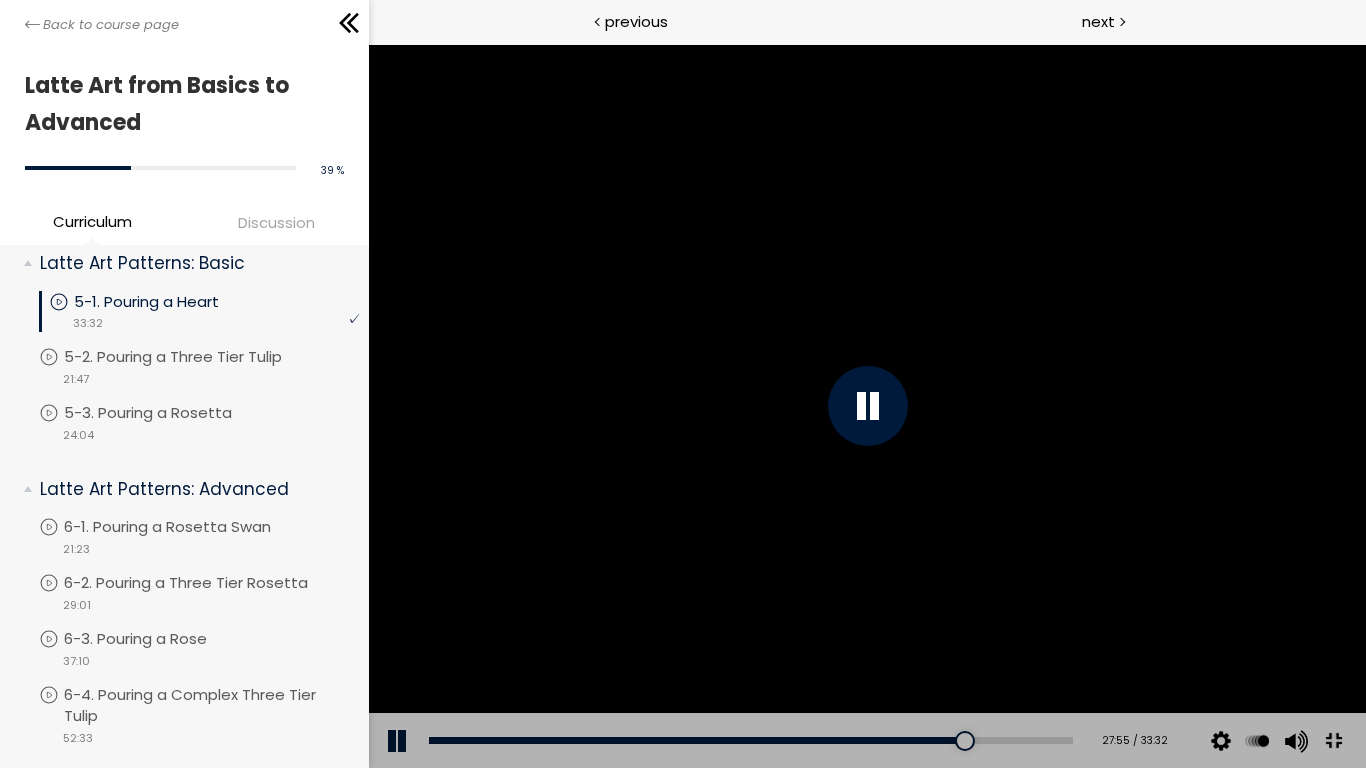 click at bounding box center [866, 406] 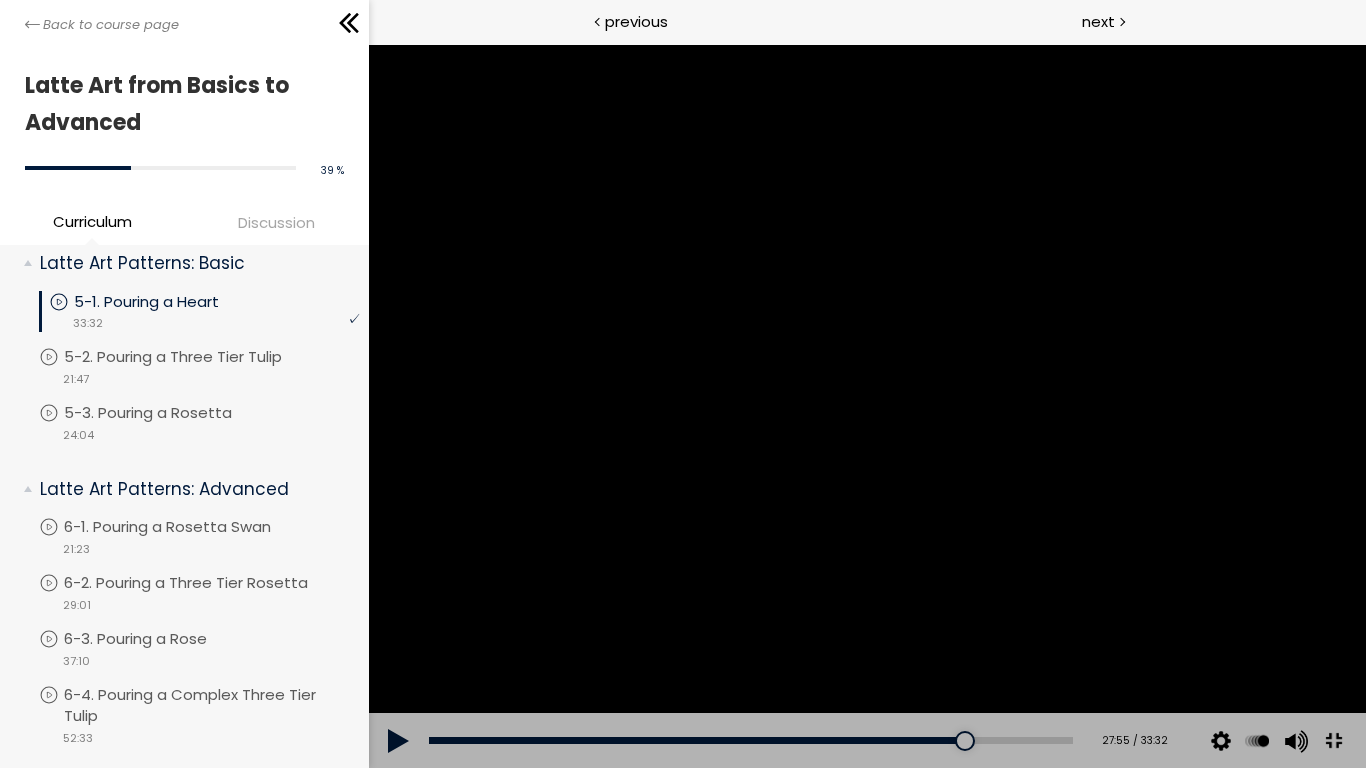 click at bounding box center (866, 406) 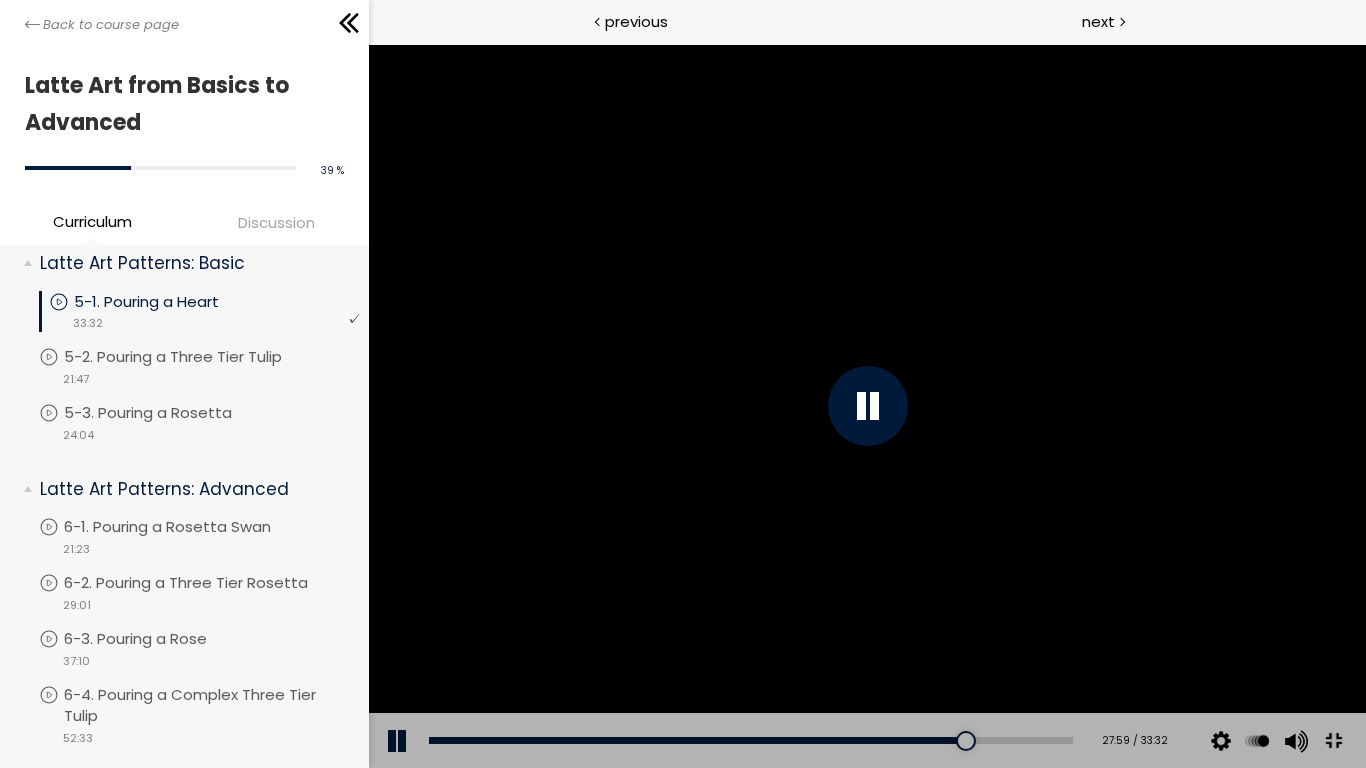 click at bounding box center (866, 406) 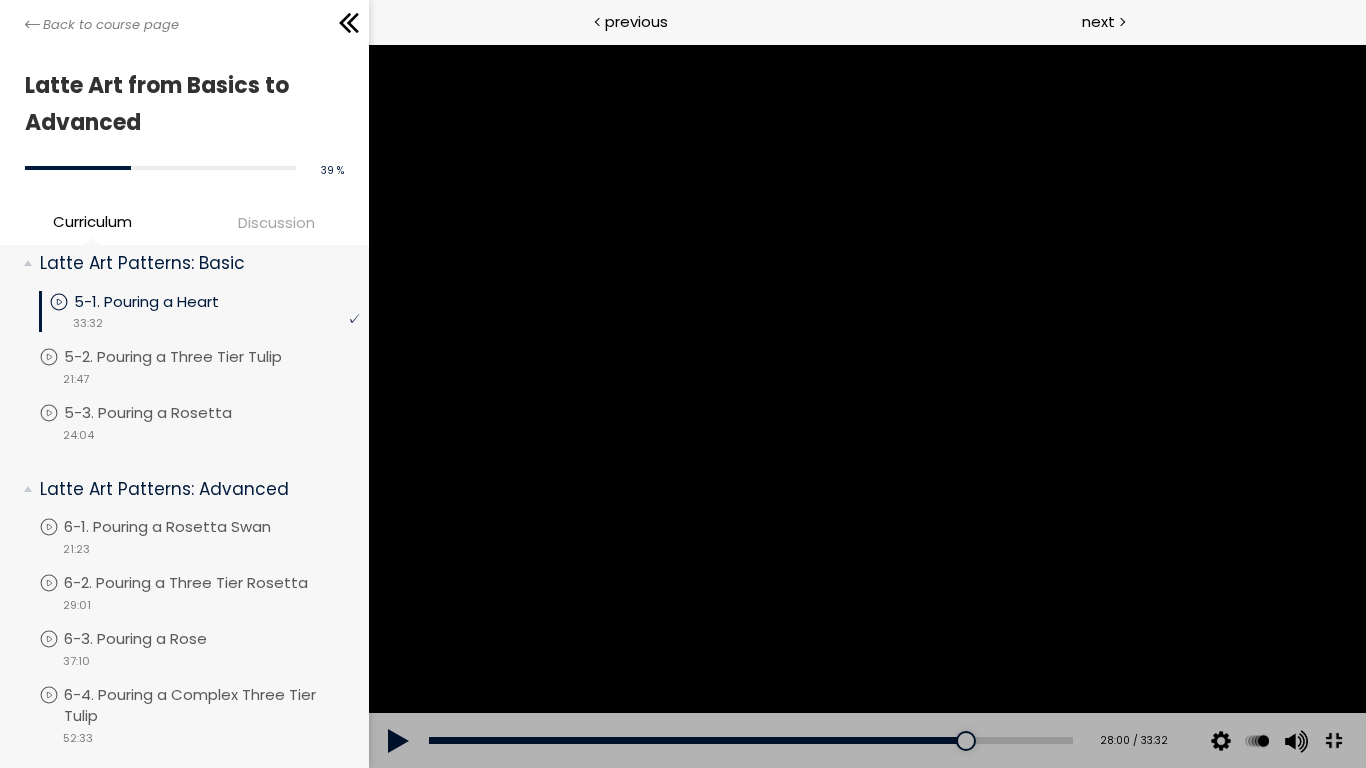 click at bounding box center [866, 406] 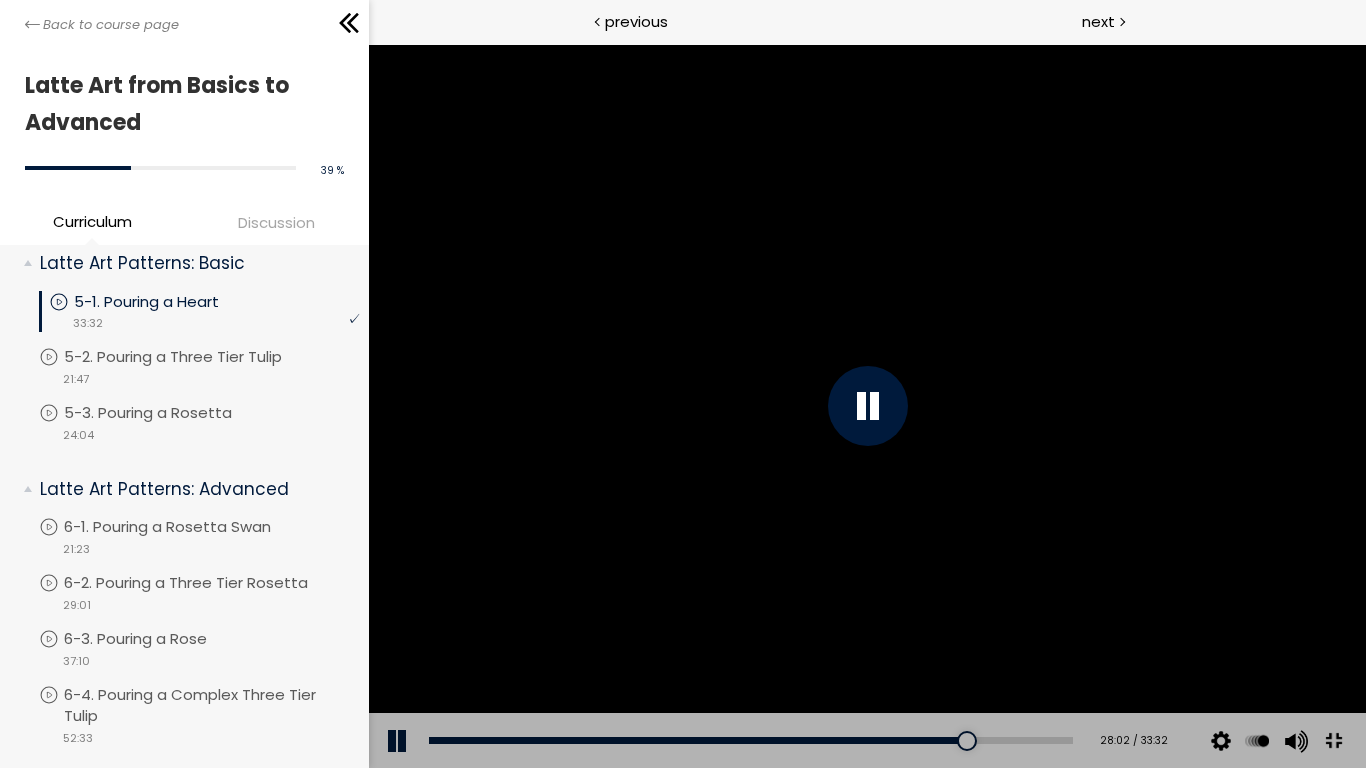 click at bounding box center (866, 406) 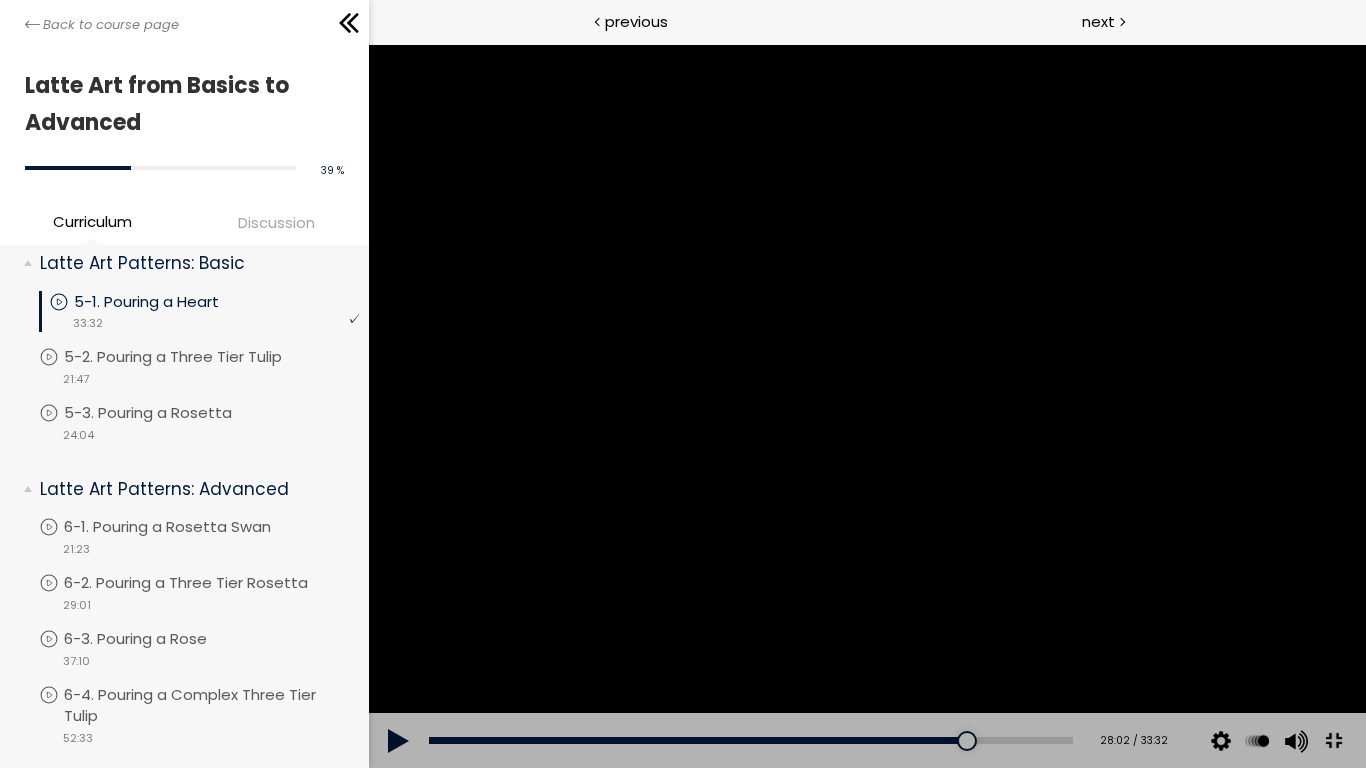 click at bounding box center (866, 406) 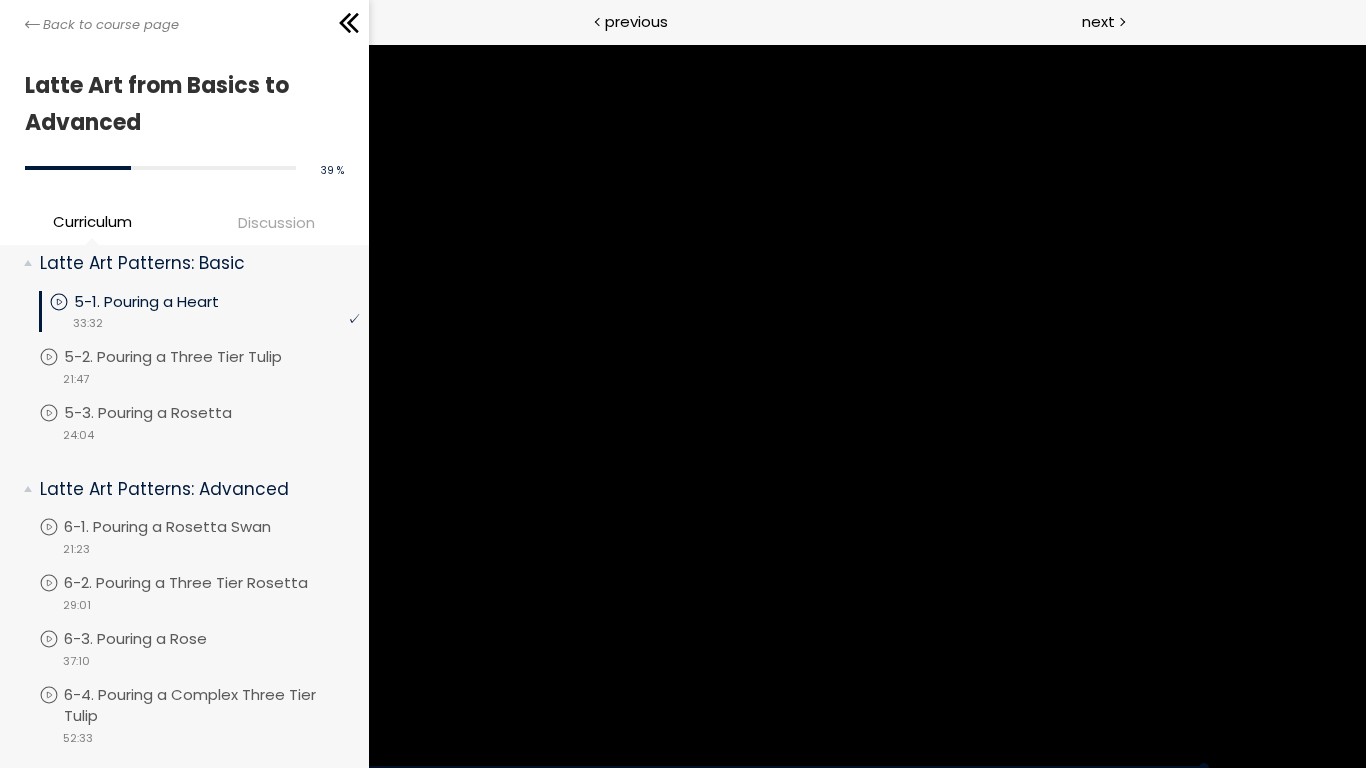 click at bounding box center [866, 406] 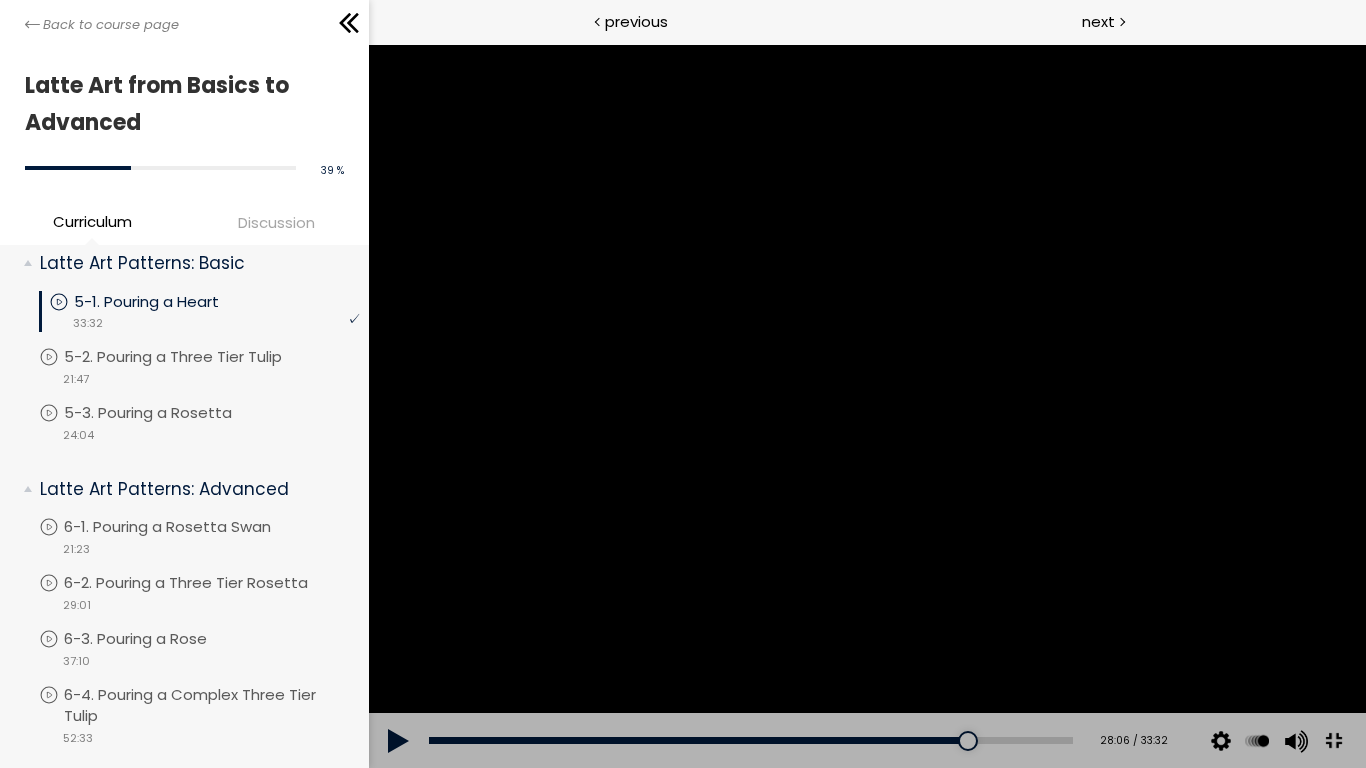 click at bounding box center (866, 406) 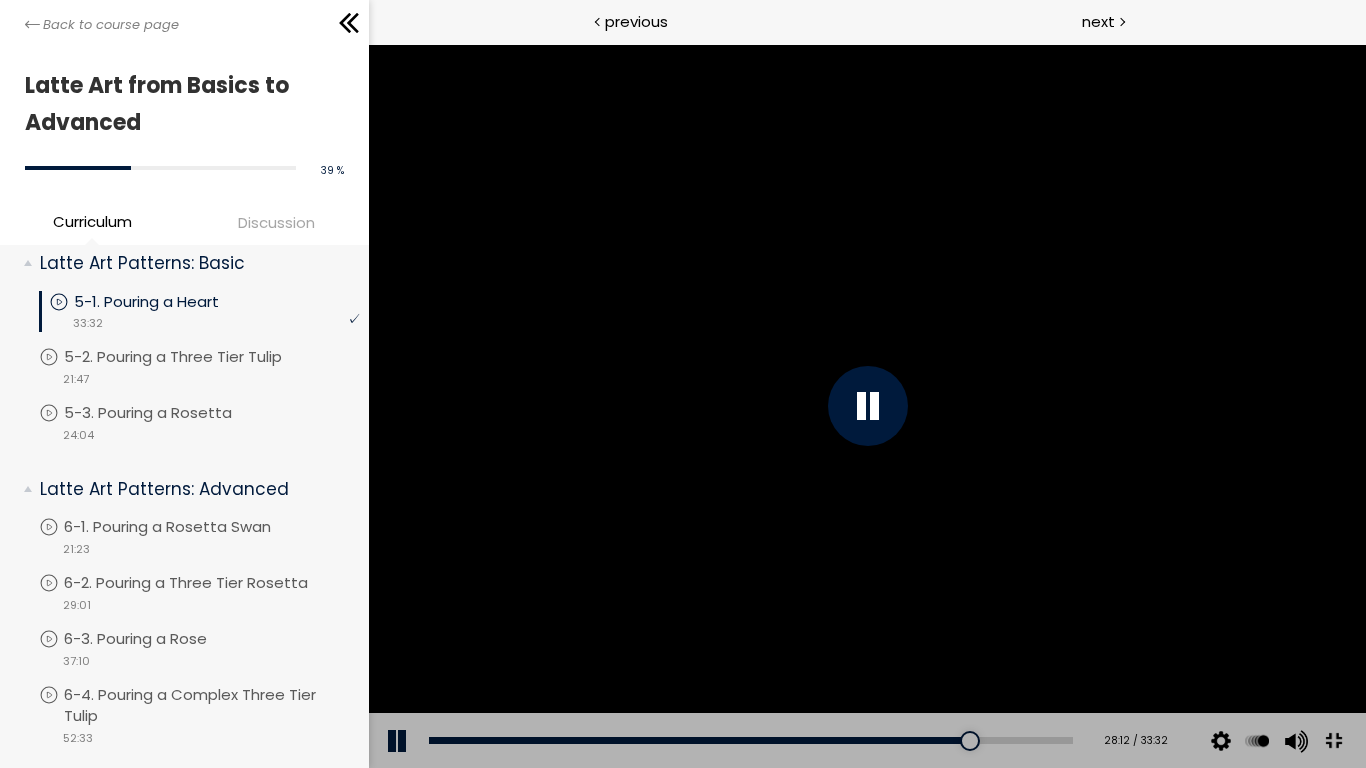 click at bounding box center [866, 406] 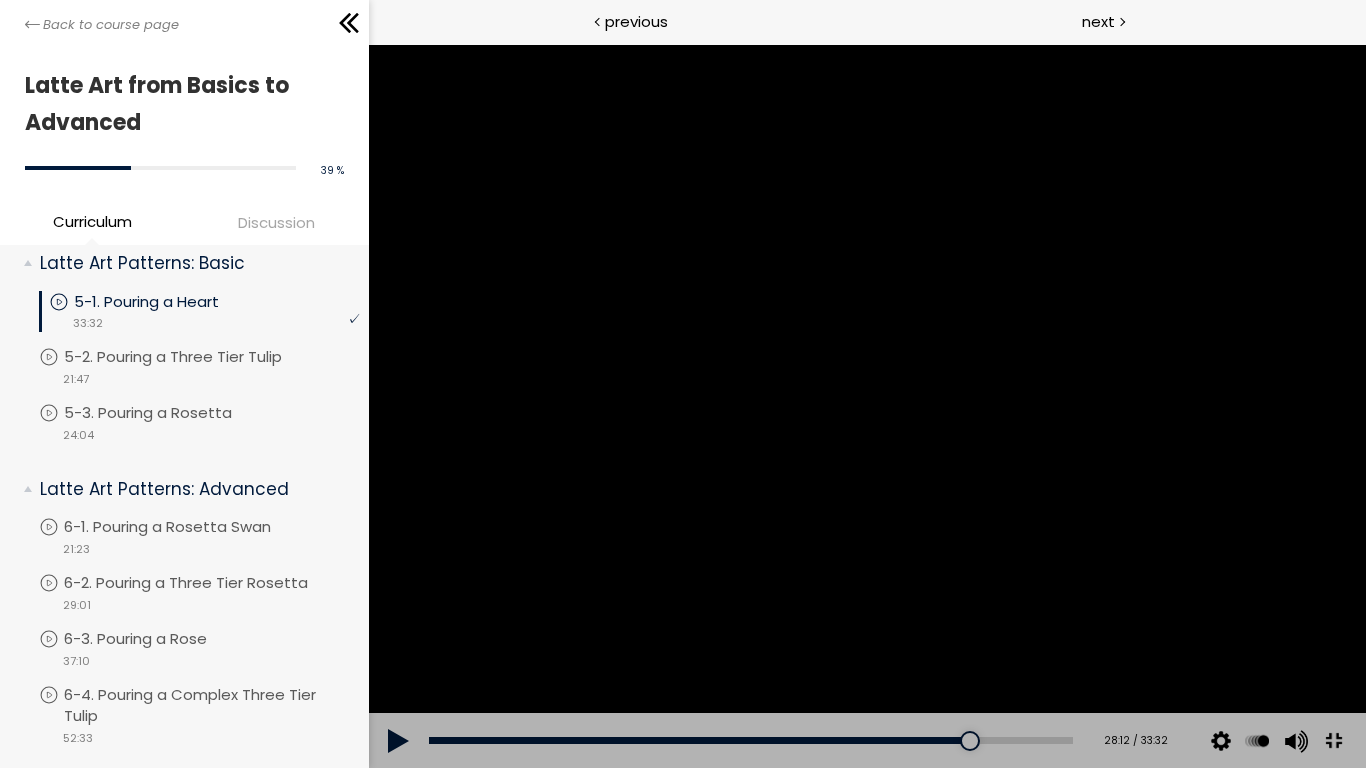 click at bounding box center (866, 406) 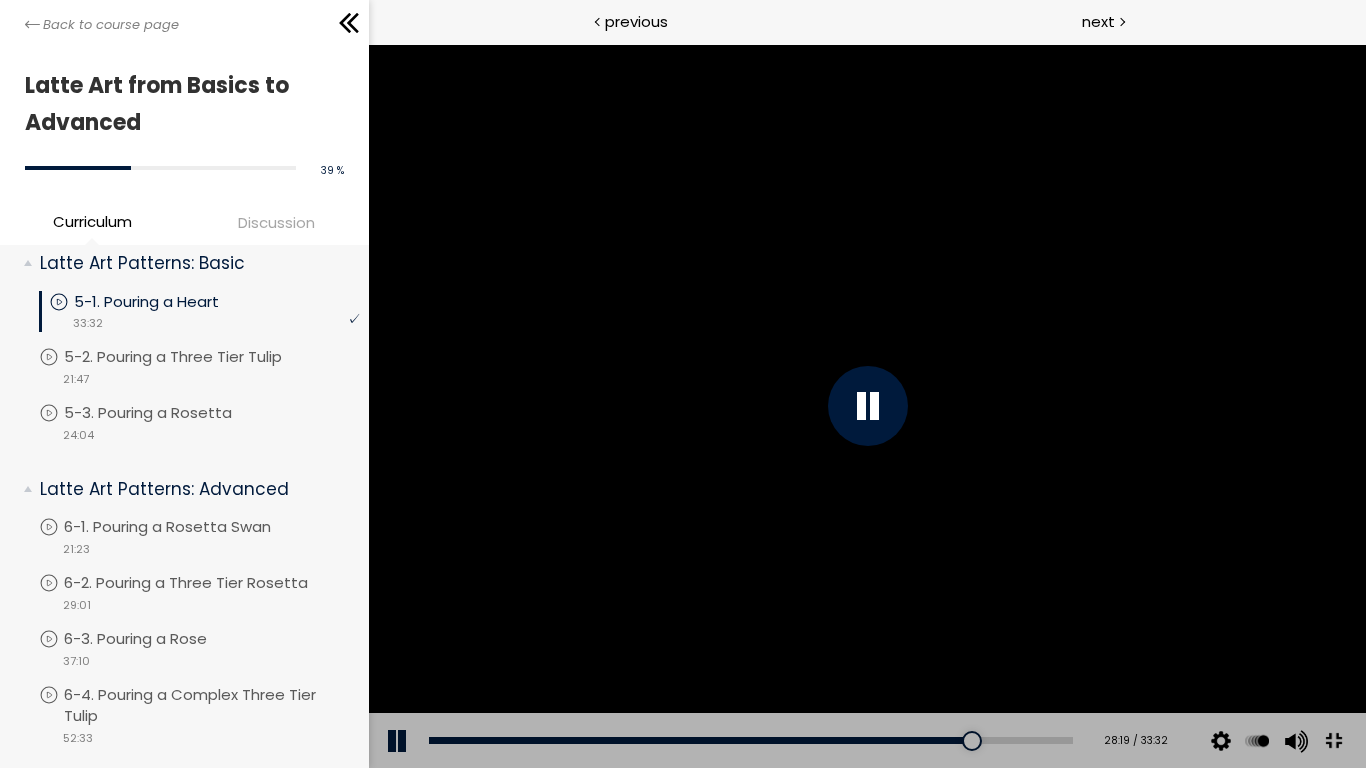 click at bounding box center (866, 406) 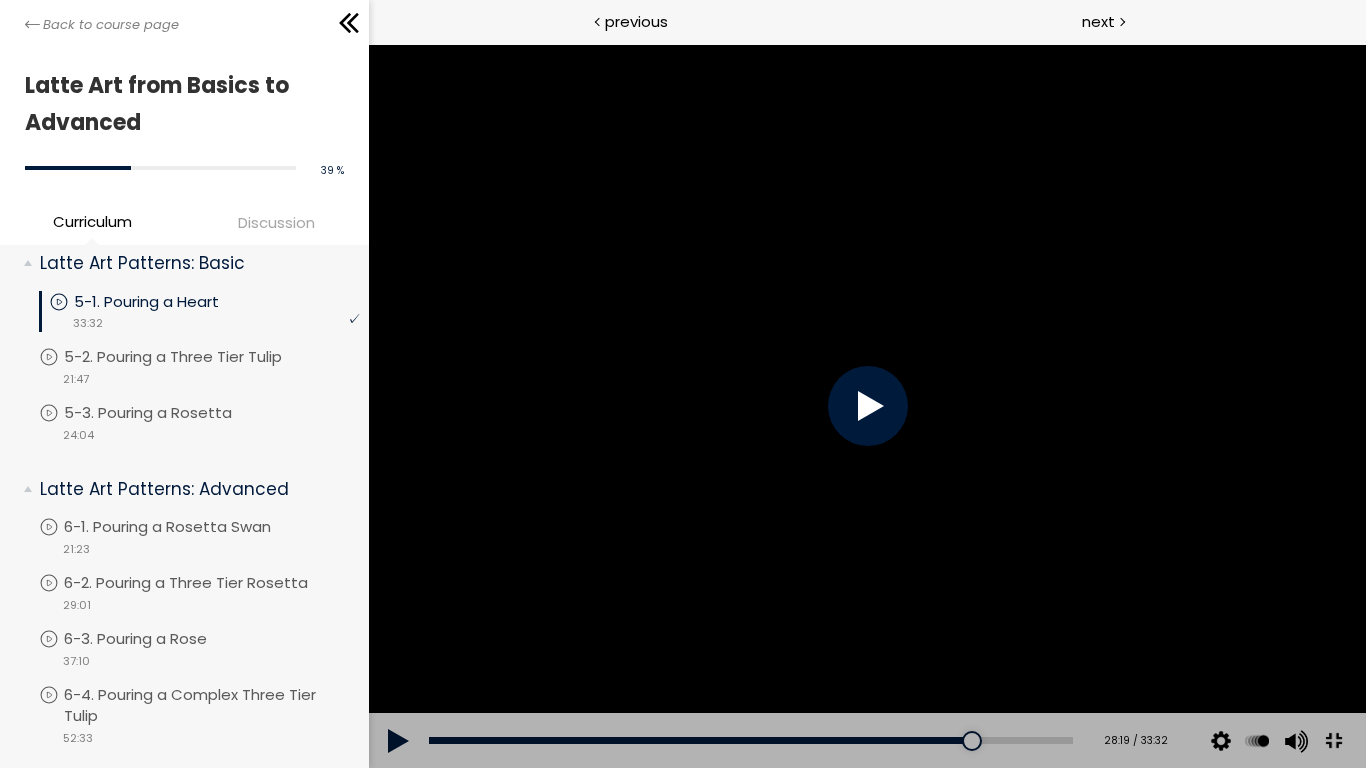 click at bounding box center (866, 406) 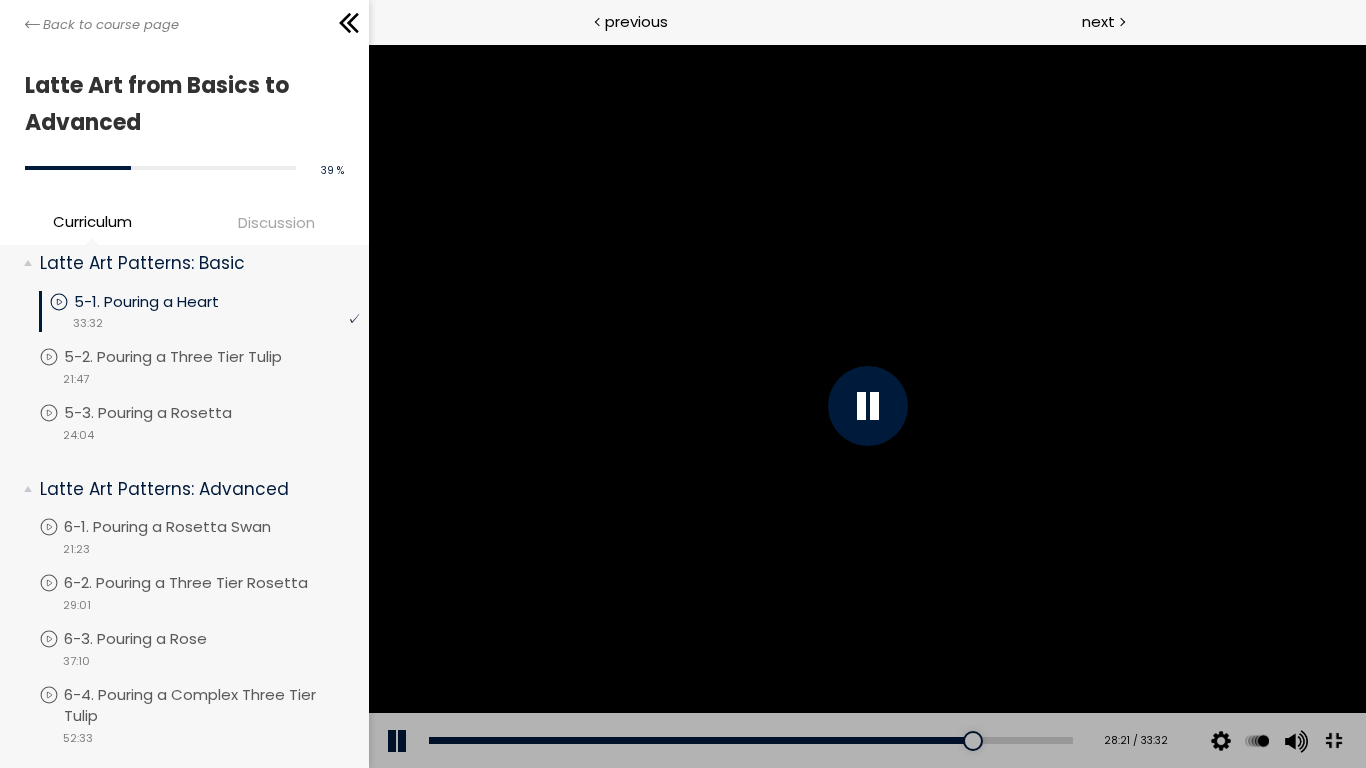 click at bounding box center (866, 406) 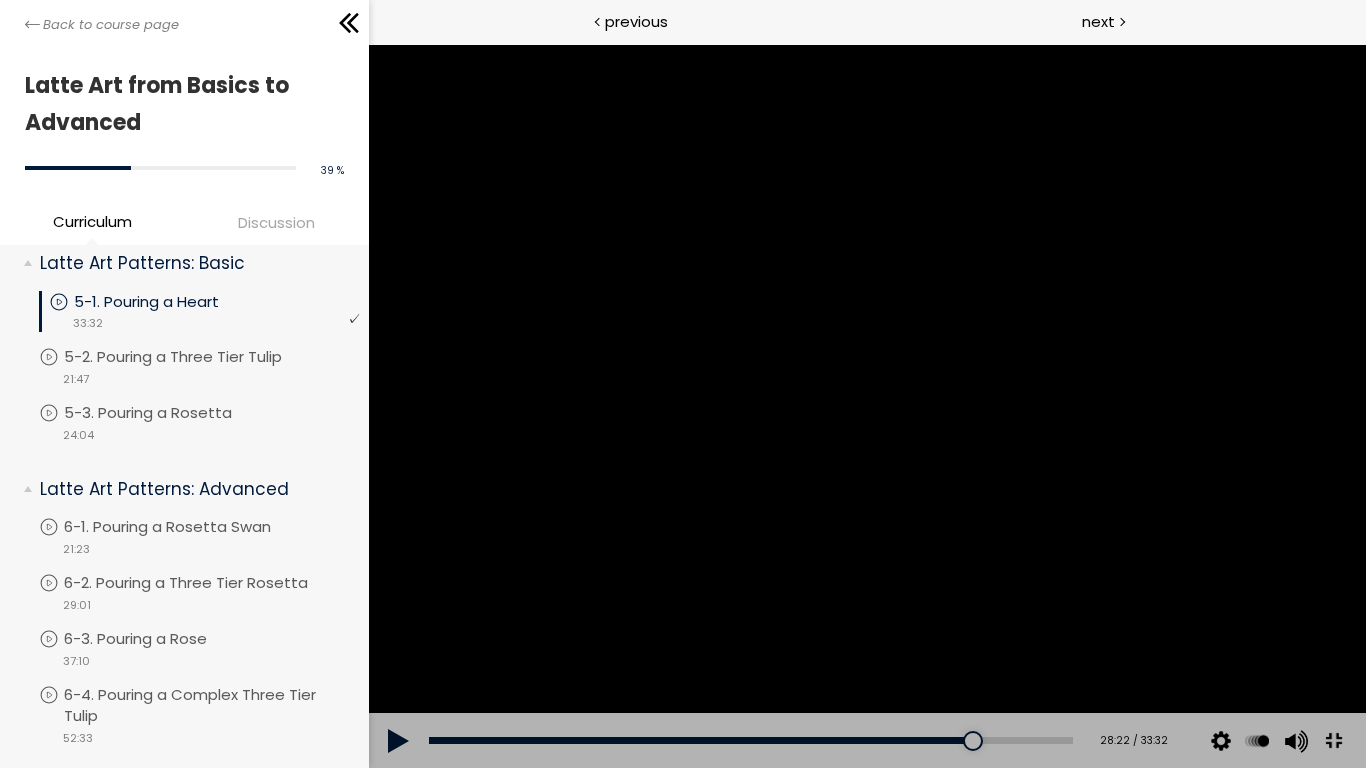 click at bounding box center (866, 406) 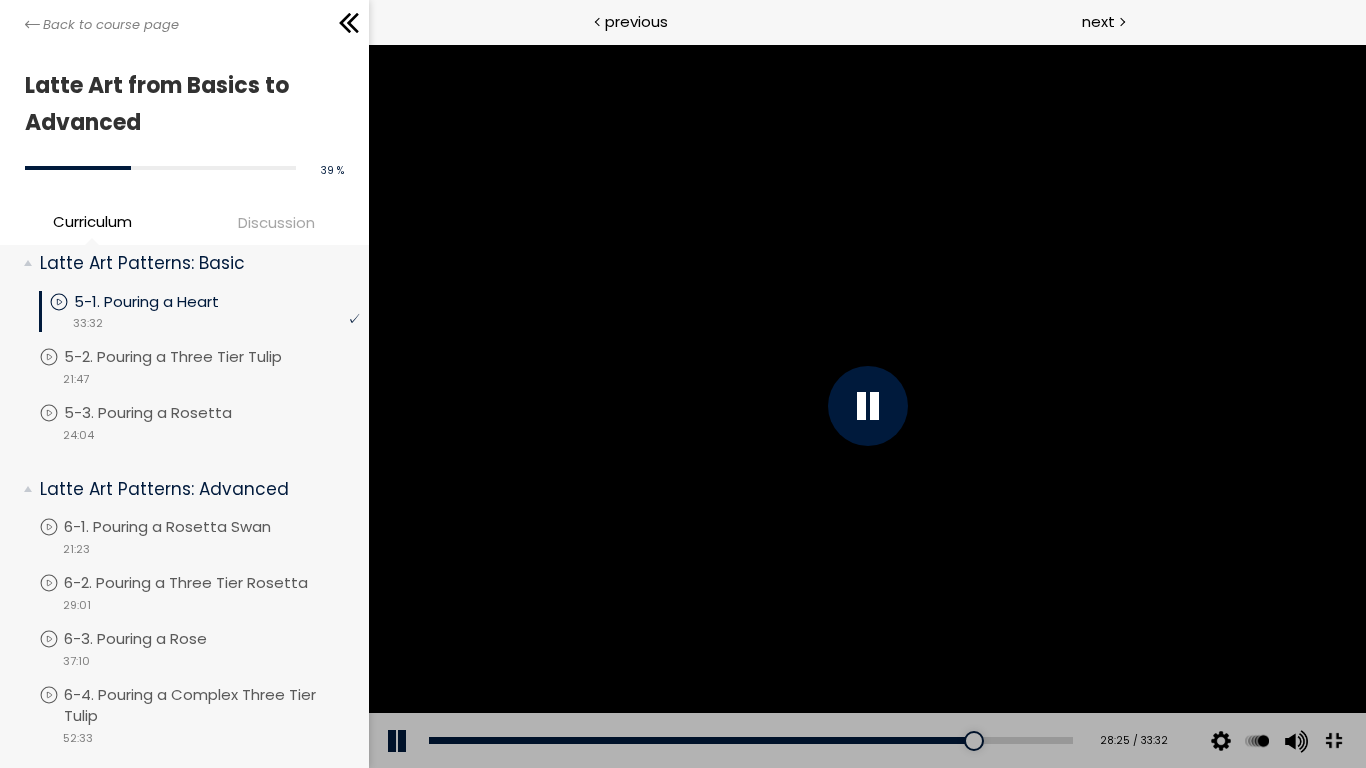 click at bounding box center [866, 406] 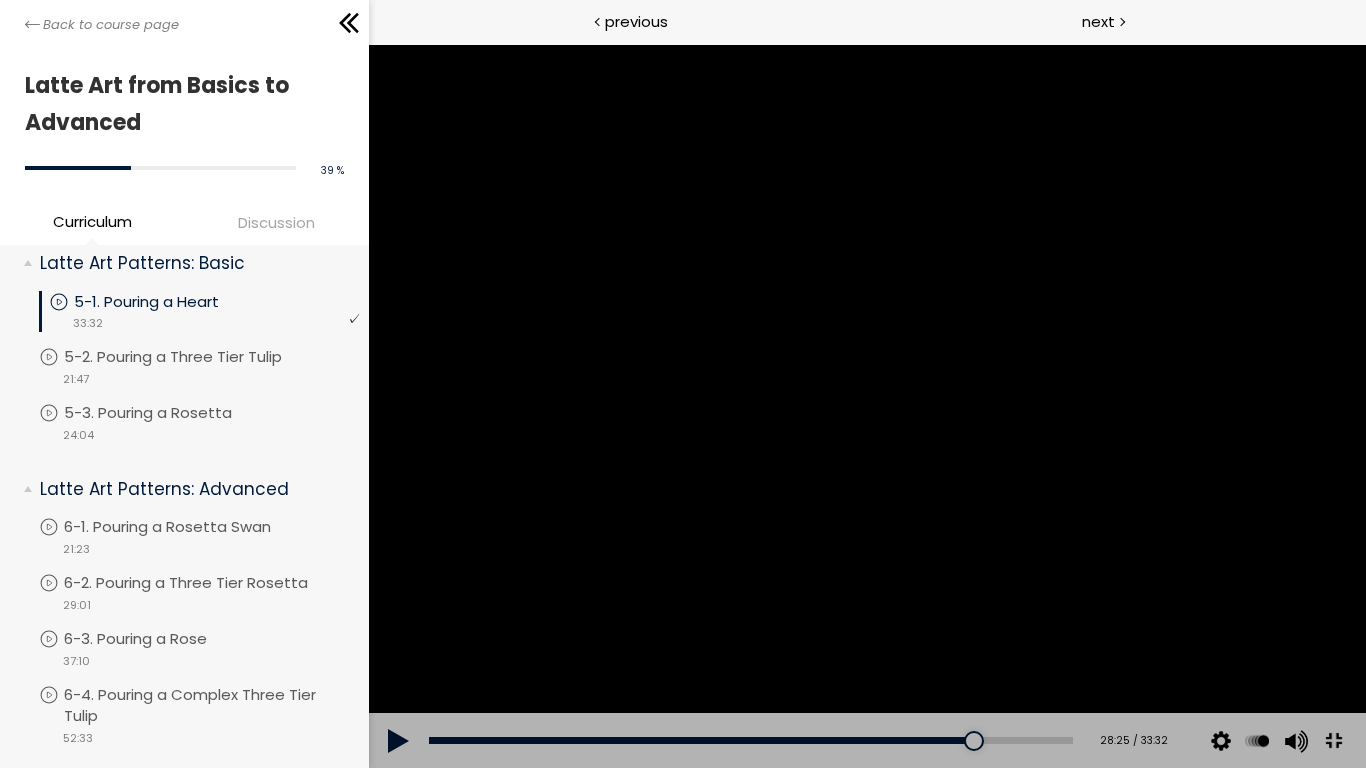 click at bounding box center (866, 406) 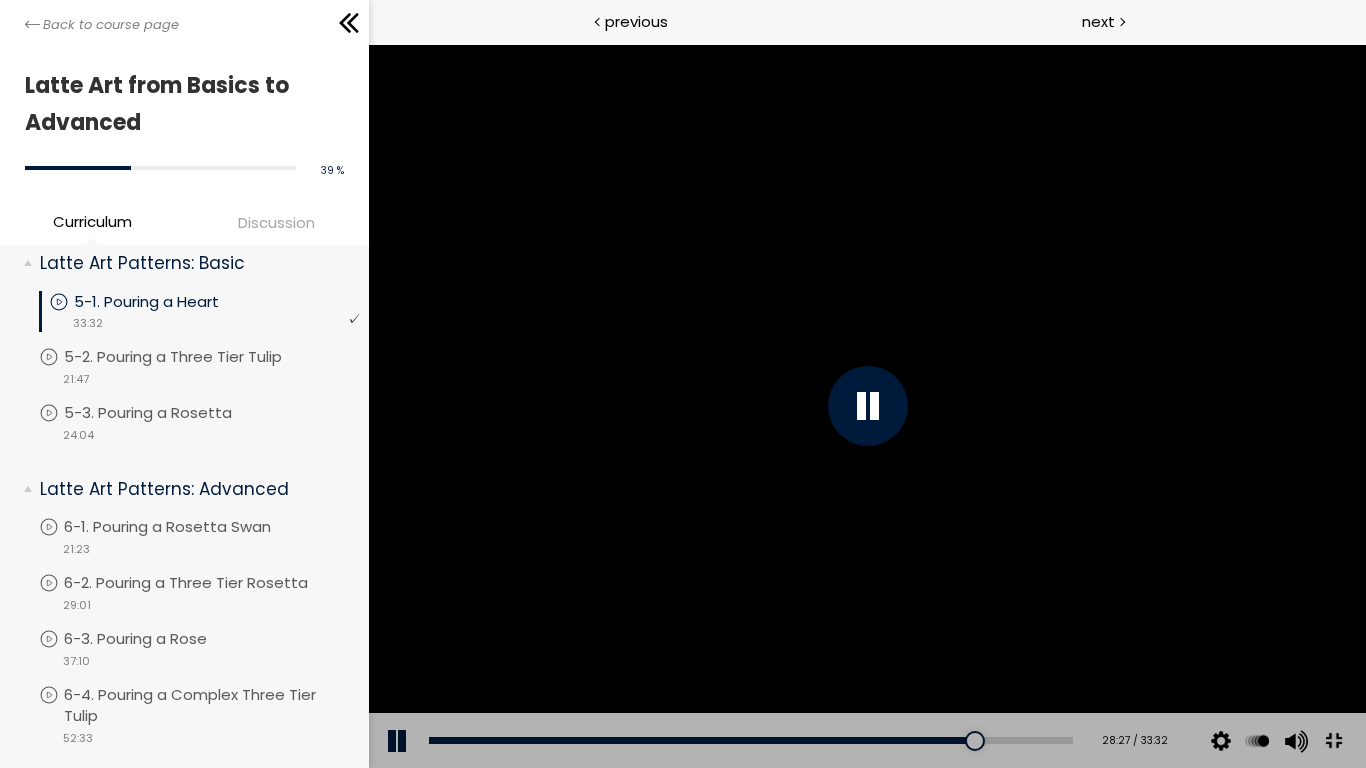 click at bounding box center [866, 406] 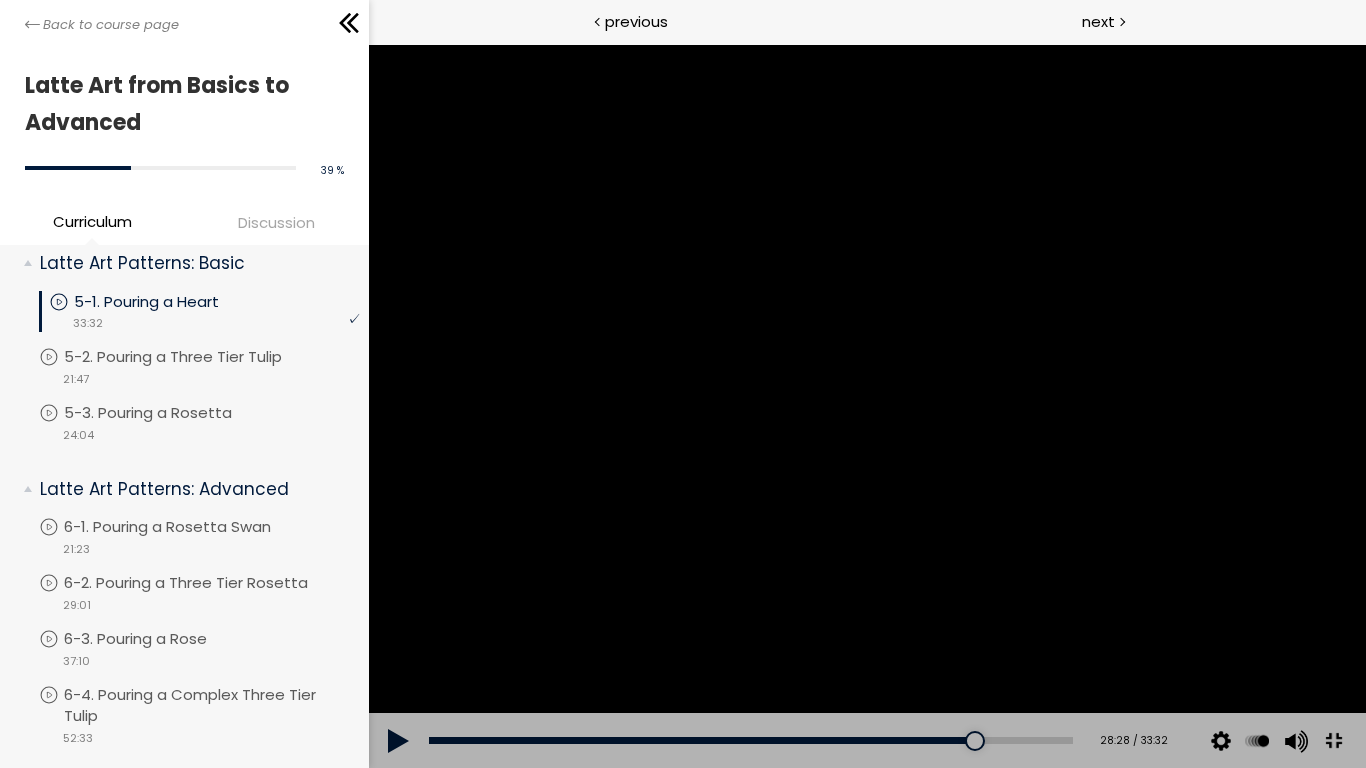 click at bounding box center [866, 406] 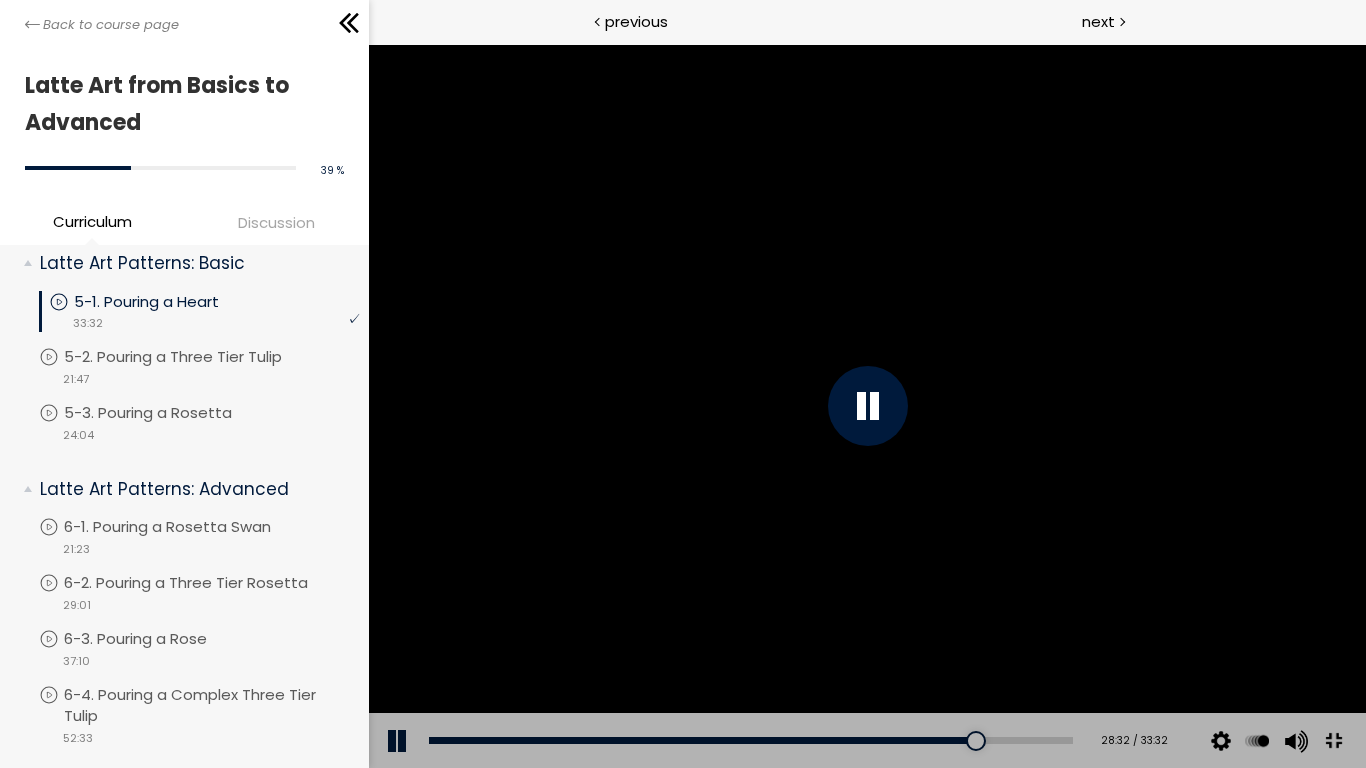 click at bounding box center [866, 406] 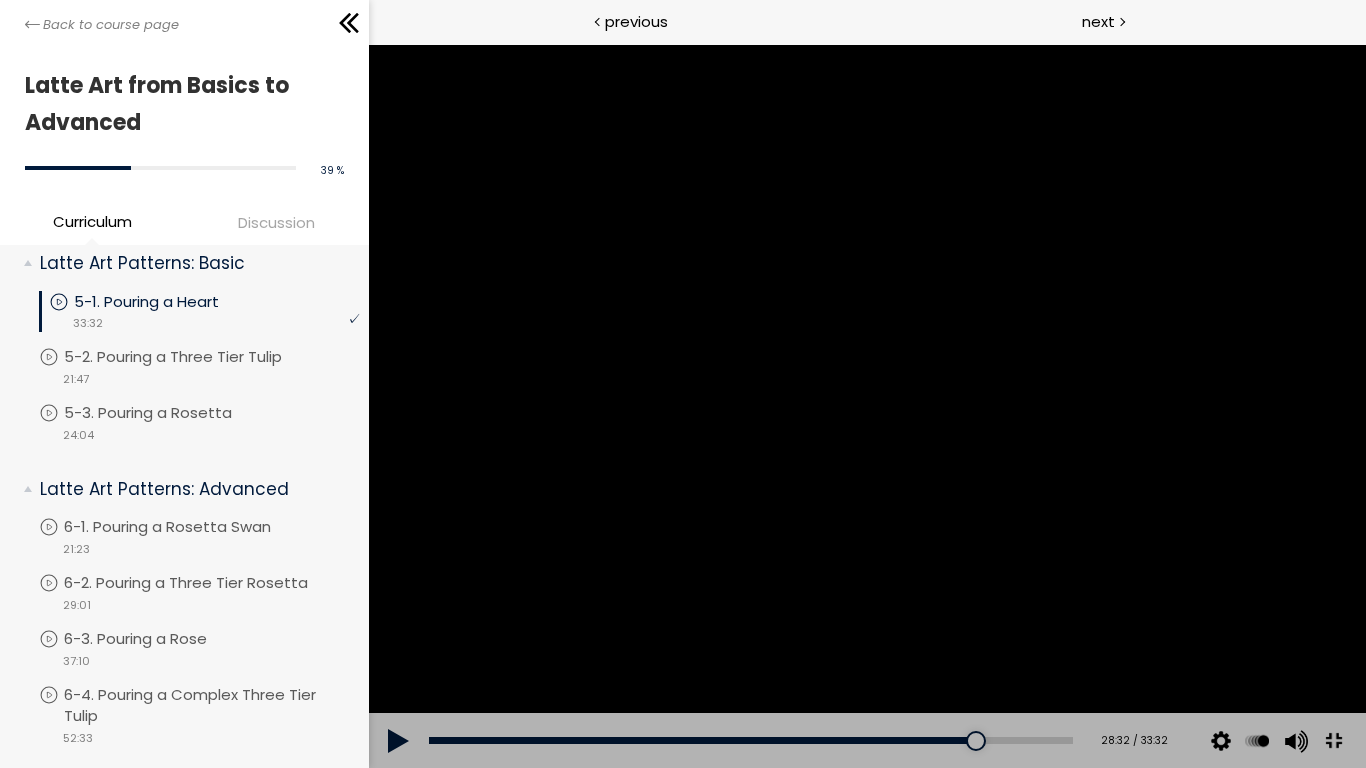 click at bounding box center [866, 406] 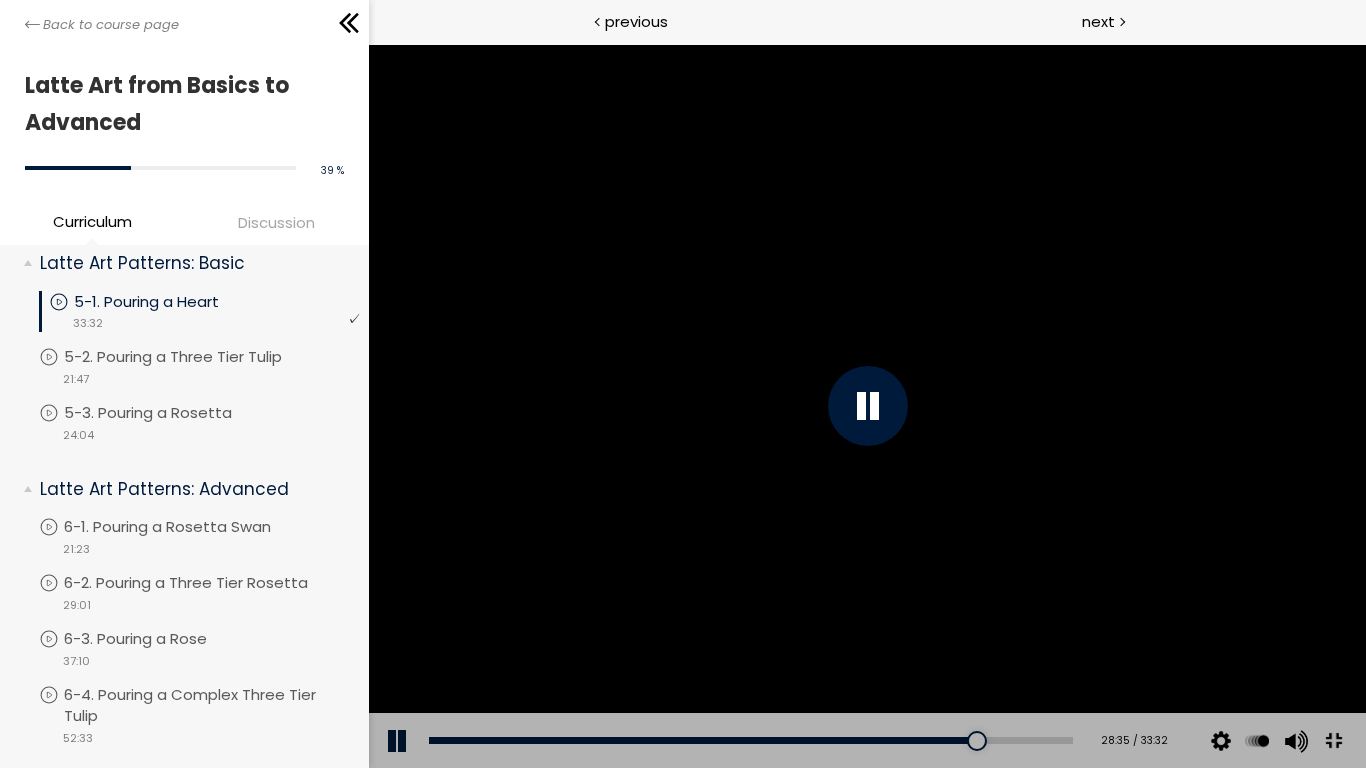 click at bounding box center [866, 406] 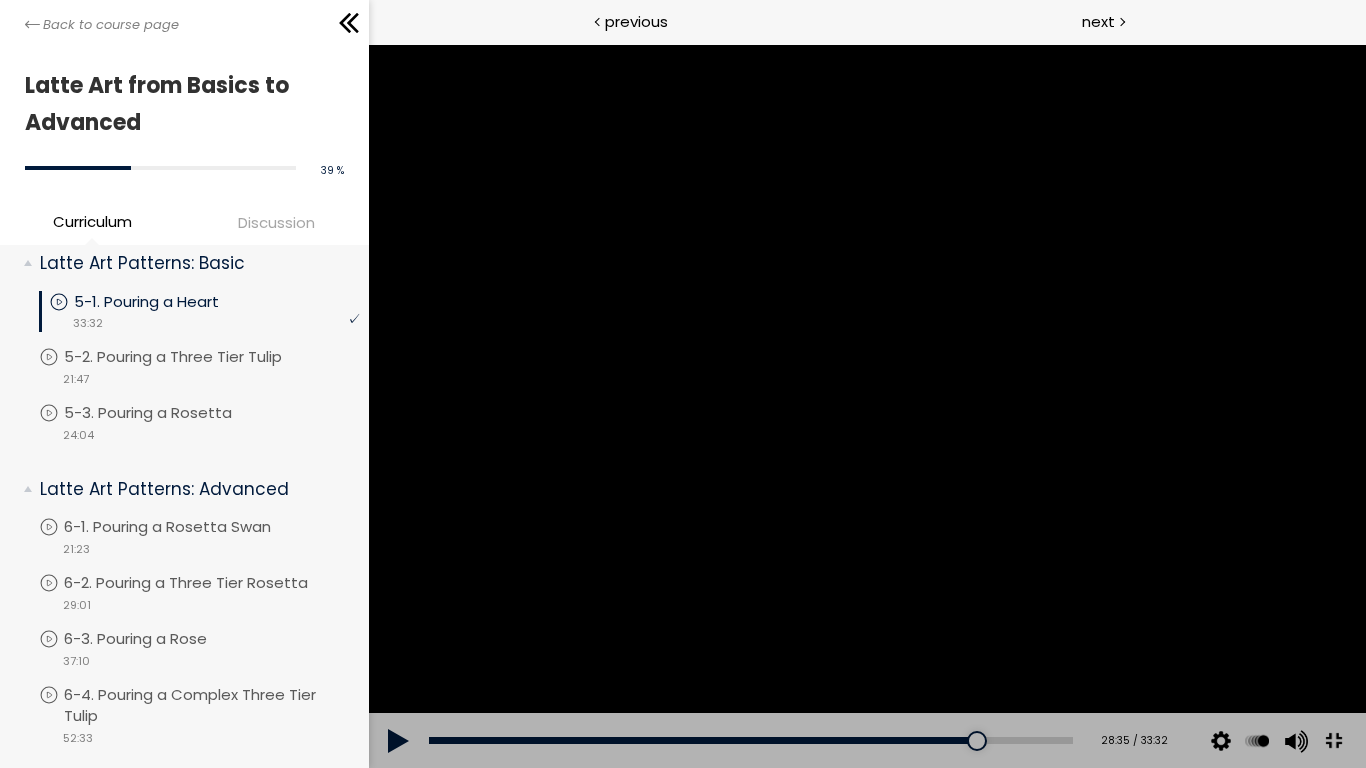 click at bounding box center (866, 406) 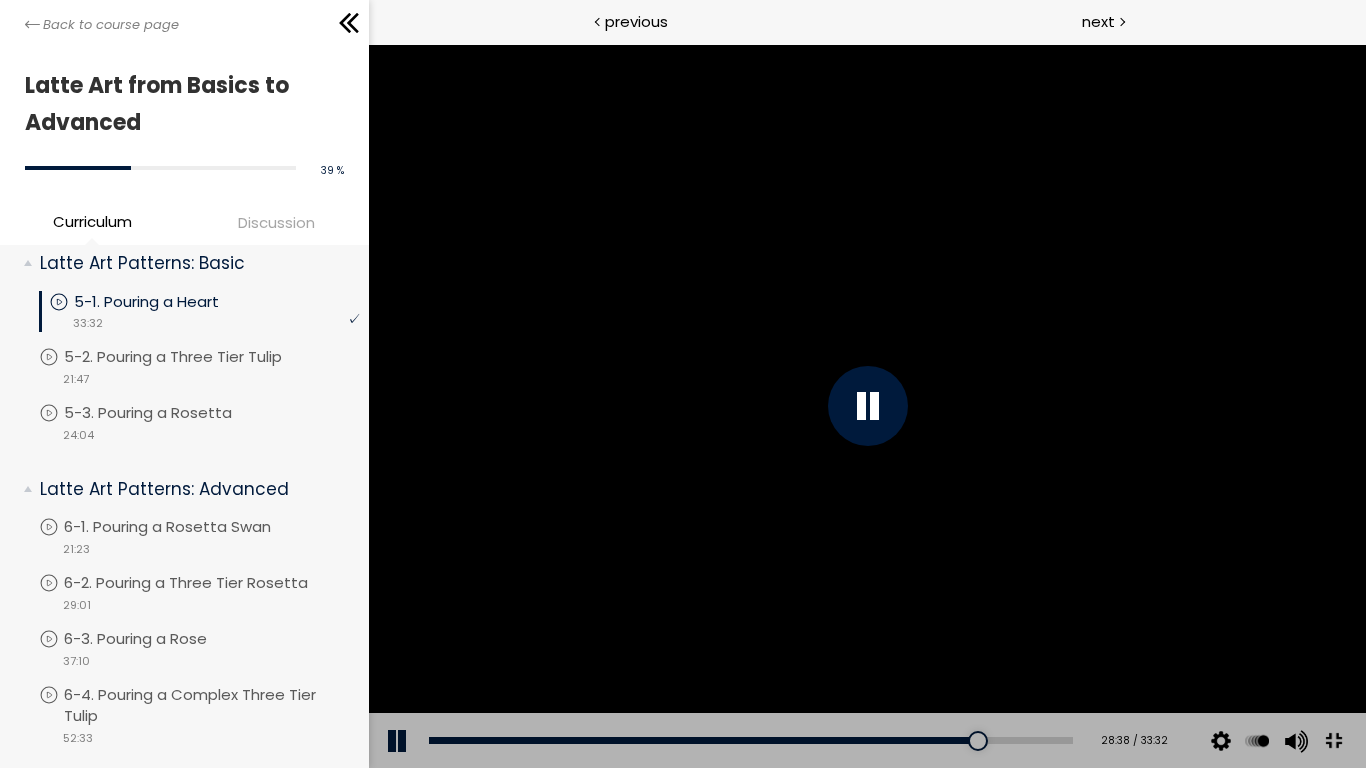 click at bounding box center (866, 406) 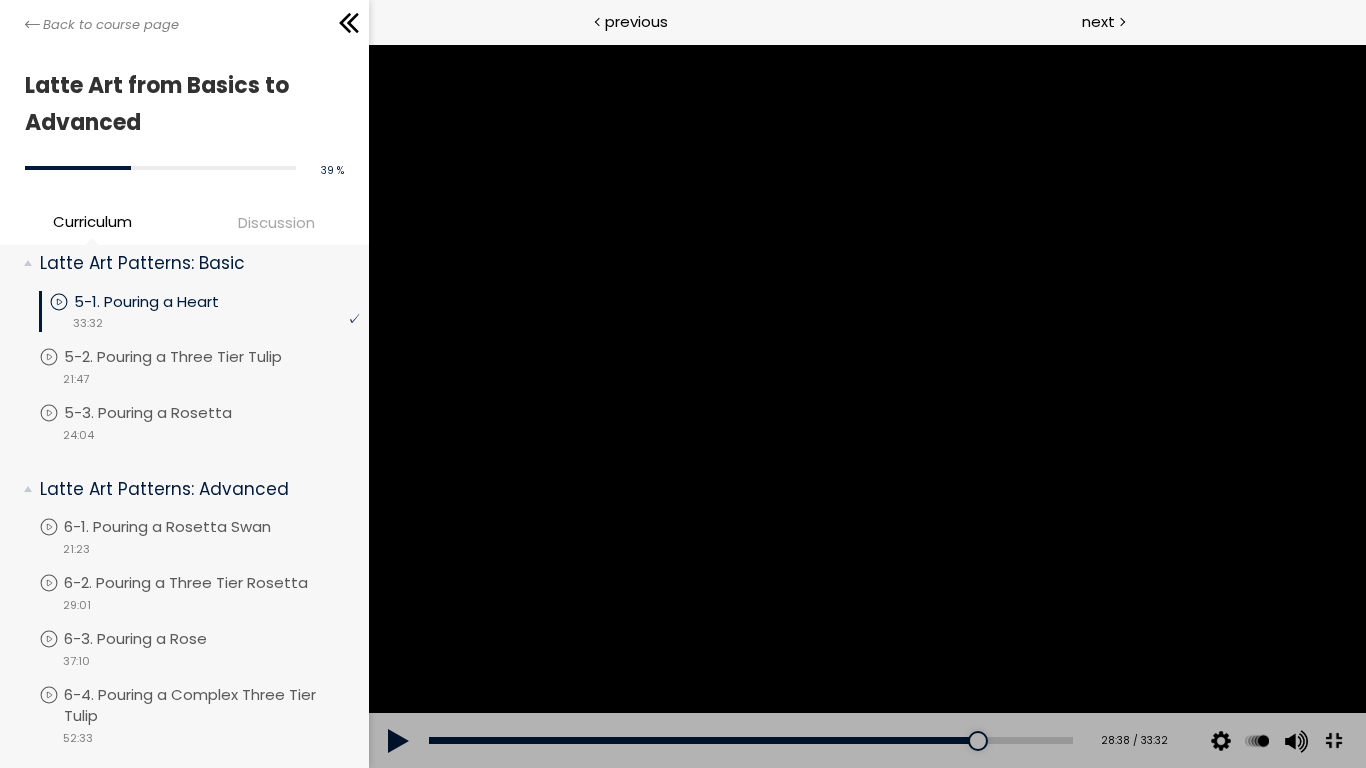 click at bounding box center [866, 406] 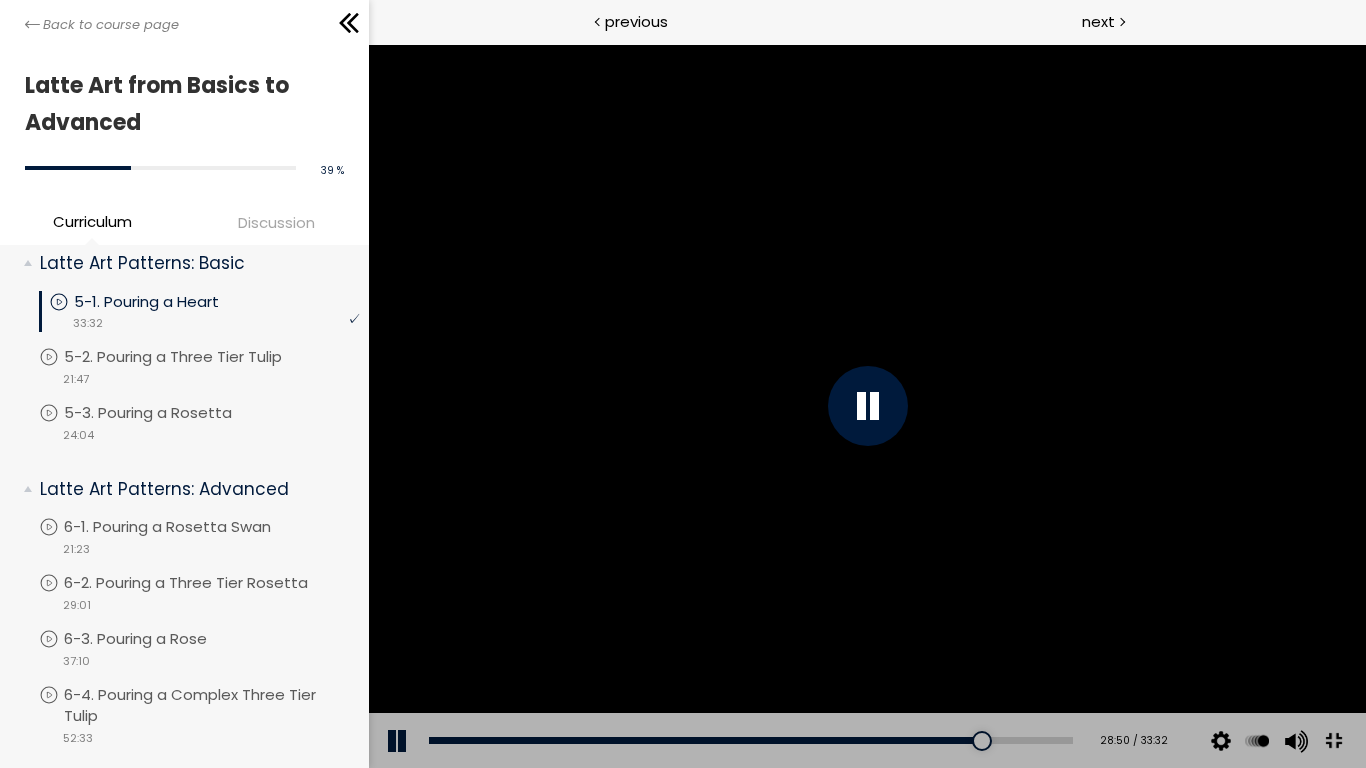 click at bounding box center [866, 406] 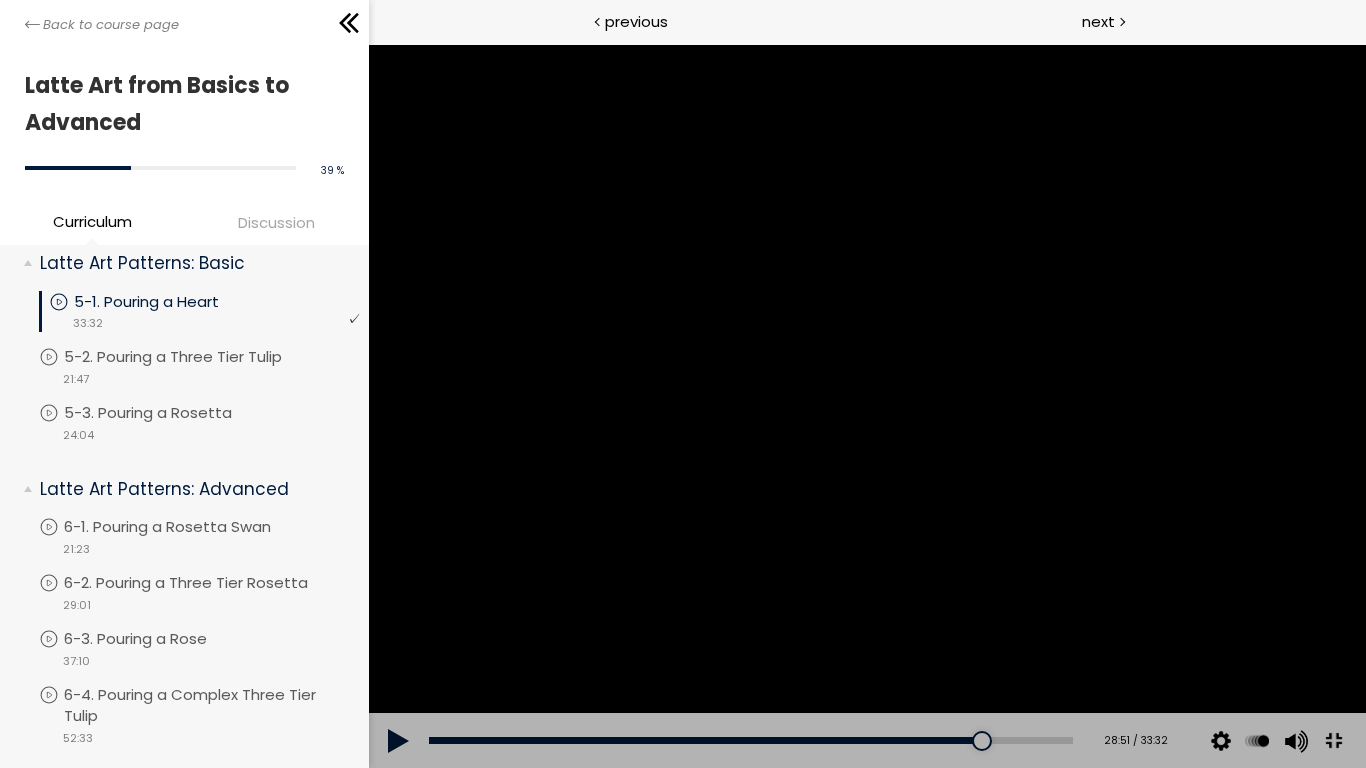 click at bounding box center (866, 406) 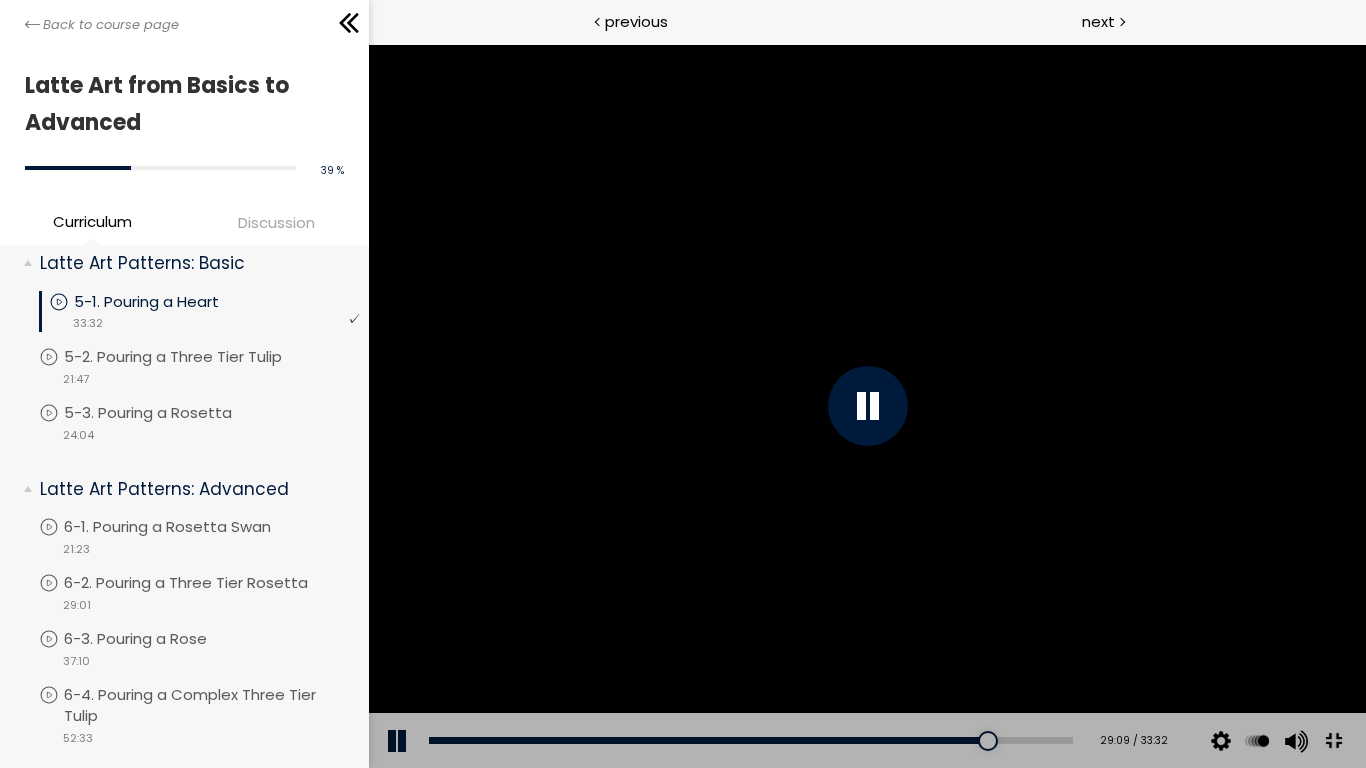 click at bounding box center (866, 406) 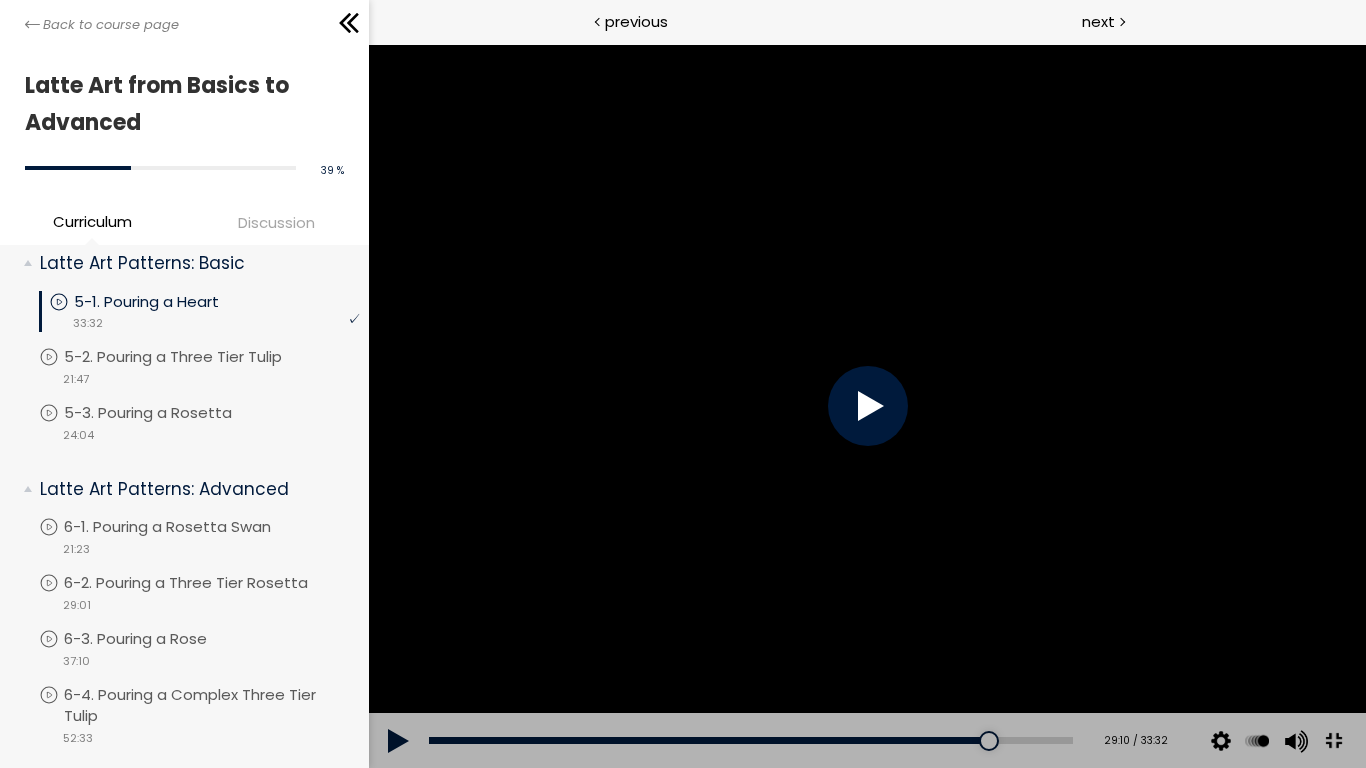 click at bounding box center [866, 406] 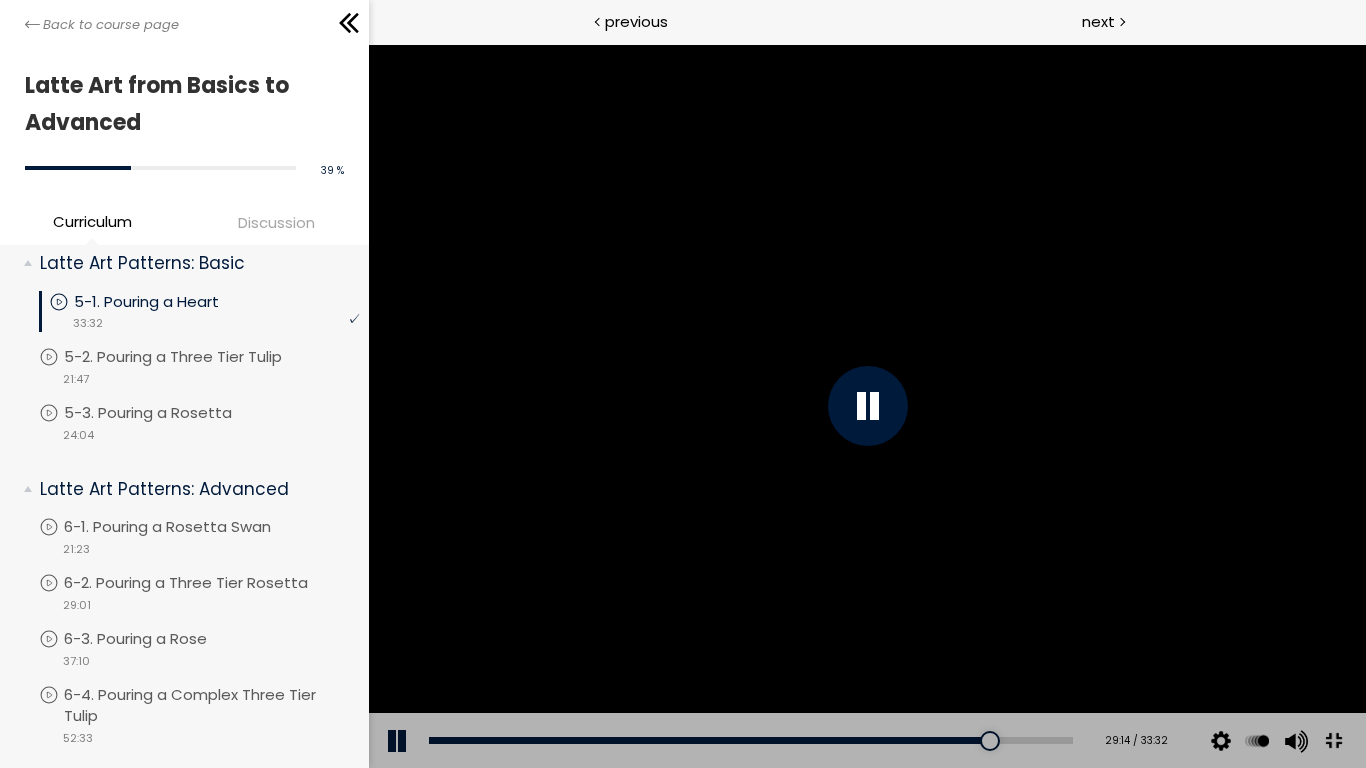 click at bounding box center (866, 406) 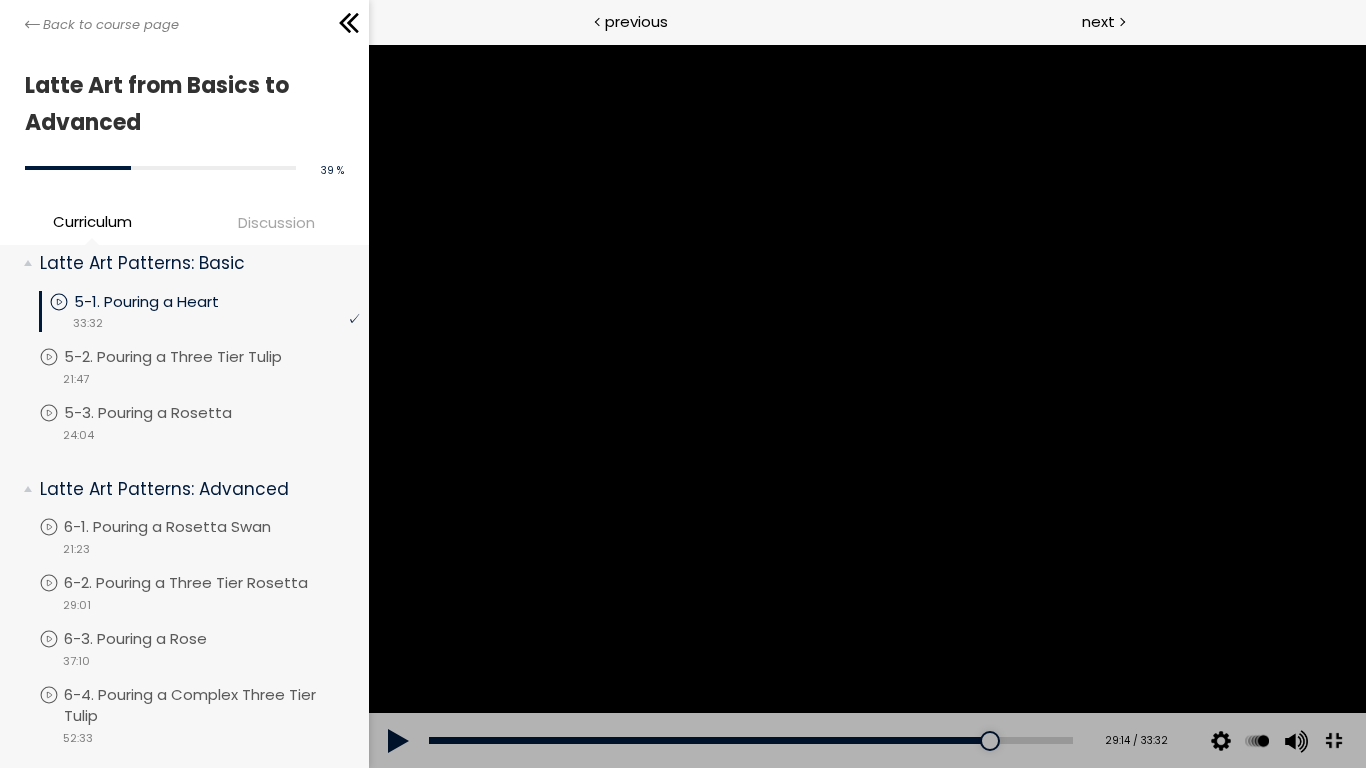 click at bounding box center [866, 406] 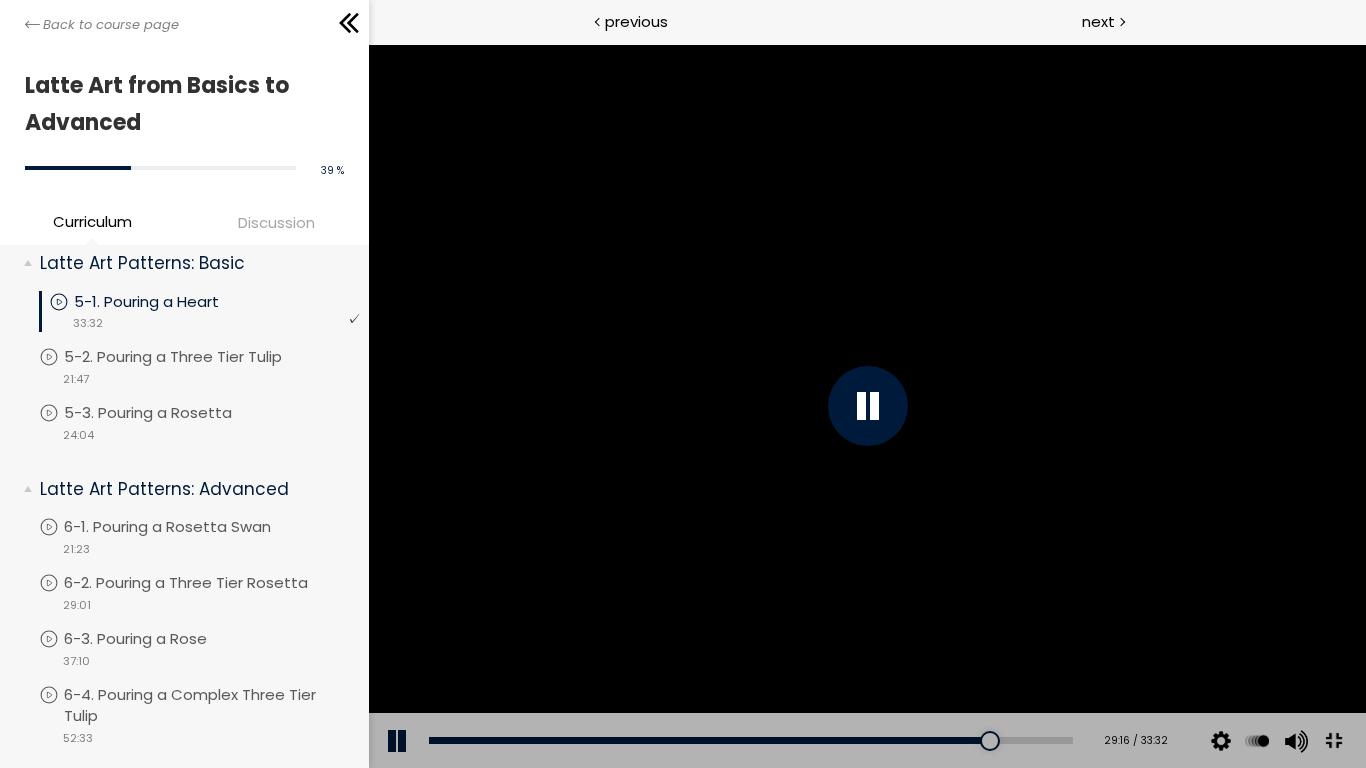 click at bounding box center [866, 406] 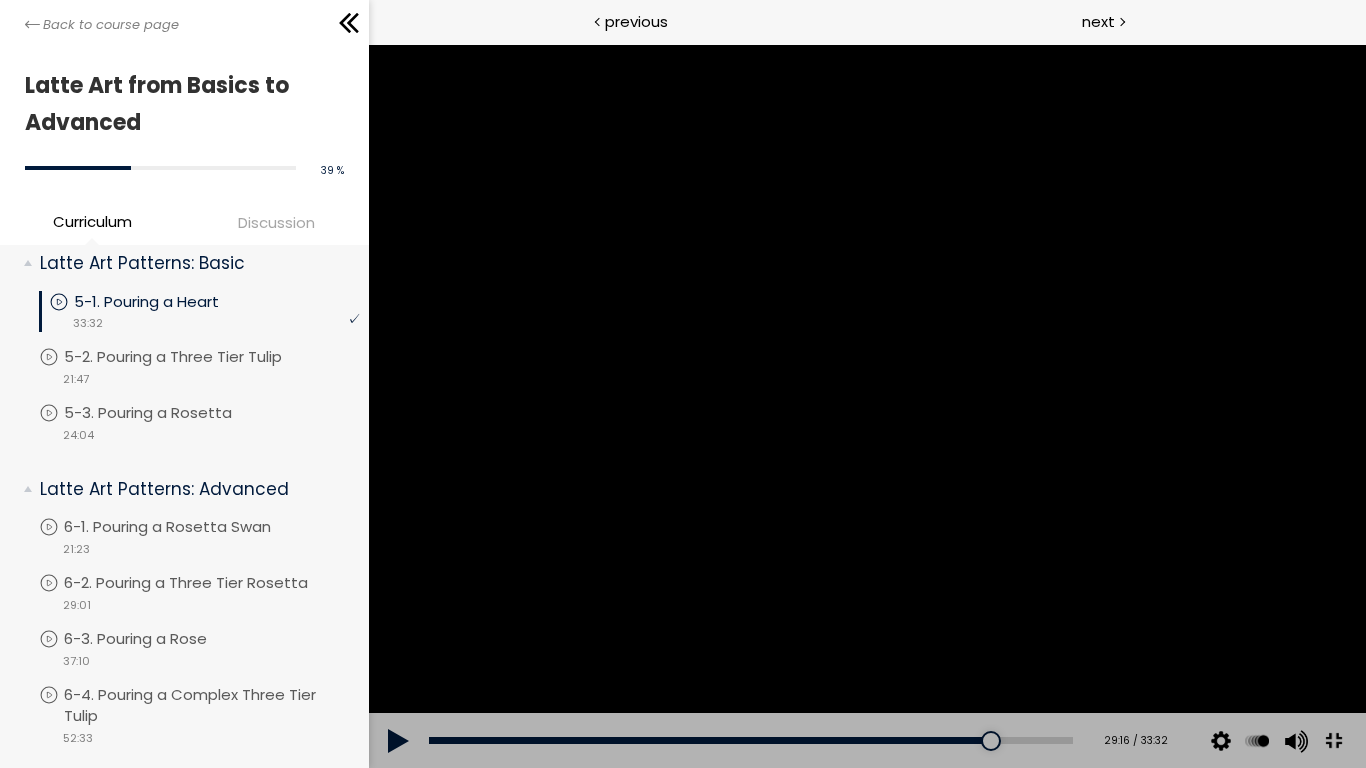click at bounding box center [866, 406] 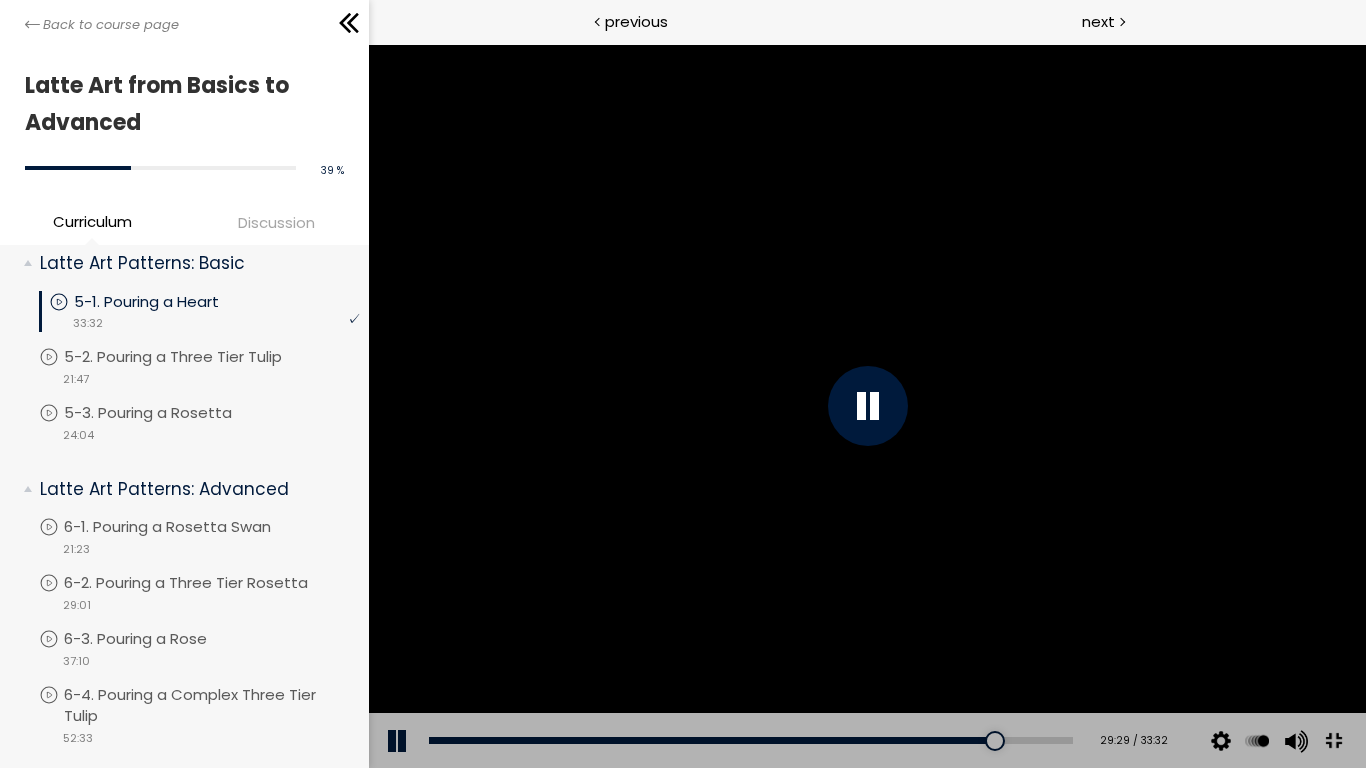 click at bounding box center [866, 406] 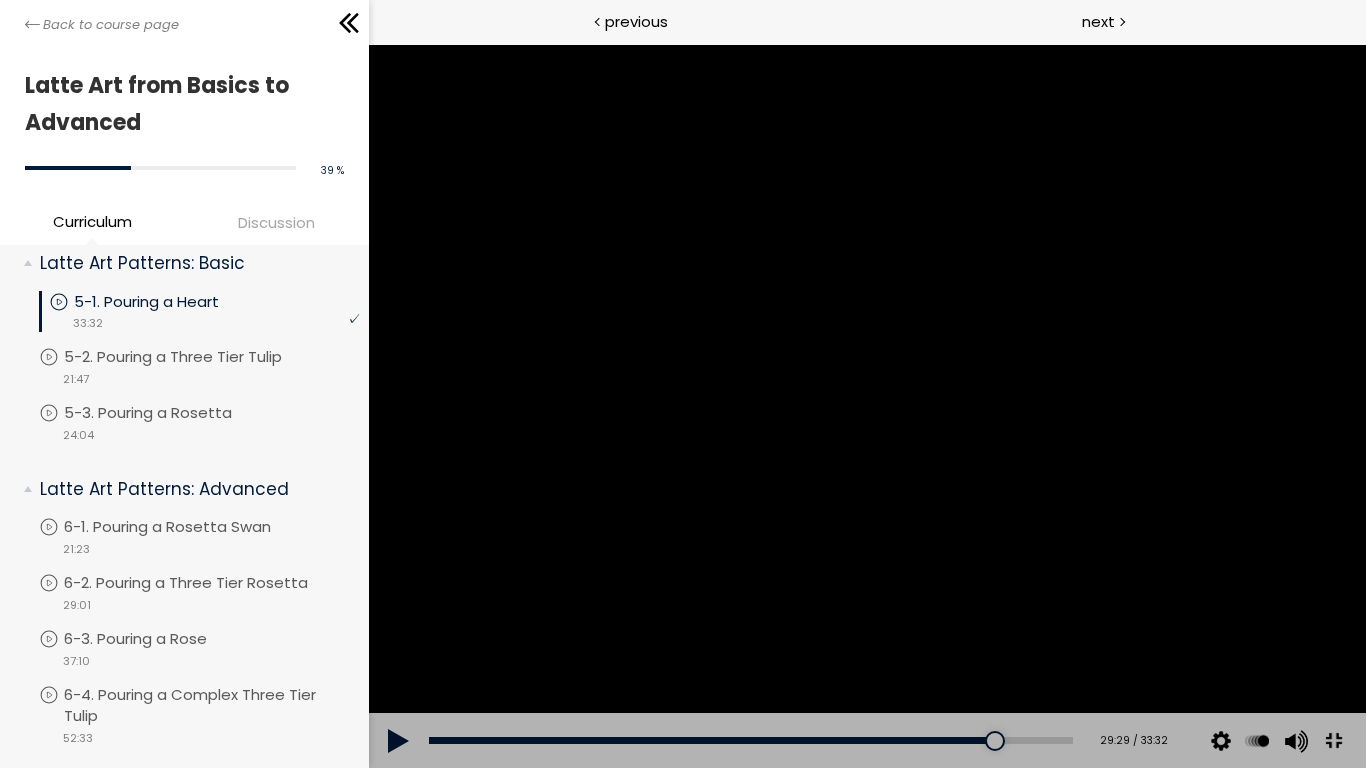 click at bounding box center (866, 406) 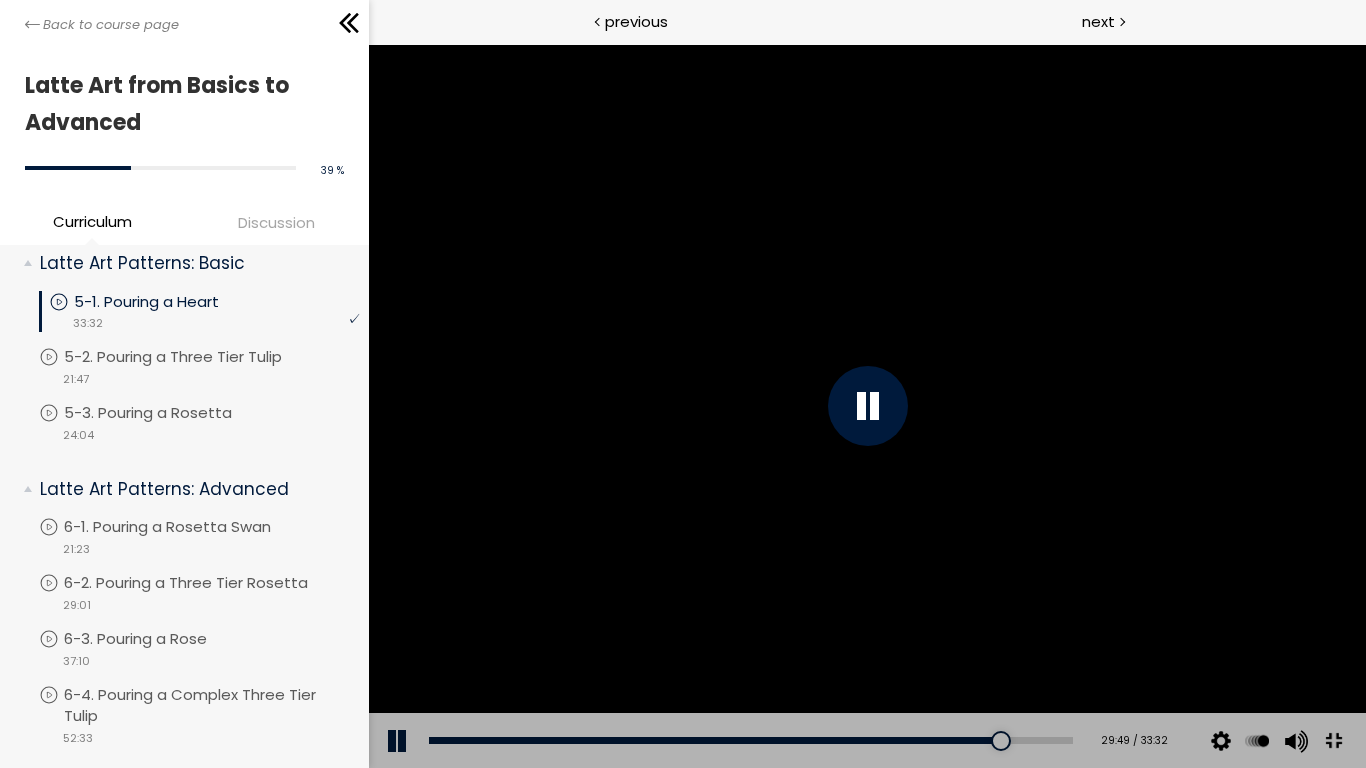 click at bounding box center [866, 406] 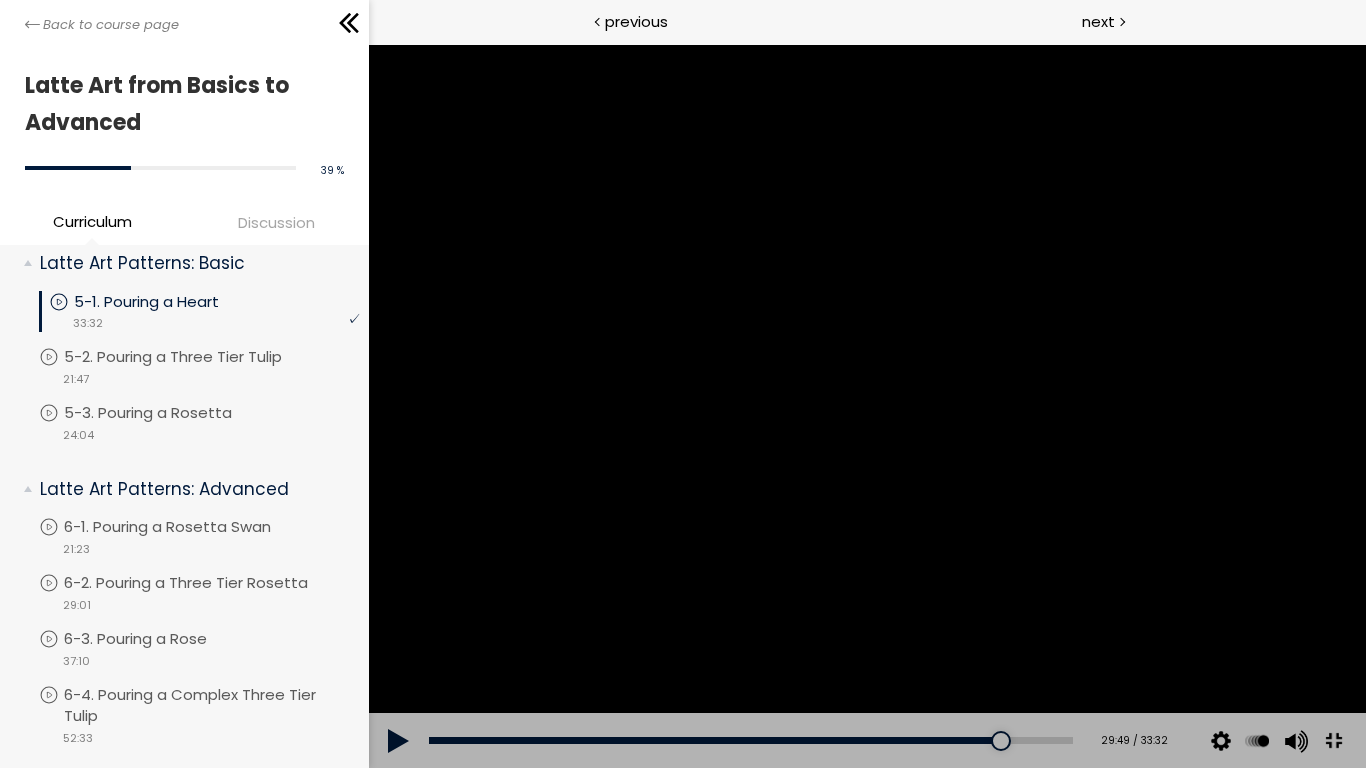 click at bounding box center (866, 406) 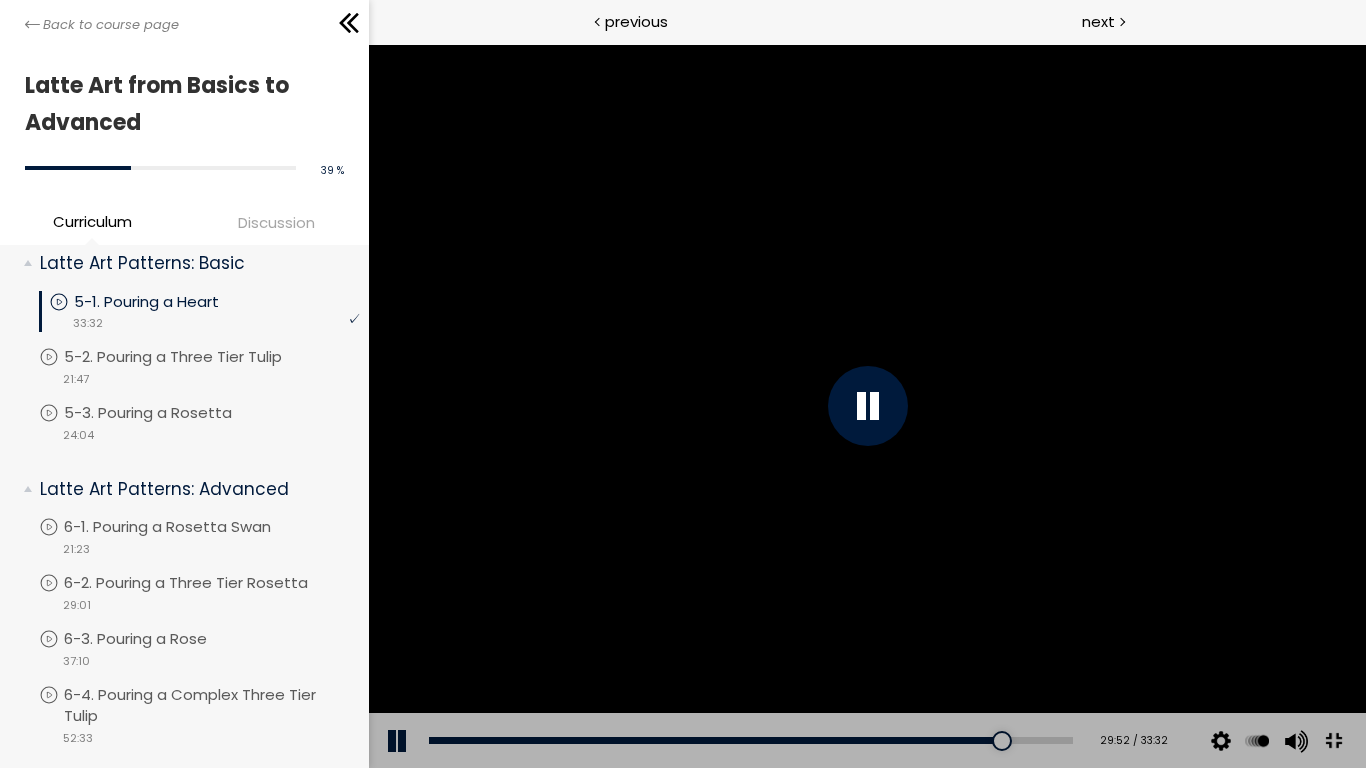 click at bounding box center [866, 406] 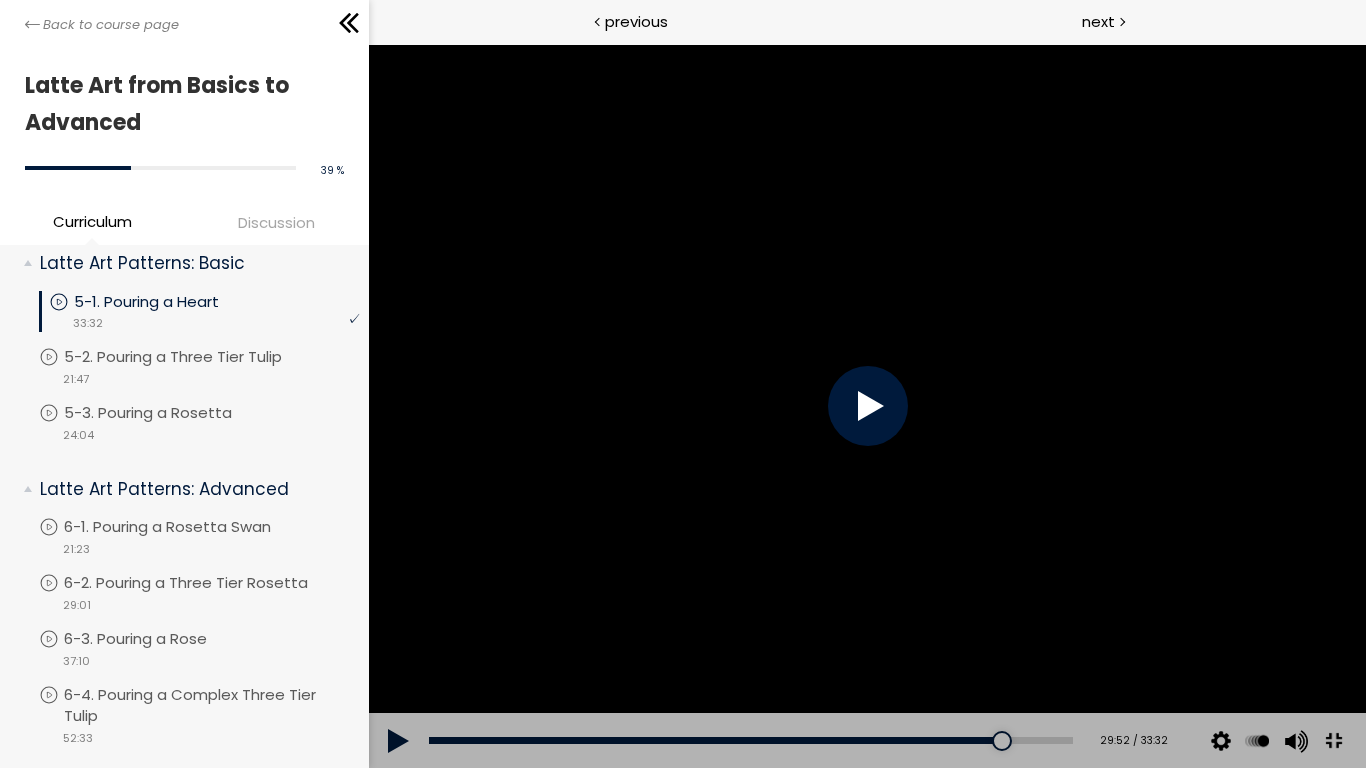 click at bounding box center [866, 406] 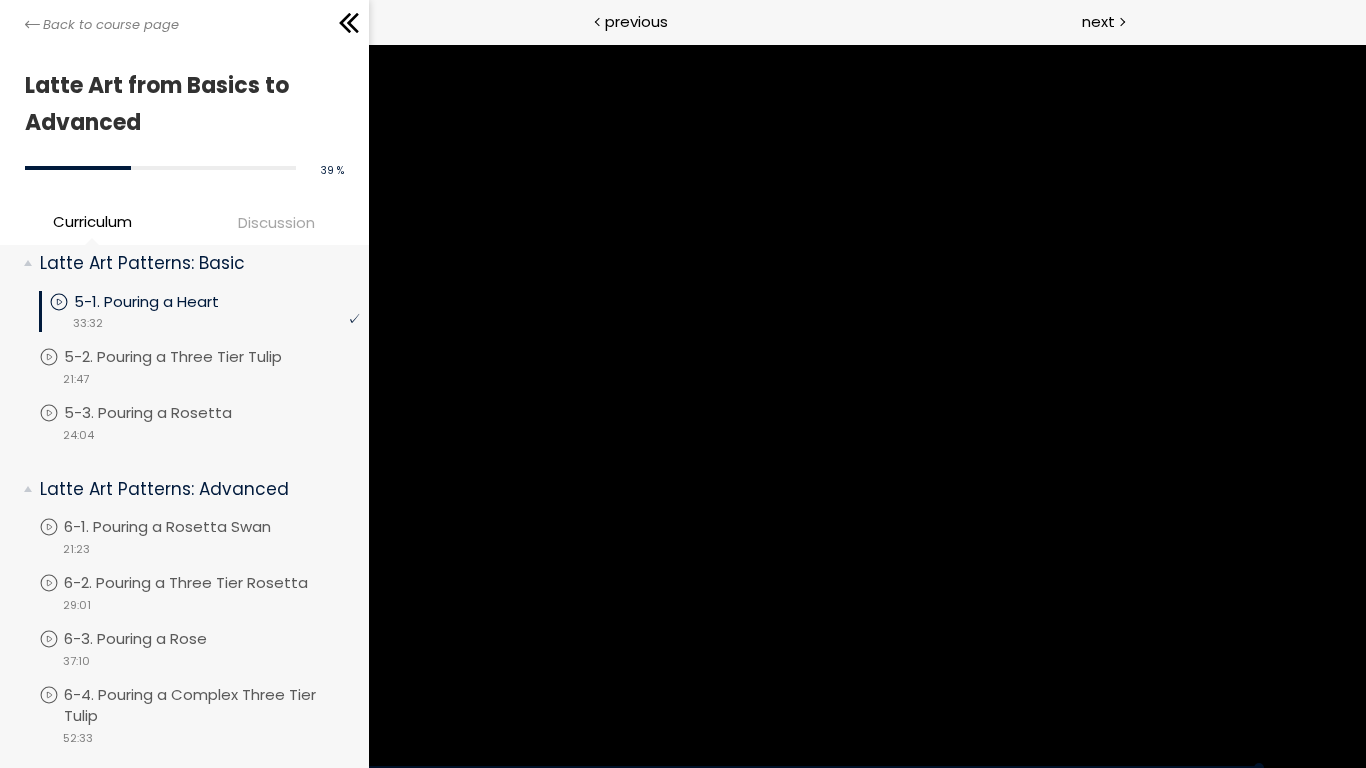 click at bounding box center (866, 406) 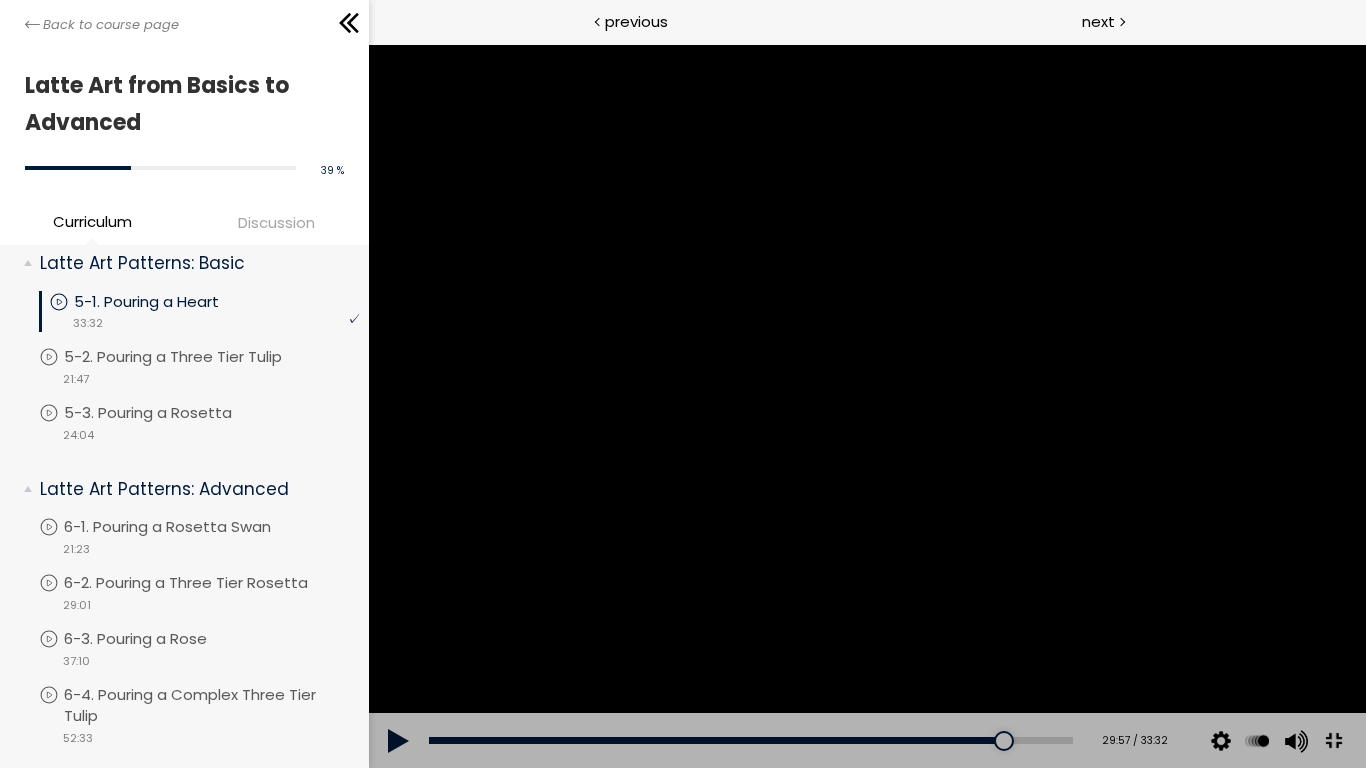 click at bounding box center [866, 406] 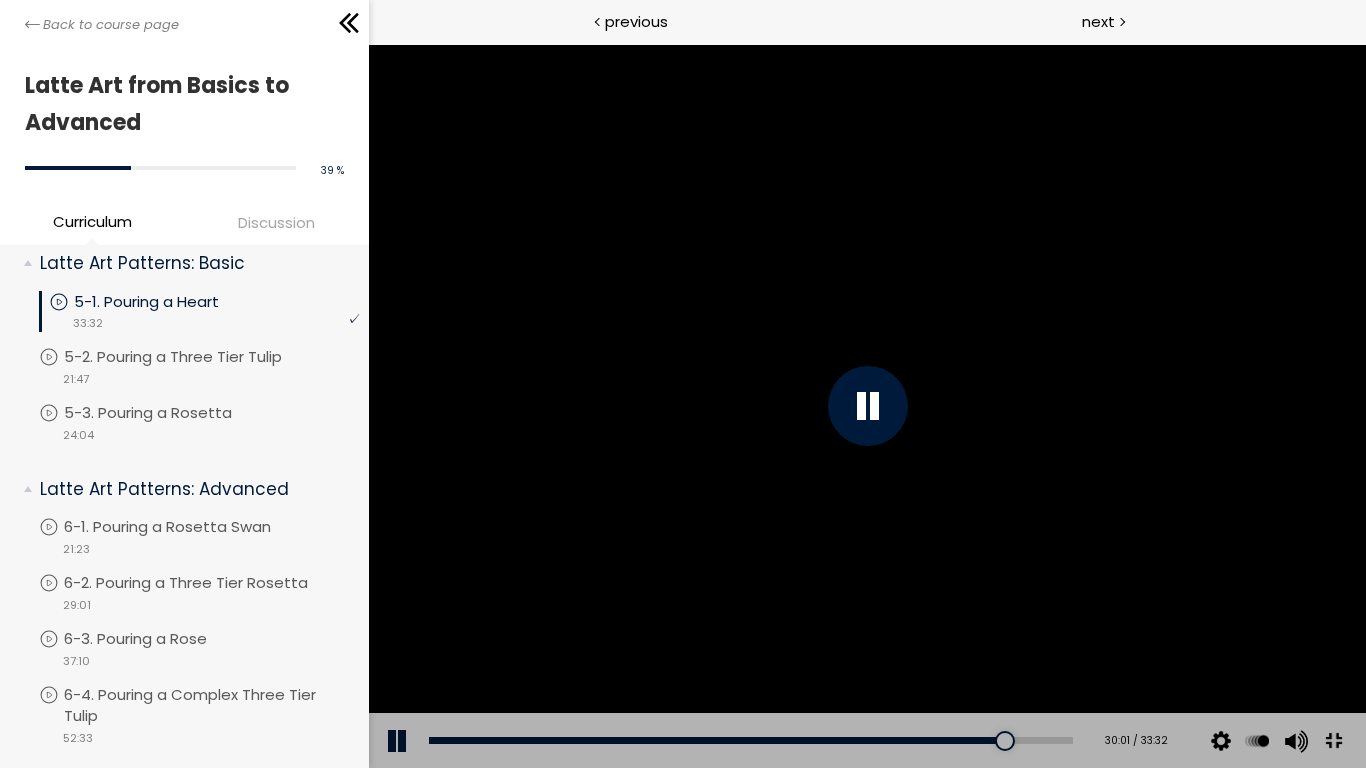 click at bounding box center (866, 406) 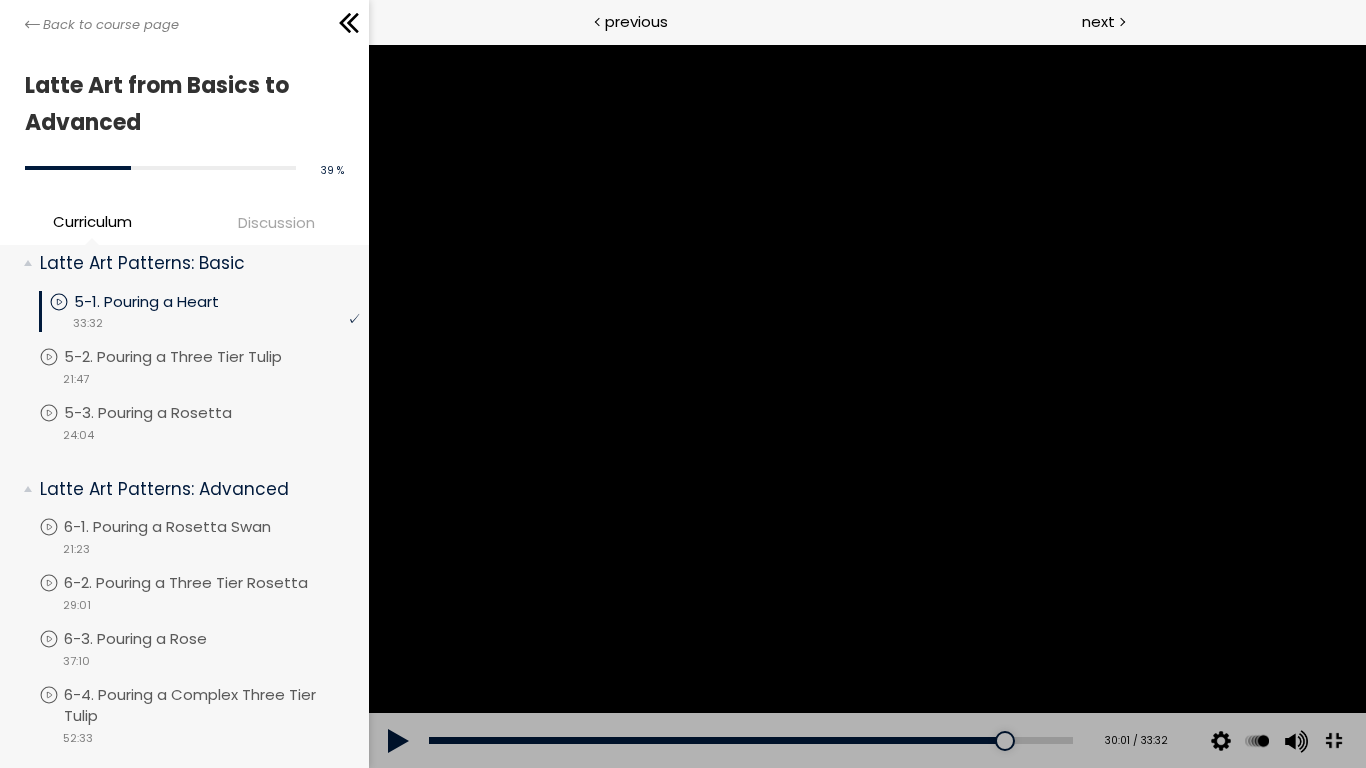 click at bounding box center [866, 406] 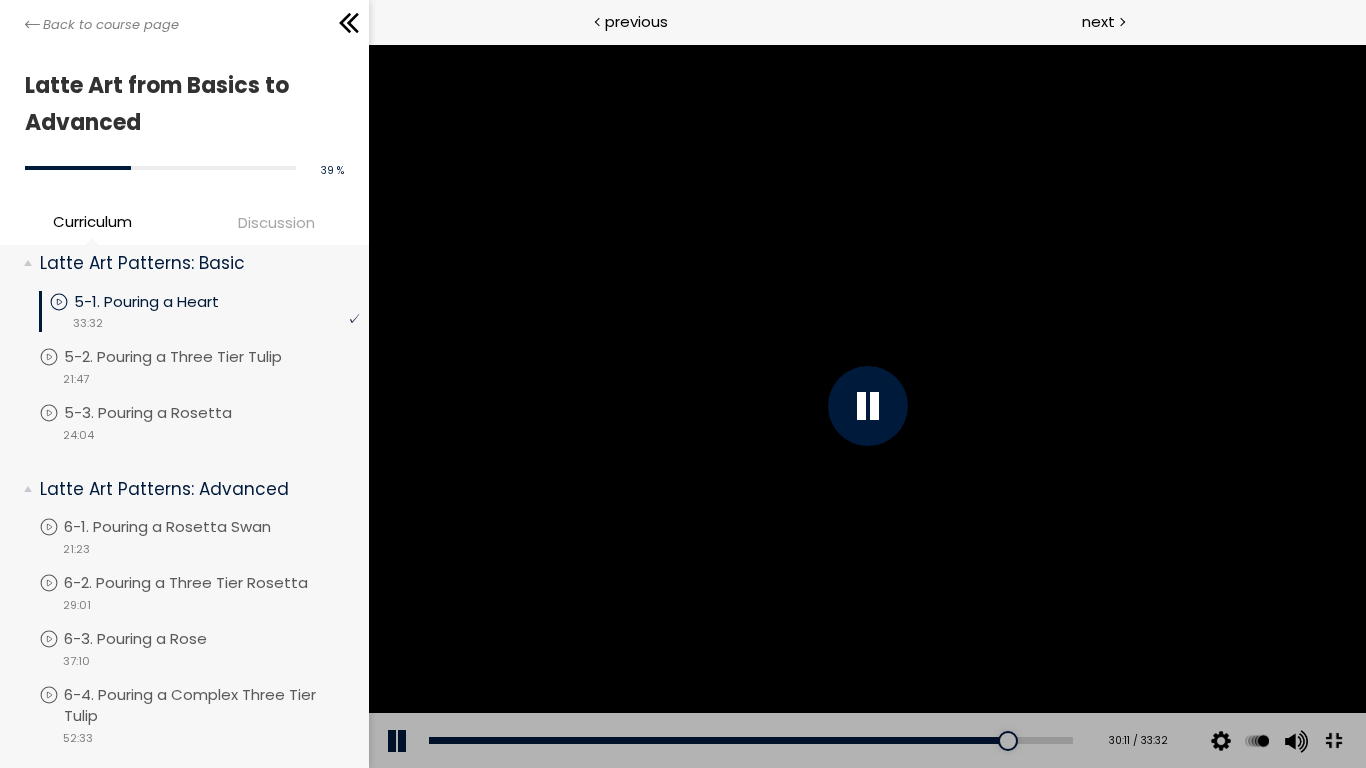 click at bounding box center [866, 406] 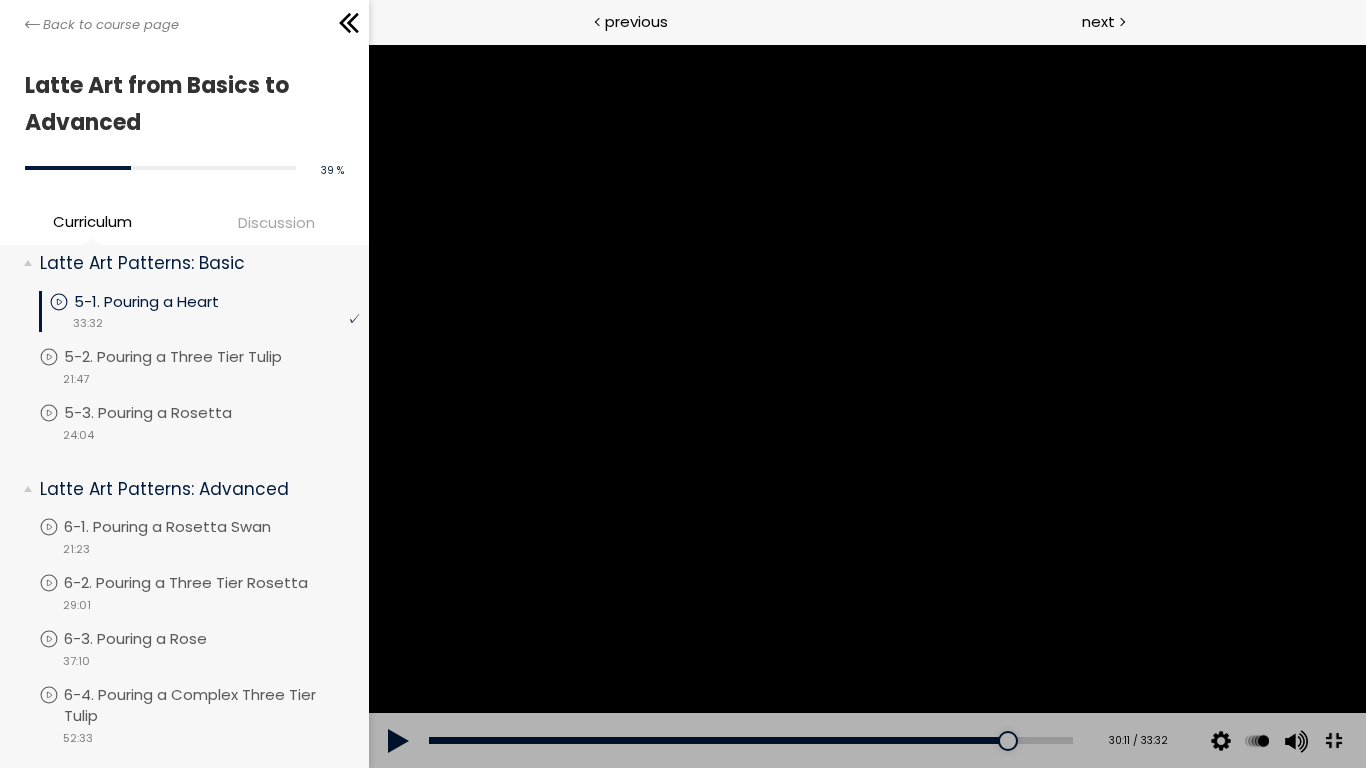 click at bounding box center [866, 406] 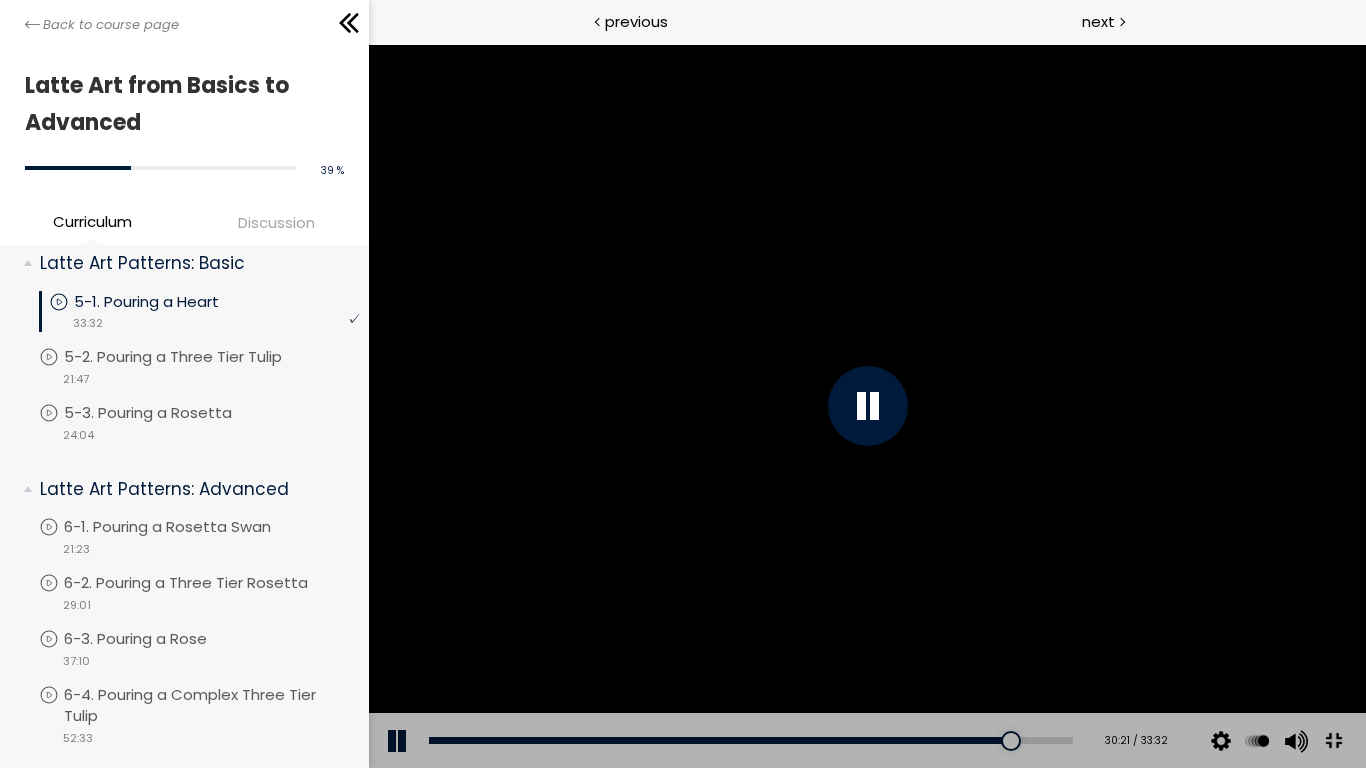 click at bounding box center [866, 406] 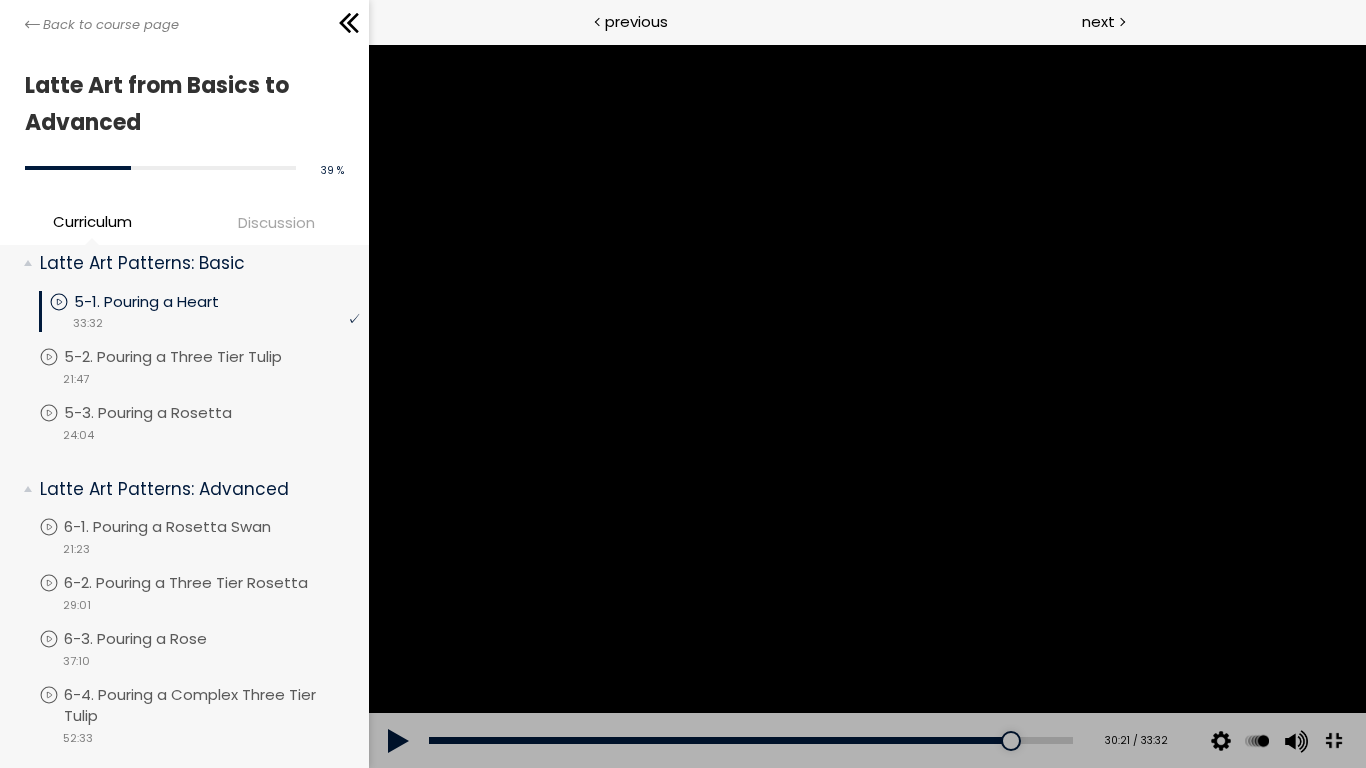 click at bounding box center (866, 406) 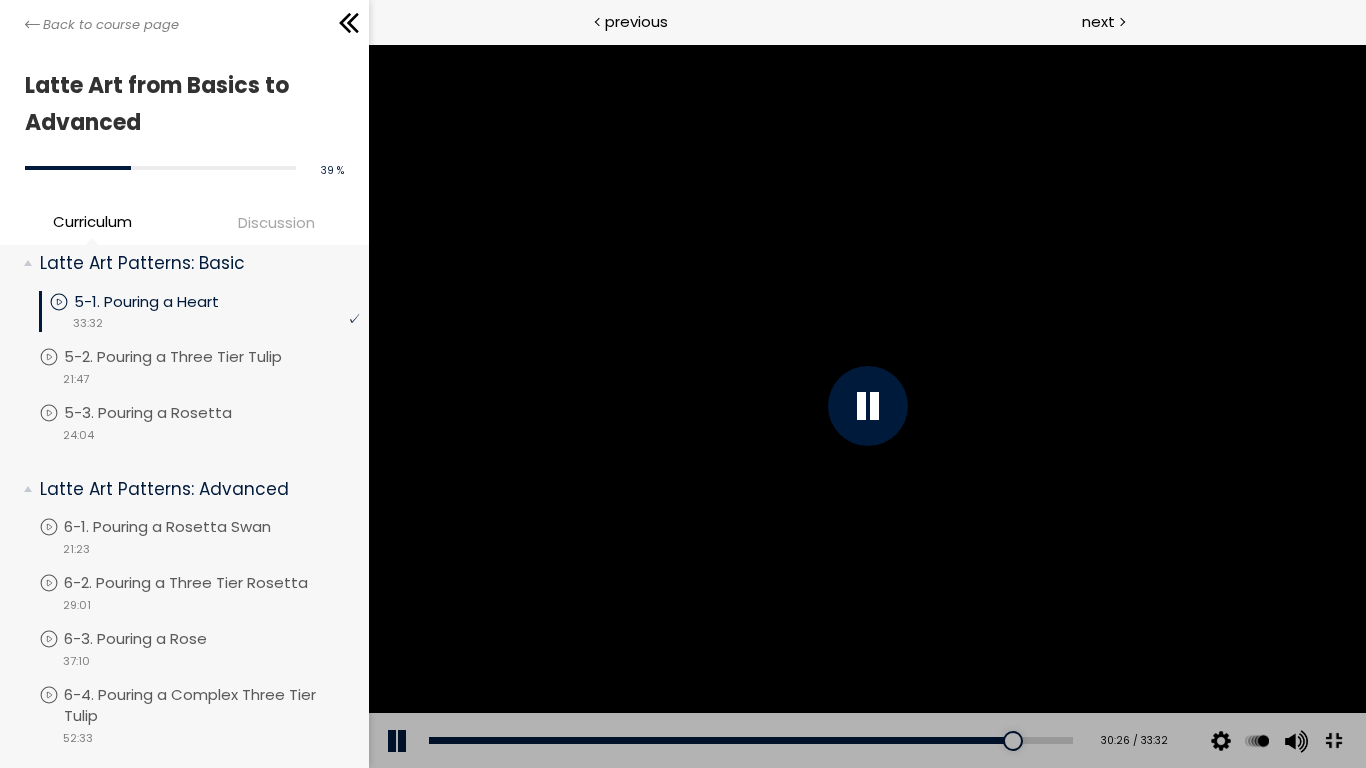 click at bounding box center (866, 406) 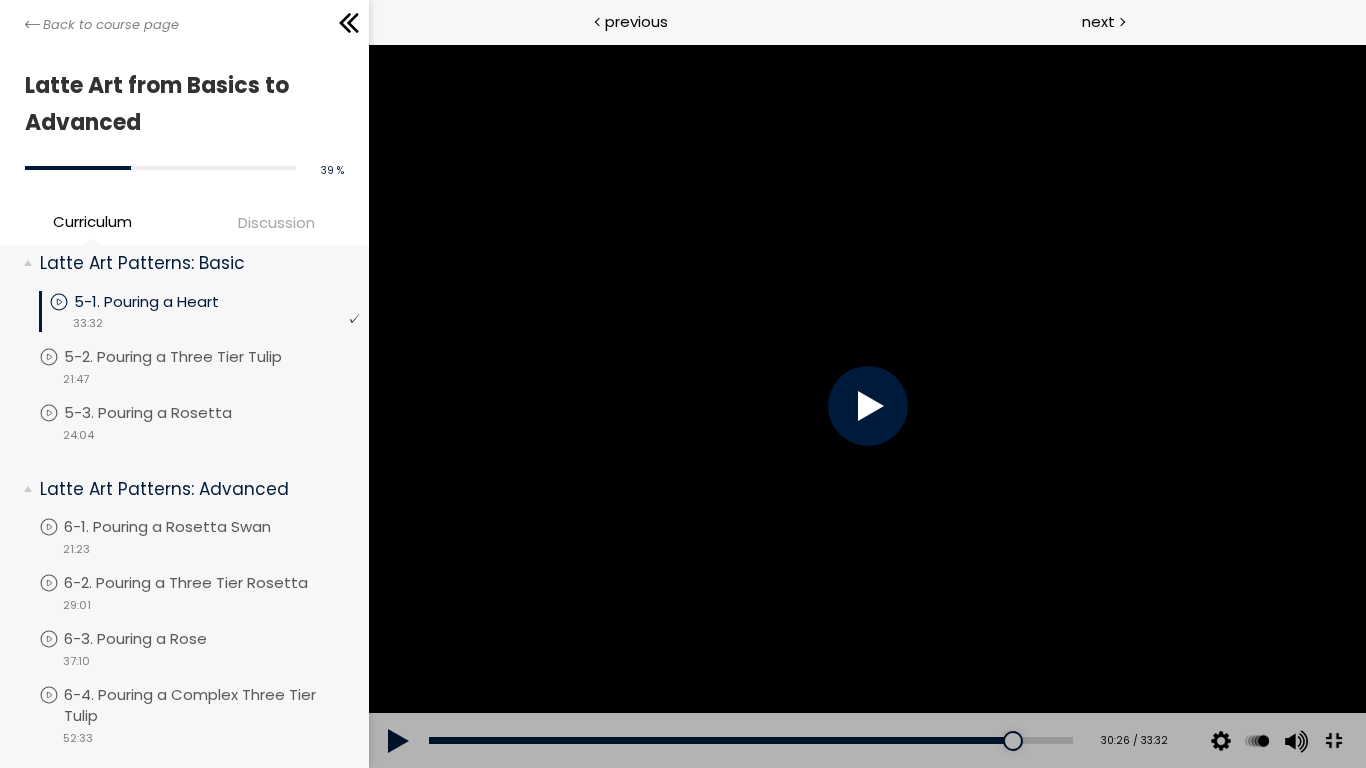 click at bounding box center (866, 406) 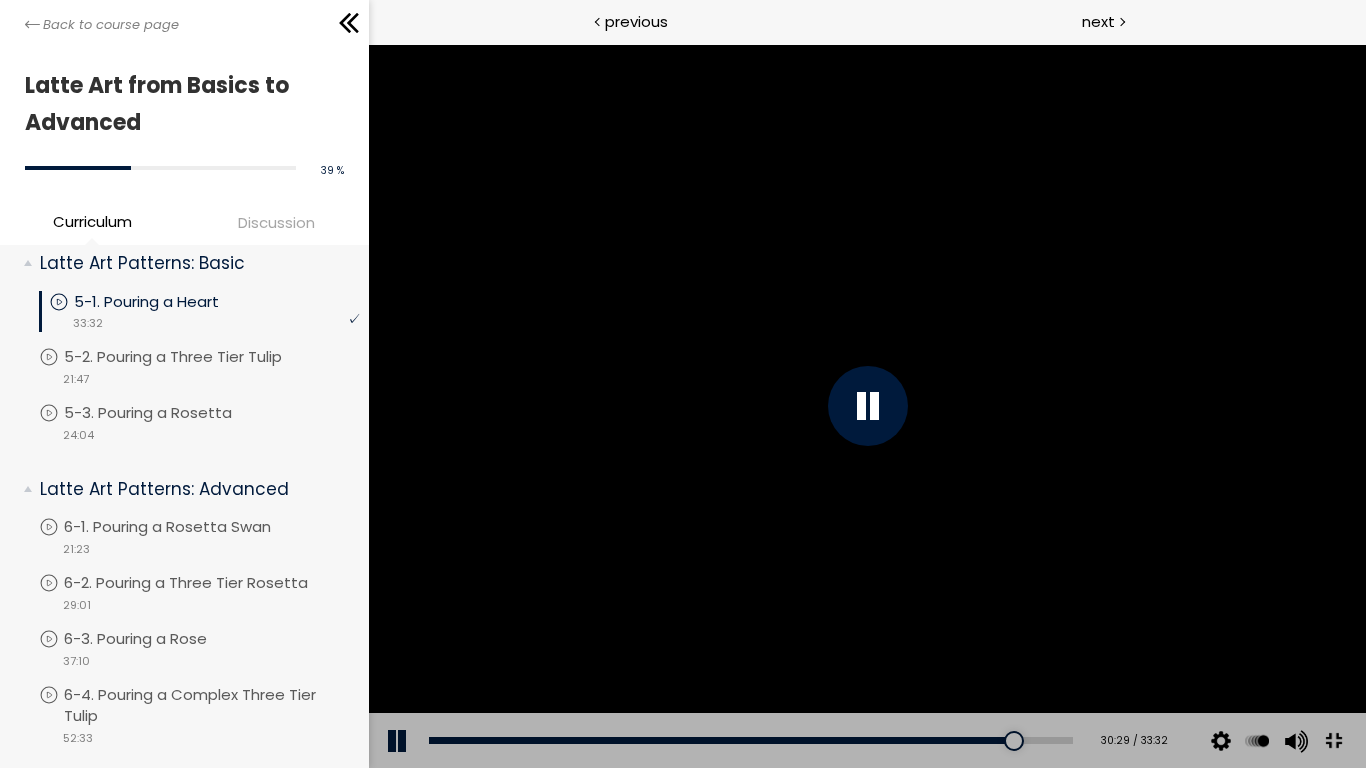 click at bounding box center (866, 406) 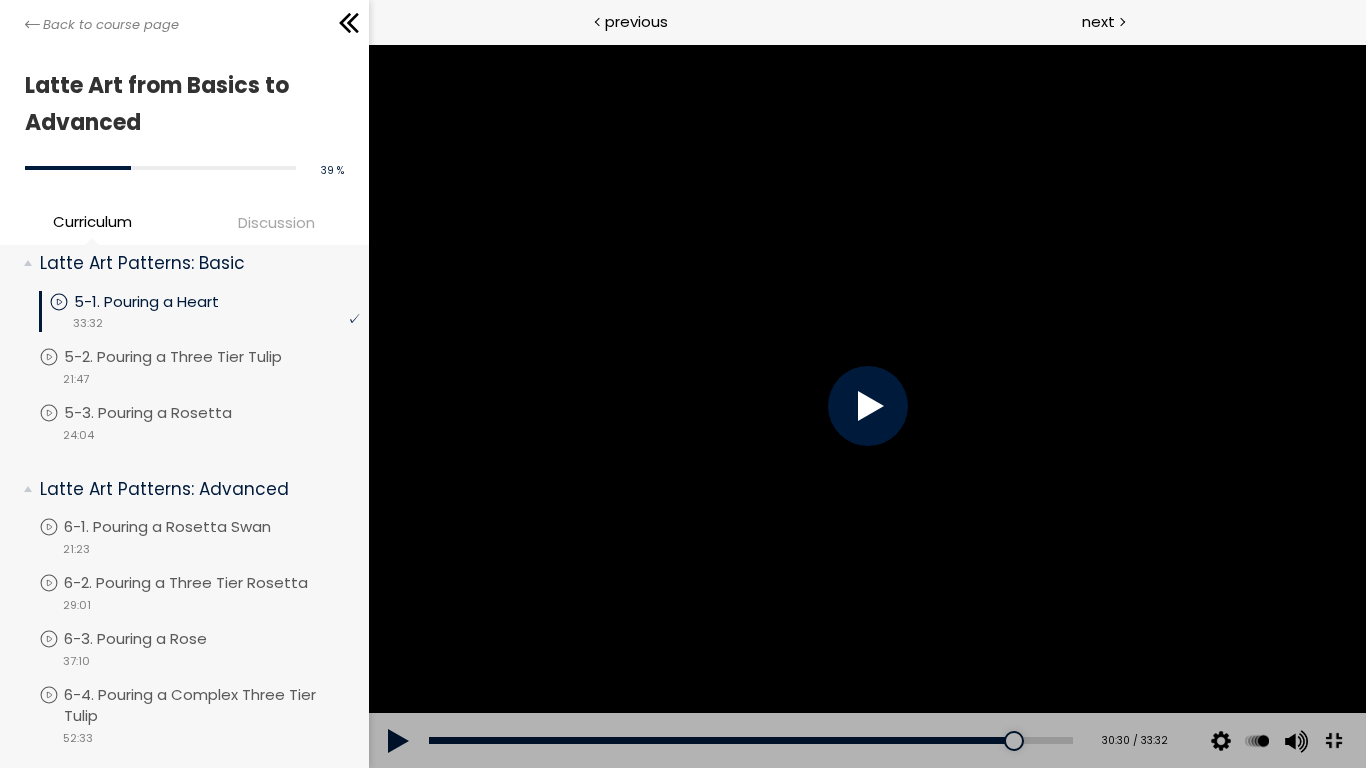 click at bounding box center (866, 406) 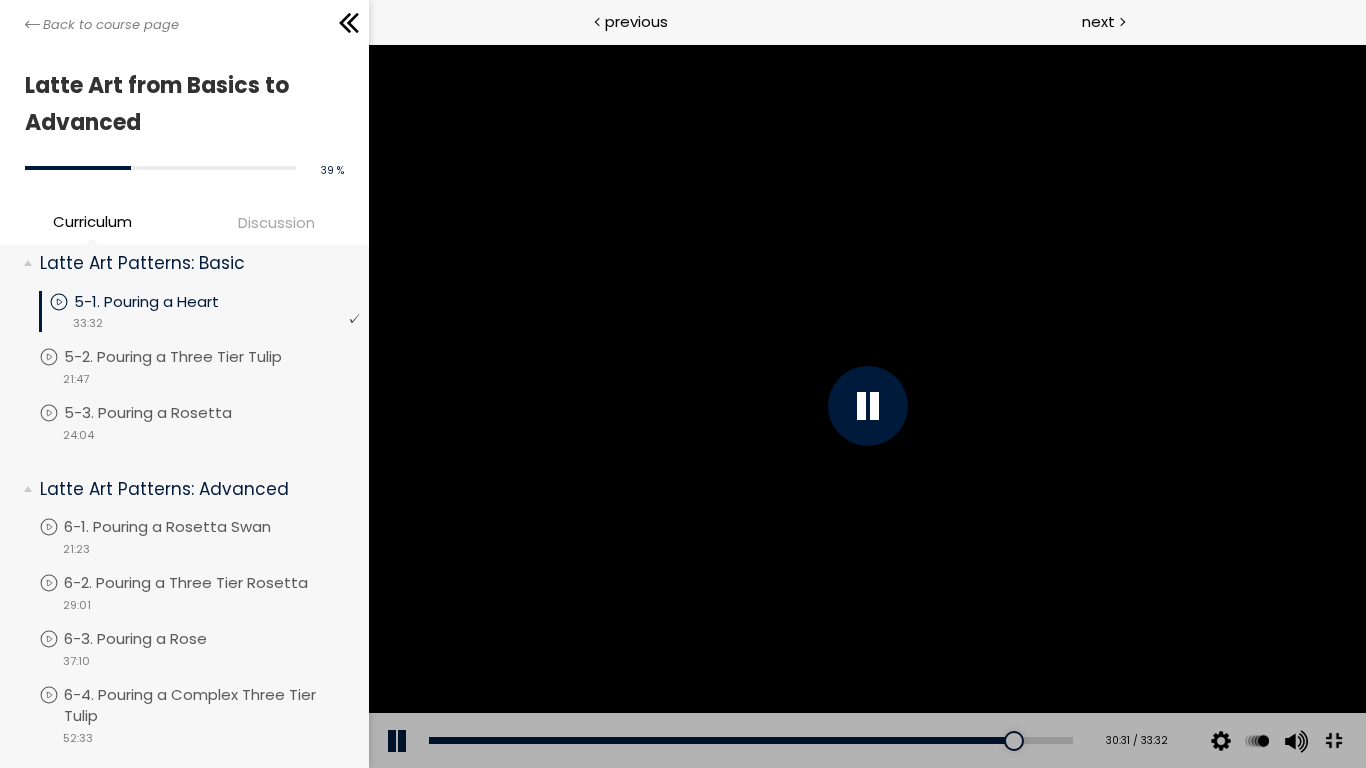 click at bounding box center [866, 406] 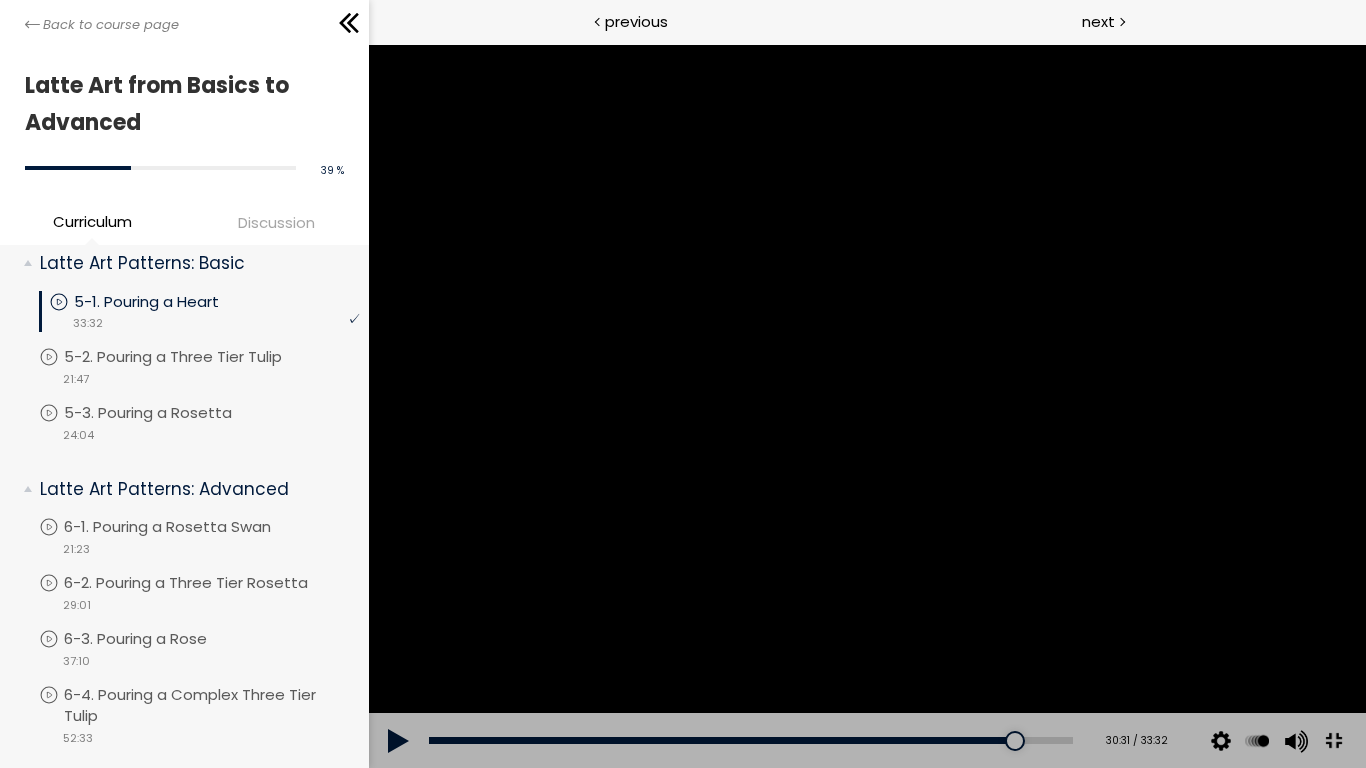 click at bounding box center (866, 406) 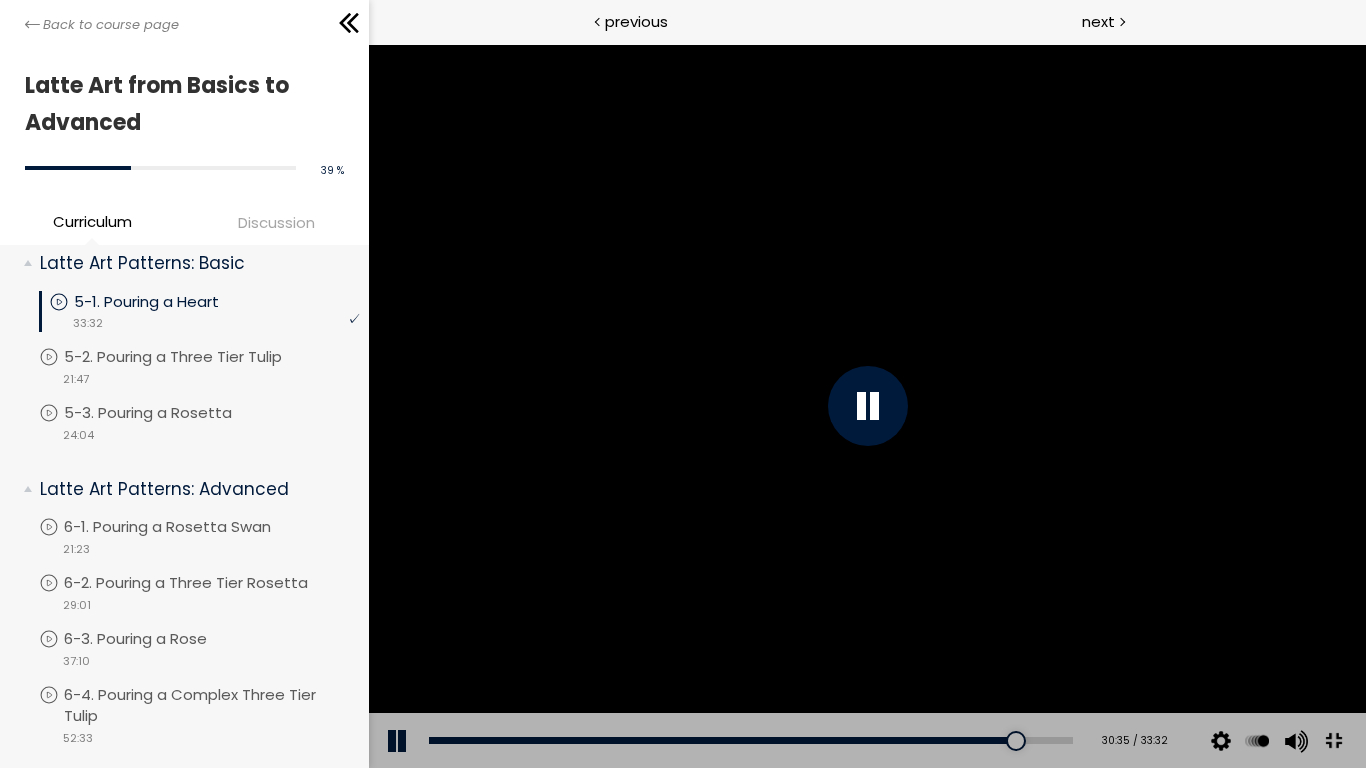 click at bounding box center [866, 406] 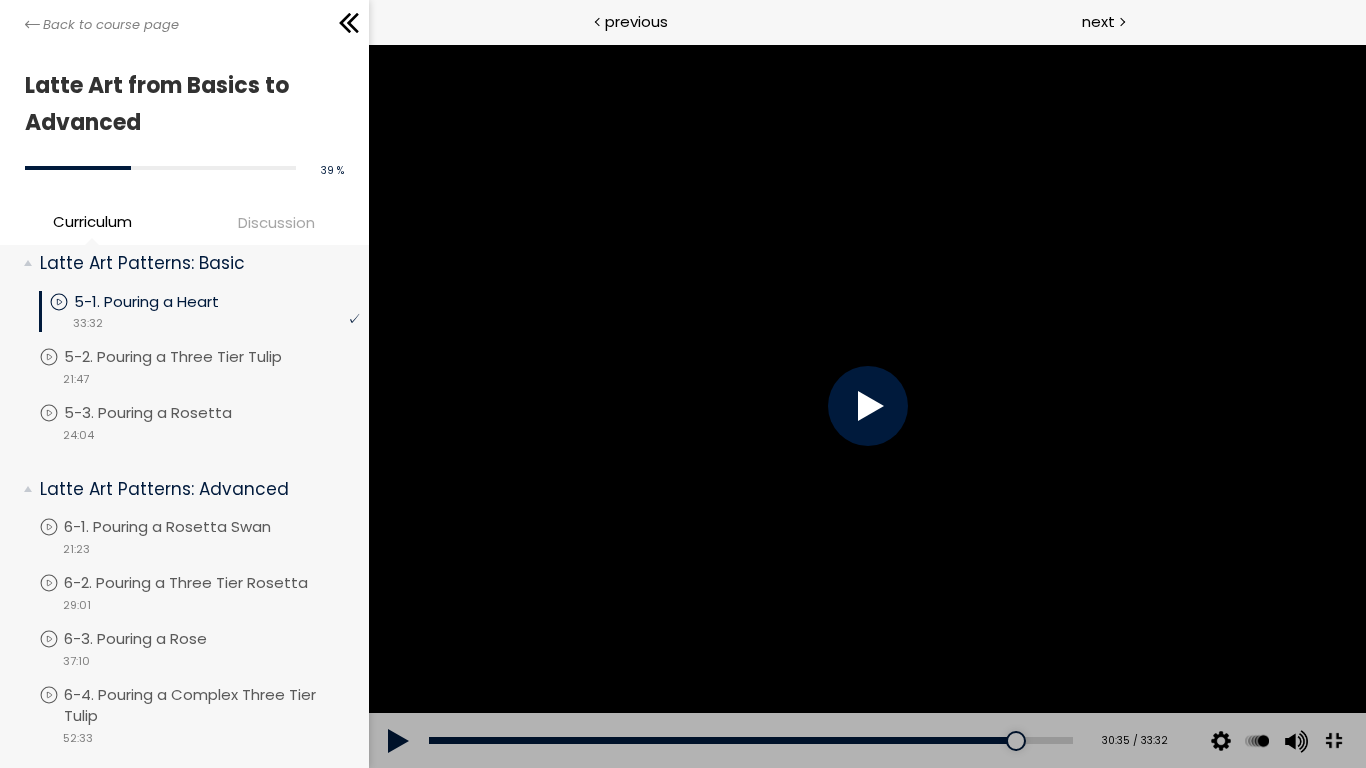 click at bounding box center (866, 406) 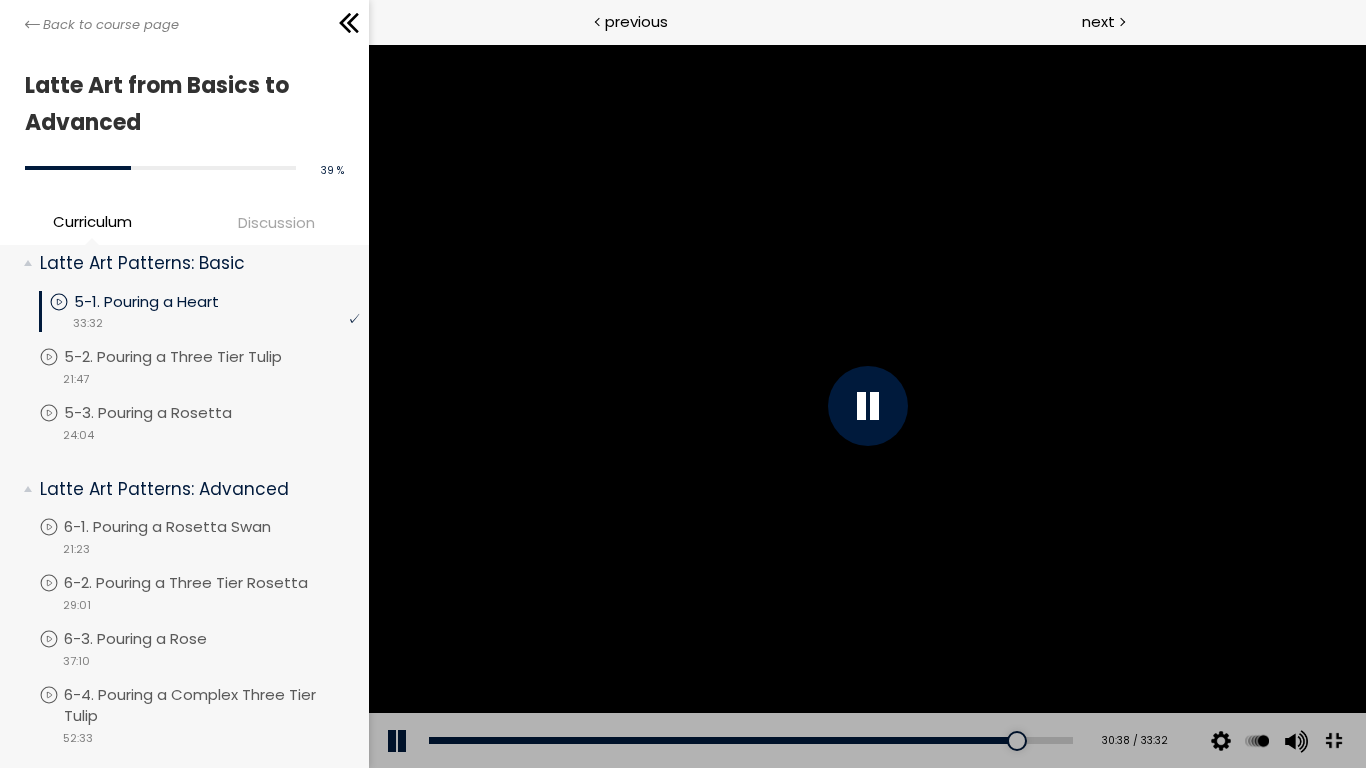 click at bounding box center [866, 406] 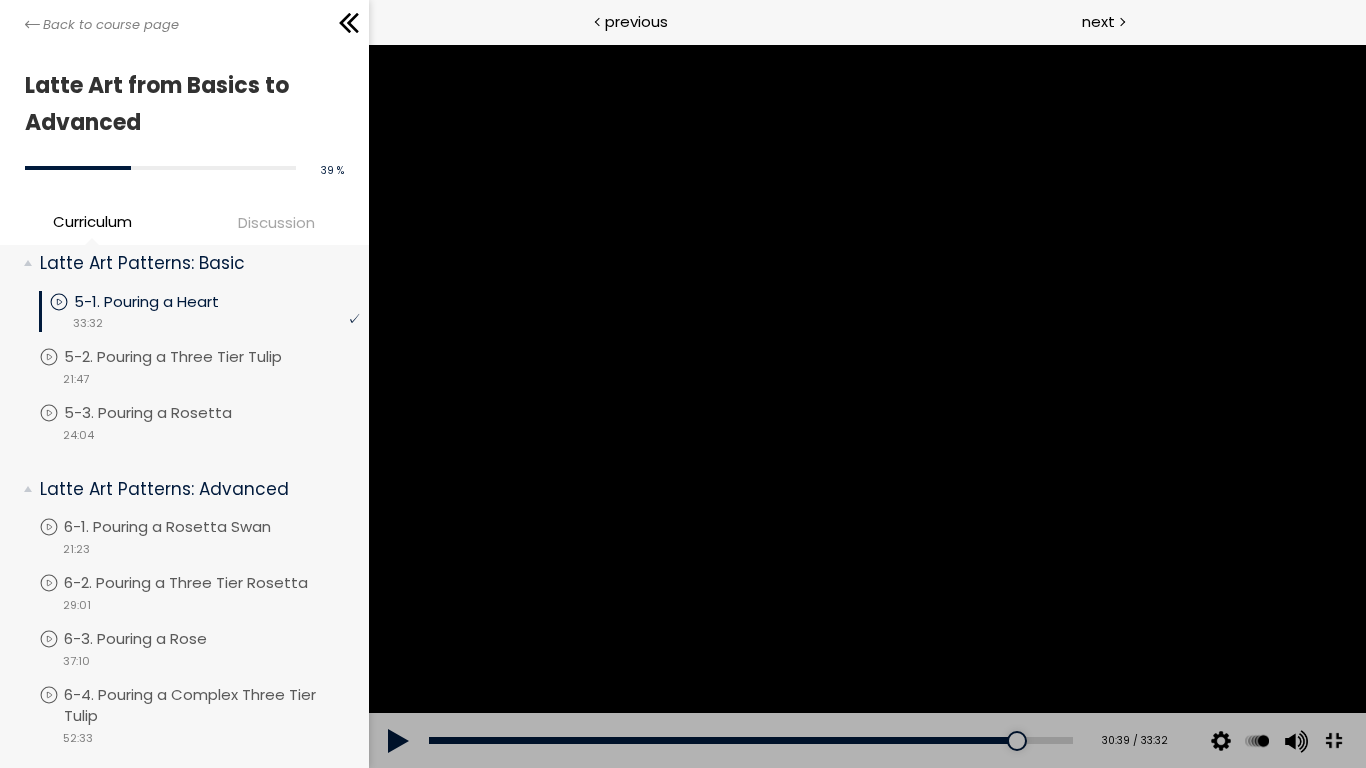click at bounding box center (866, 406) 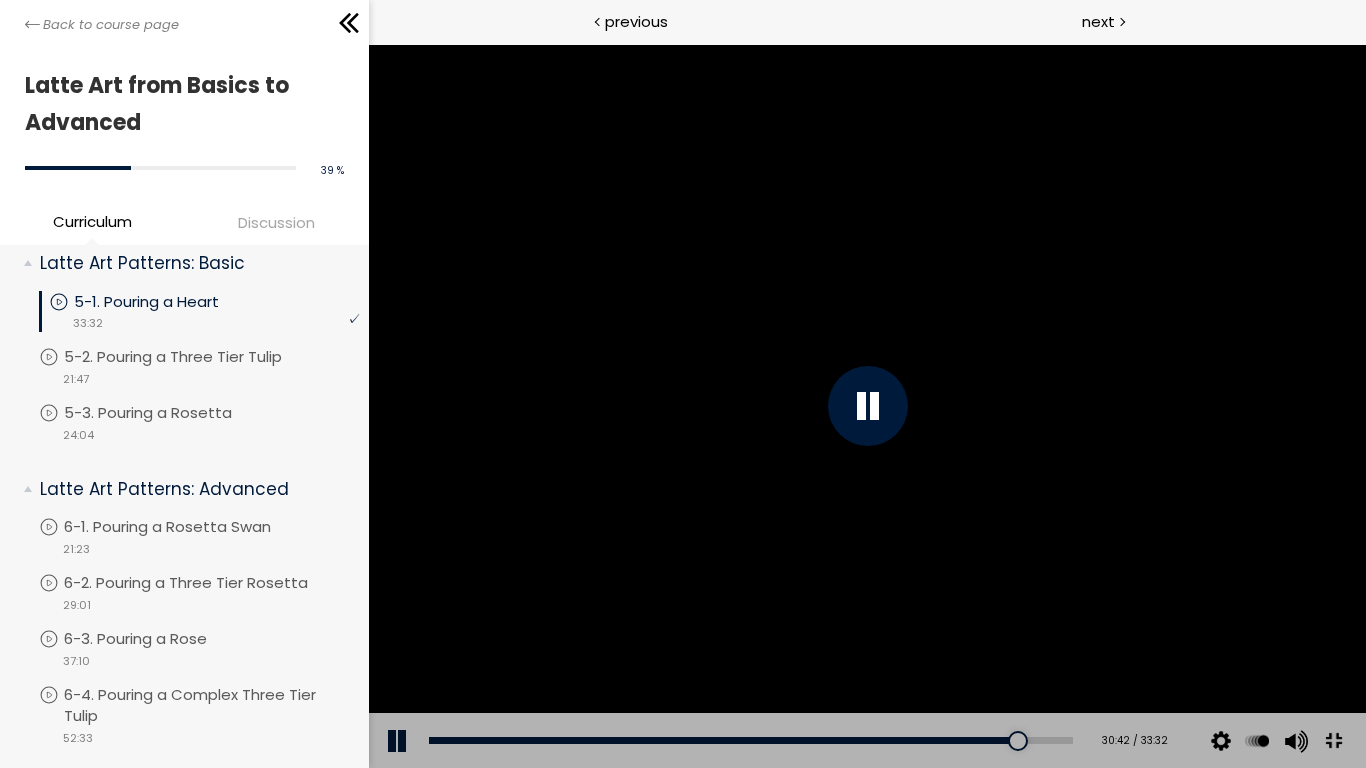 click at bounding box center (866, 406) 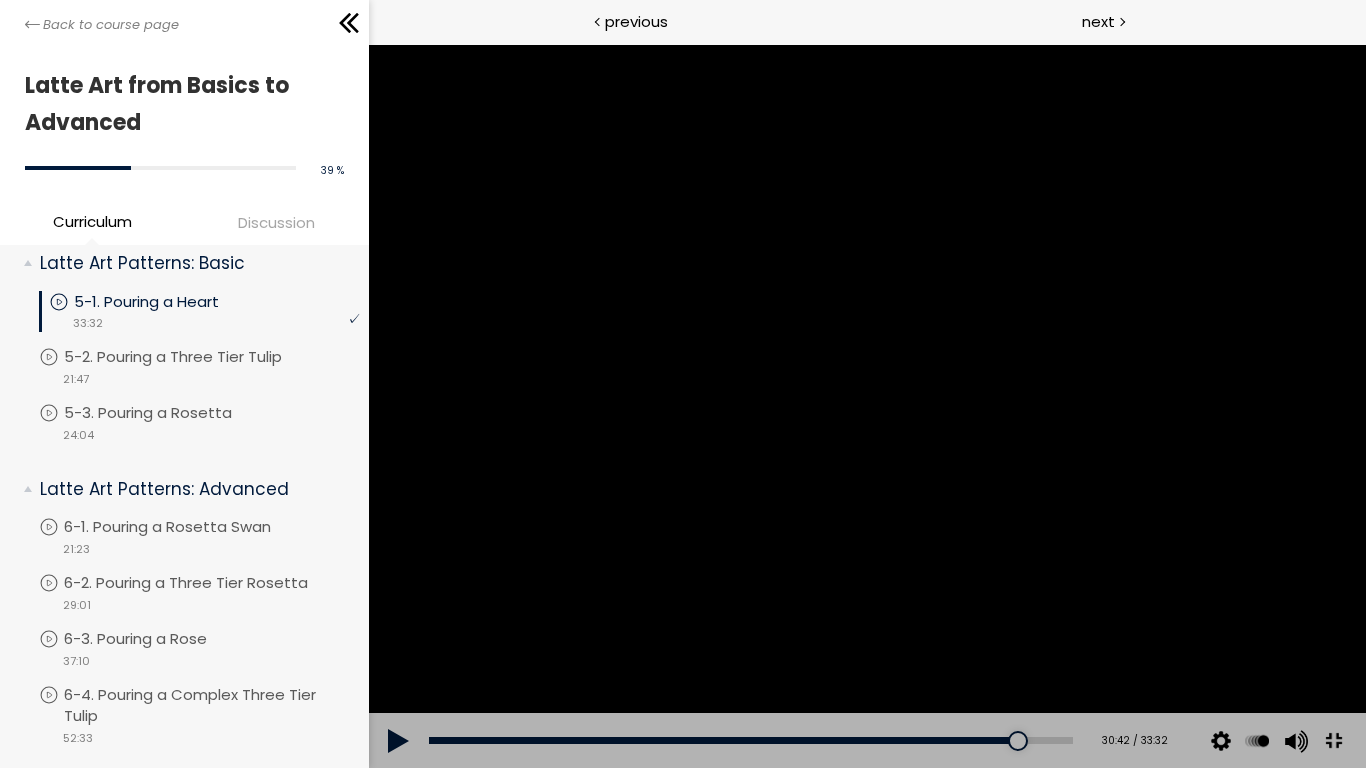 click at bounding box center (866, 406) 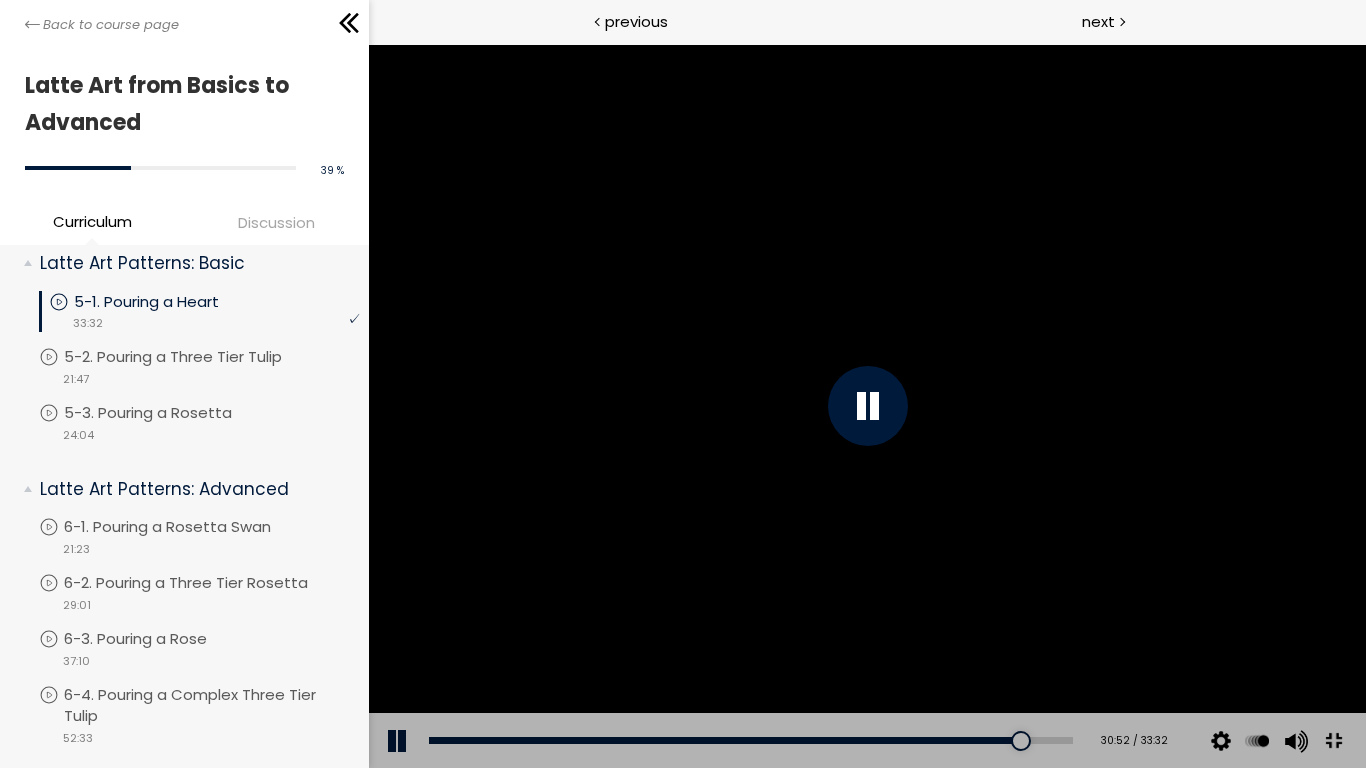 click at bounding box center (866, 406) 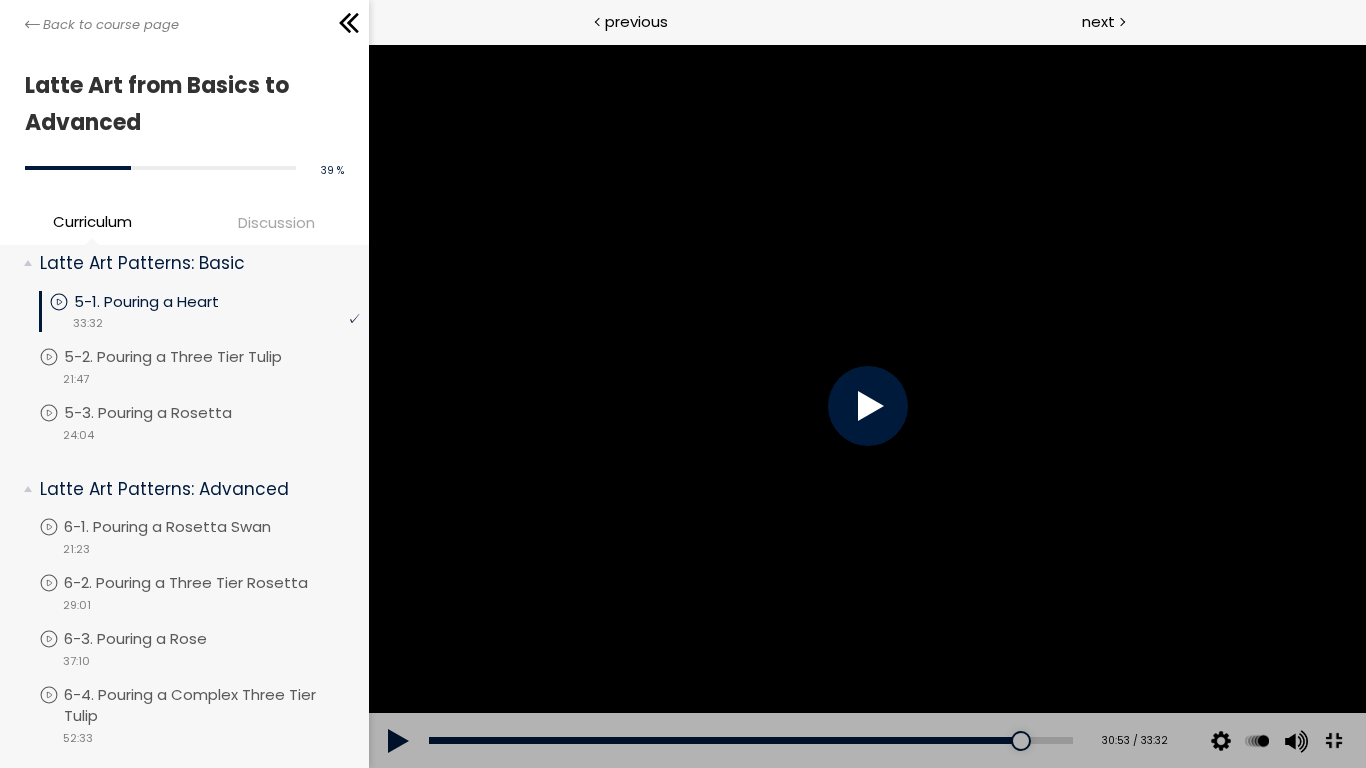 click at bounding box center [866, 406] 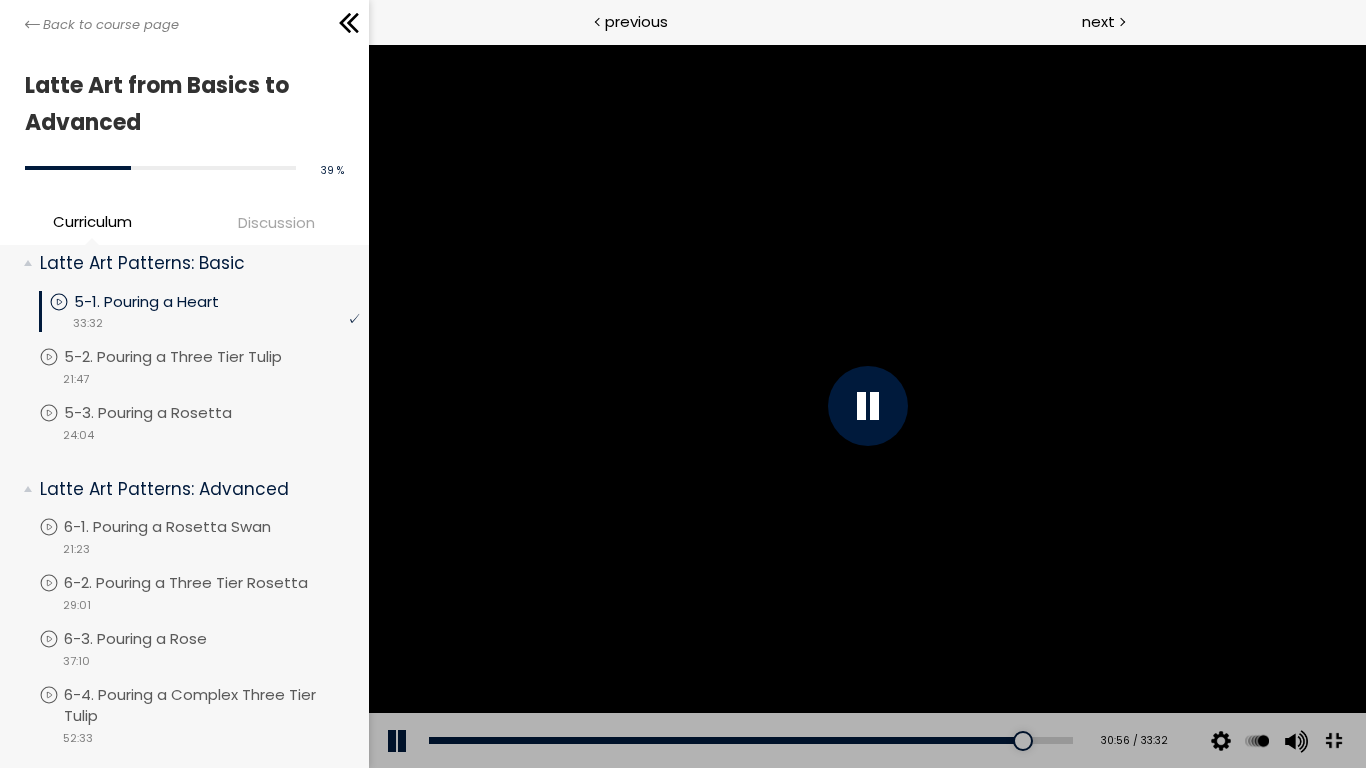 click at bounding box center [866, 406] 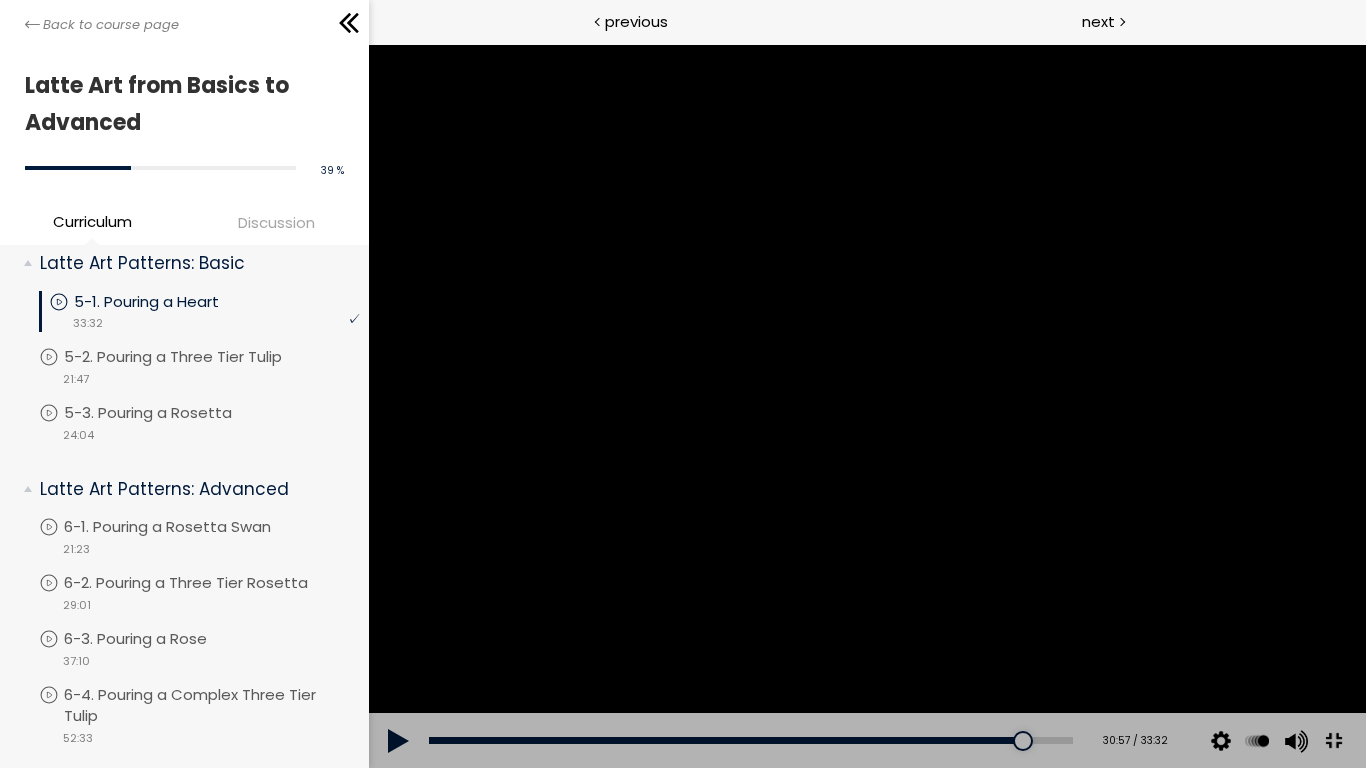 click at bounding box center (866, 406) 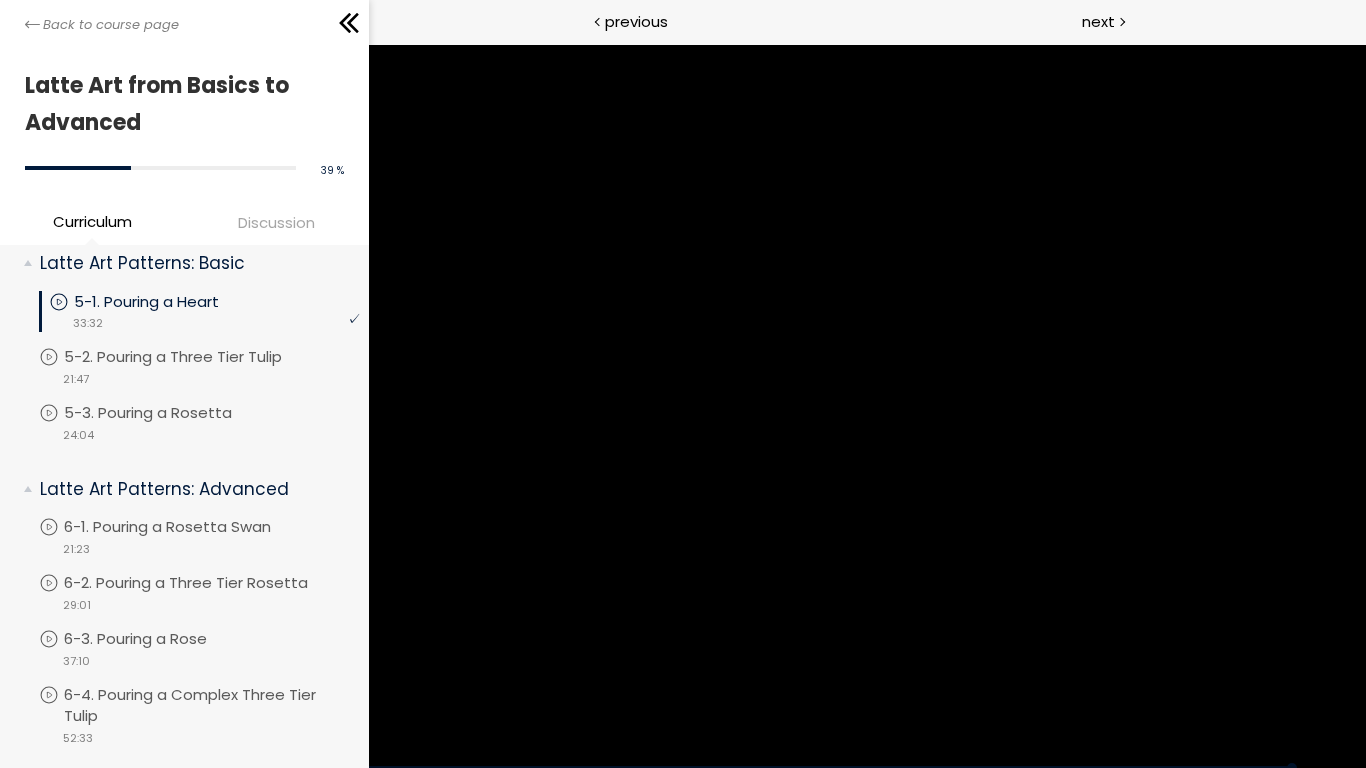 click at bounding box center [866, 406] 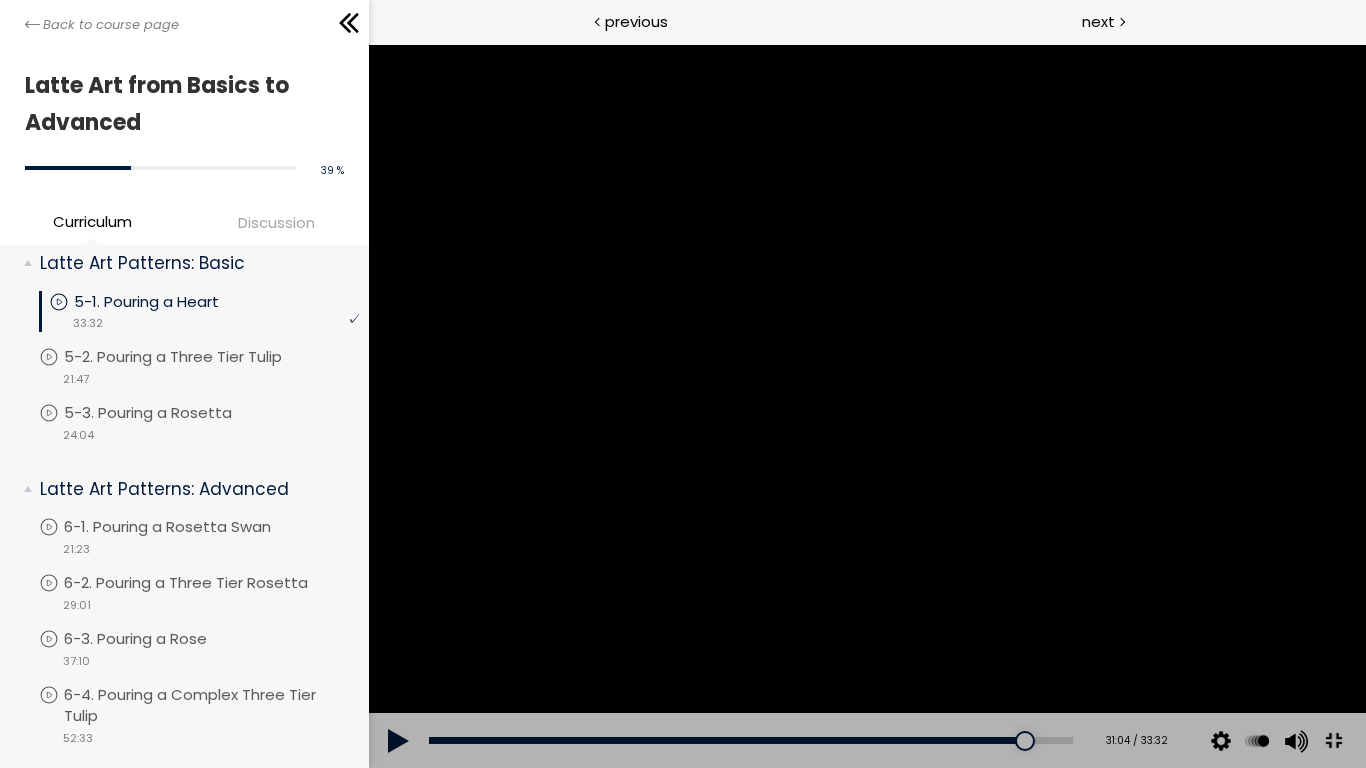 click at bounding box center (866, 406) 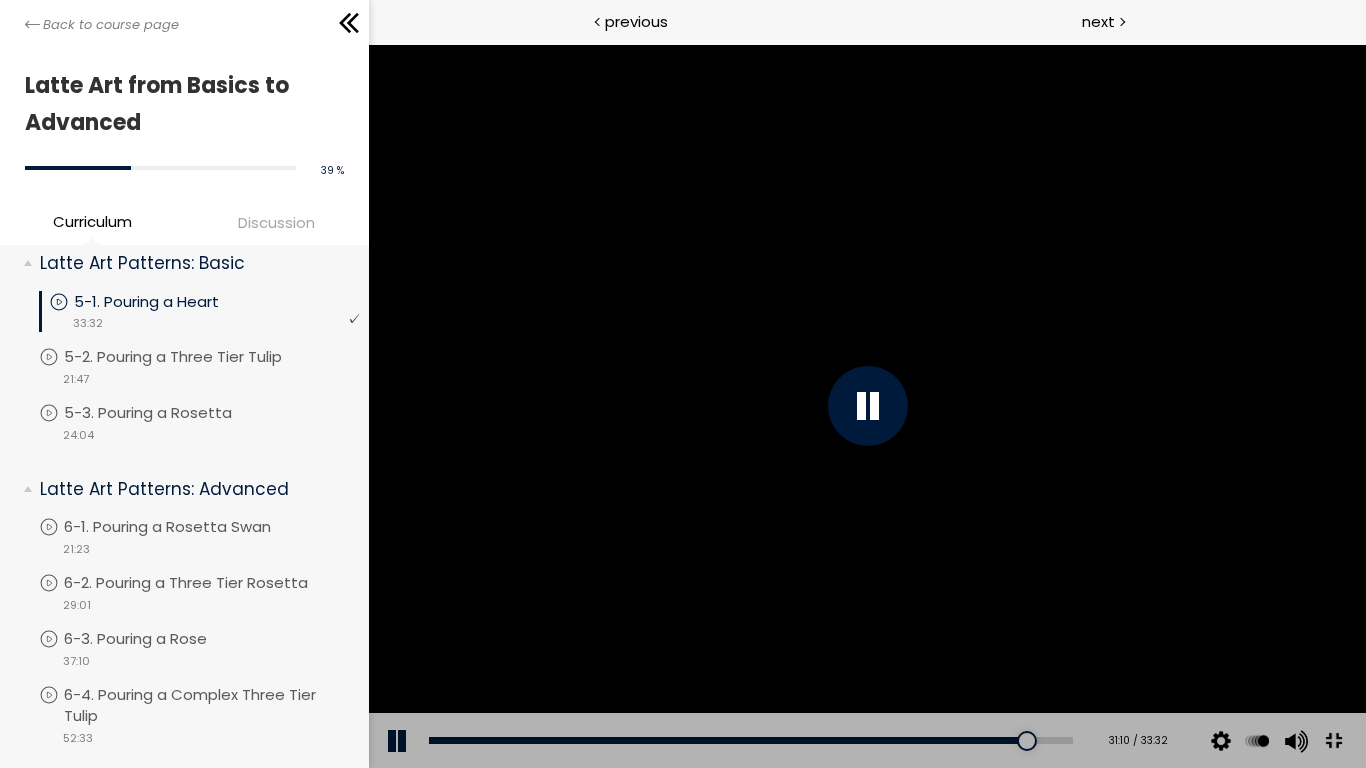 click at bounding box center (866, 406) 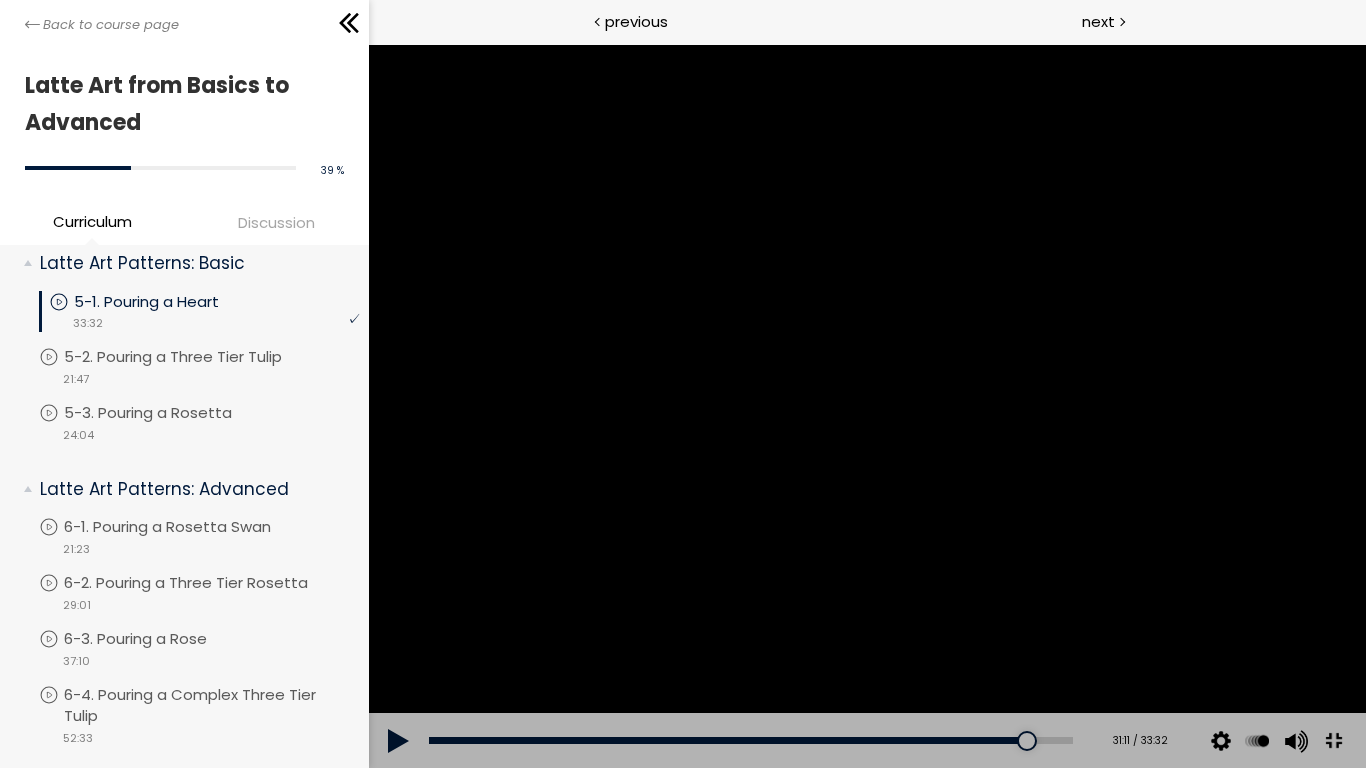 click at bounding box center [866, 406] 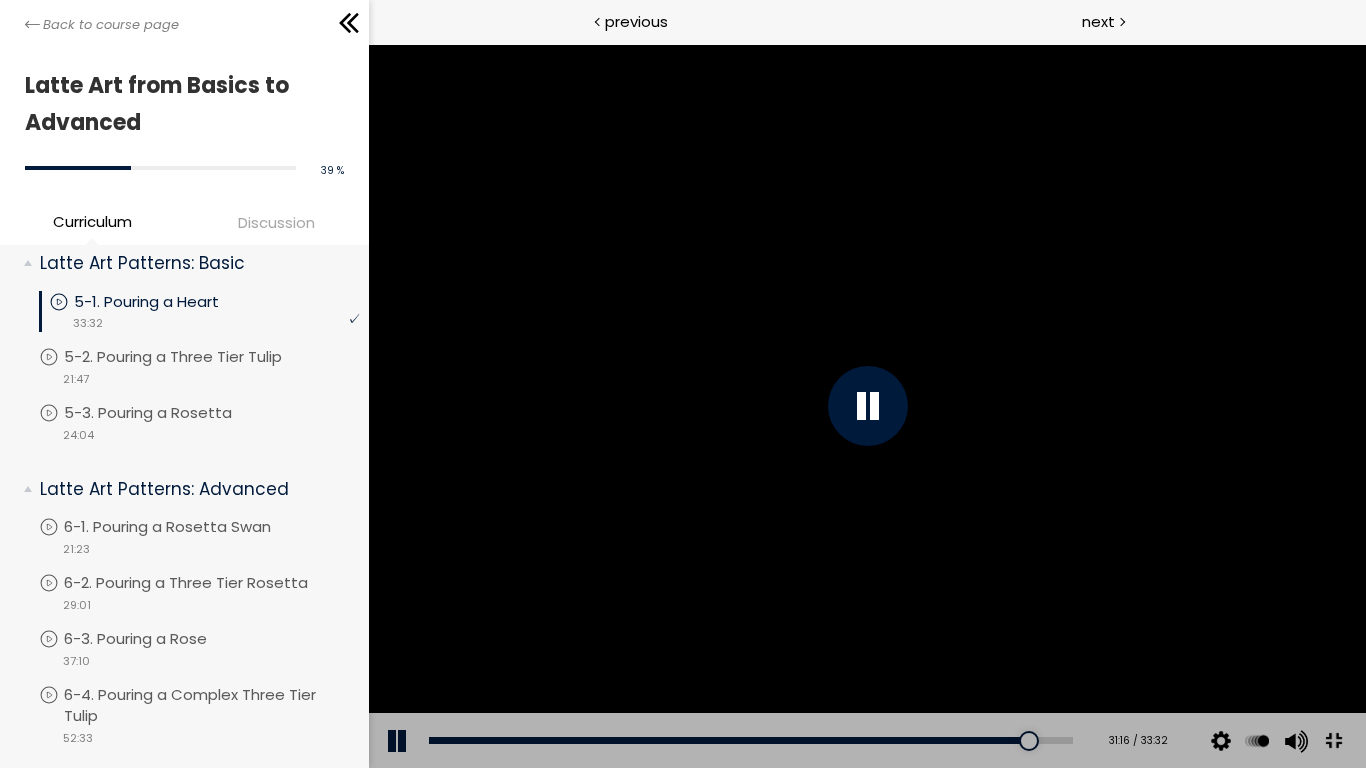 click at bounding box center [866, 406] 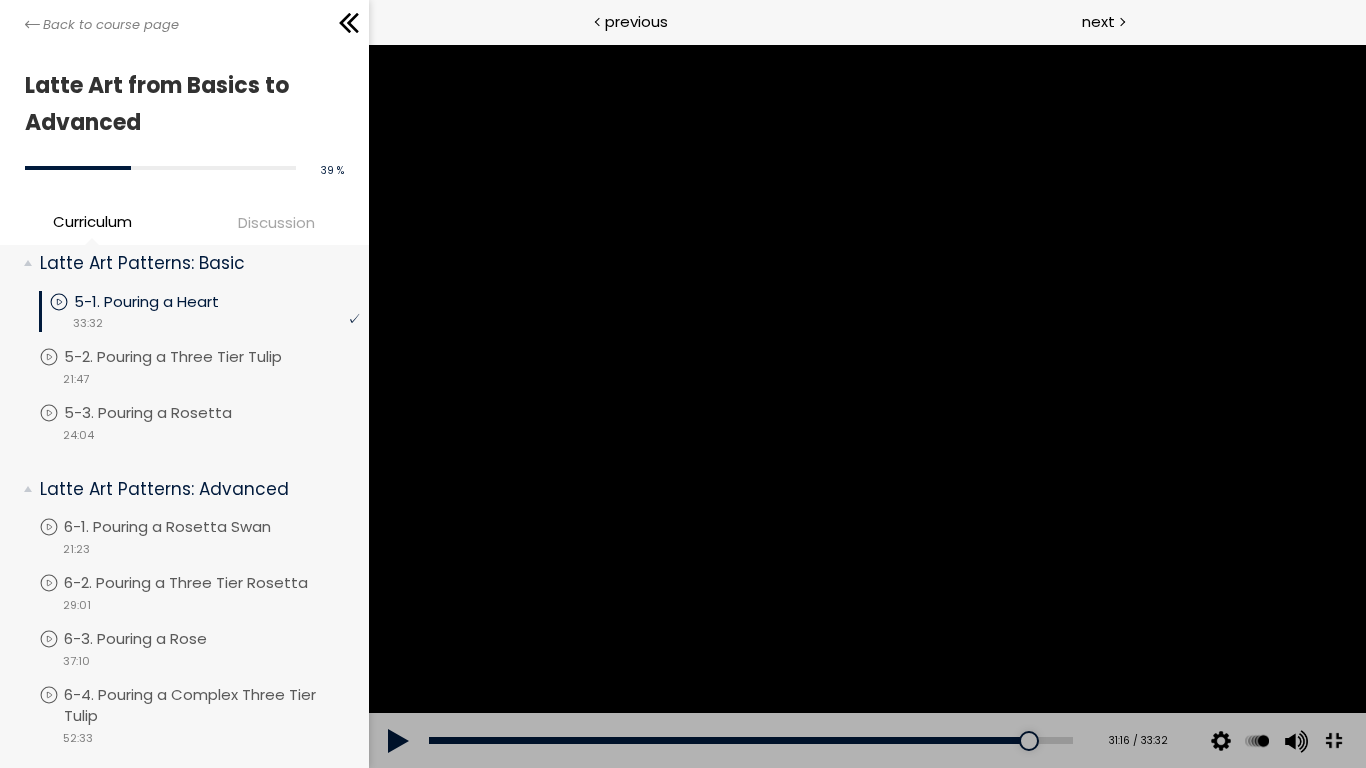 click at bounding box center [866, 406] 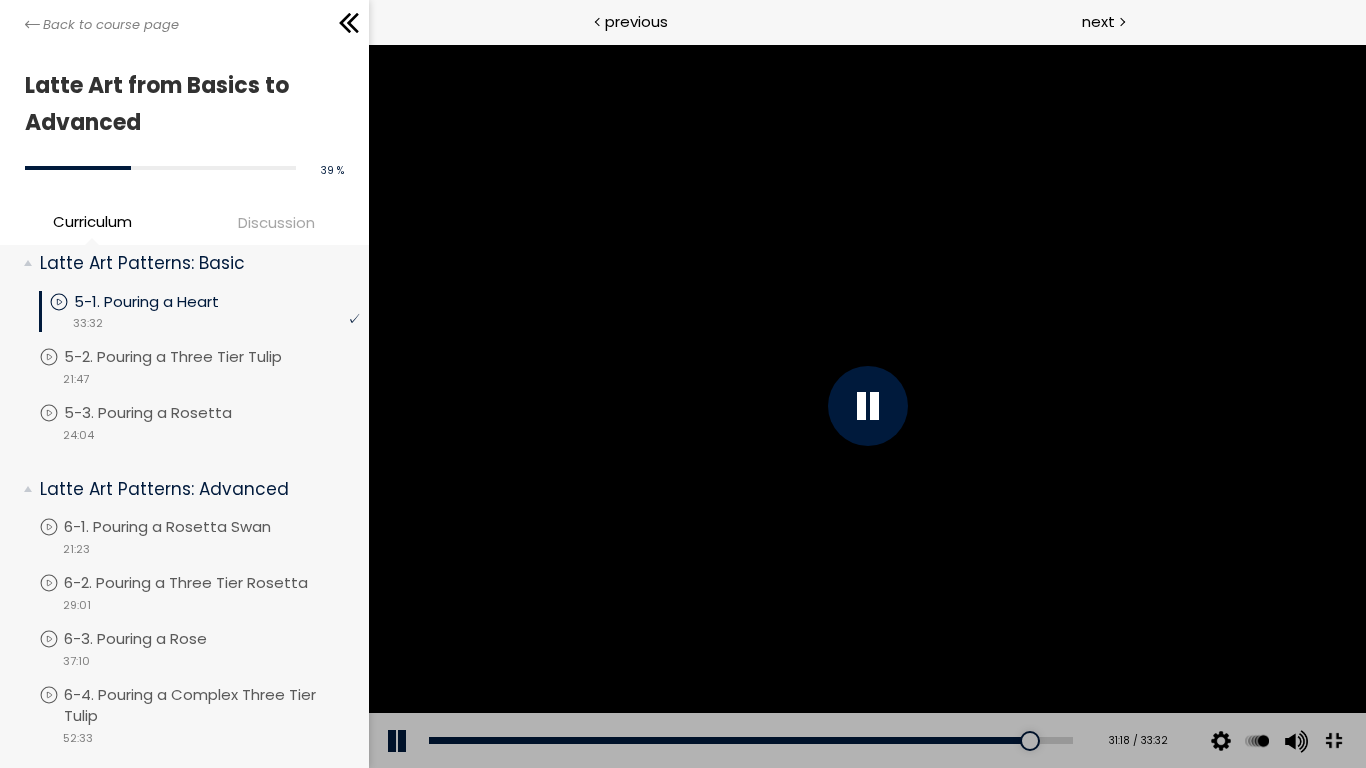 click at bounding box center (866, 406) 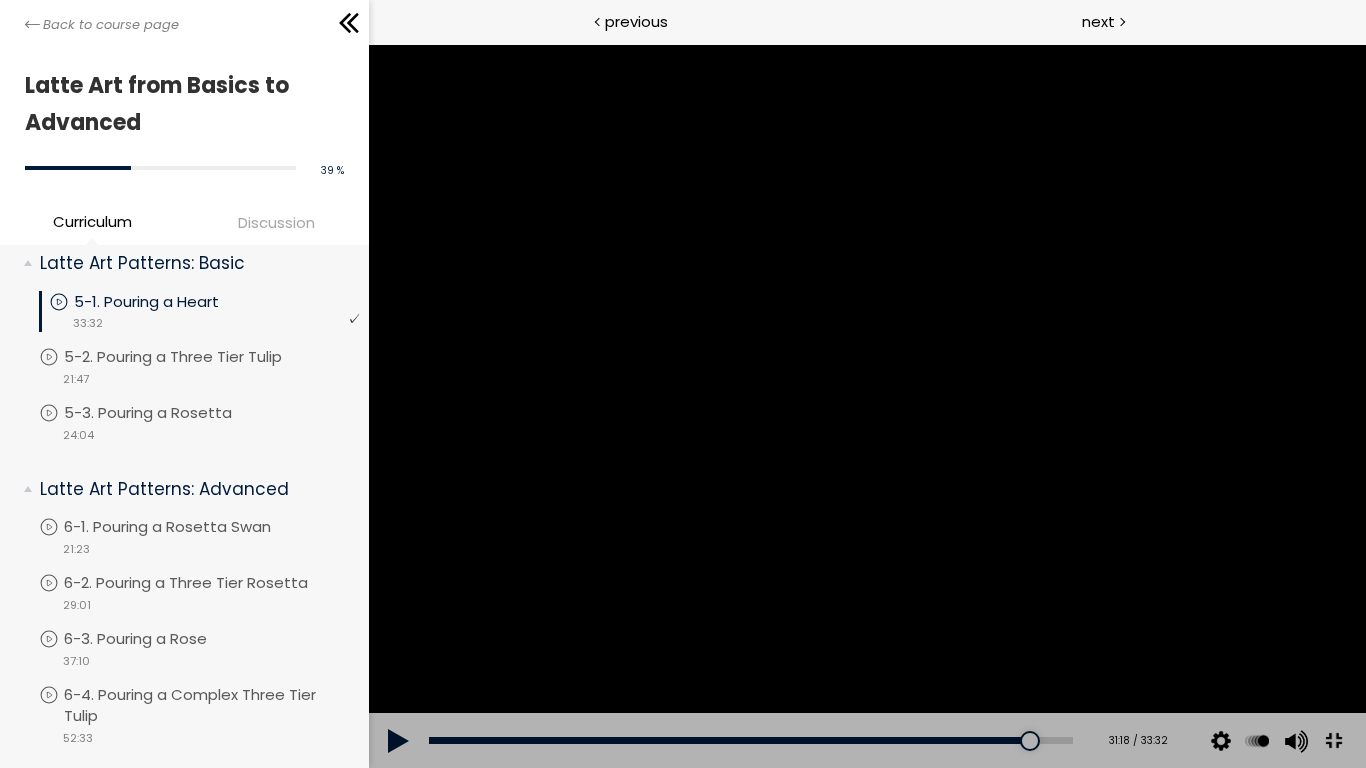 click at bounding box center (866, 406) 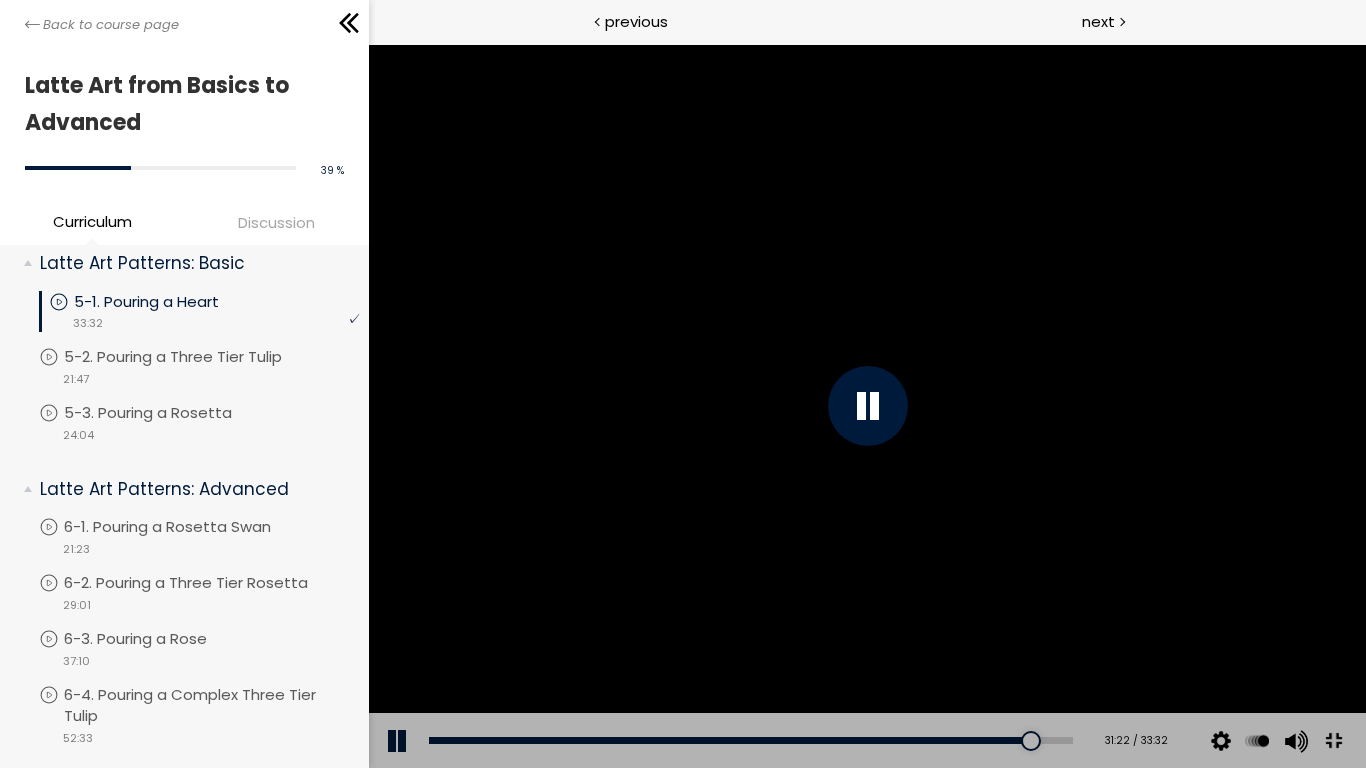 click at bounding box center [866, 406] 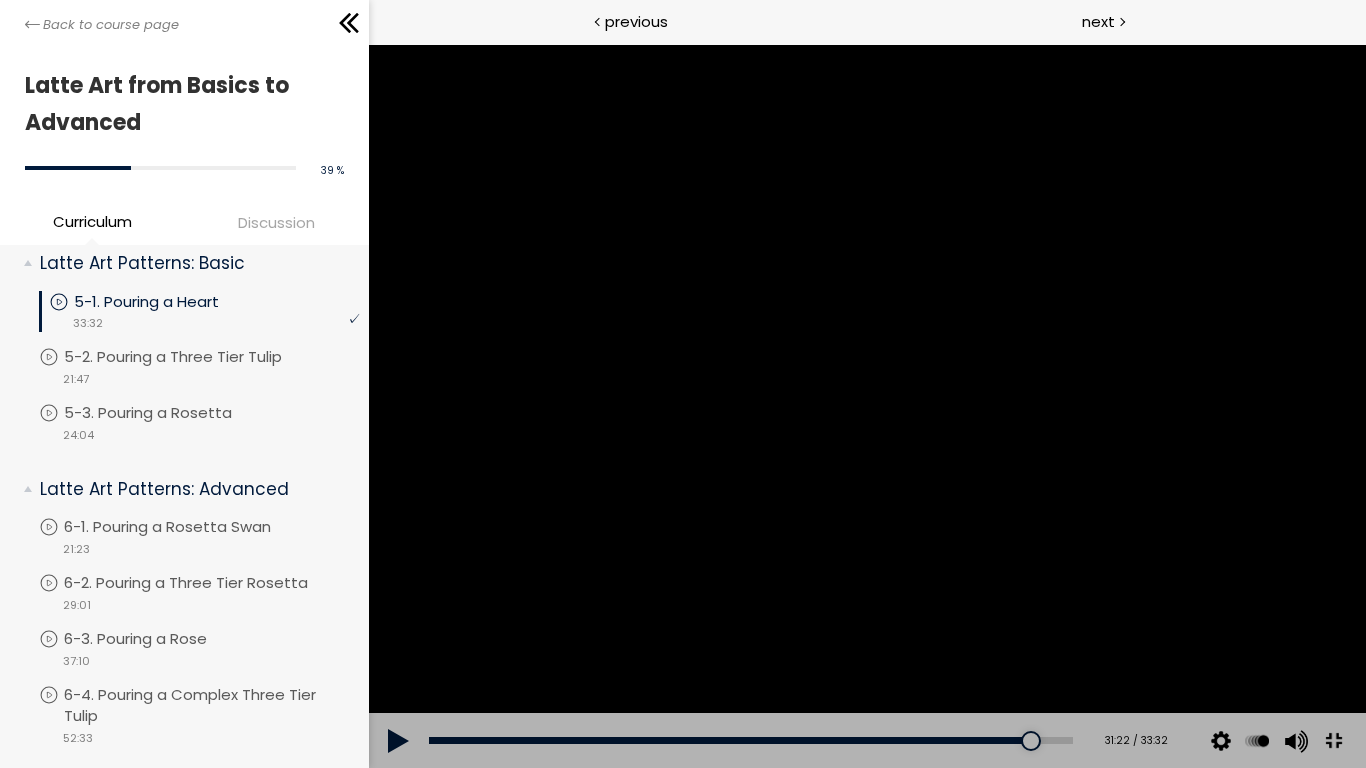click at bounding box center [866, 406] 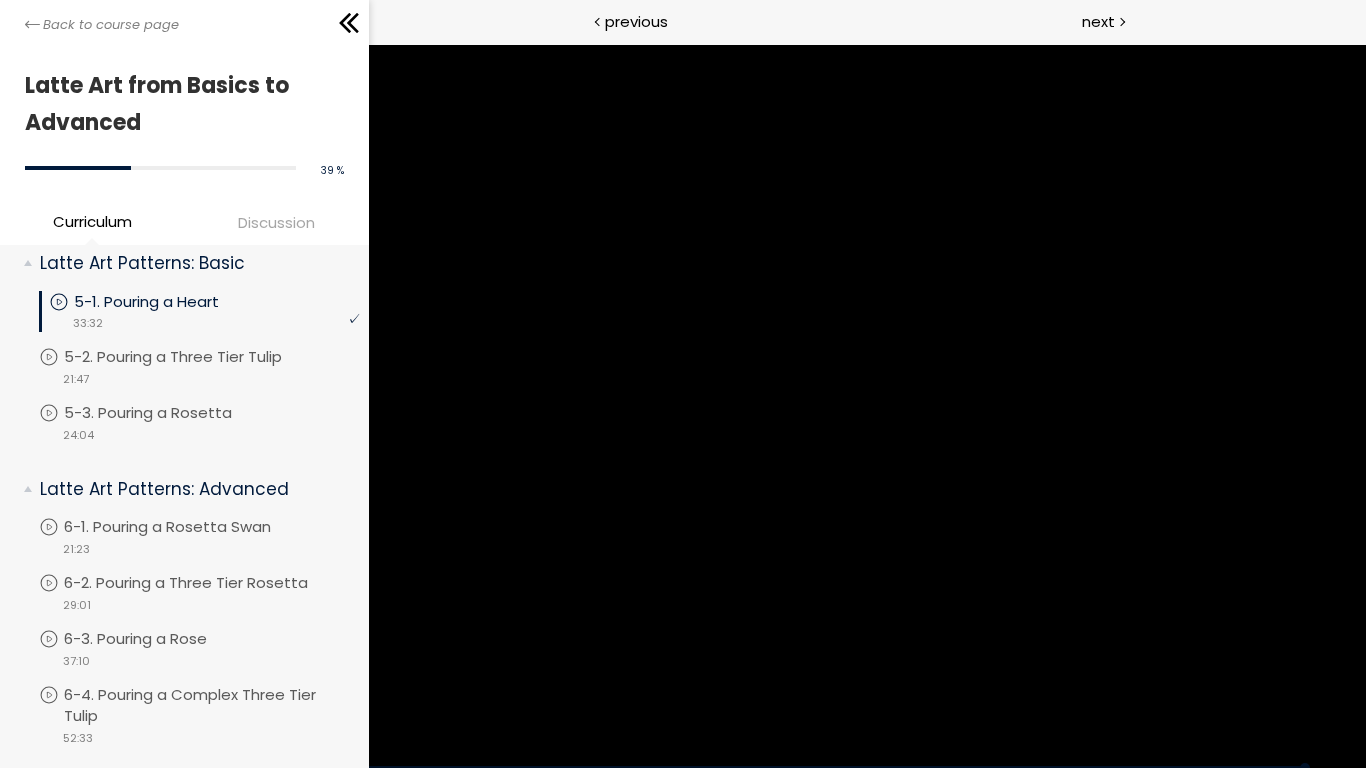 click at bounding box center (866, 406) 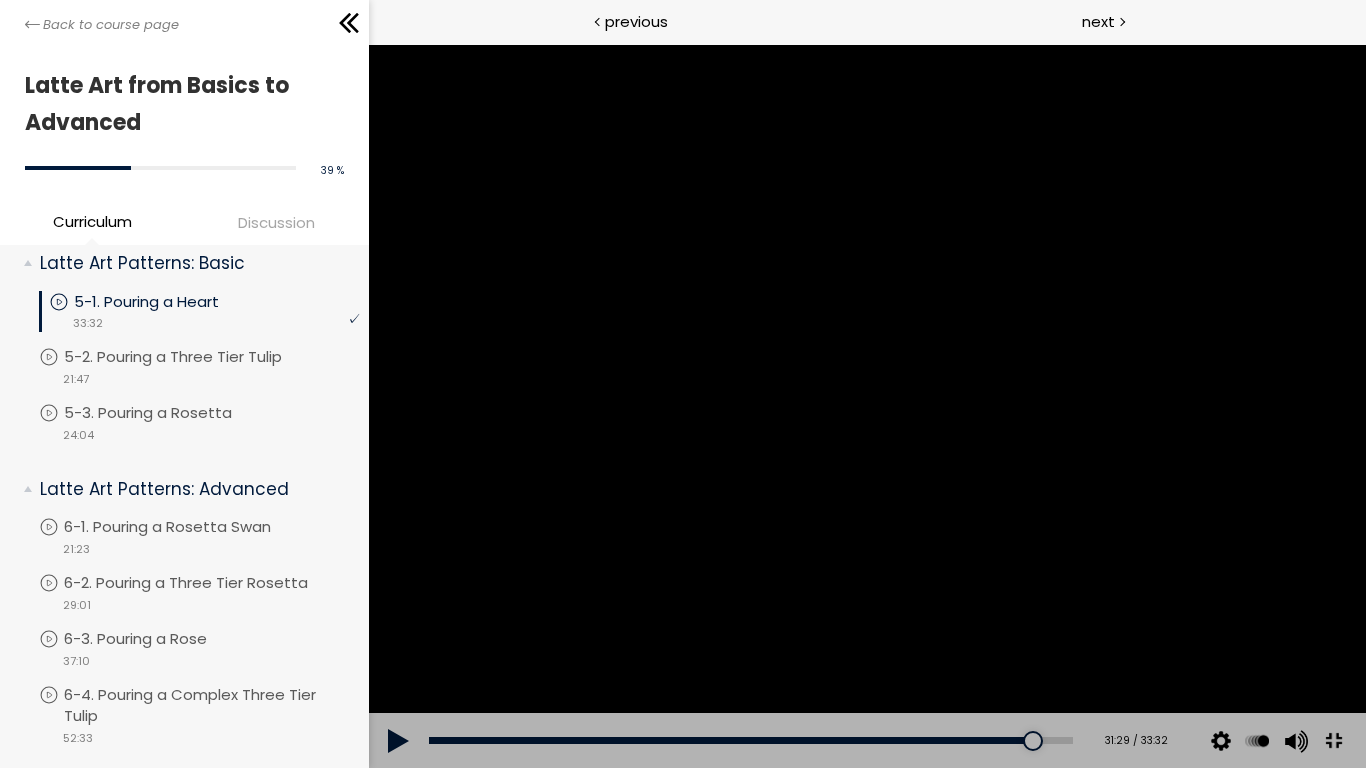 click at bounding box center [866, 406] 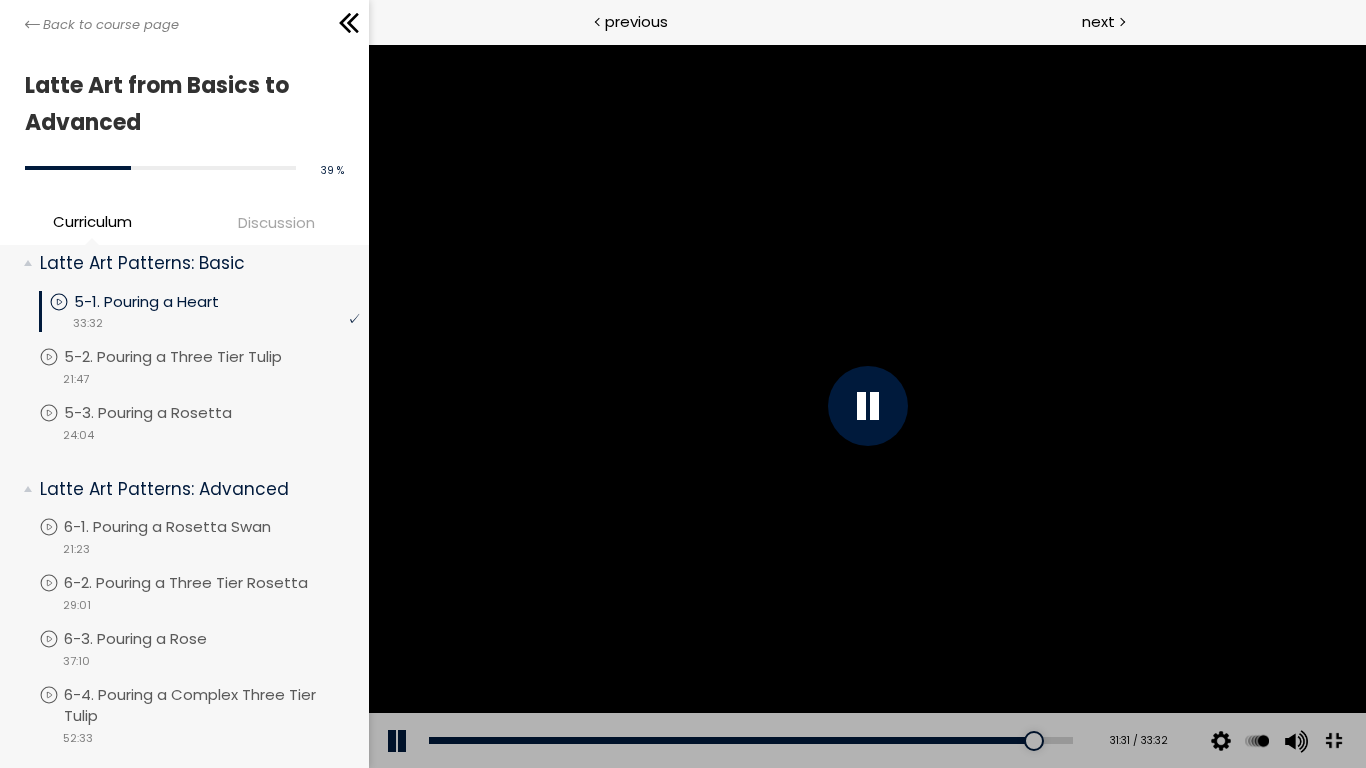 click at bounding box center (866, 406) 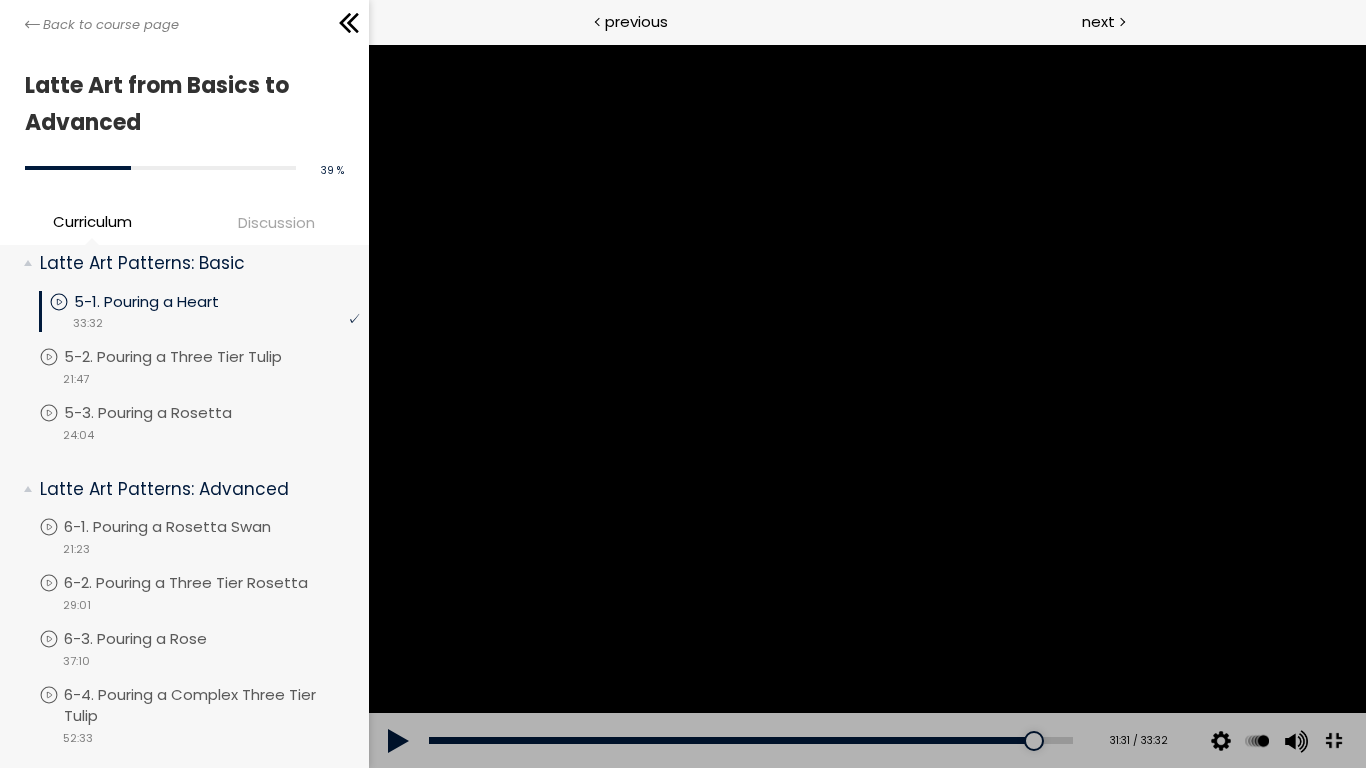 click at bounding box center (866, 406) 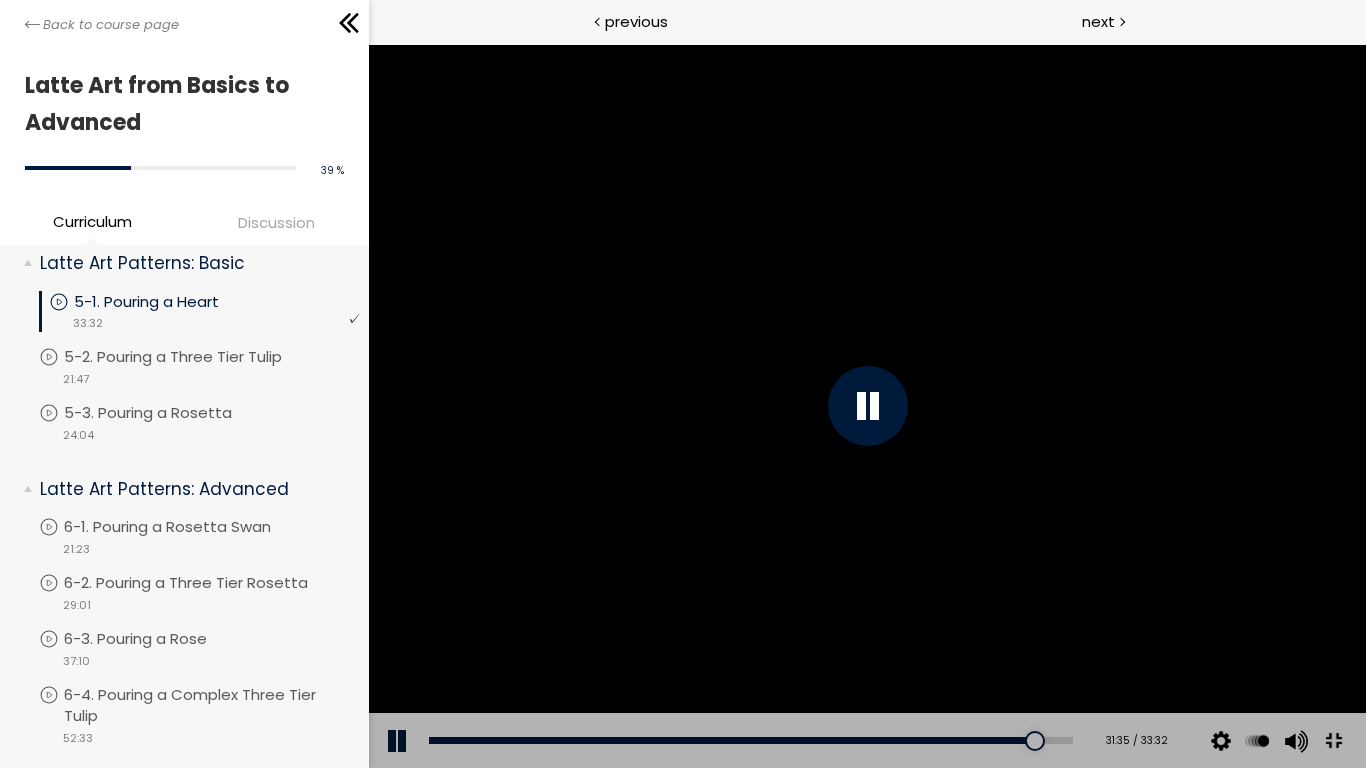 click at bounding box center (866, 406) 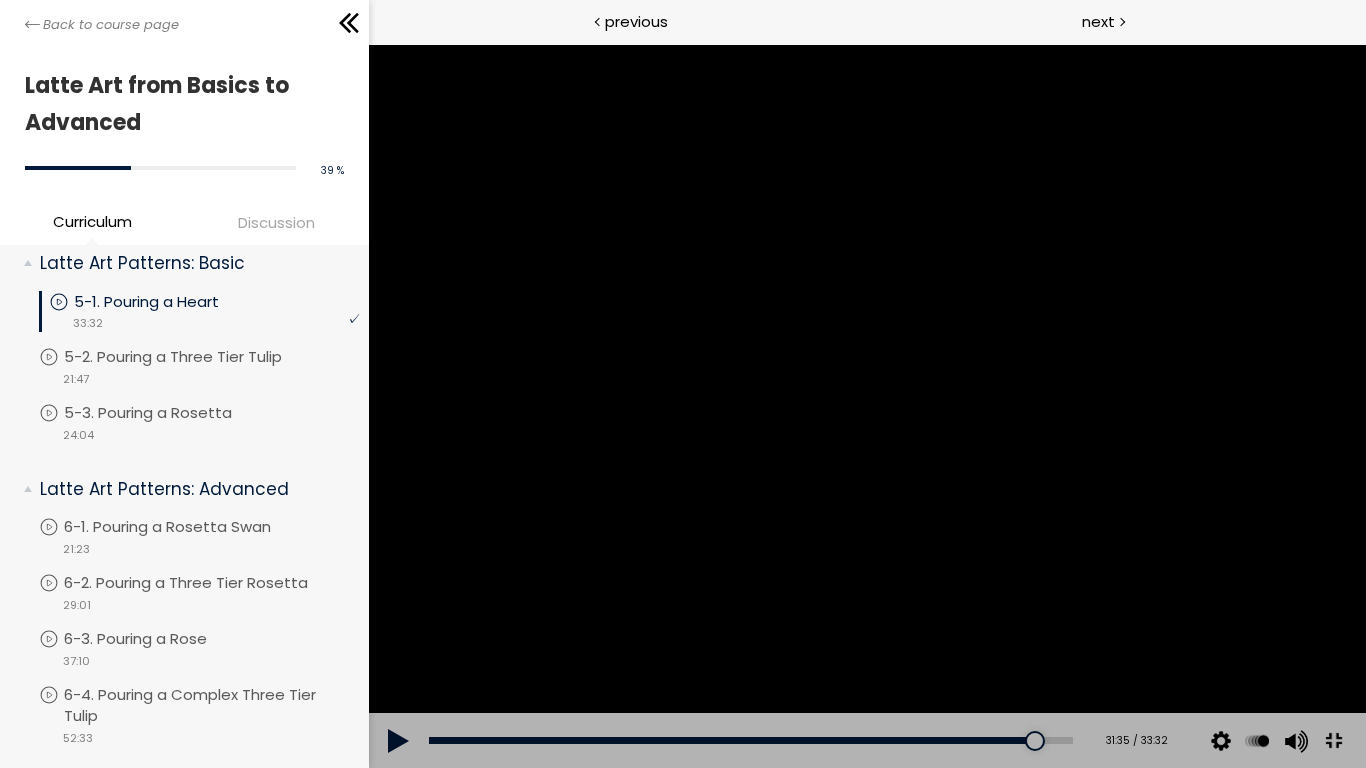 click at bounding box center (866, 406) 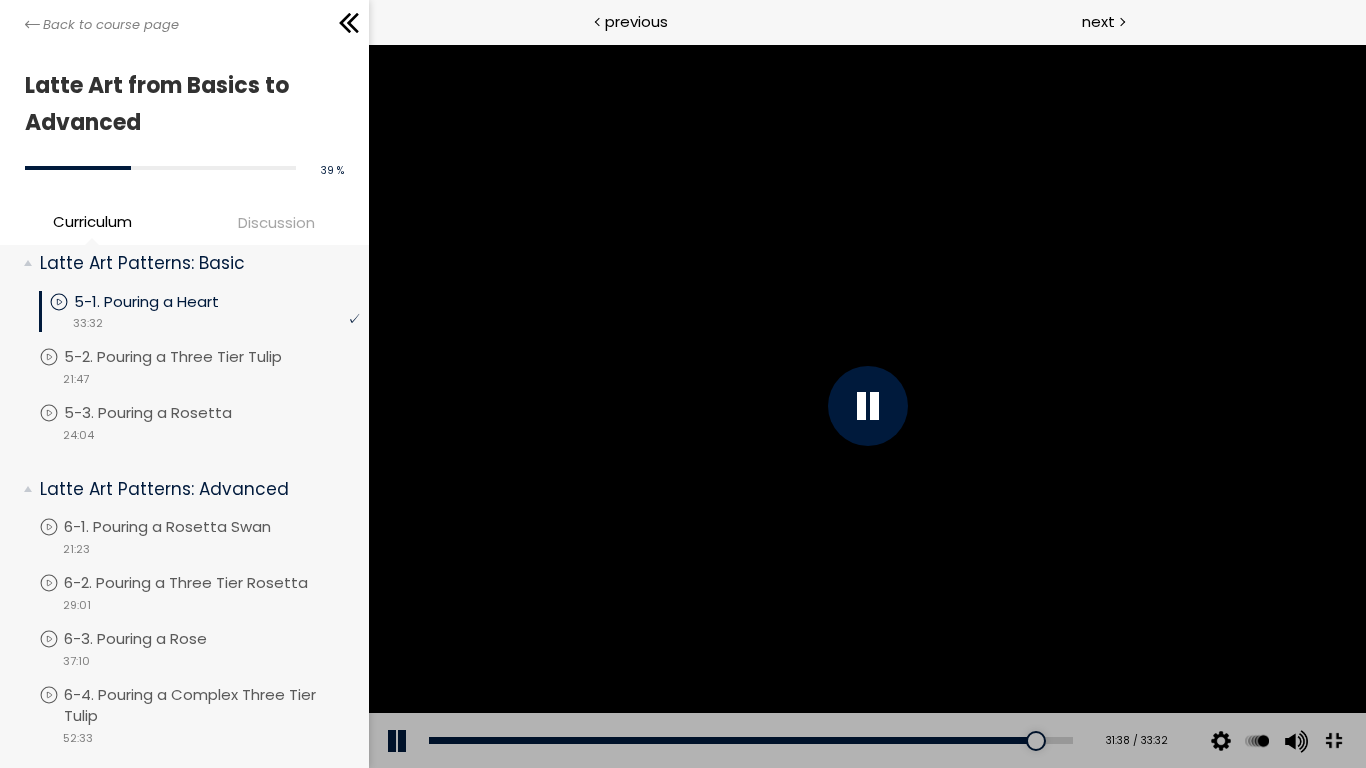 click at bounding box center (866, 406) 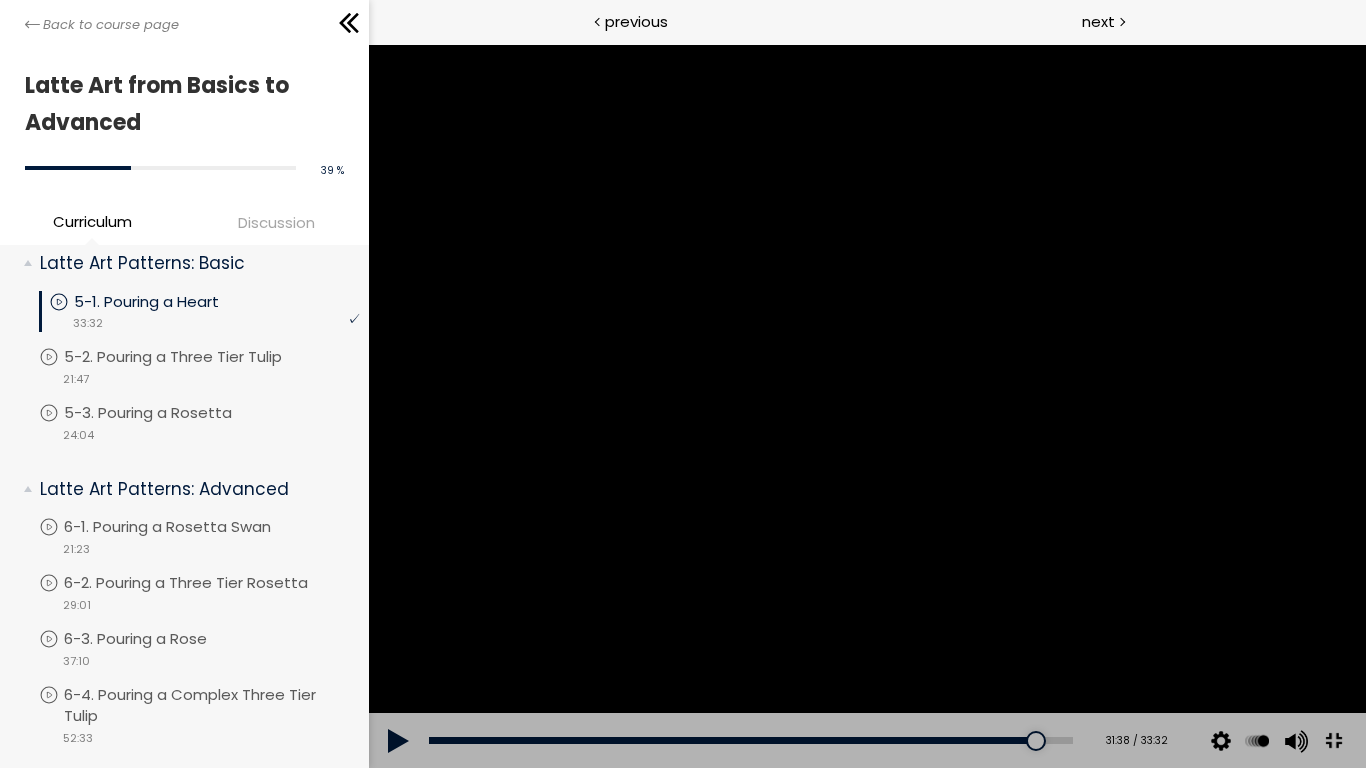 click at bounding box center (866, 406) 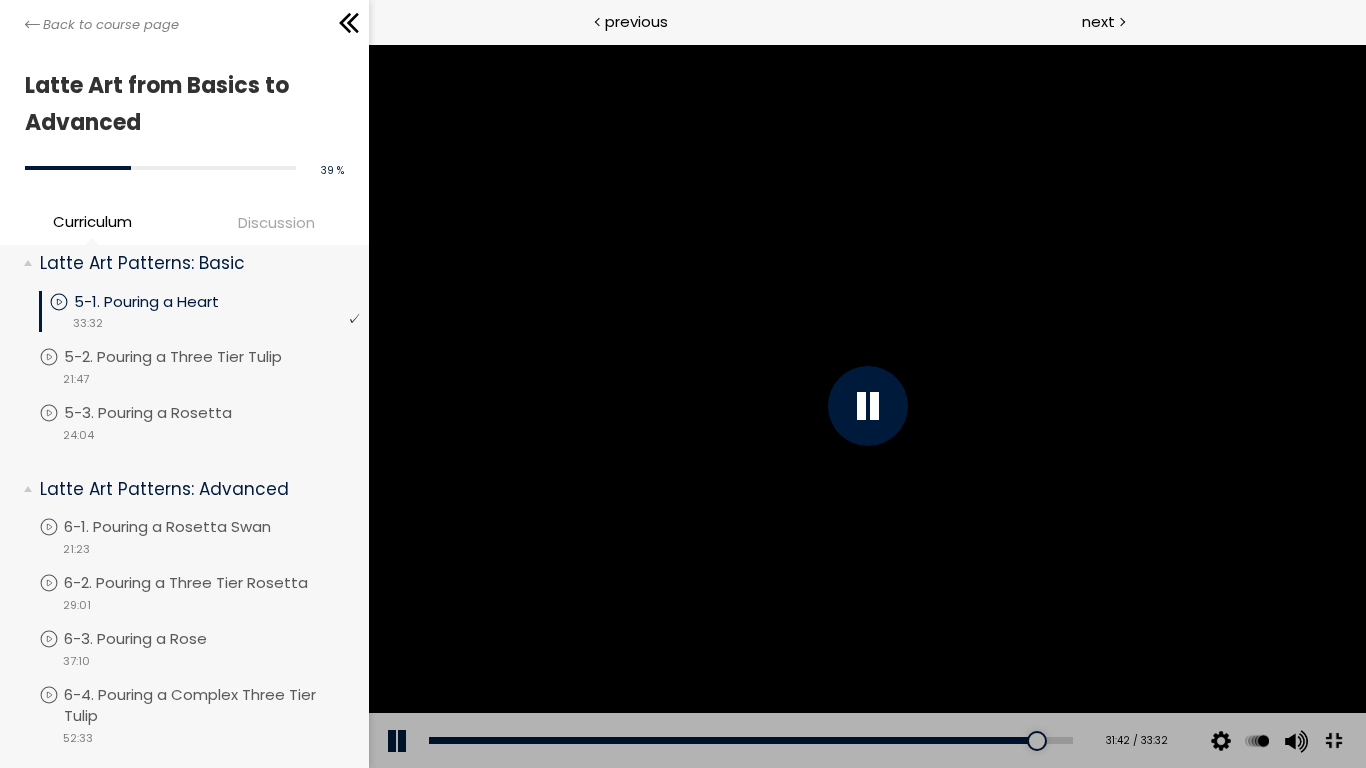 click at bounding box center (866, 406) 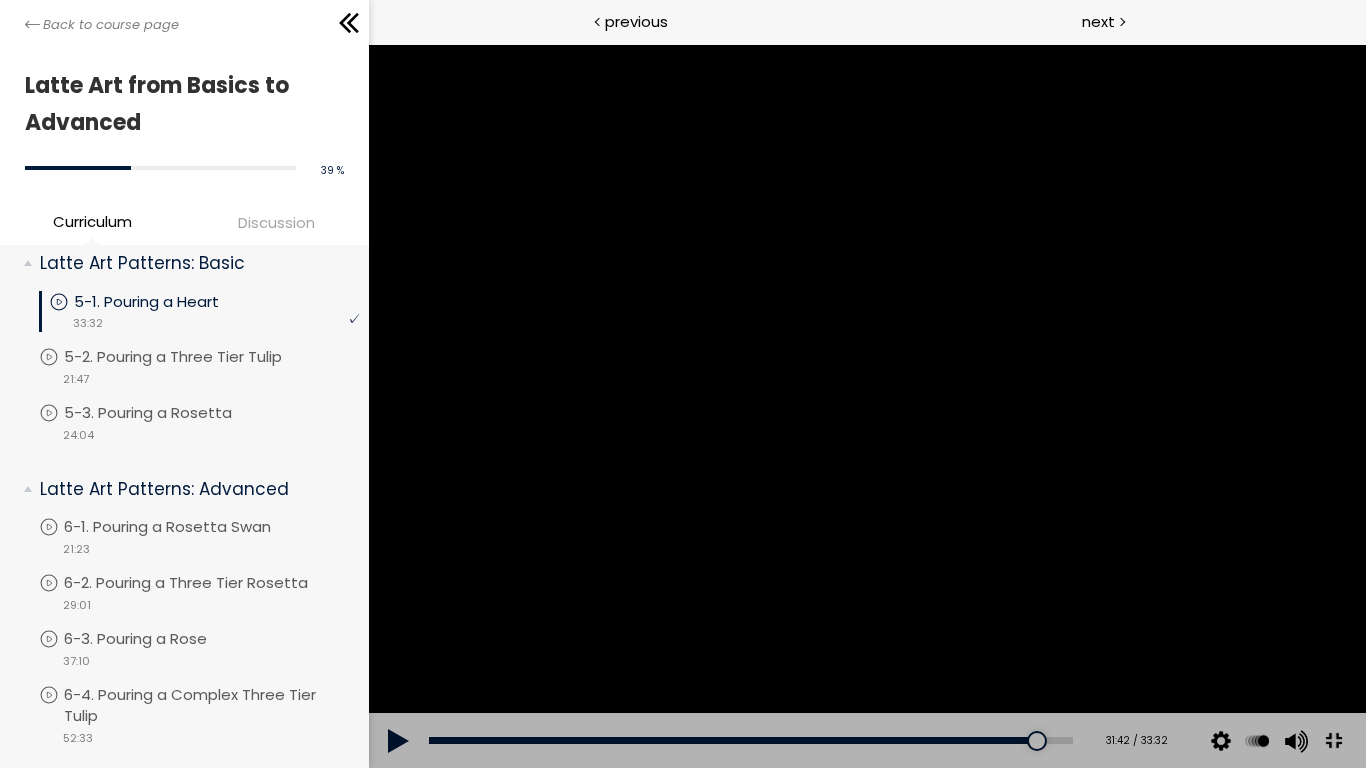 click at bounding box center [866, 406] 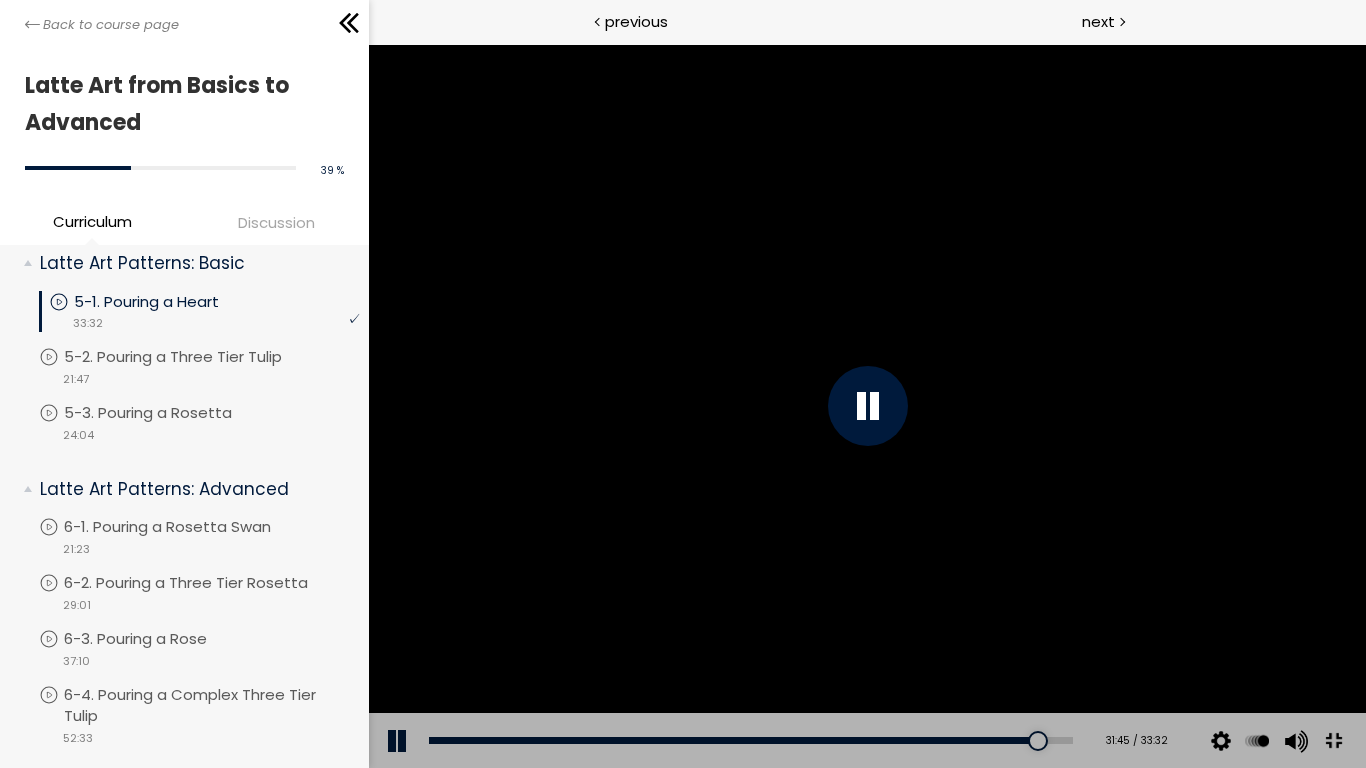 click at bounding box center (866, 406) 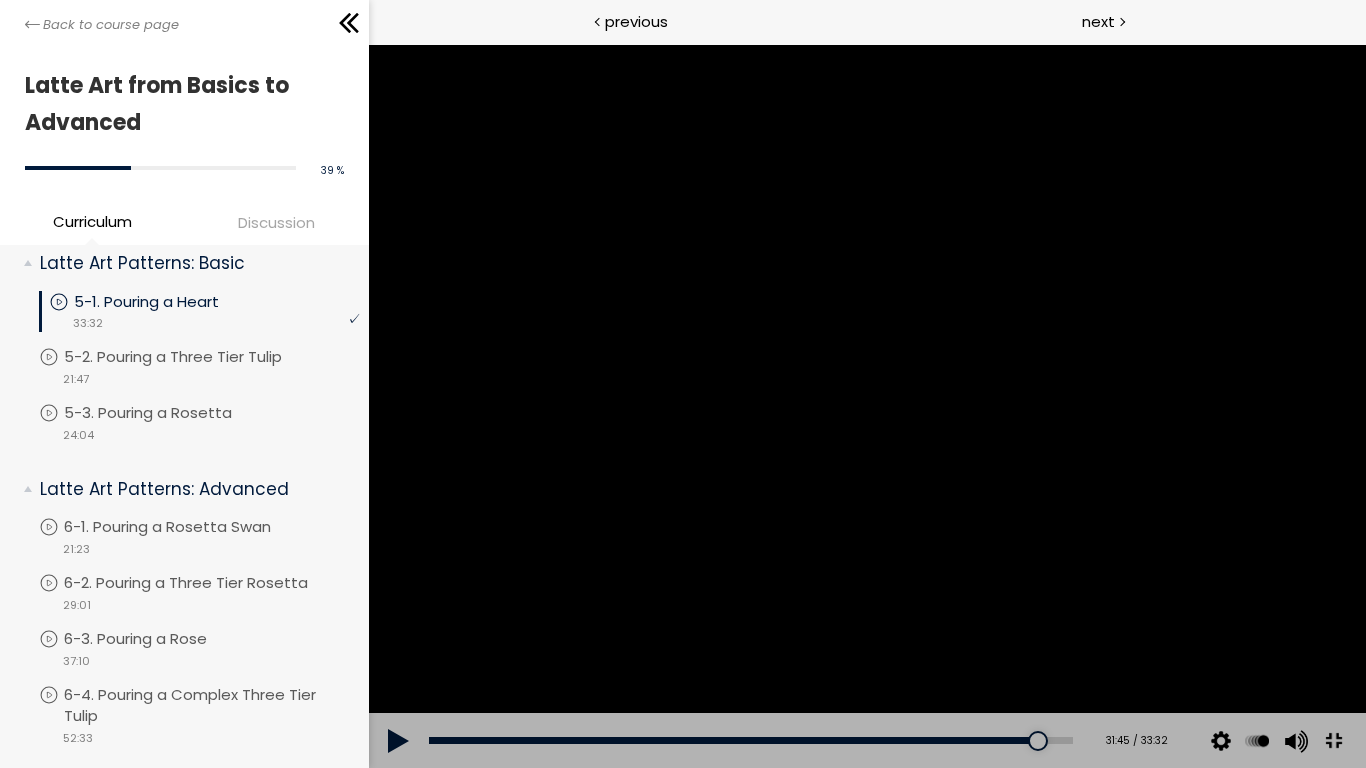 click at bounding box center [866, 406] 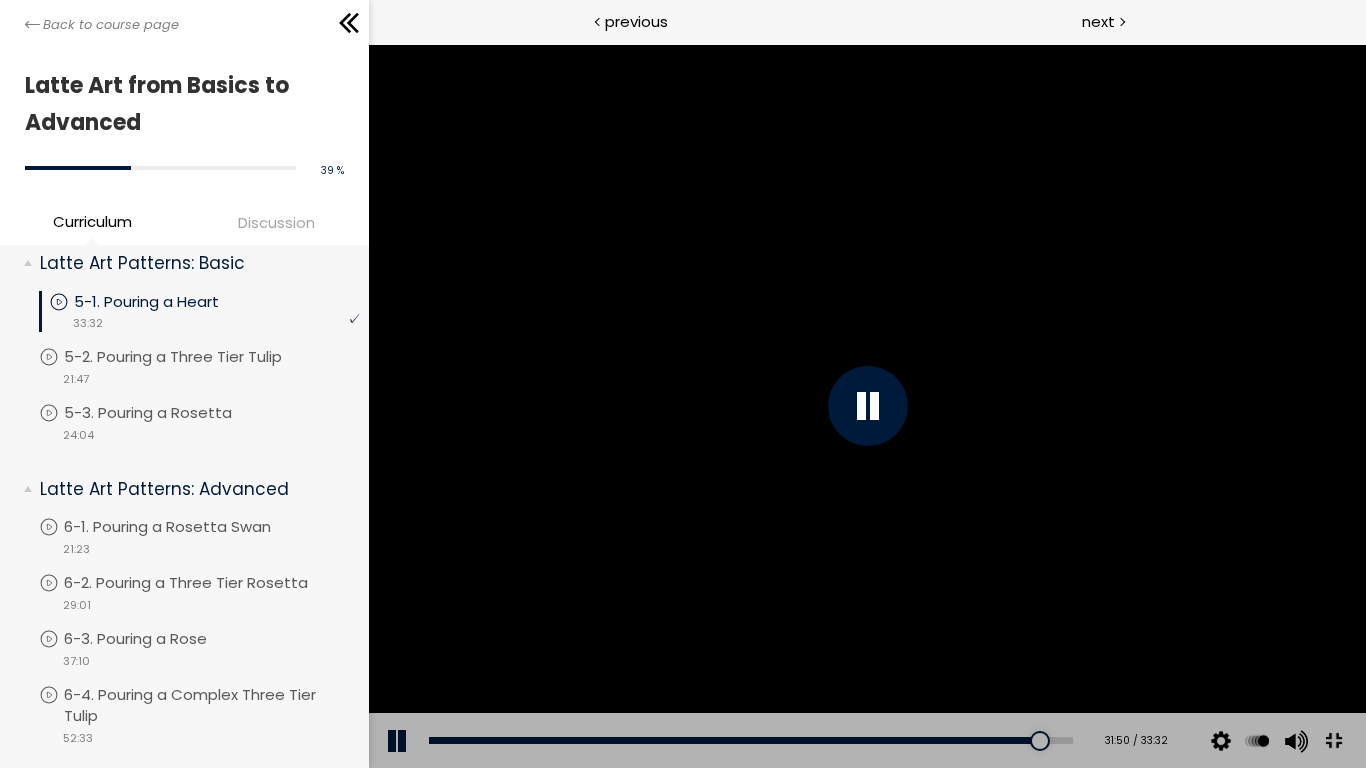 click at bounding box center [866, 406] 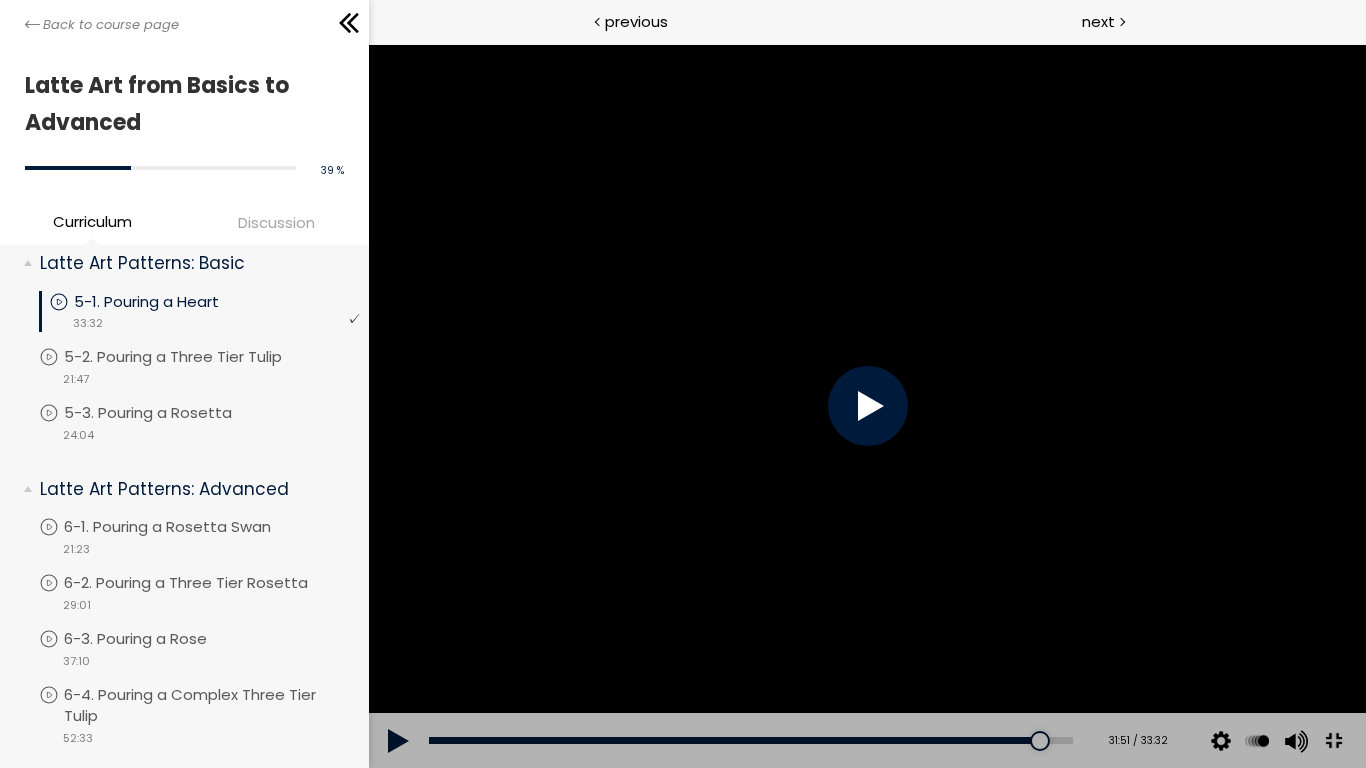 click at bounding box center (866, 406) 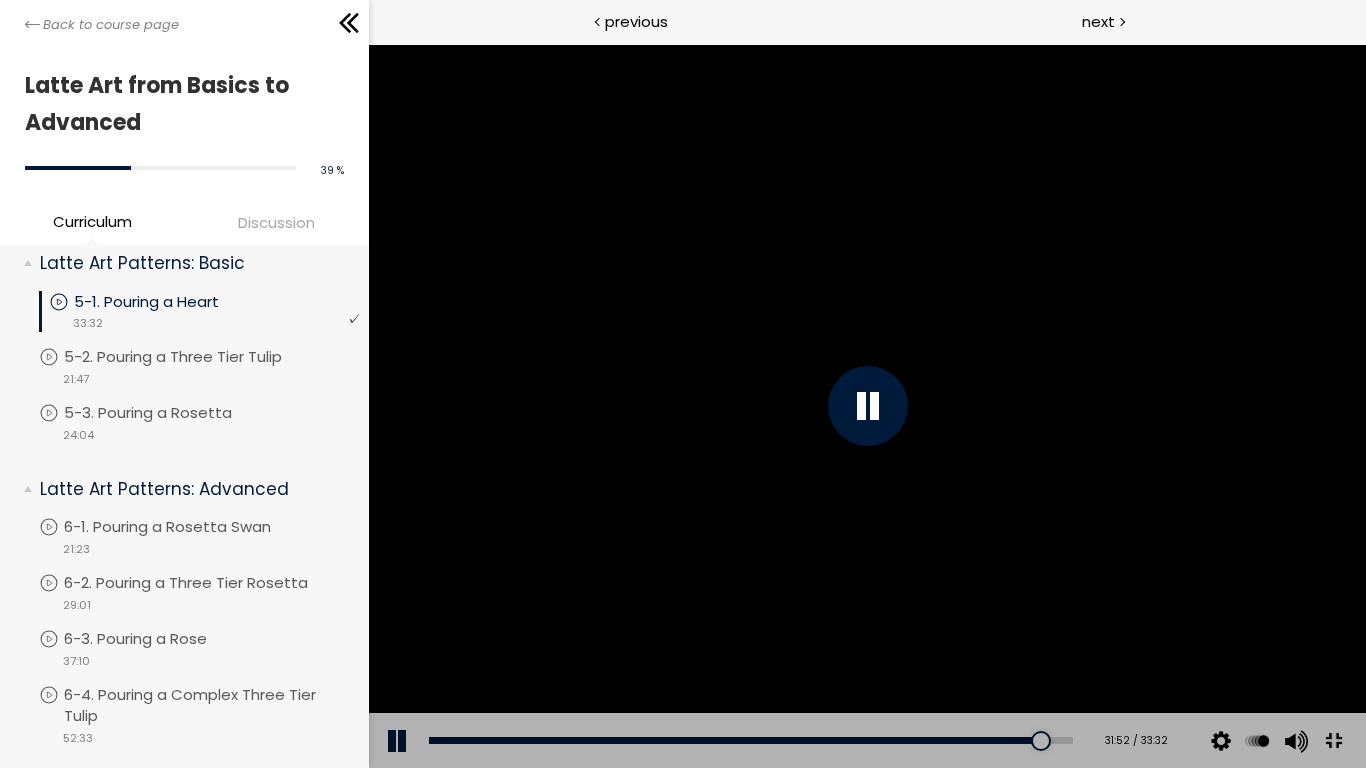 click at bounding box center (866, 406) 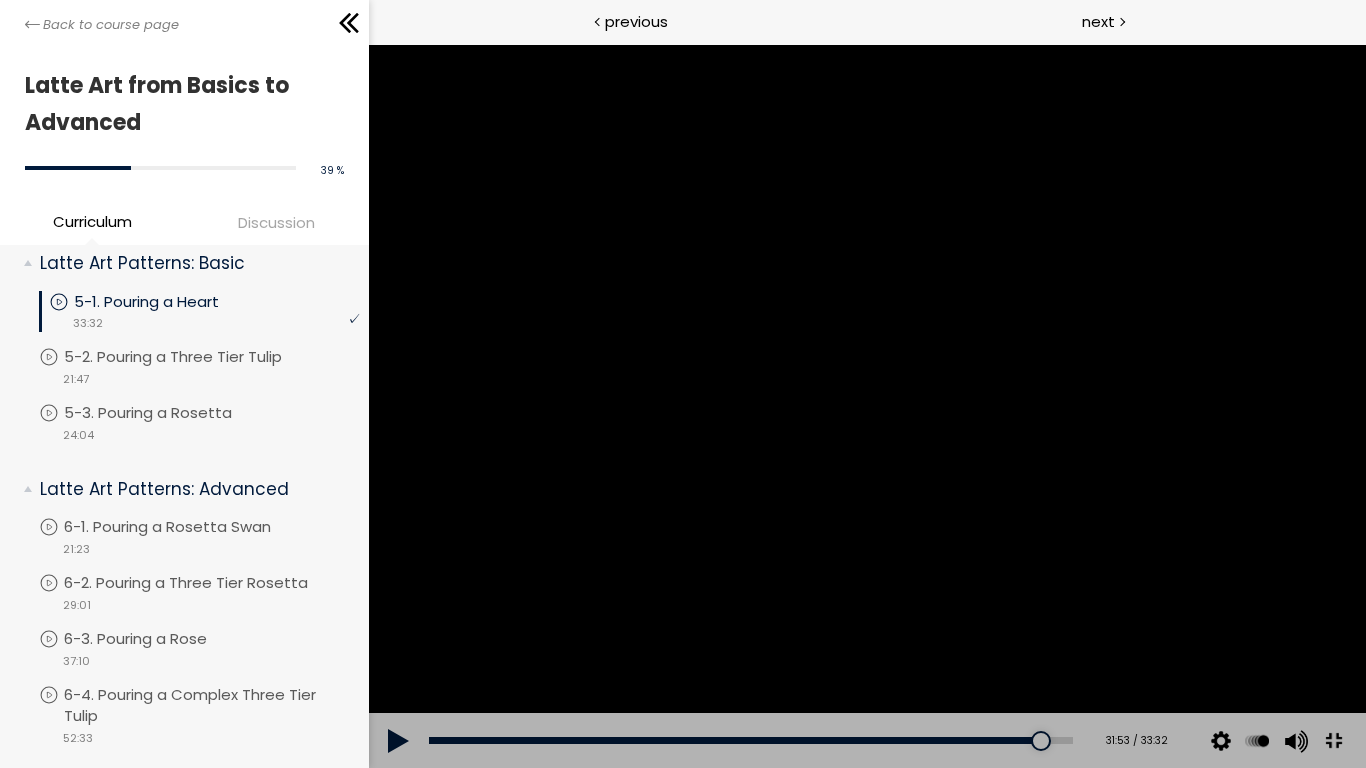 click at bounding box center (866, 406) 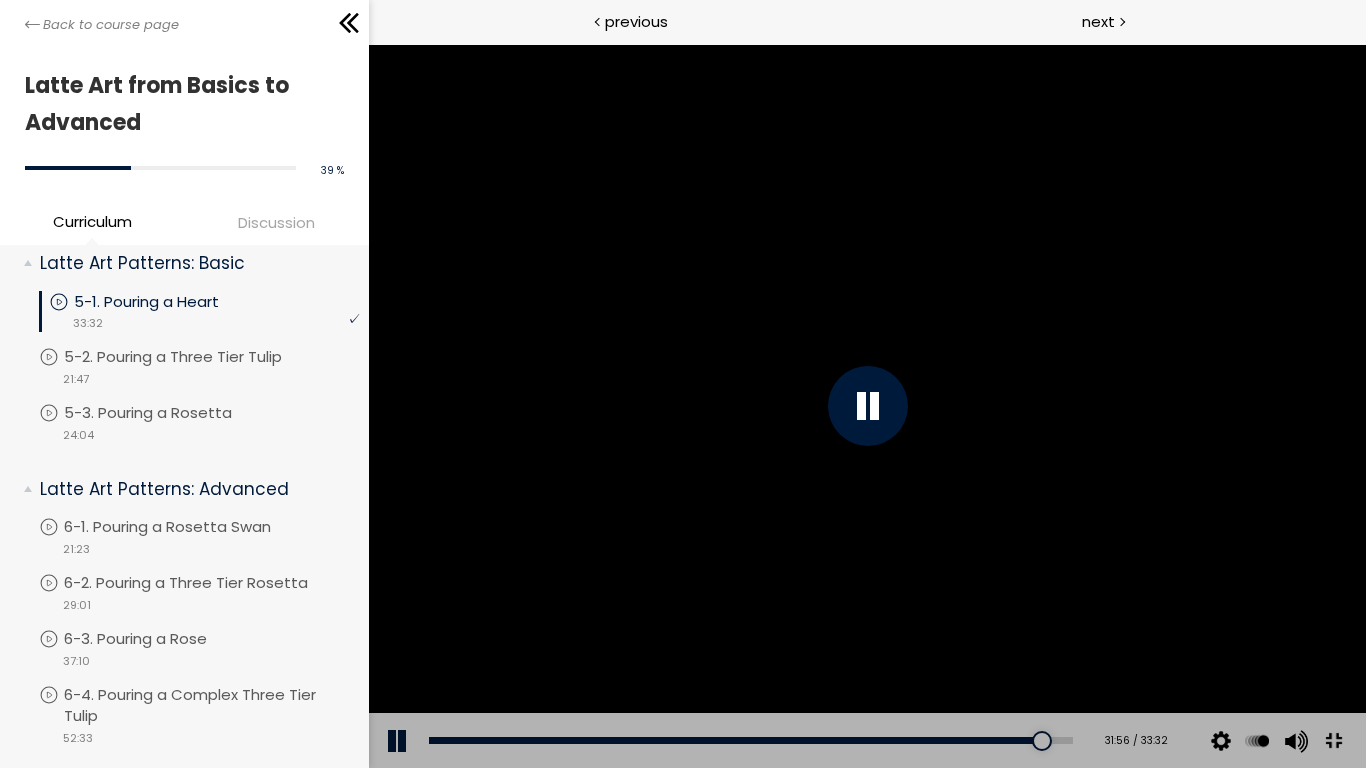click at bounding box center (866, 406) 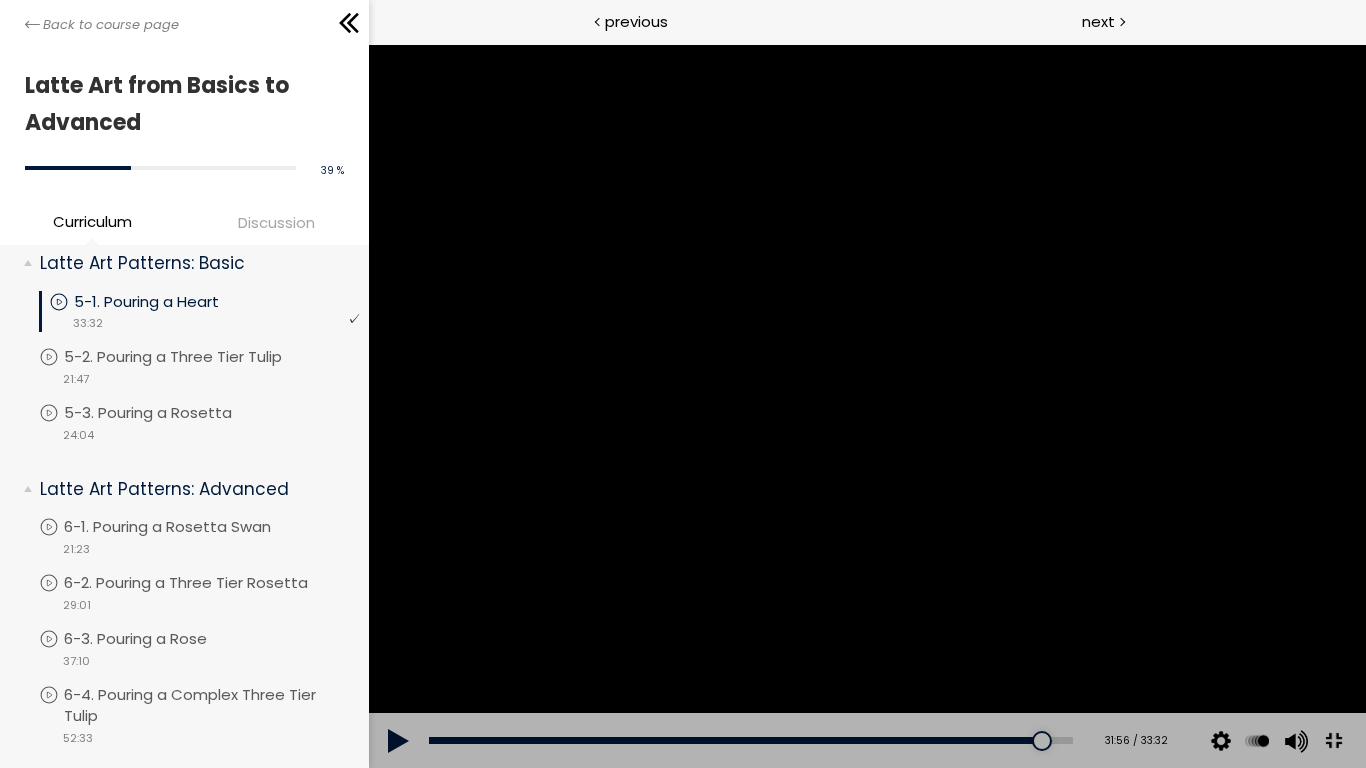 click at bounding box center [866, 406] 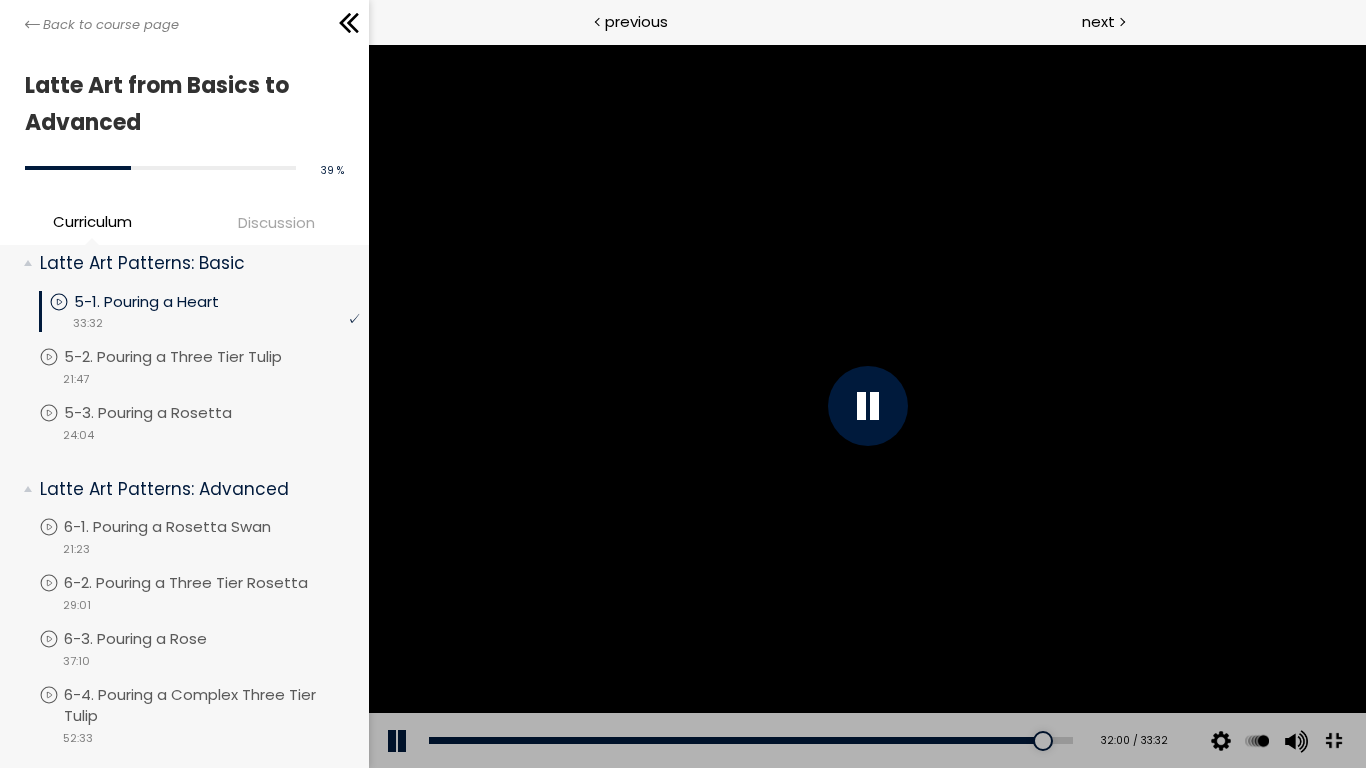 click at bounding box center (866, 406) 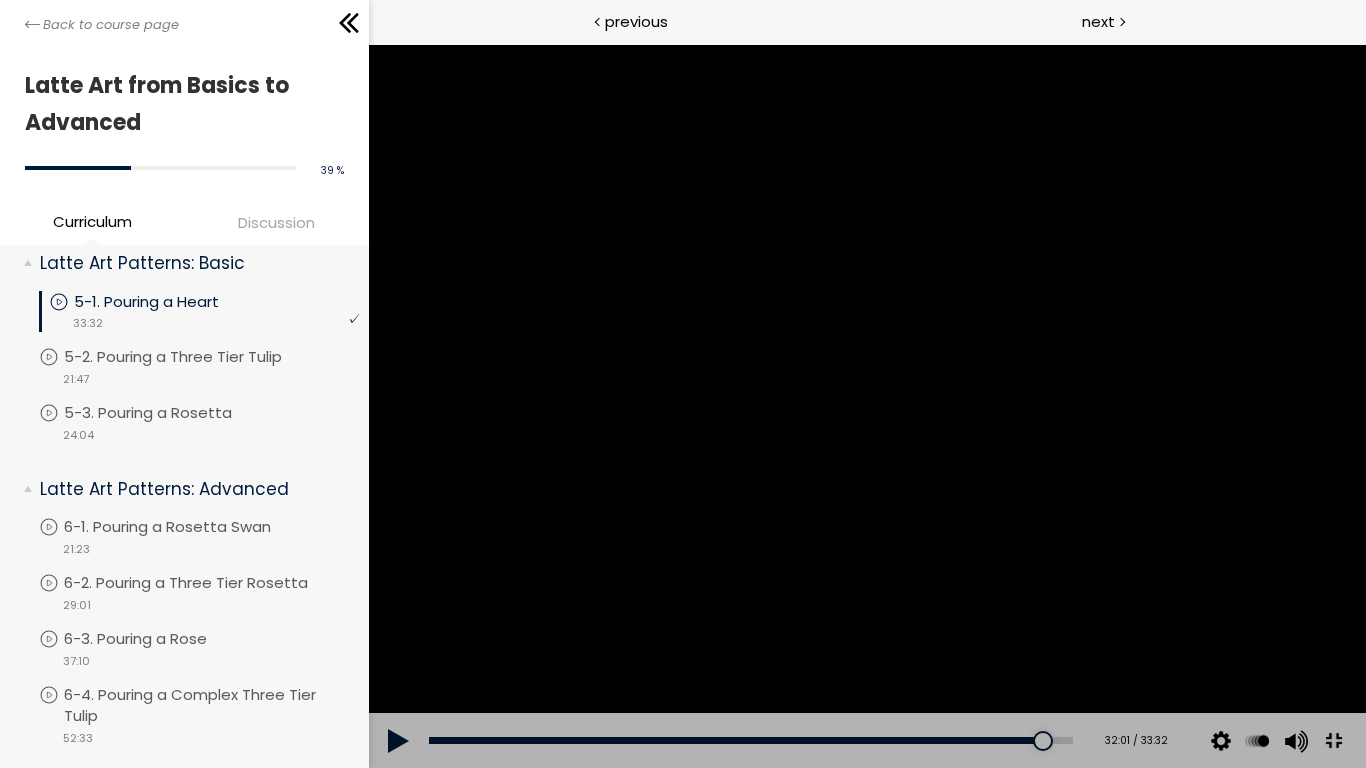 click at bounding box center [866, 406] 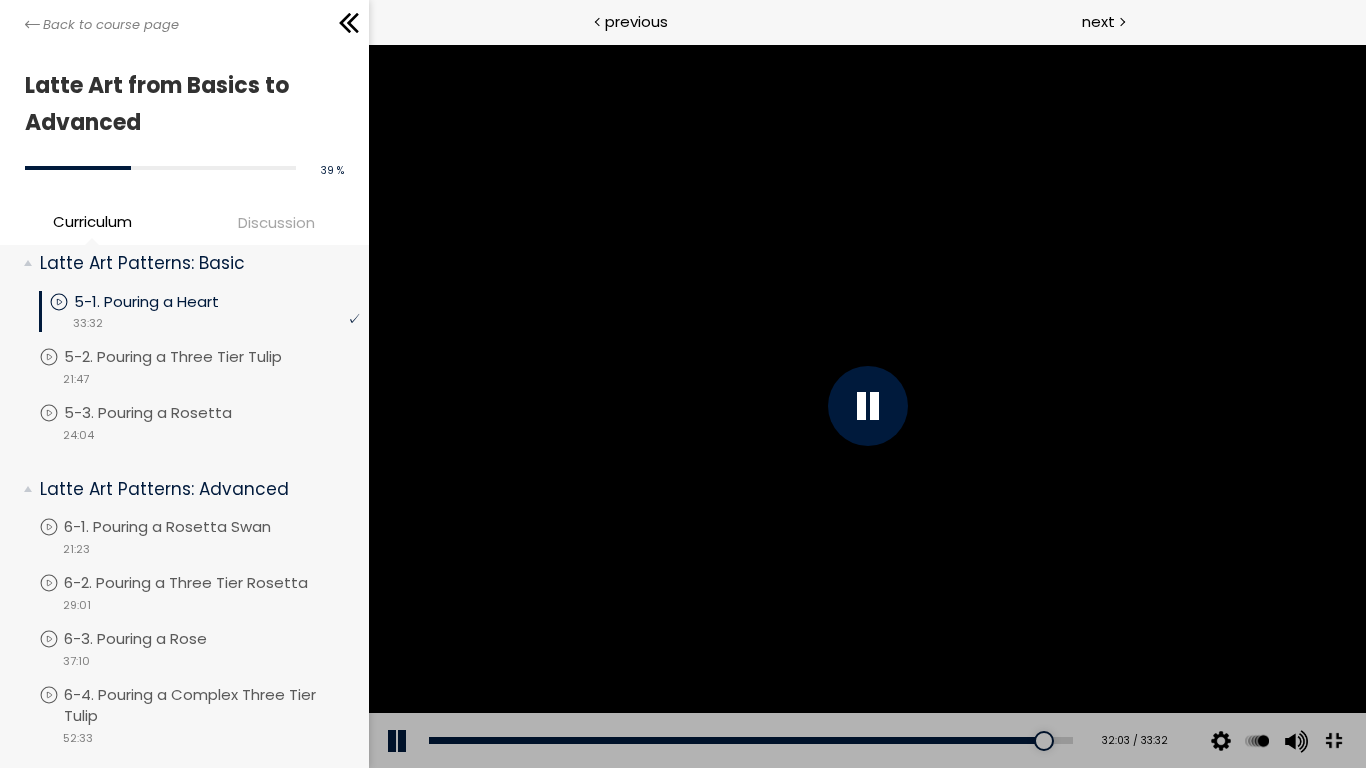 click at bounding box center [1332, 741] 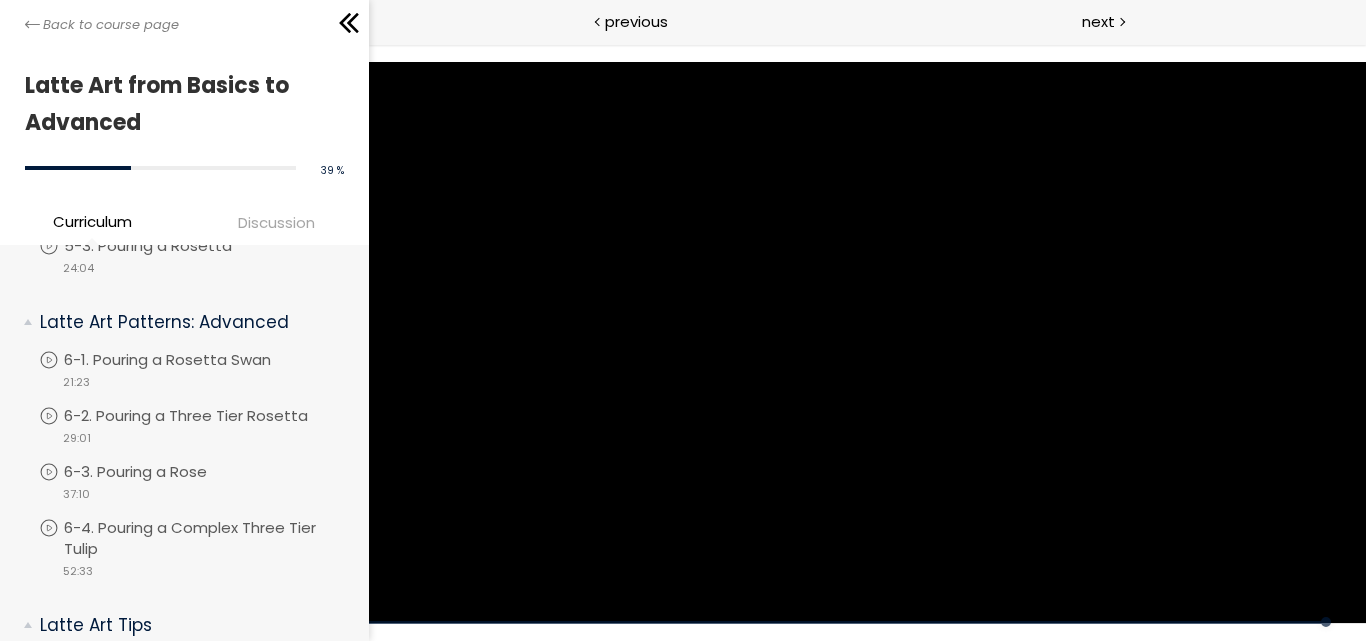 scroll, scrollTop: 965, scrollLeft: 0, axis: vertical 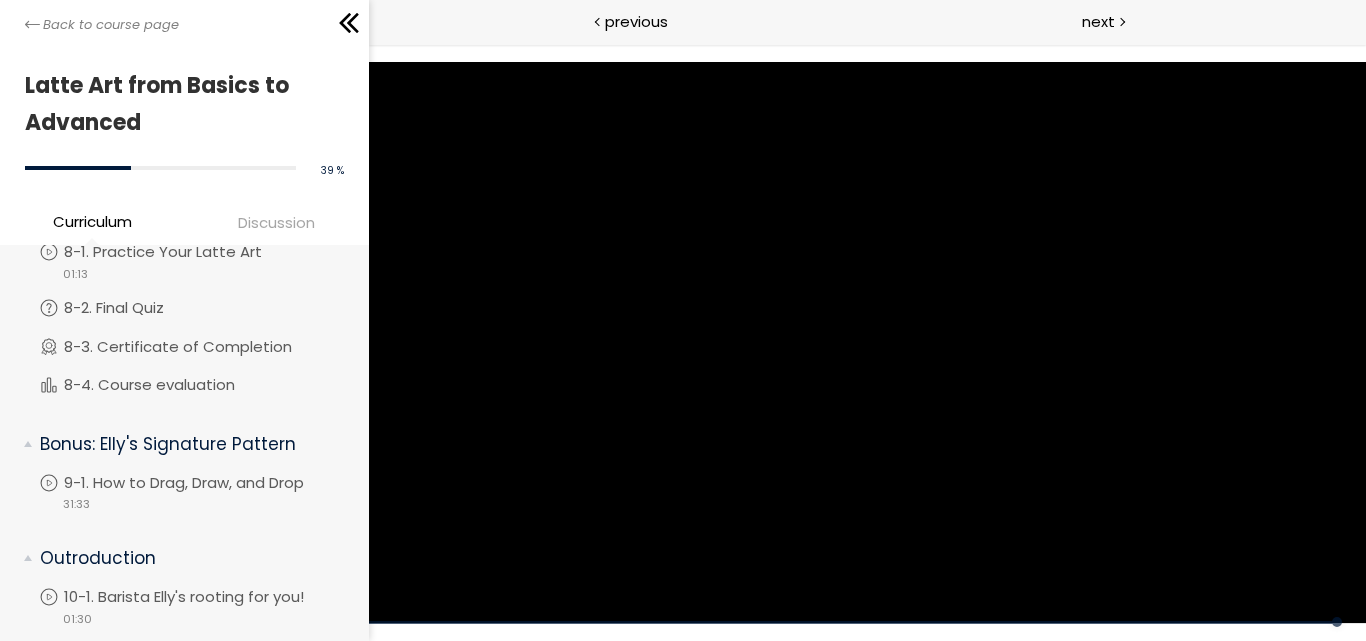 drag, startPoint x: 364, startPoint y: 474, endPoint x: 28, endPoint y: 518, distance: 338.8687 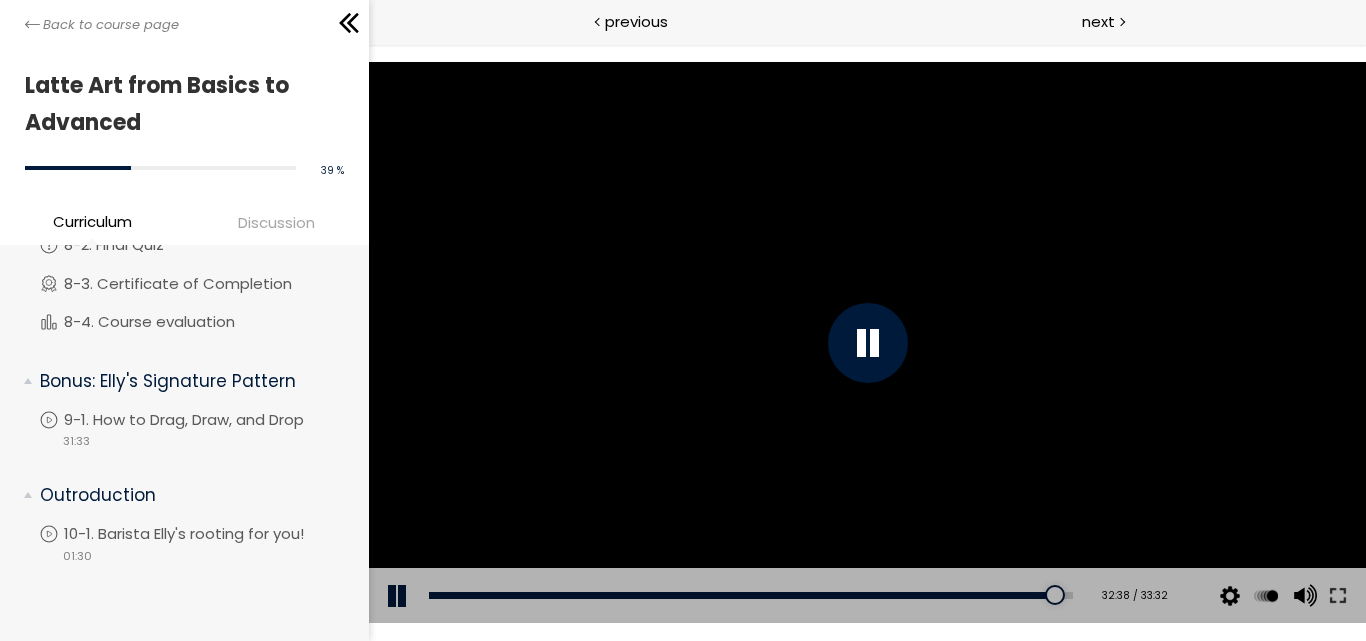 scroll, scrollTop: 1620, scrollLeft: 0, axis: vertical 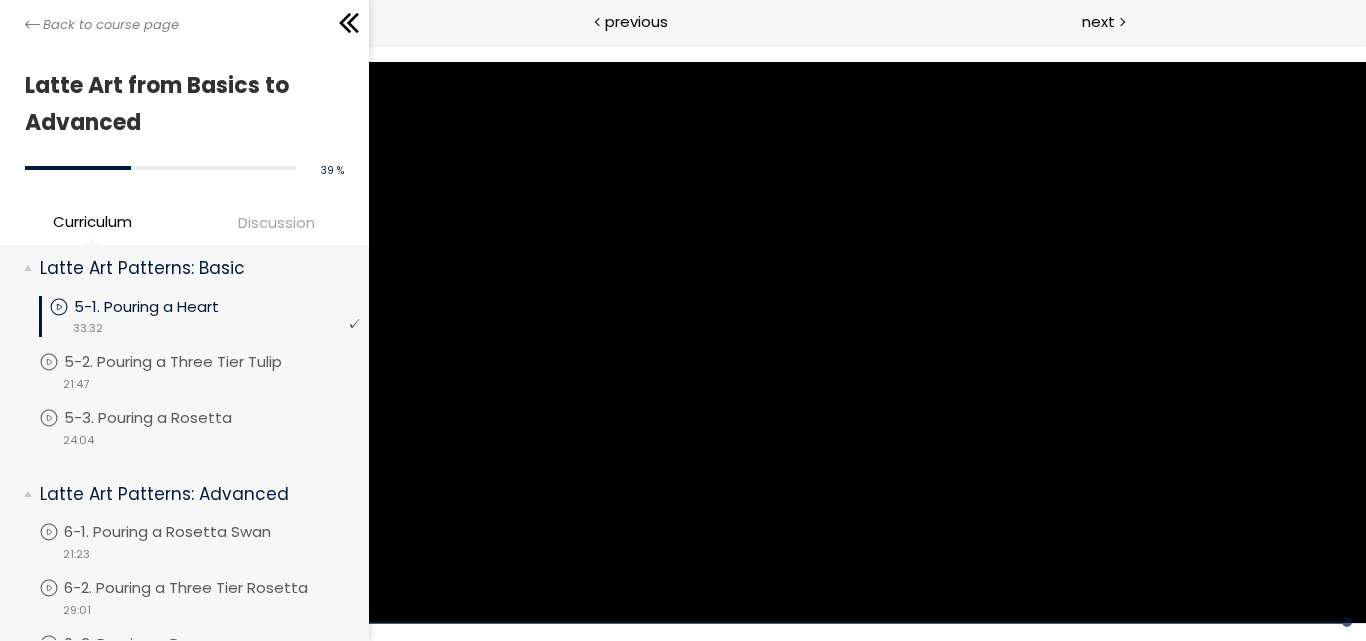 drag, startPoint x: 365, startPoint y: 594, endPoint x: 0, endPoint y: 381, distance: 422.60382 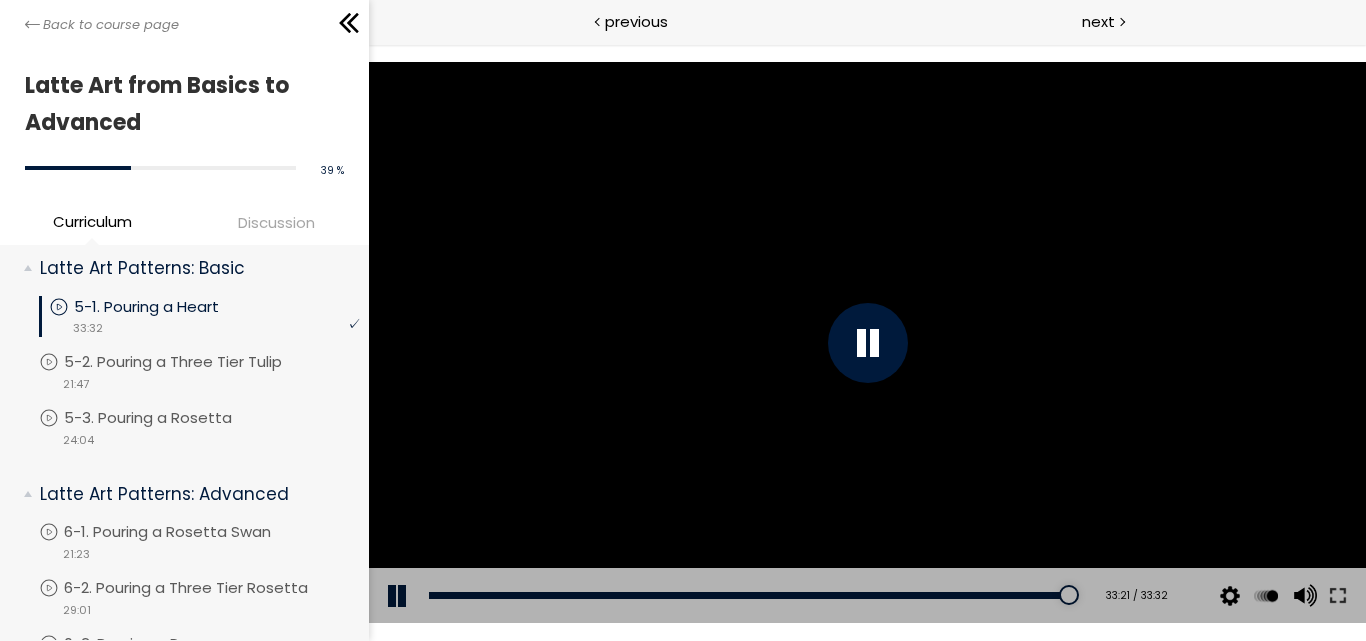 click at bounding box center (398, 596) 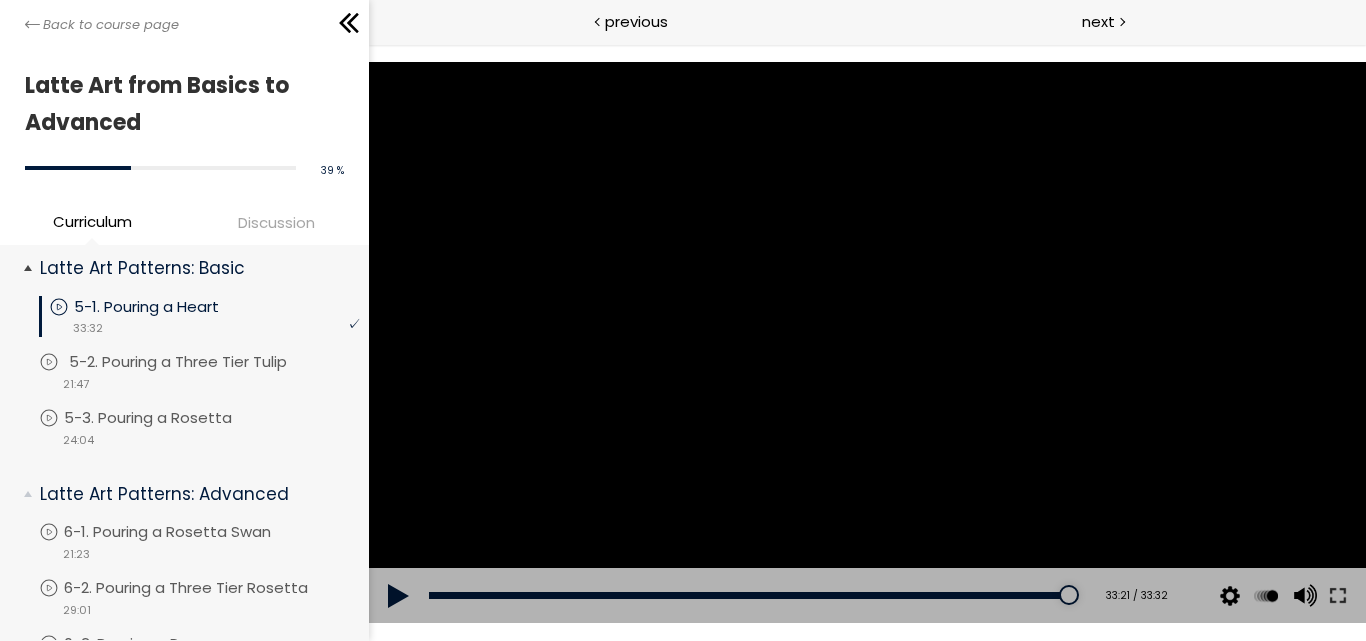 click on "5-2. Pouring a Three Tier Tulip" at bounding box center (198, 362) 